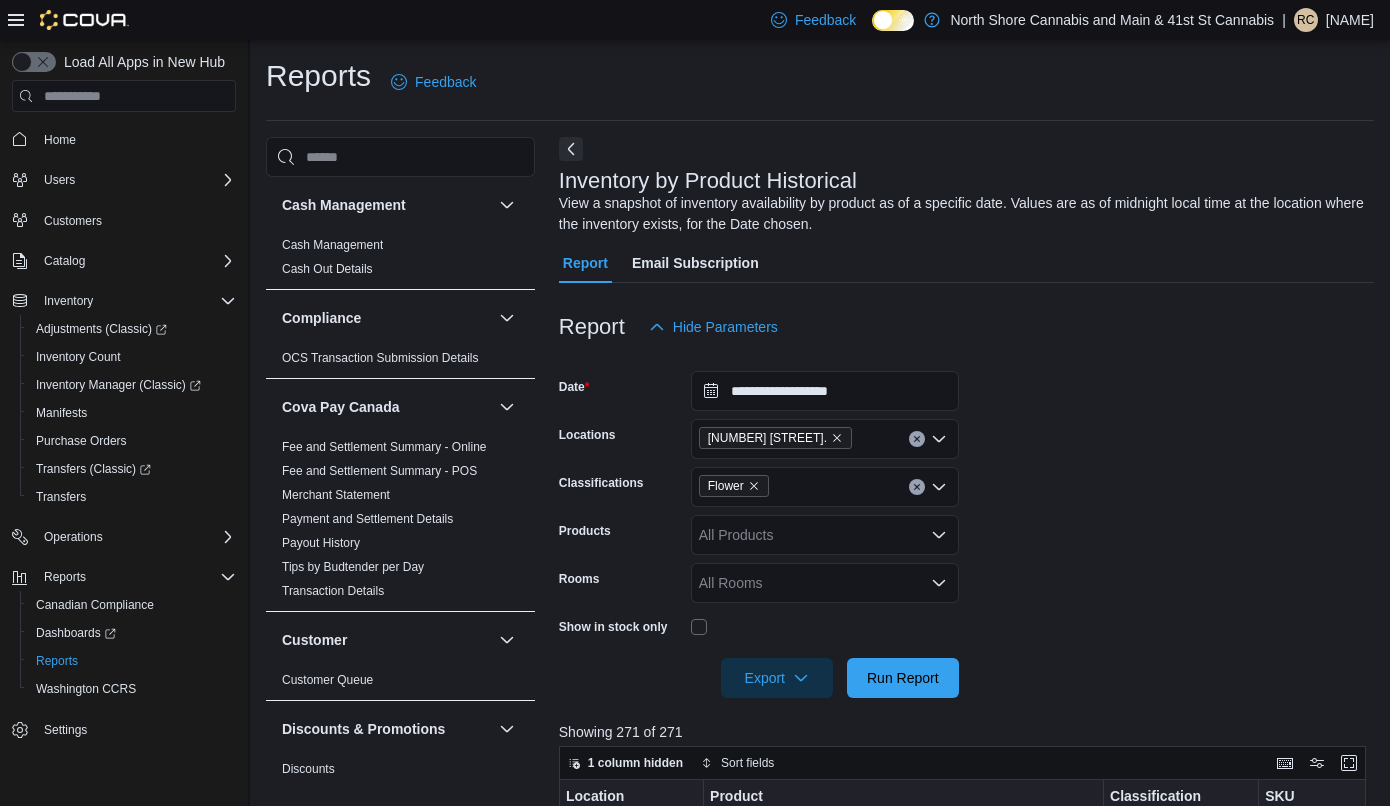 scroll, scrollTop: 272, scrollLeft: 0, axis: vertical 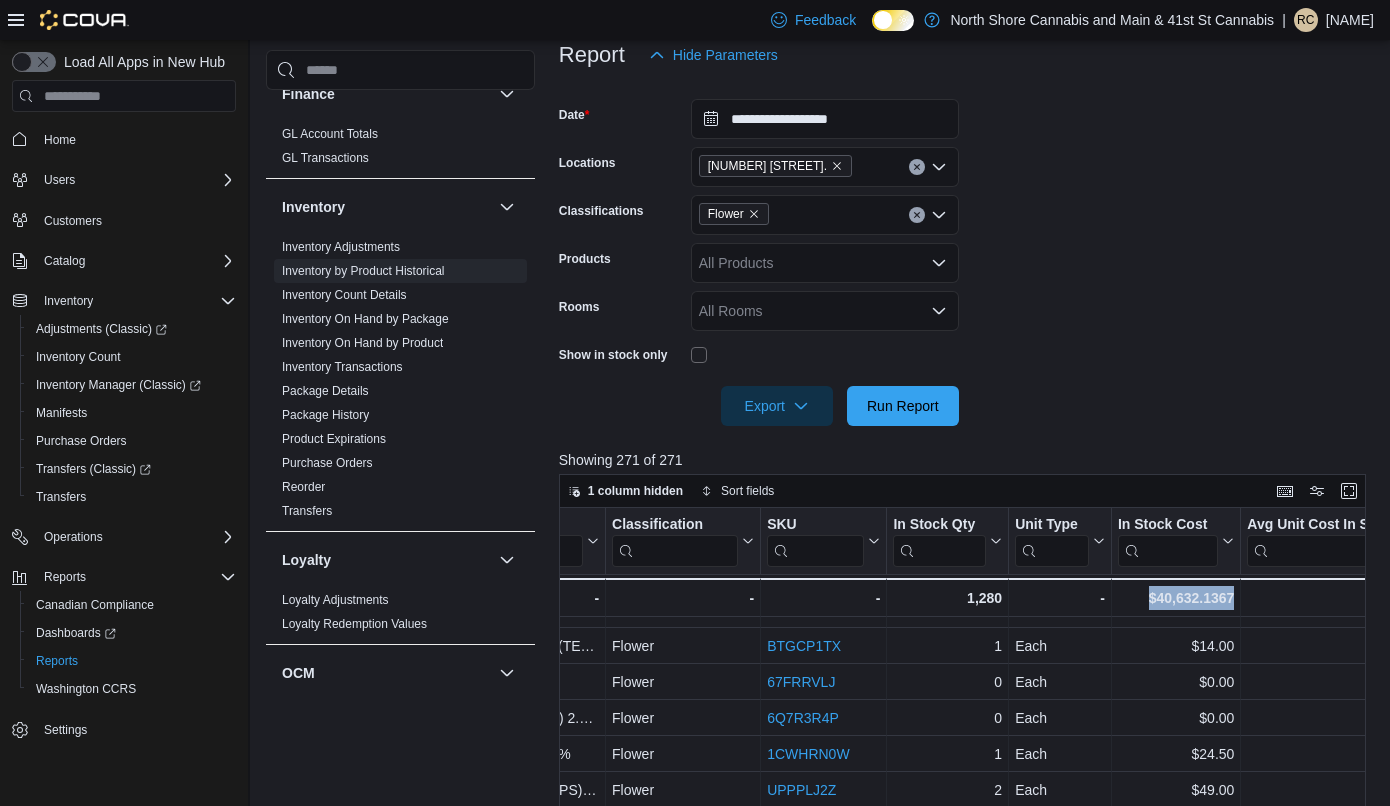 click 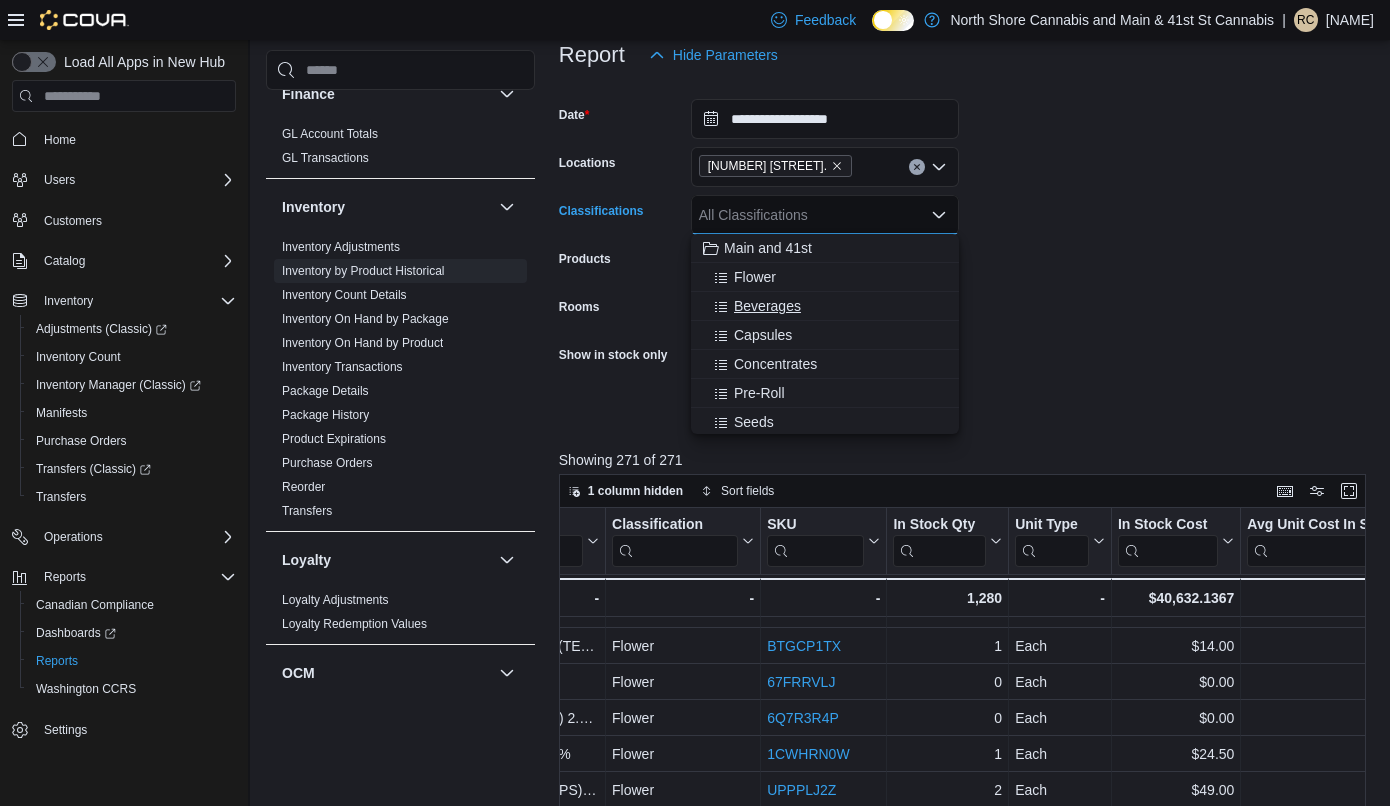 click on "Beverages" at bounding box center [767, 306] 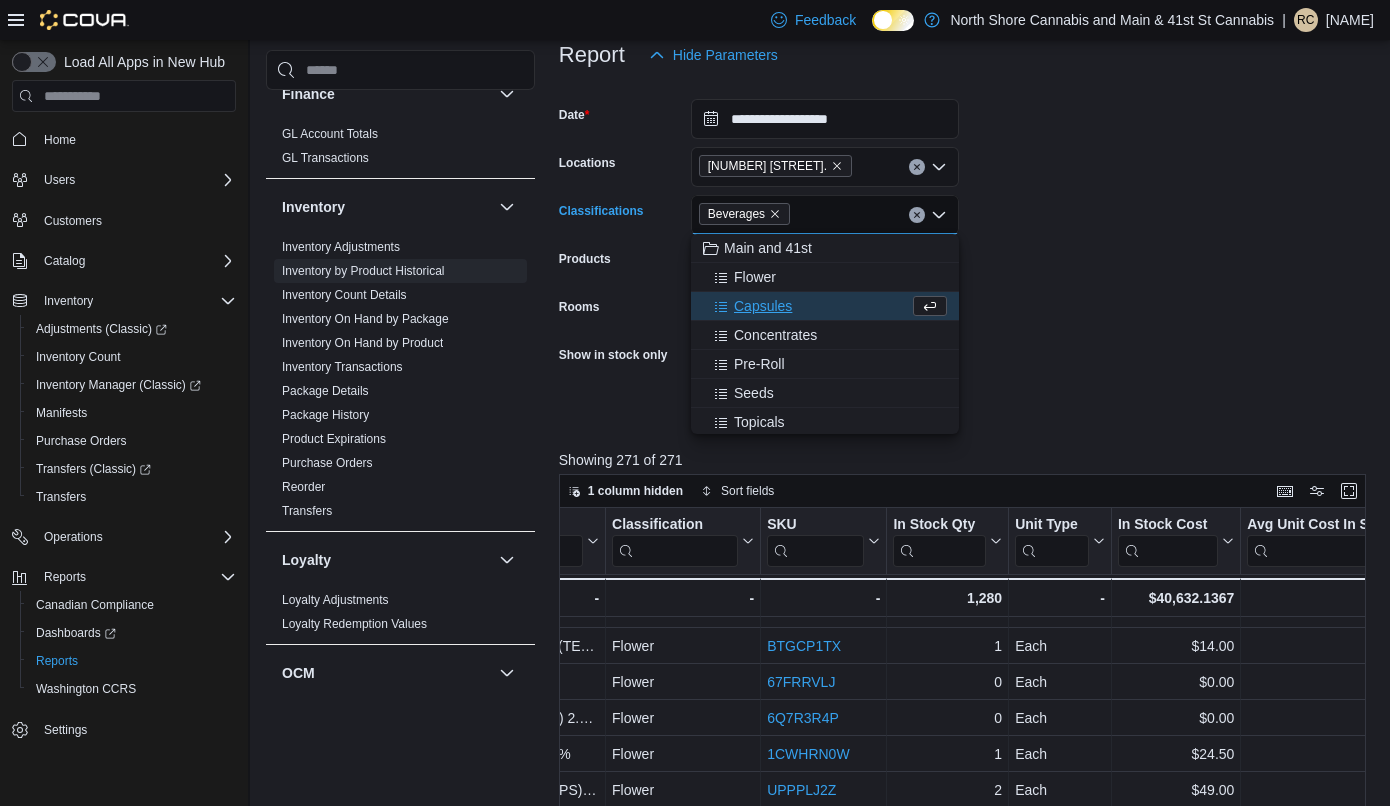click at bounding box center [966, 378] 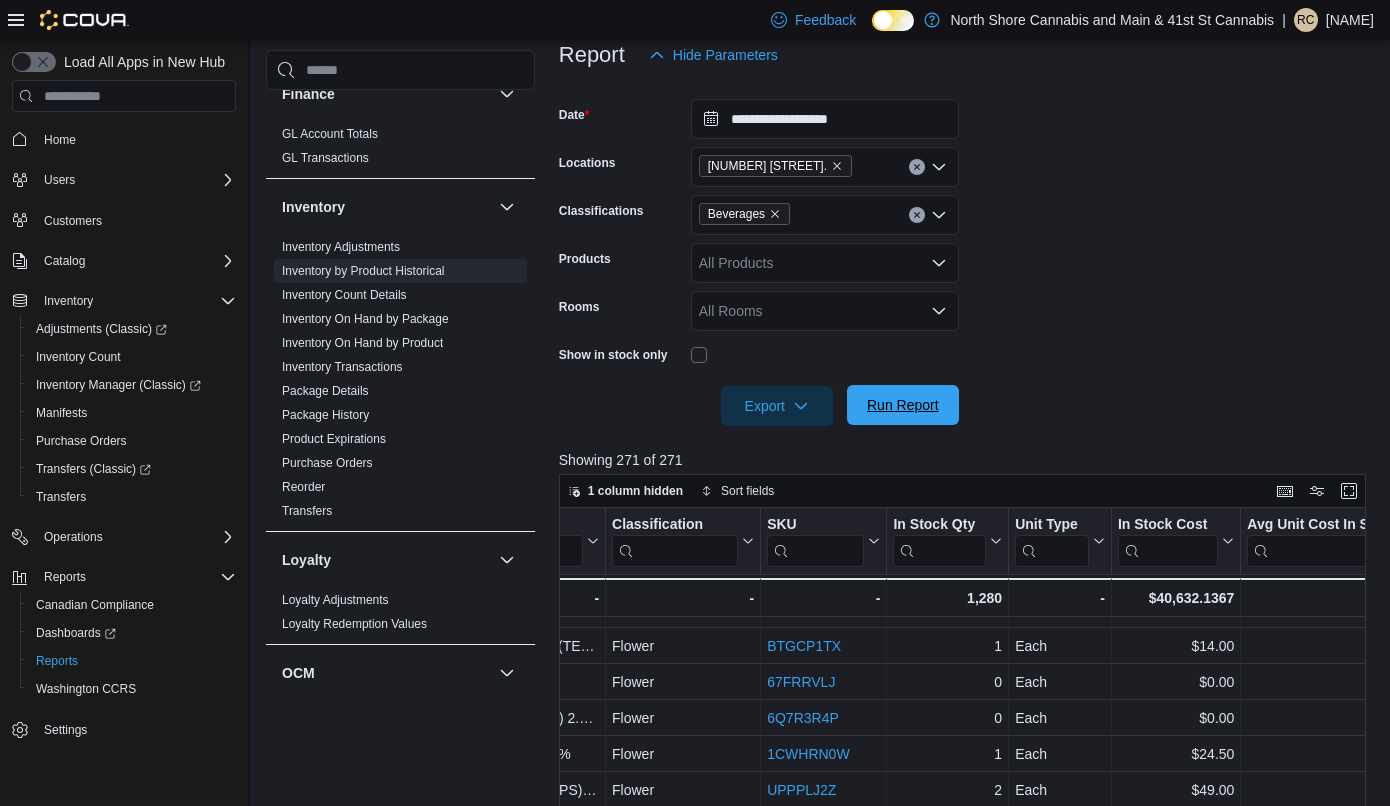 click on "Run Report" at bounding box center (903, 405) 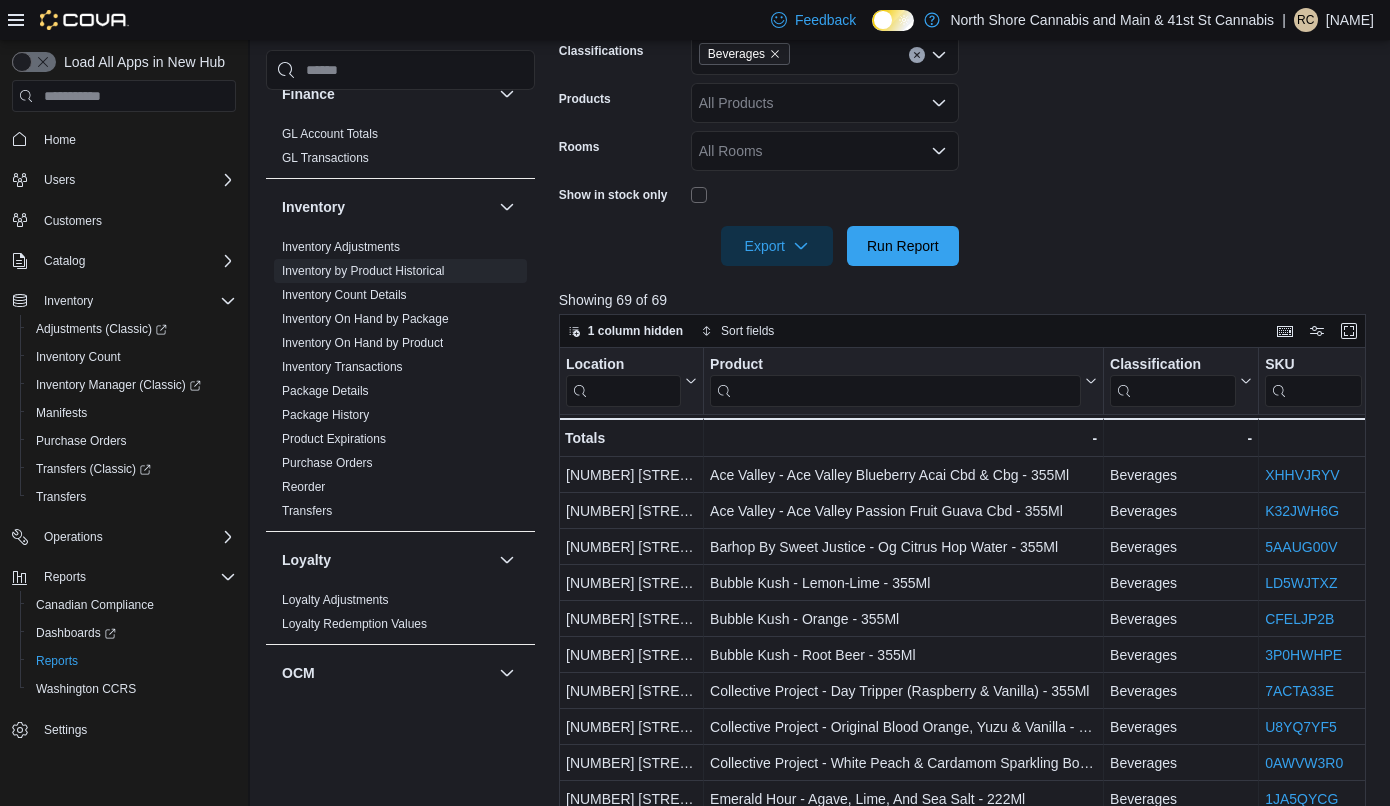 scroll, scrollTop: 432, scrollLeft: 0, axis: vertical 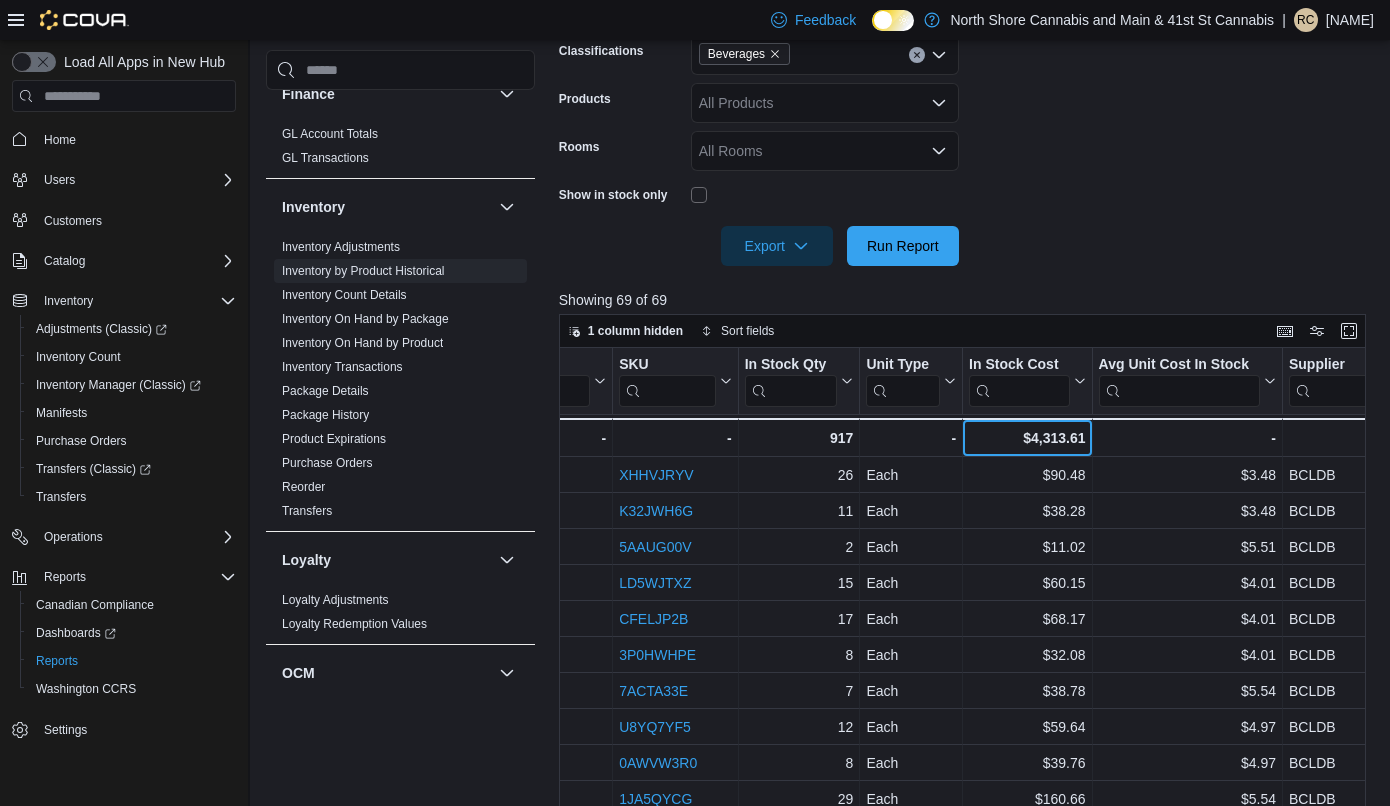 click on "$4,313.61" at bounding box center (1027, 438) 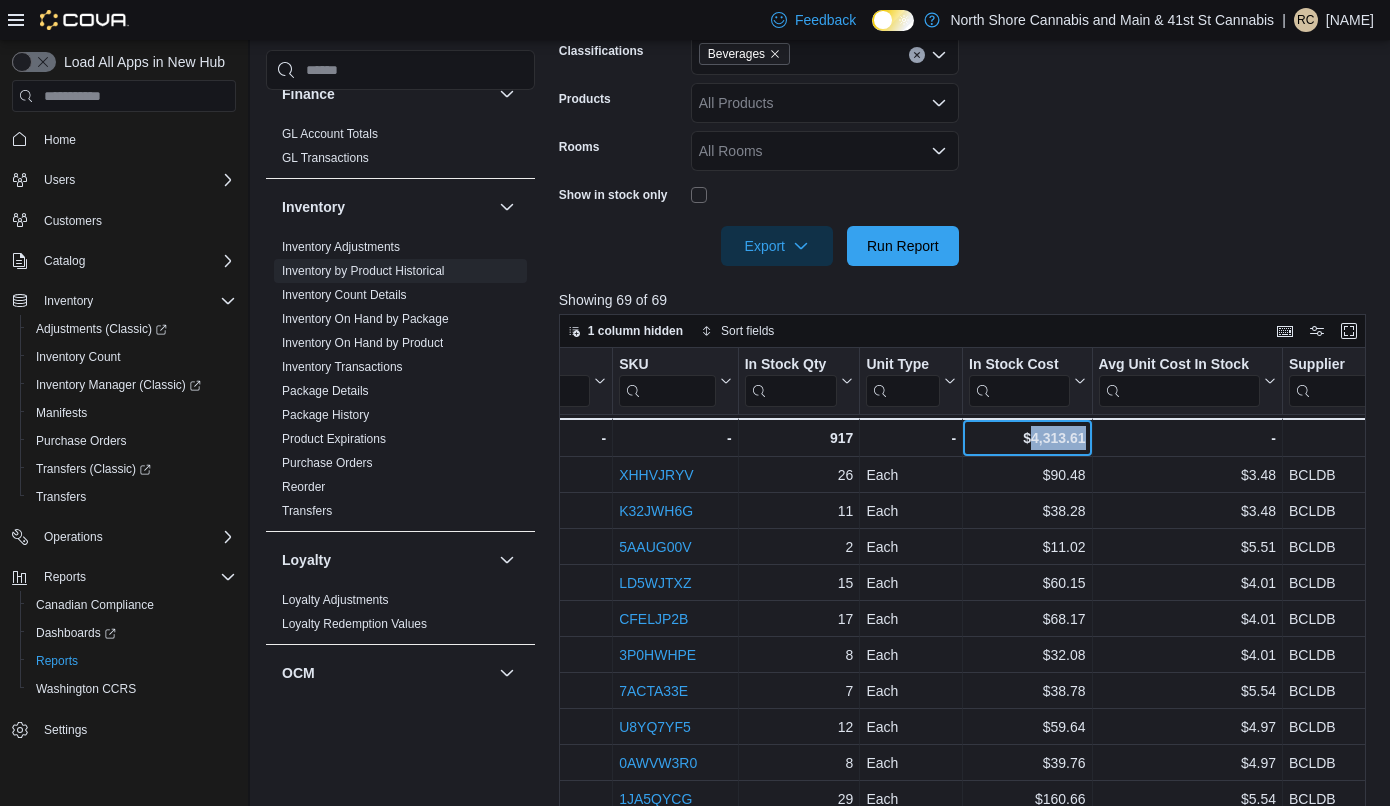 click on "$4,313.61" at bounding box center (1027, 438) 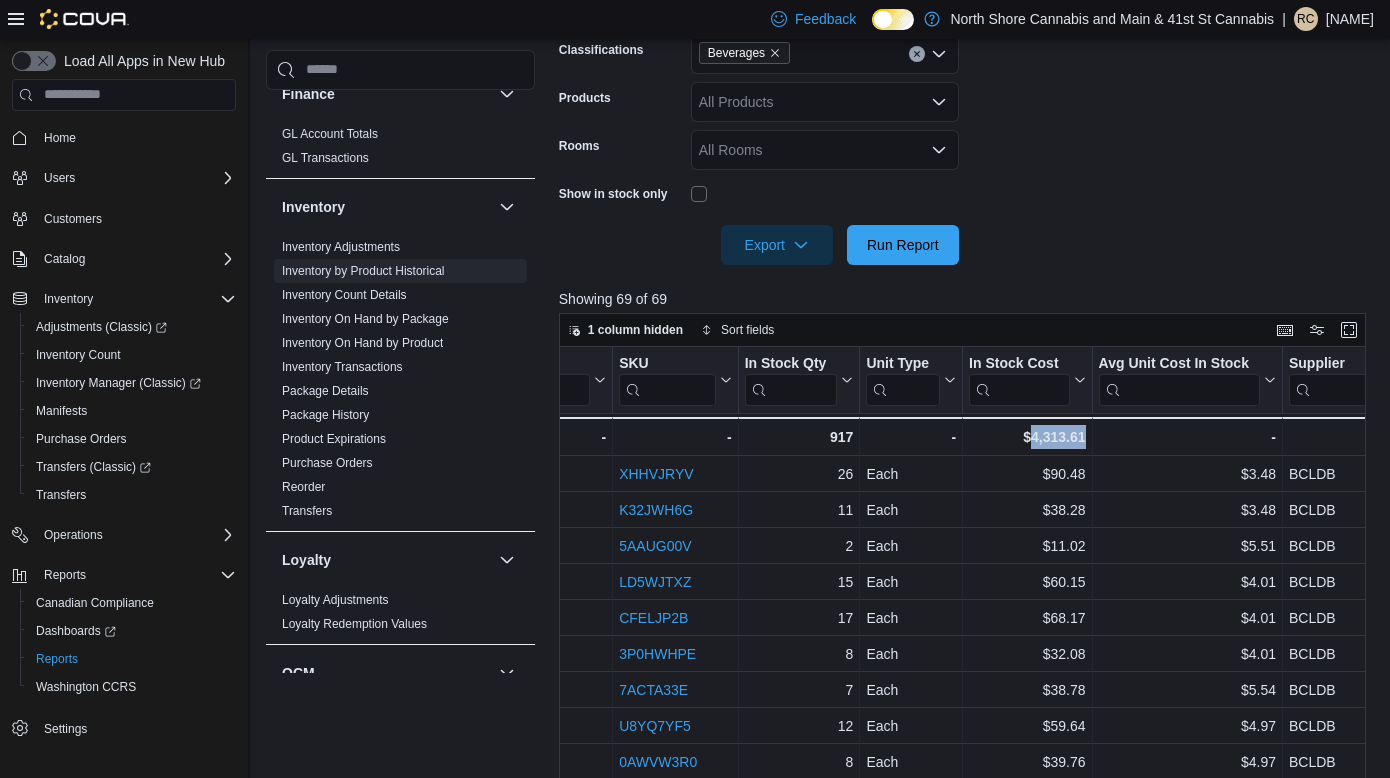 click 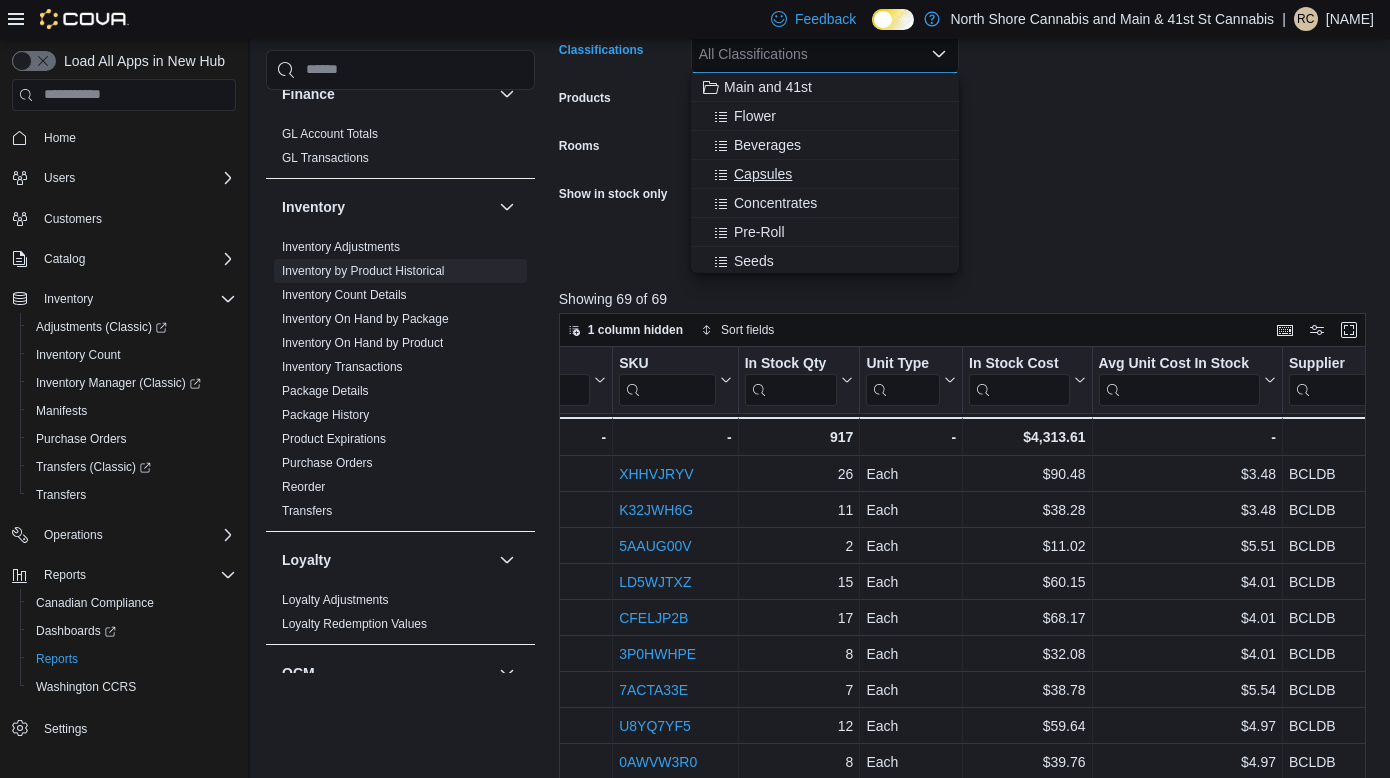 click on "Capsules" at bounding box center (763, 174) 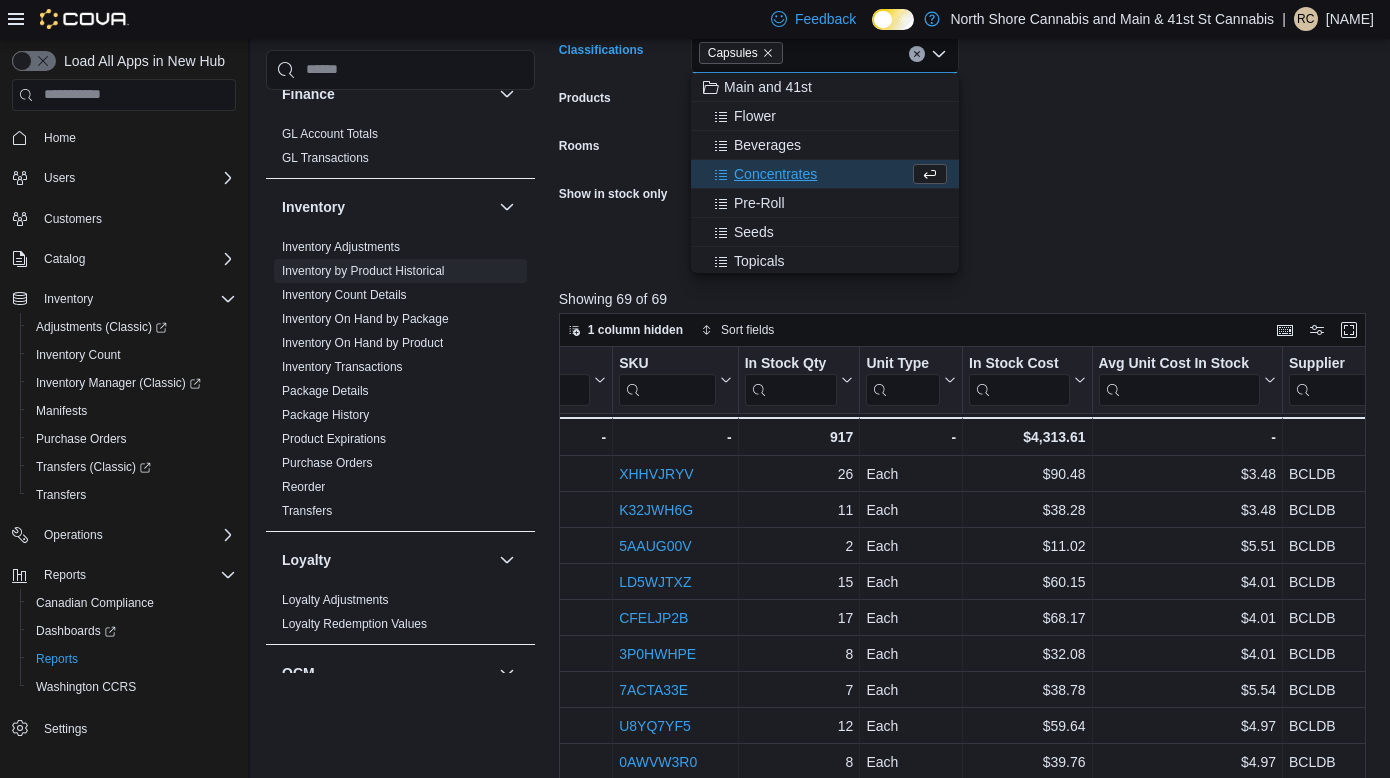 click on "**********" at bounding box center [966, 89] 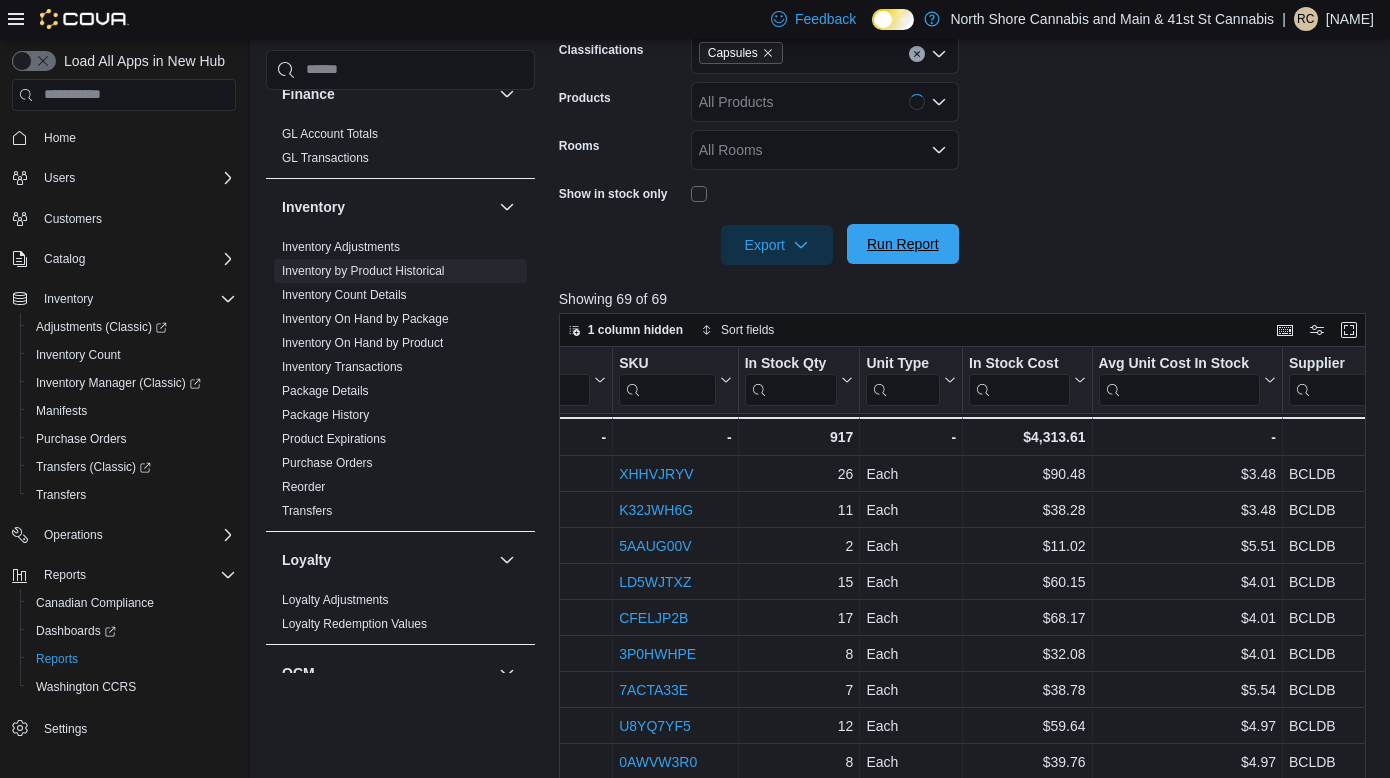 click on "Run Report" at bounding box center (903, 244) 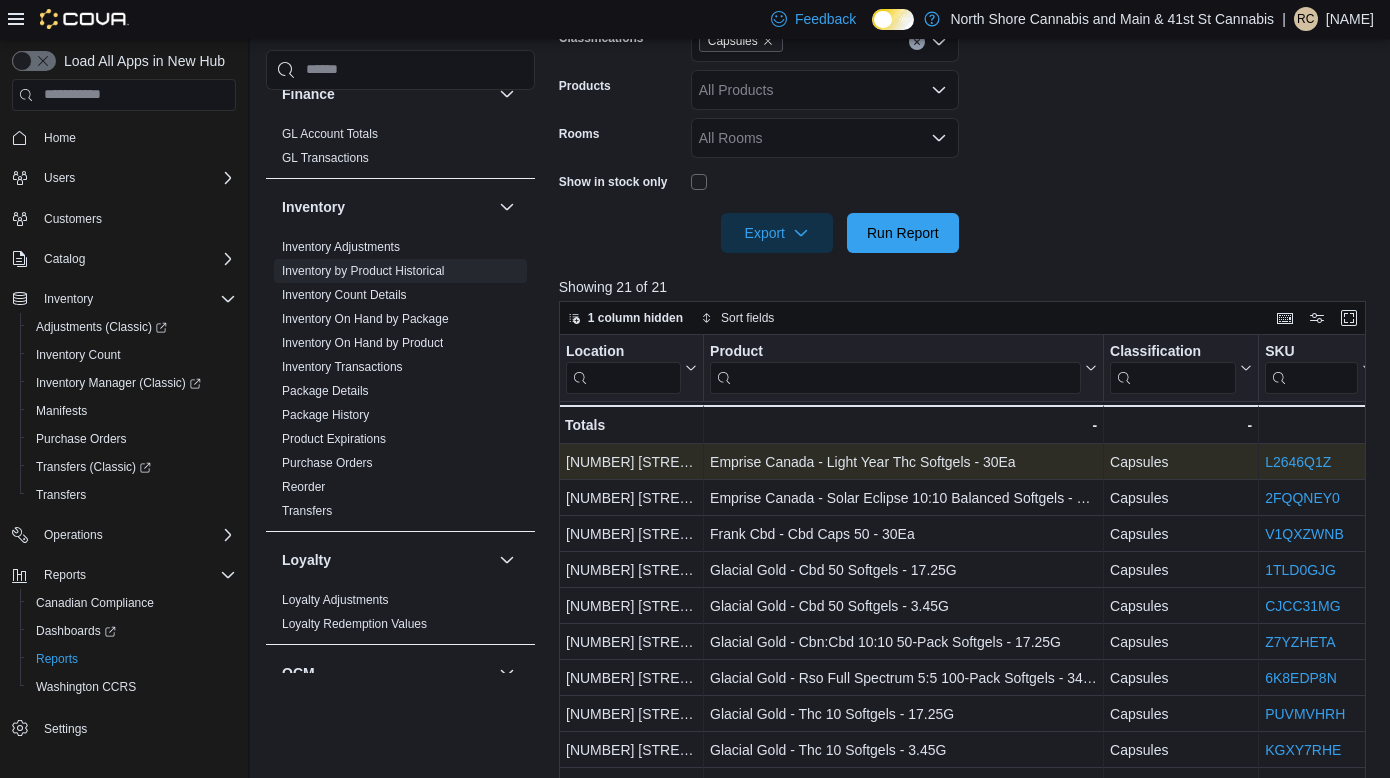 scroll, scrollTop: 448, scrollLeft: 0, axis: vertical 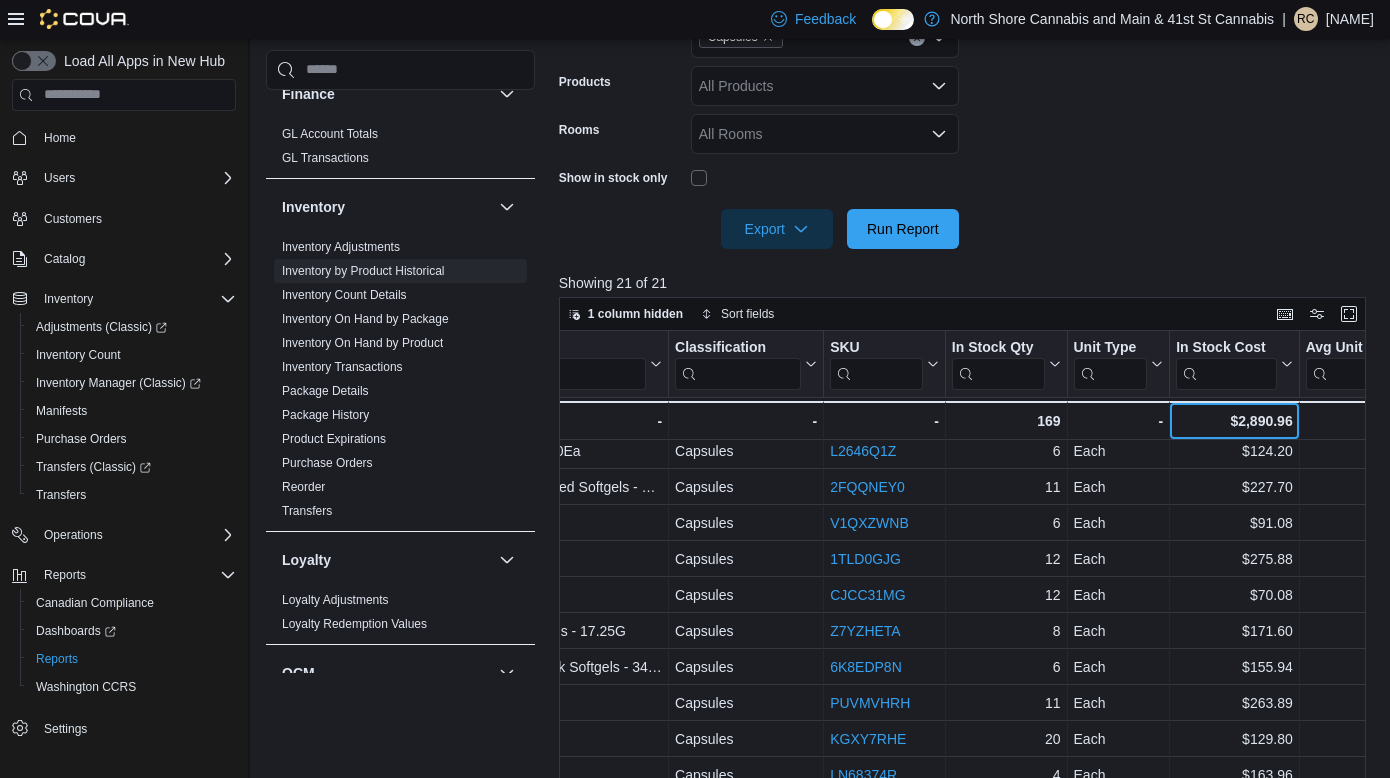 click on "$2,890.96" at bounding box center (1234, 421) 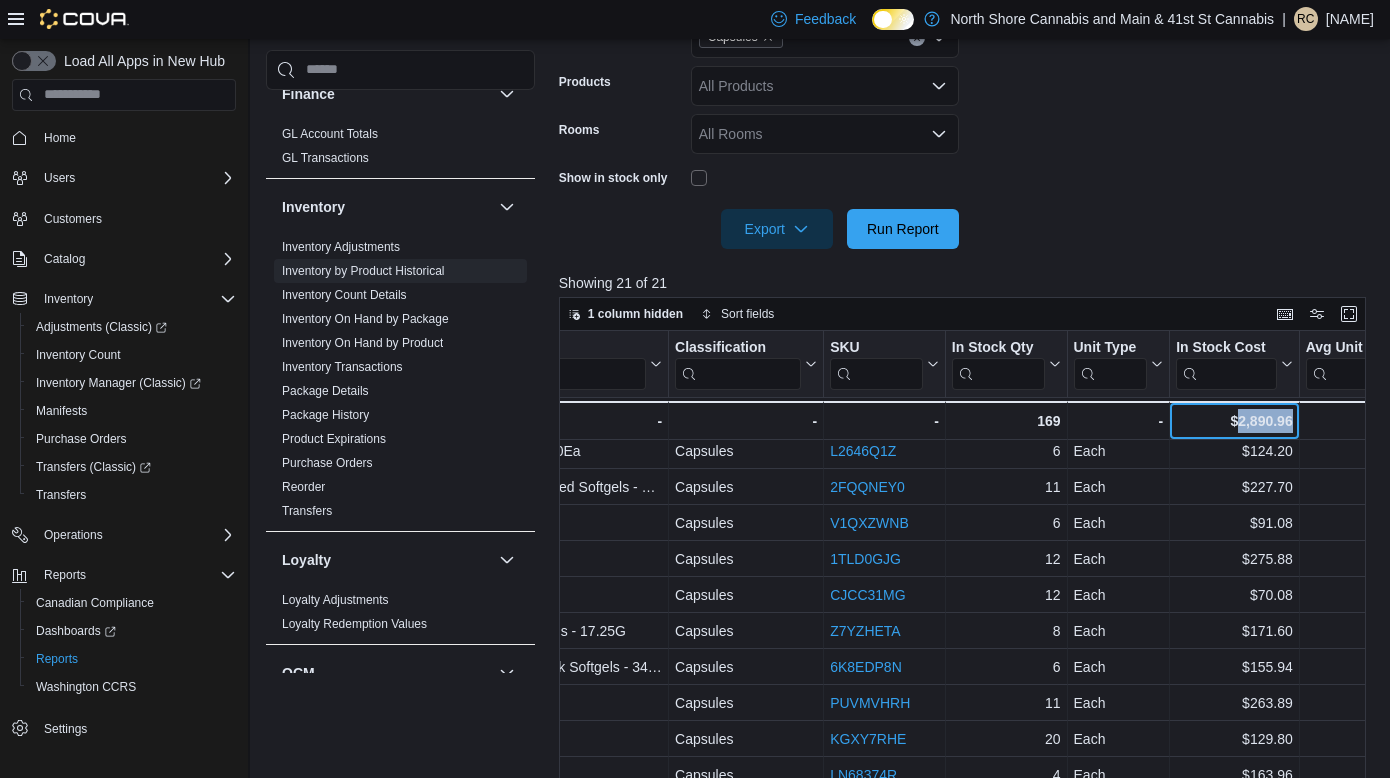 click on "$2,890.96" at bounding box center (1234, 421) 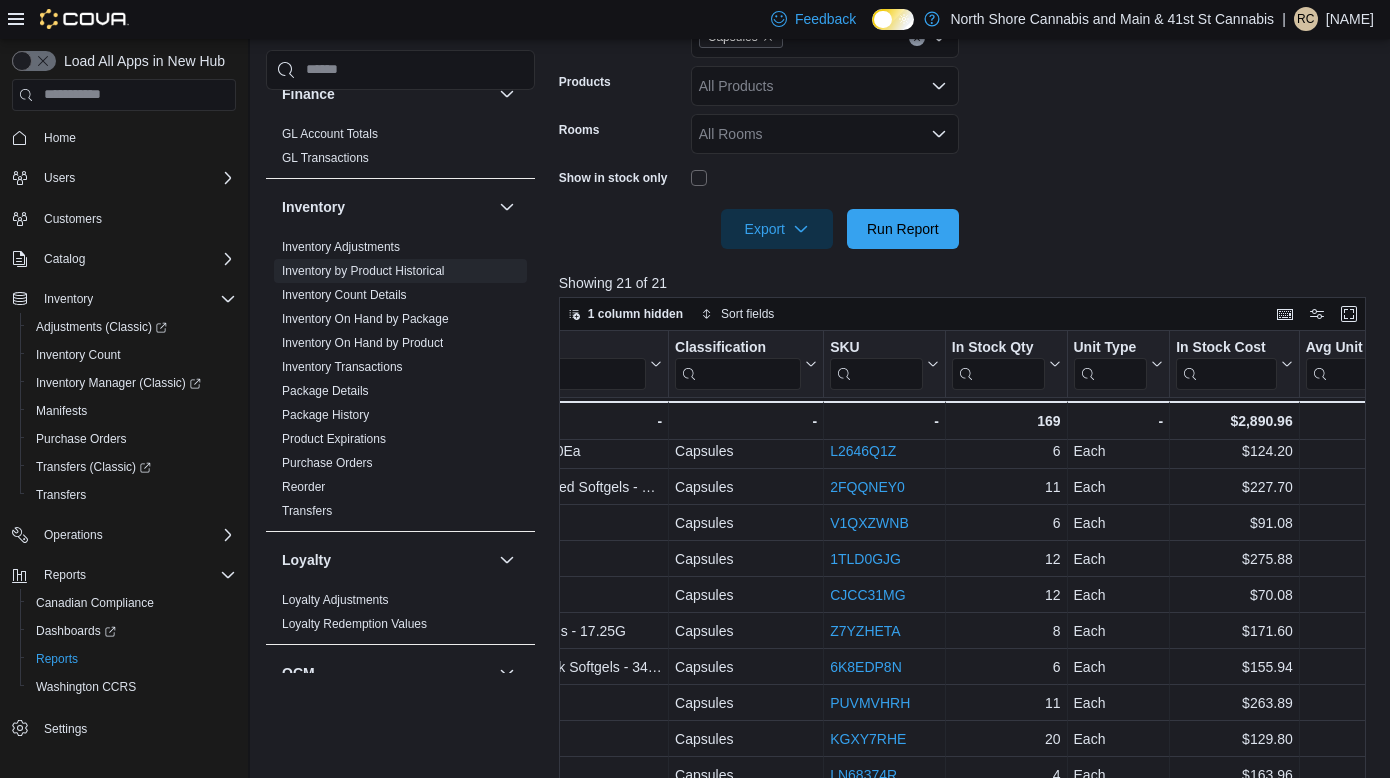 click on "Feedback Dark Mode North Shore Cannabis and Main & 41st St Cannabis | RC [NAME]" at bounding box center (1068, 19) 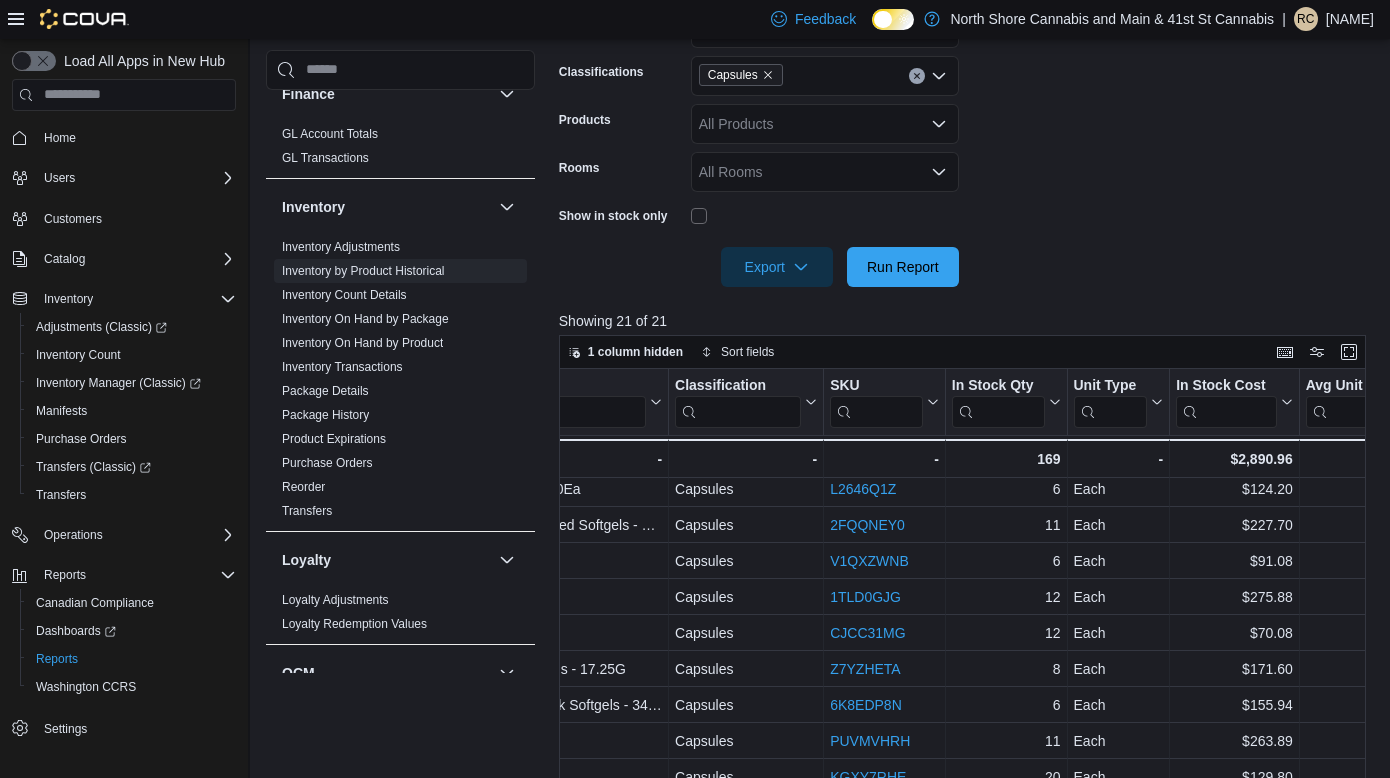 scroll, scrollTop: 385, scrollLeft: 0, axis: vertical 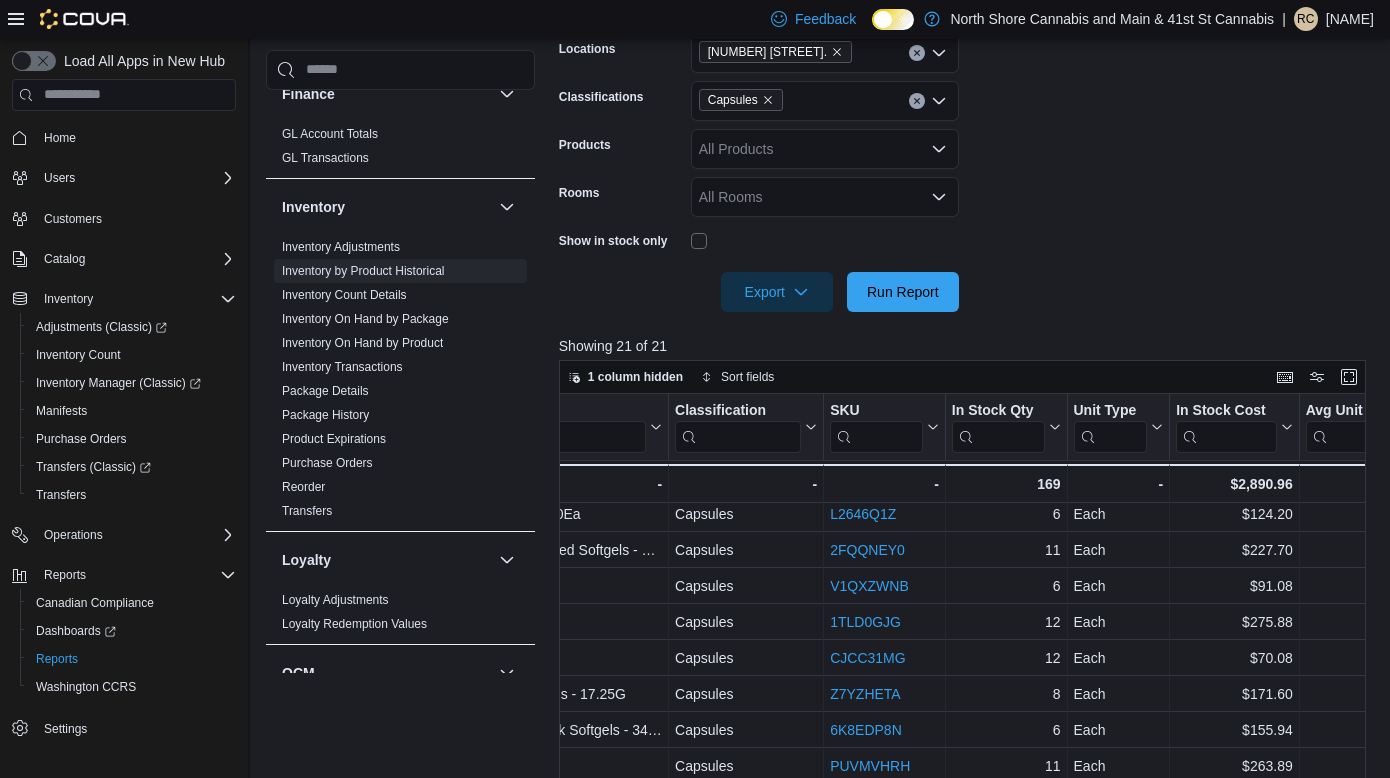 click 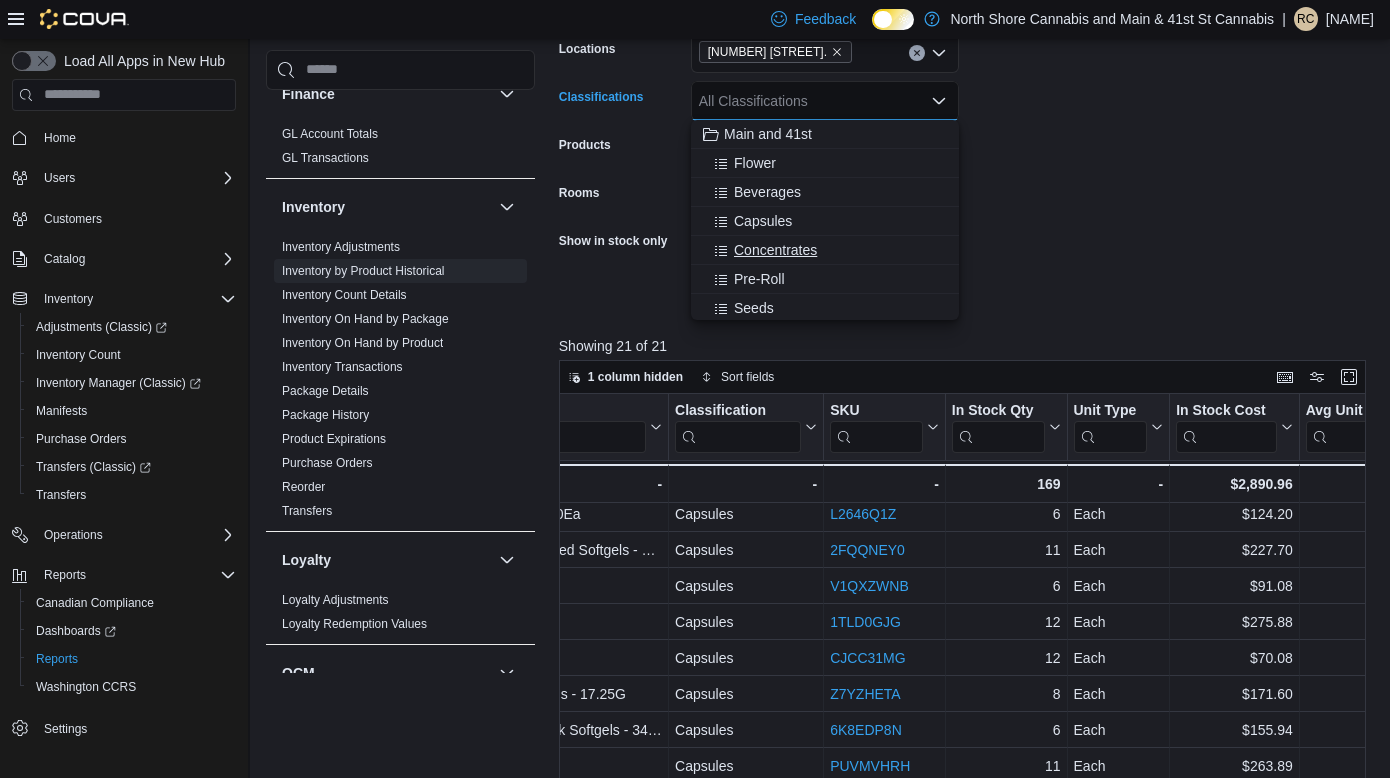 click on "Concentrates" at bounding box center [775, 250] 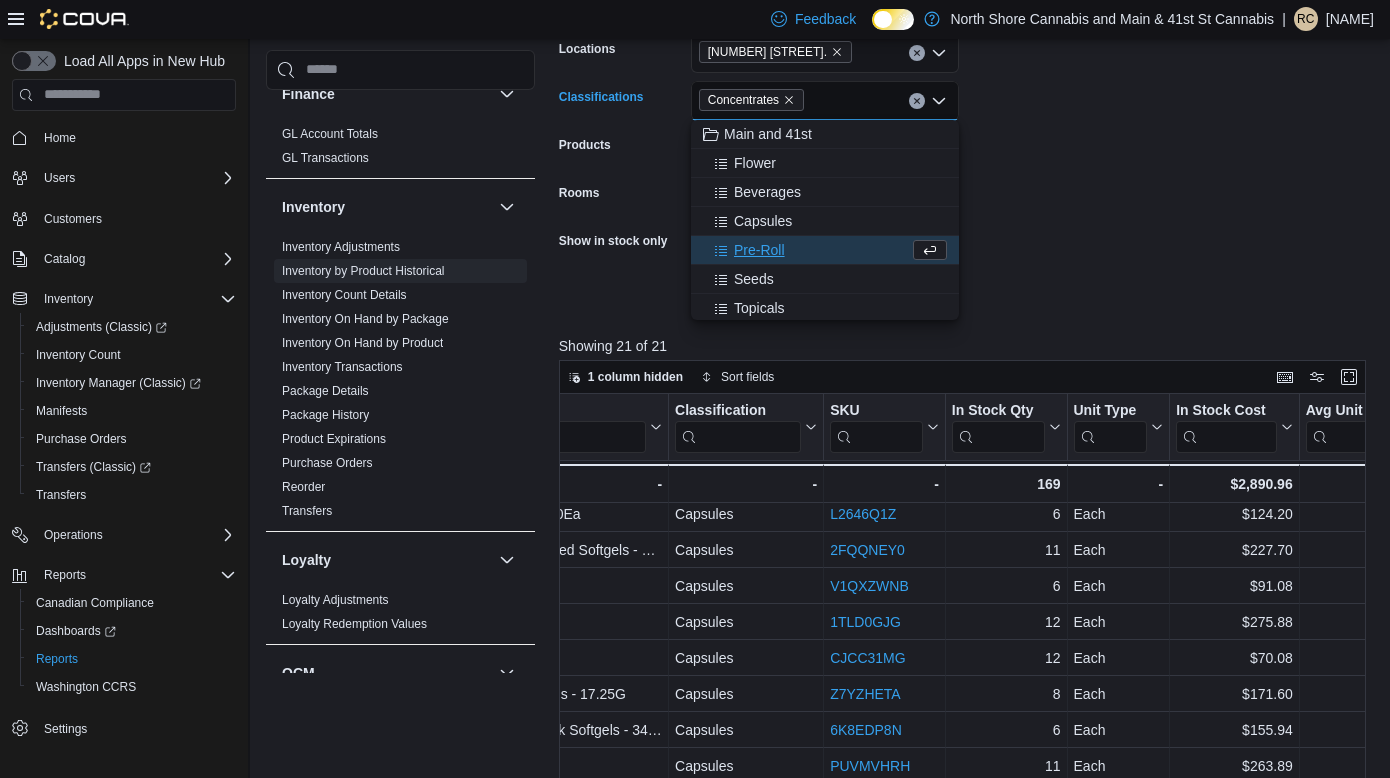 click at bounding box center (966, 264) 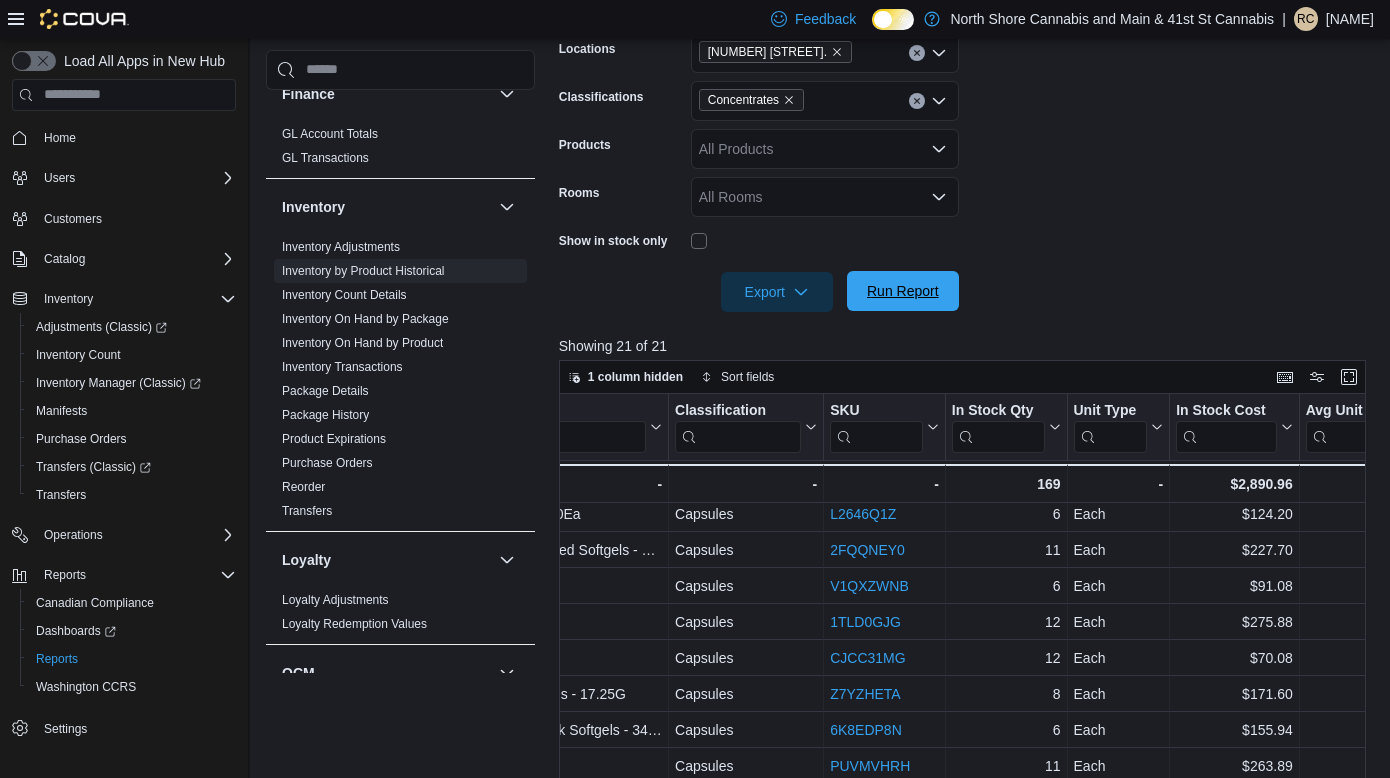 click on "Run Report" at bounding box center (903, 291) 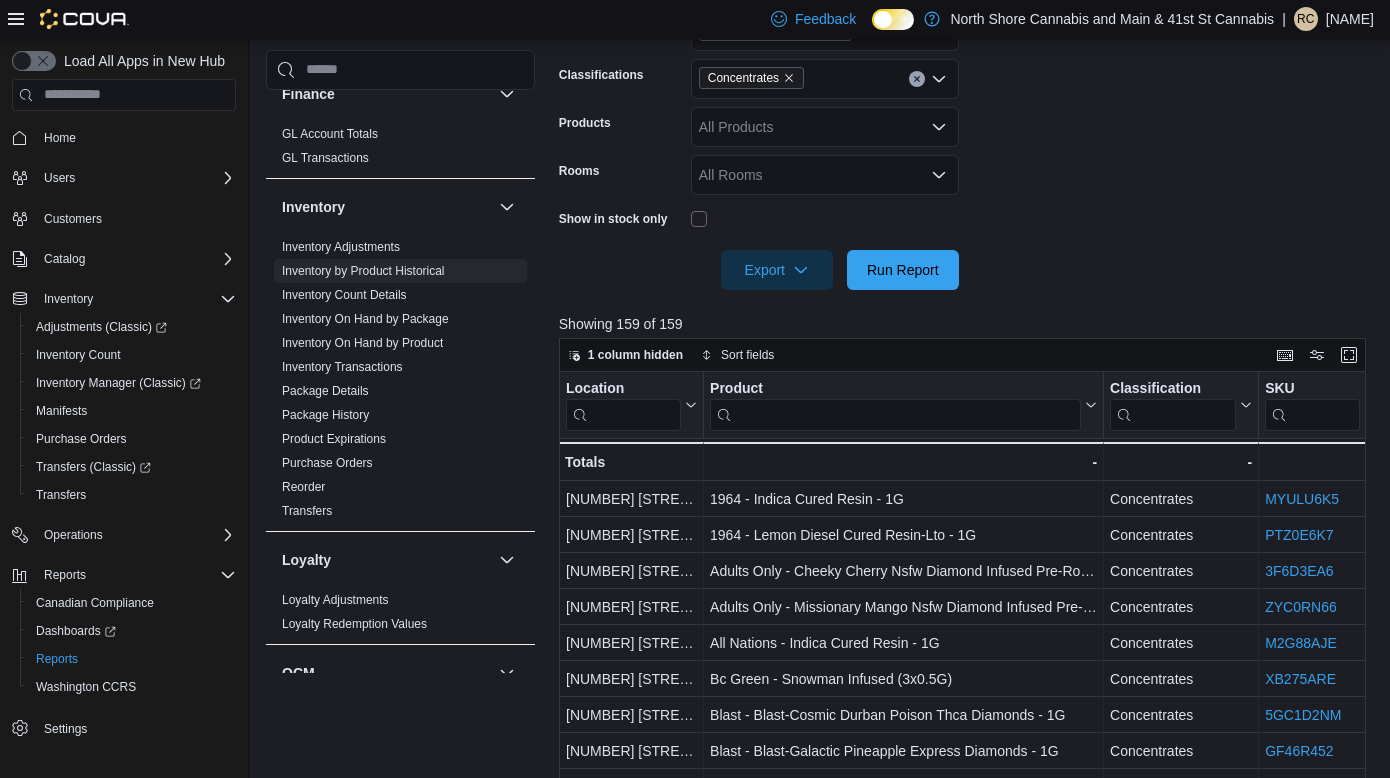 scroll, scrollTop: 421, scrollLeft: 0, axis: vertical 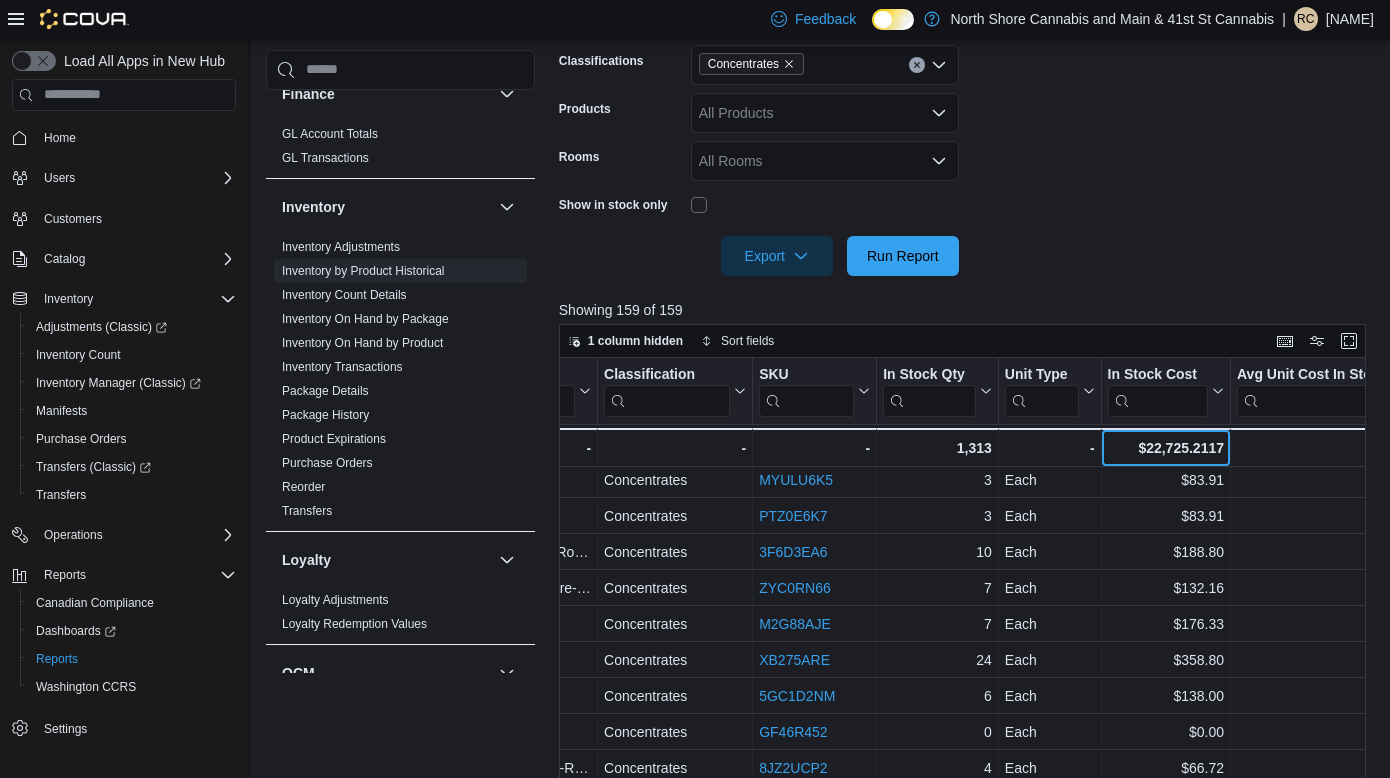 click on "$22,725.2117" at bounding box center [1165, 448] 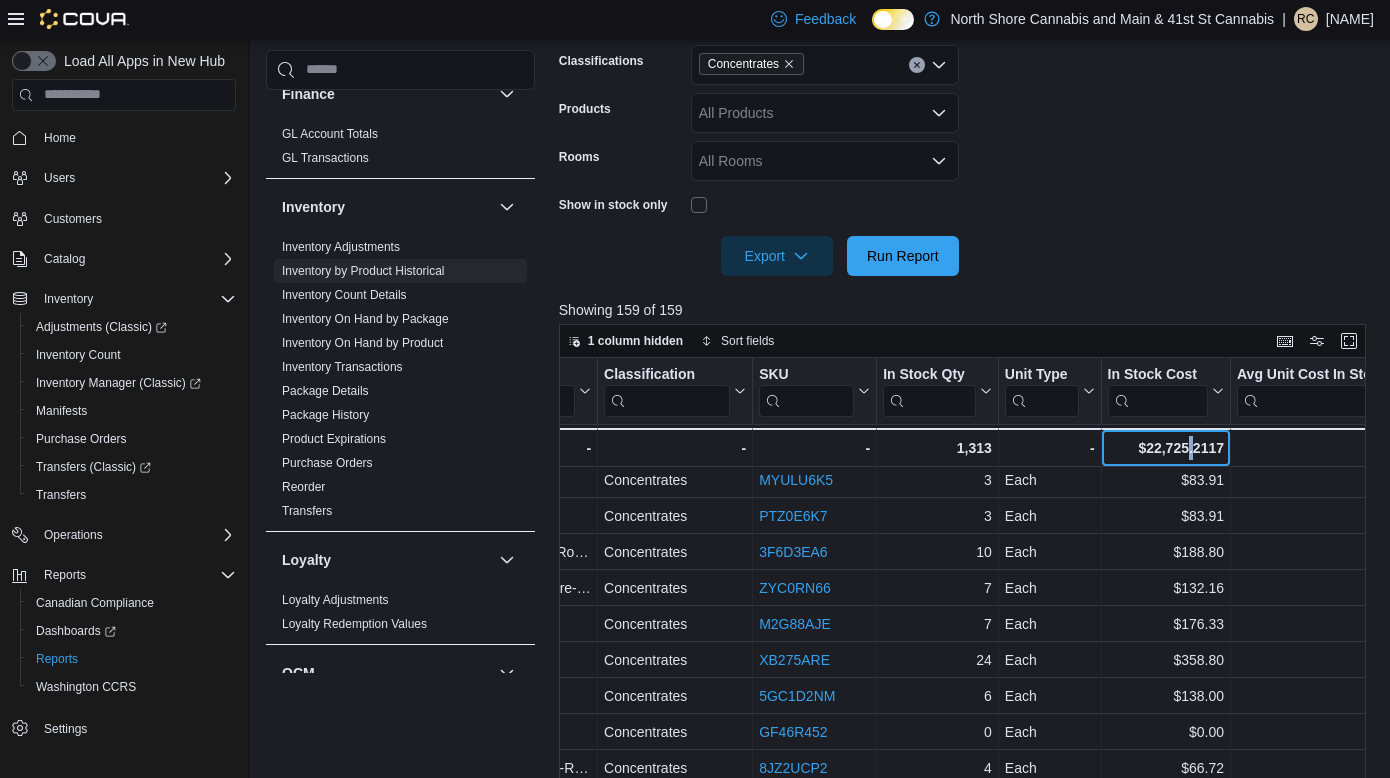 click on "$22,725.2117" at bounding box center (1165, 448) 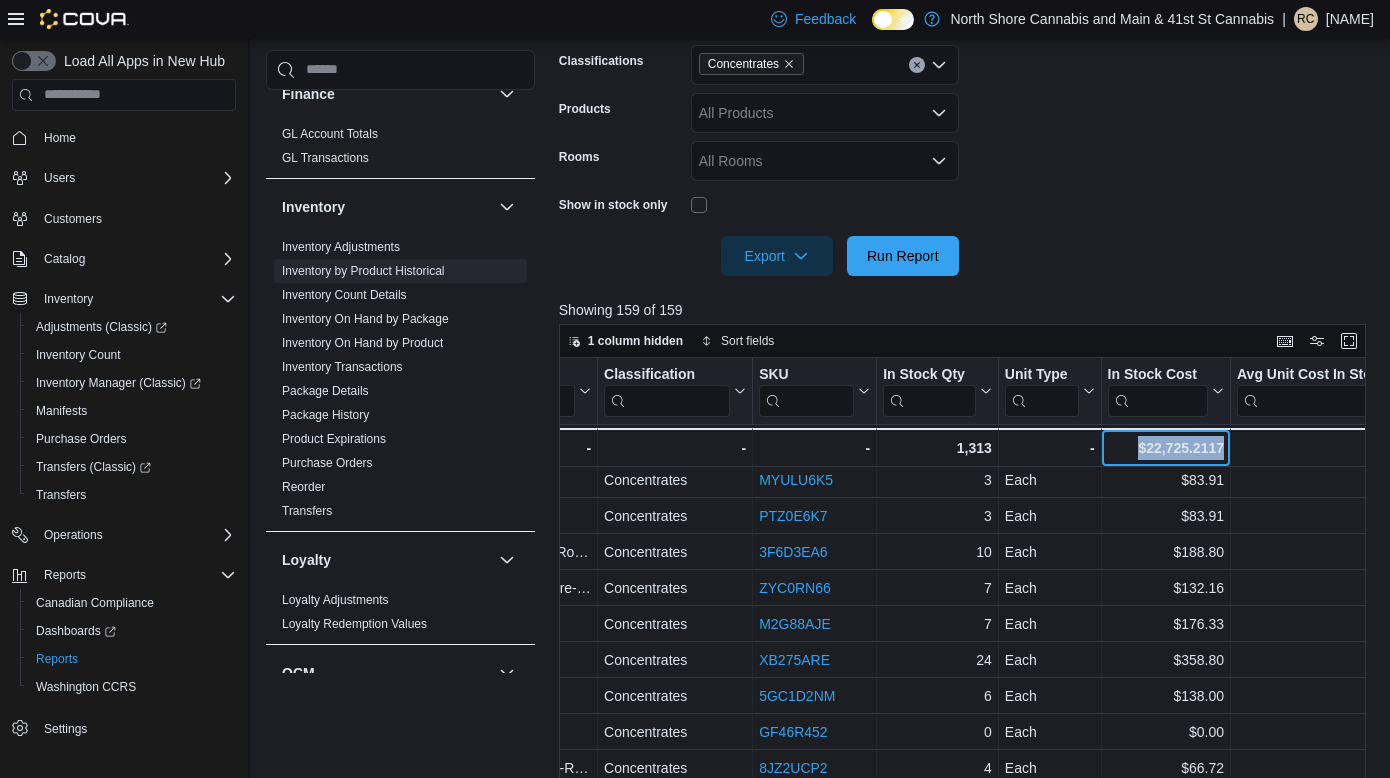 click on "$22,725.2117" at bounding box center [1165, 448] 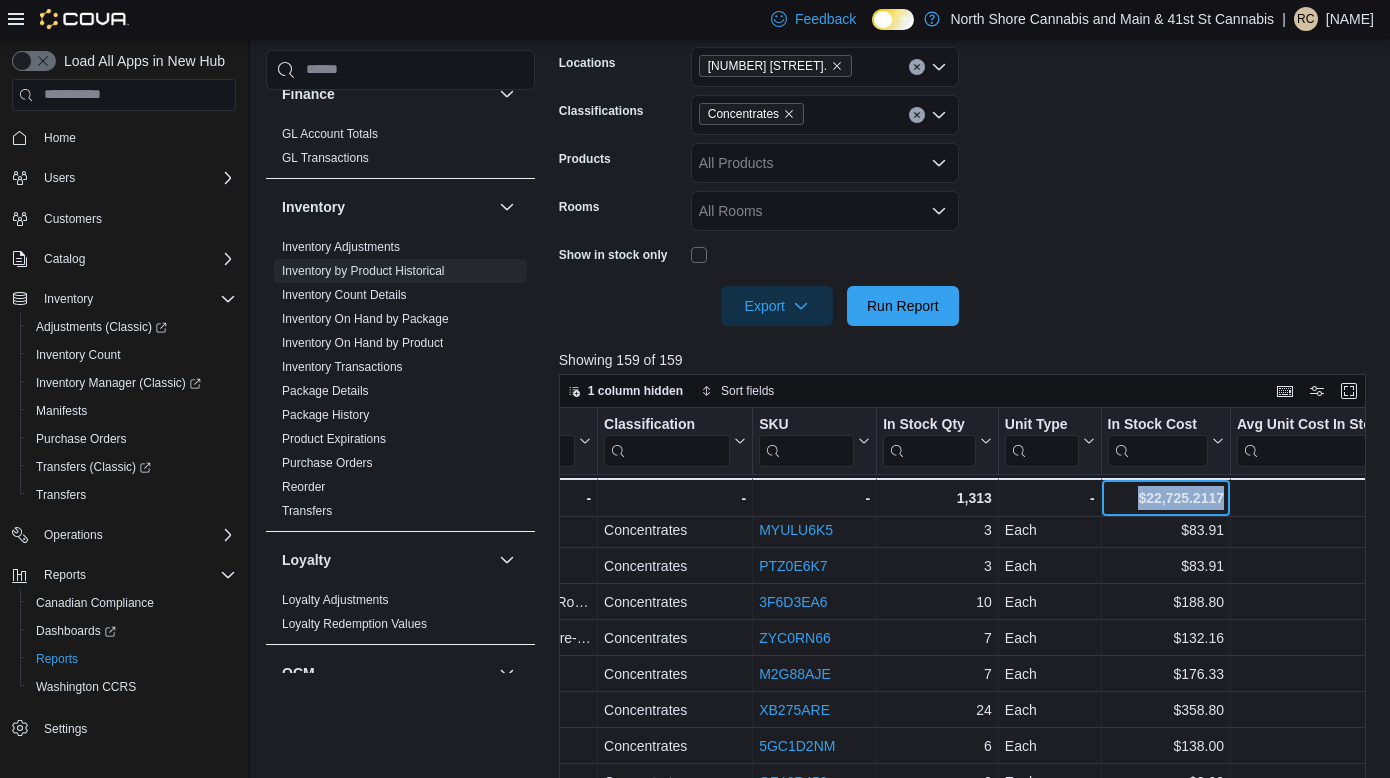 scroll, scrollTop: 353, scrollLeft: 0, axis: vertical 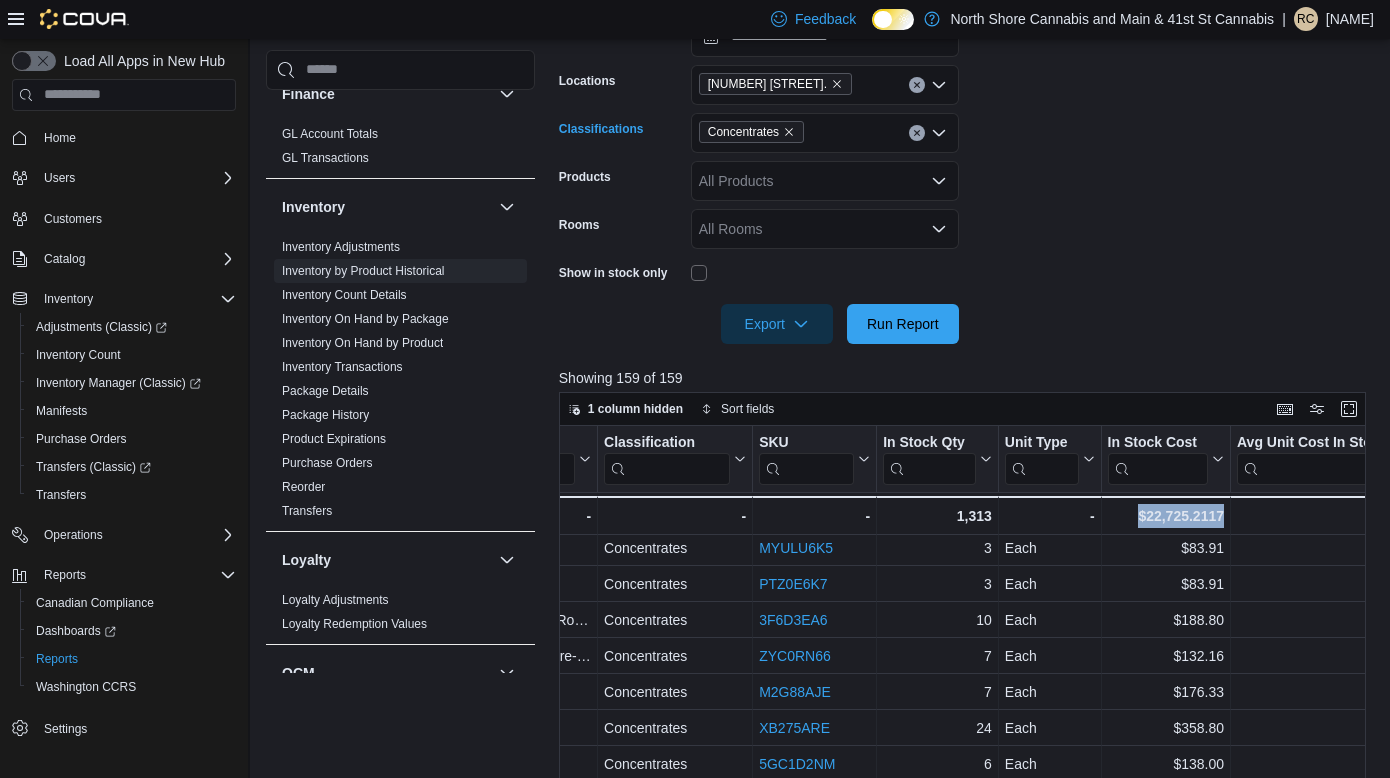 click 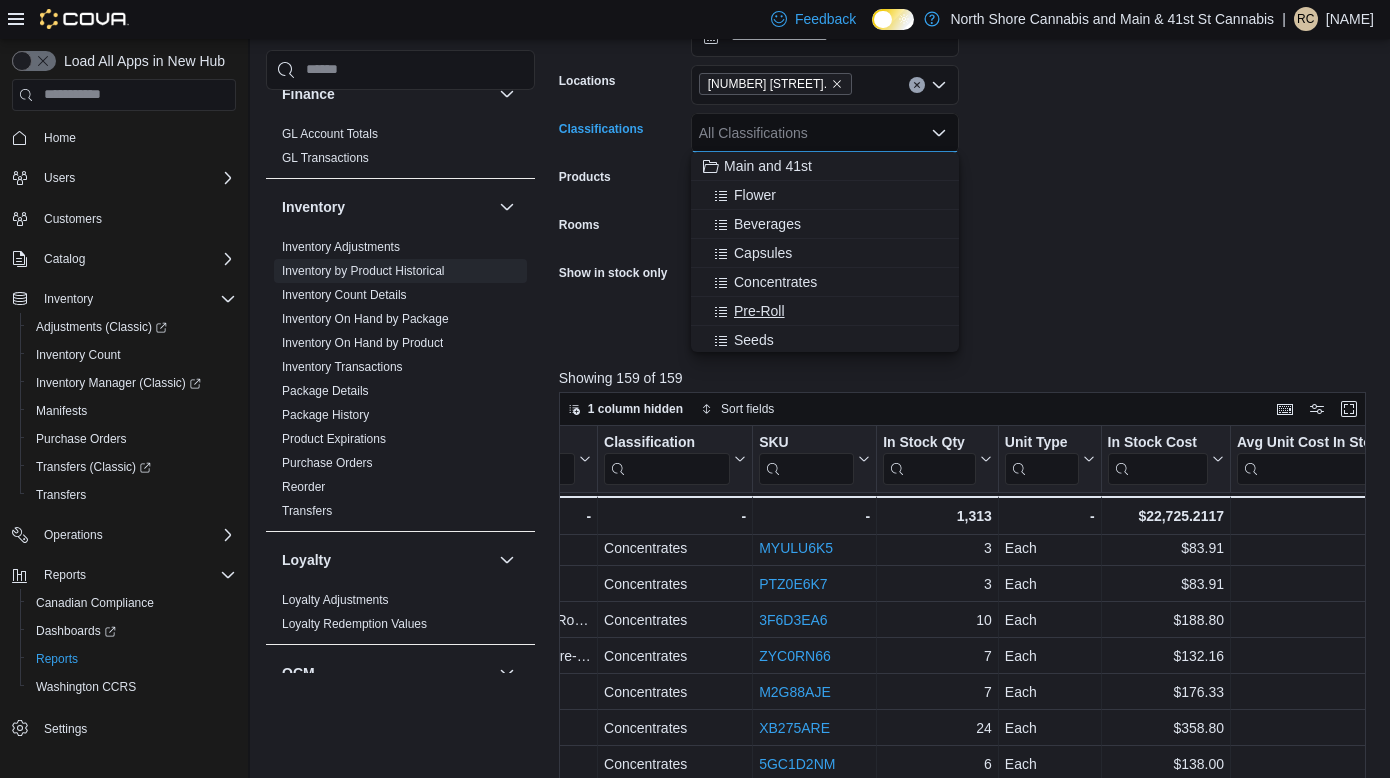 click on "Pre-Roll" at bounding box center [759, 311] 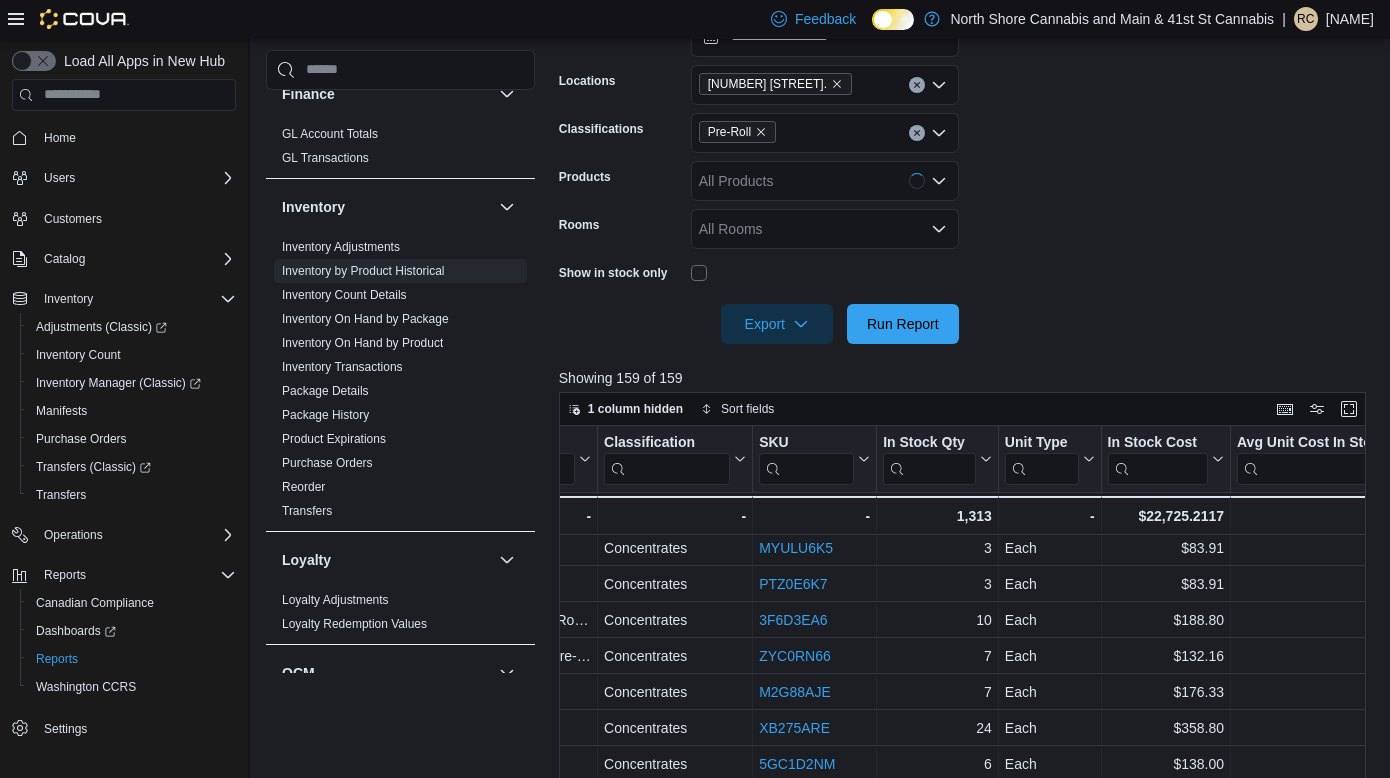 click on "**********" at bounding box center (966, 168) 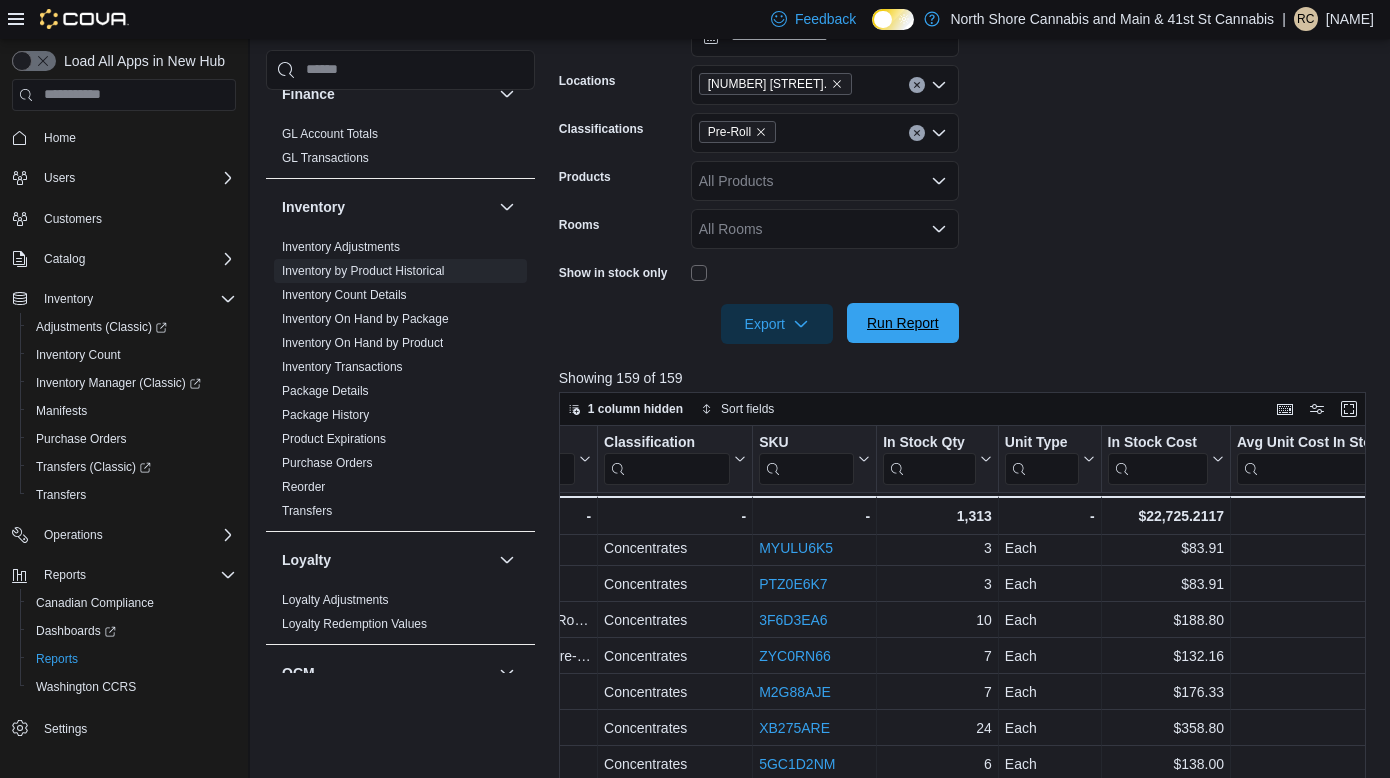 click on "Run Report" at bounding box center (903, 323) 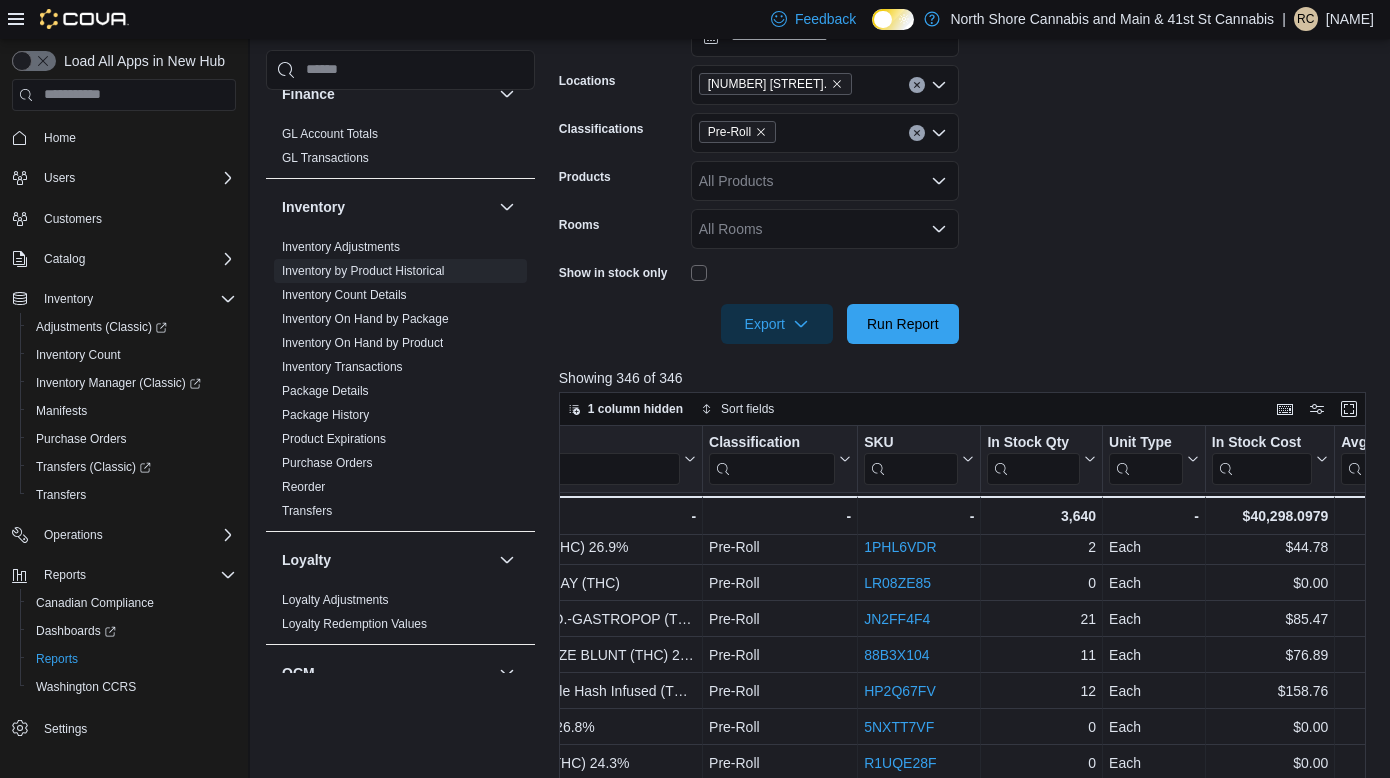 scroll, scrollTop: 6, scrollLeft: 615, axis: both 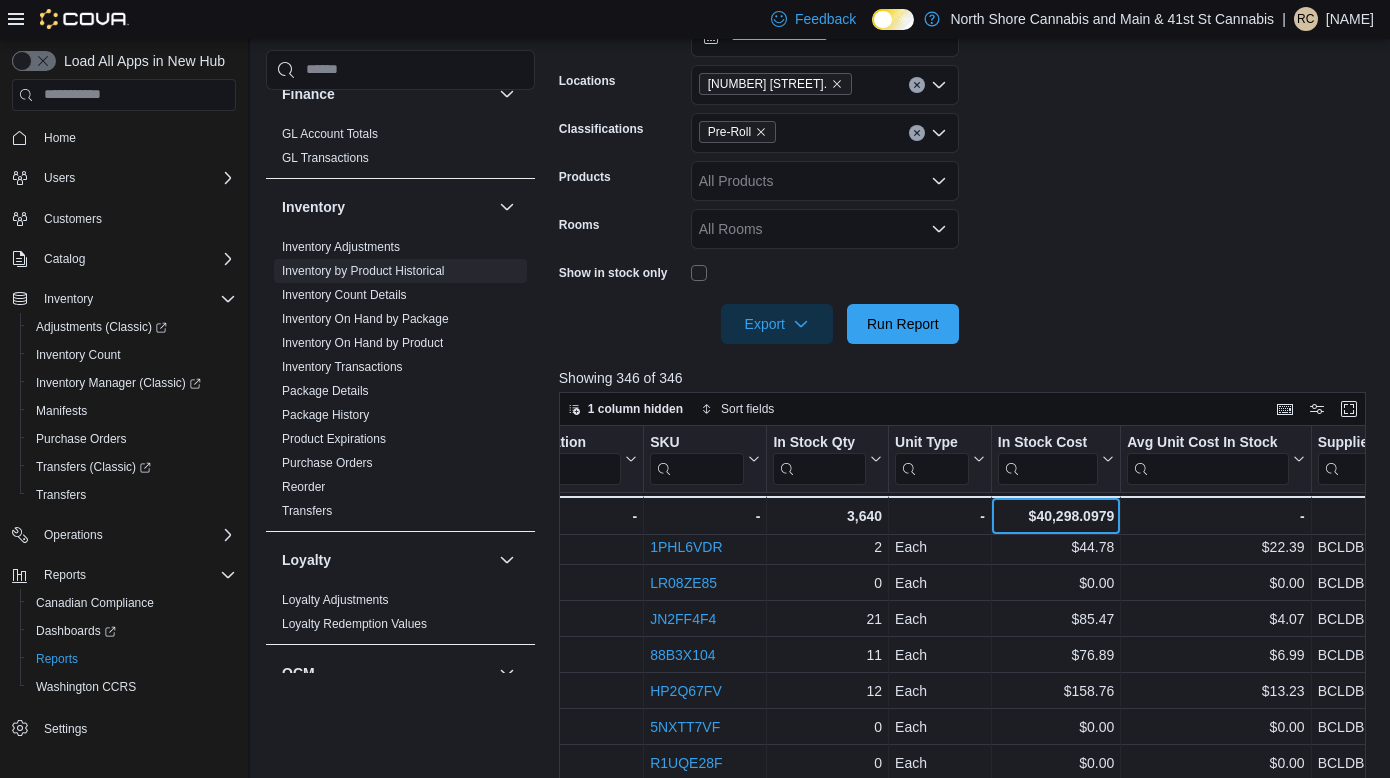 click on "$40,298.0979" at bounding box center [1056, 516] 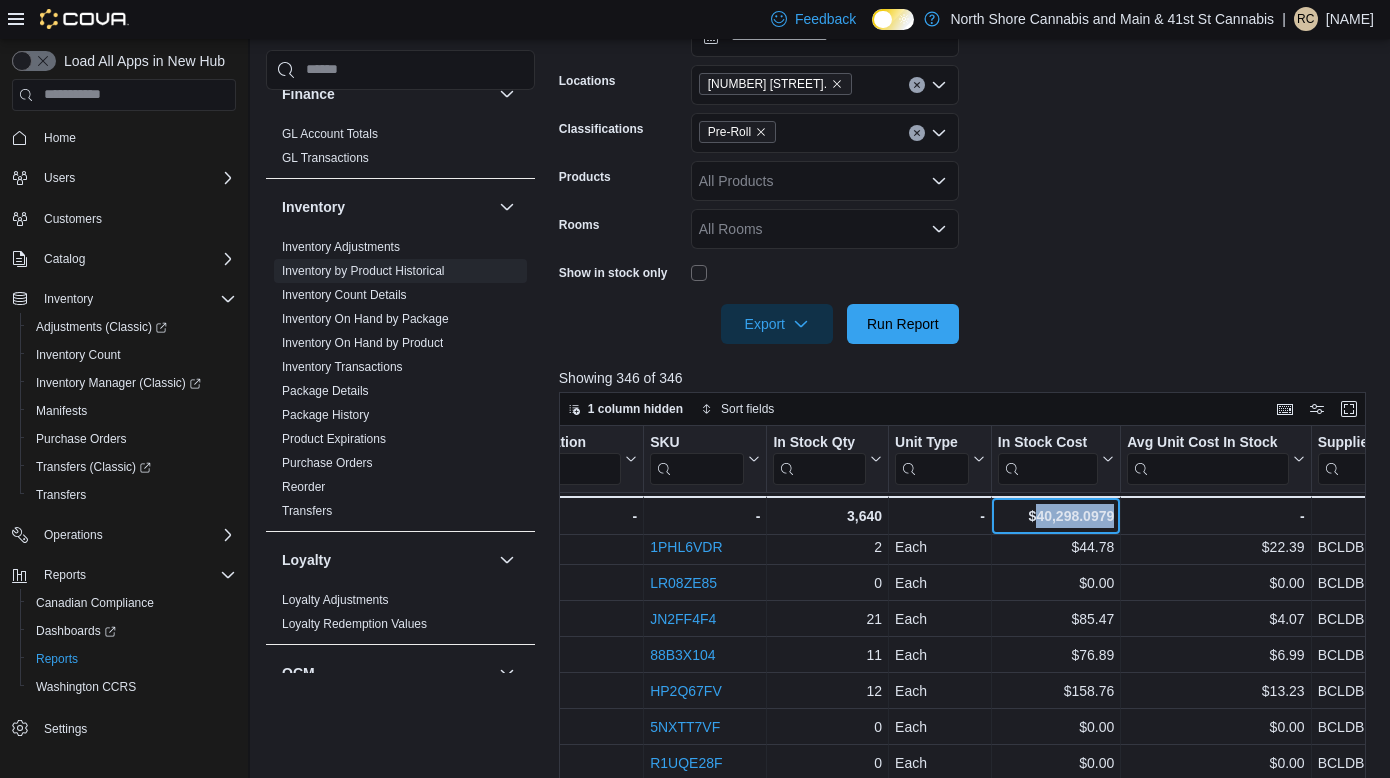 click on "$40,298.0979" at bounding box center [1056, 516] 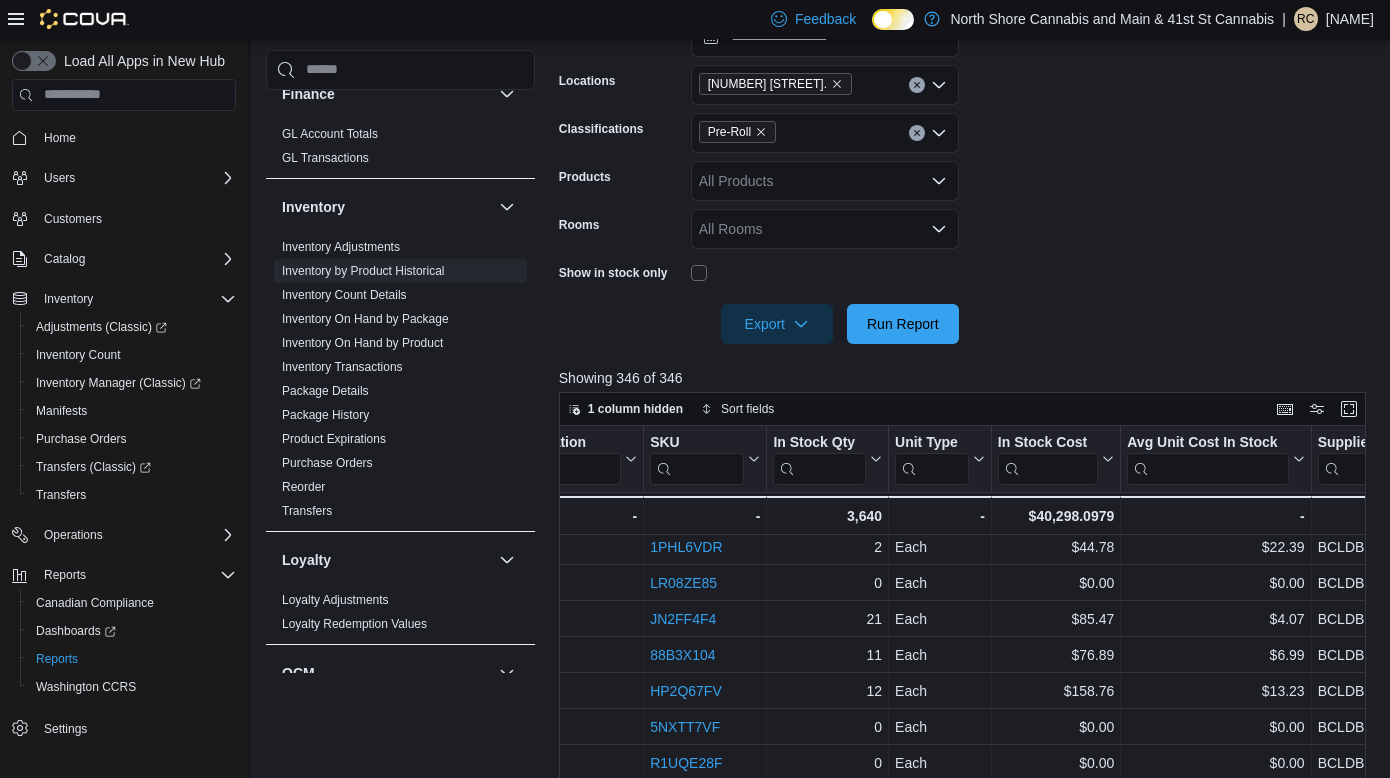 click on "Pre-Roll" at bounding box center (737, 132) 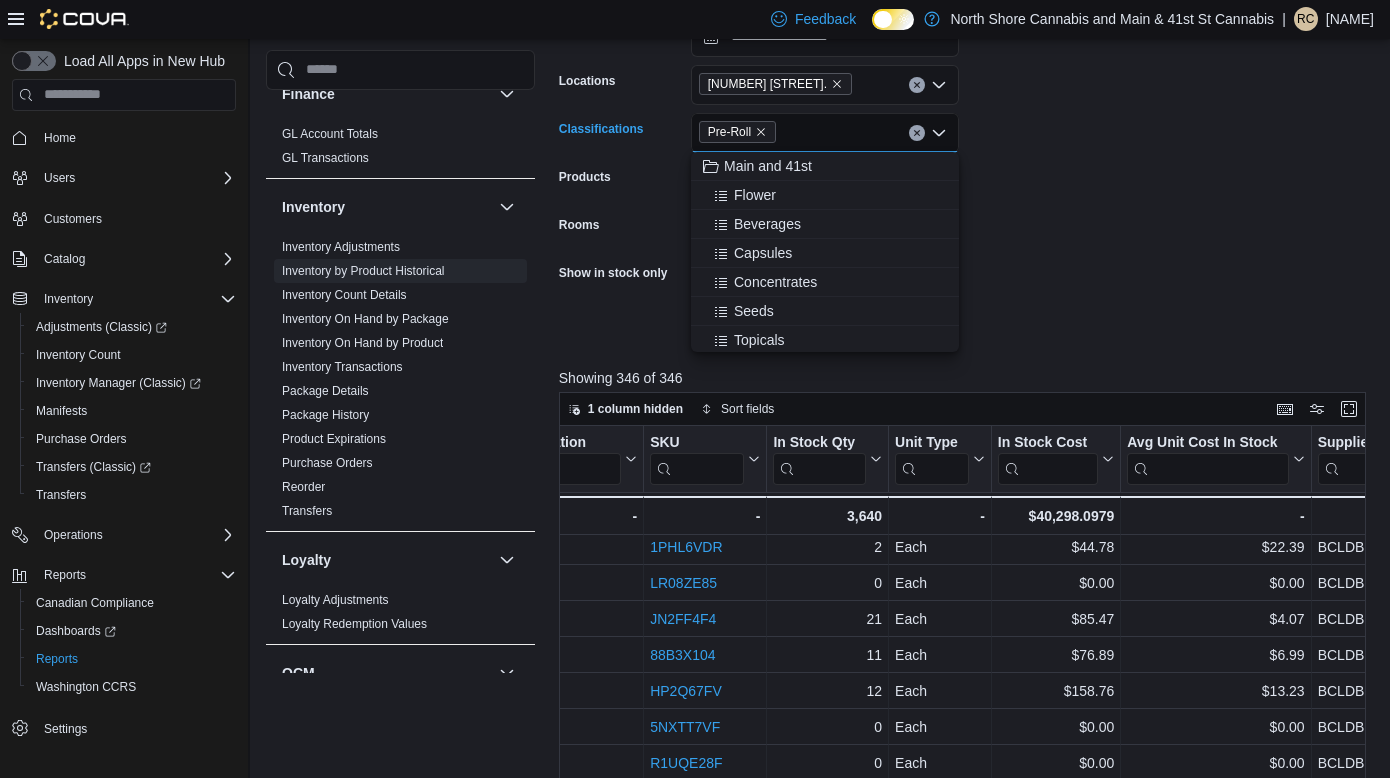 click 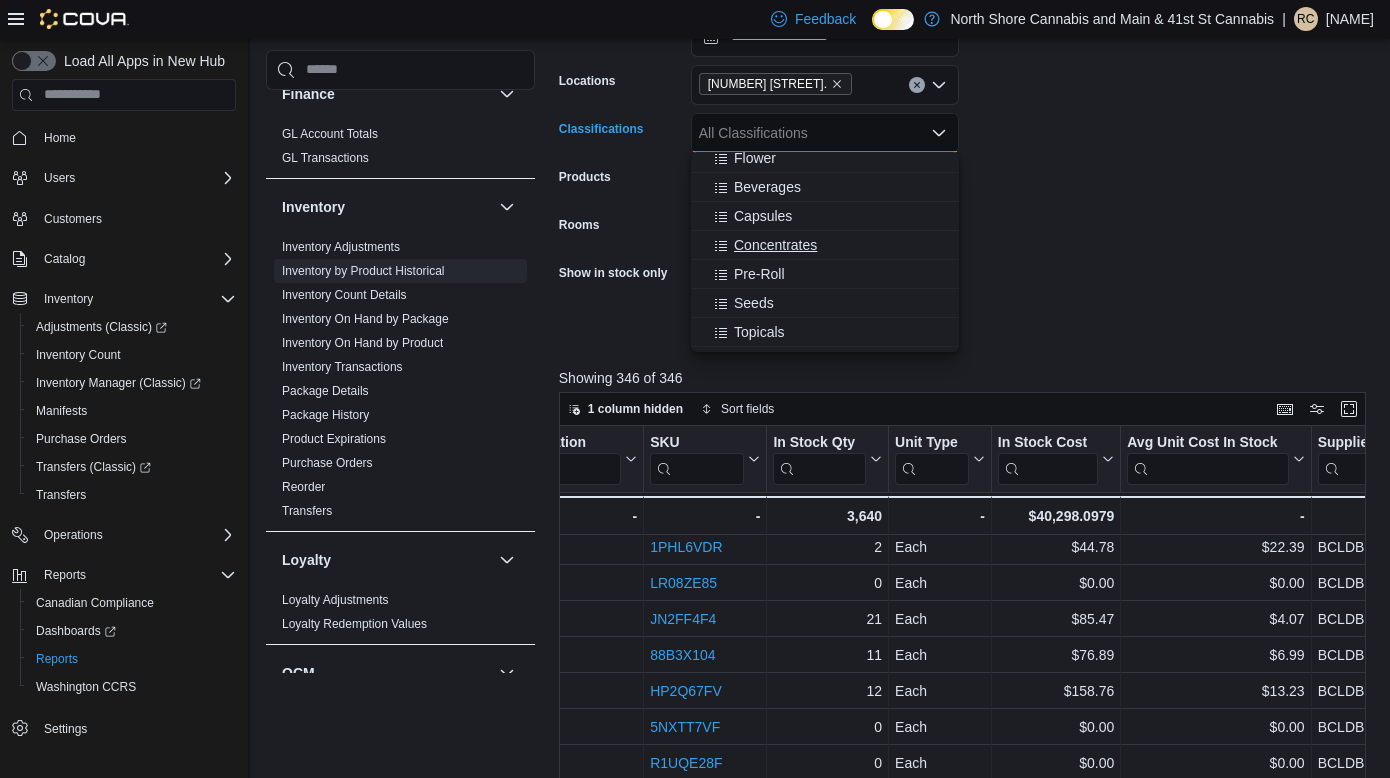 scroll, scrollTop: 48, scrollLeft: 0, axis: vertical 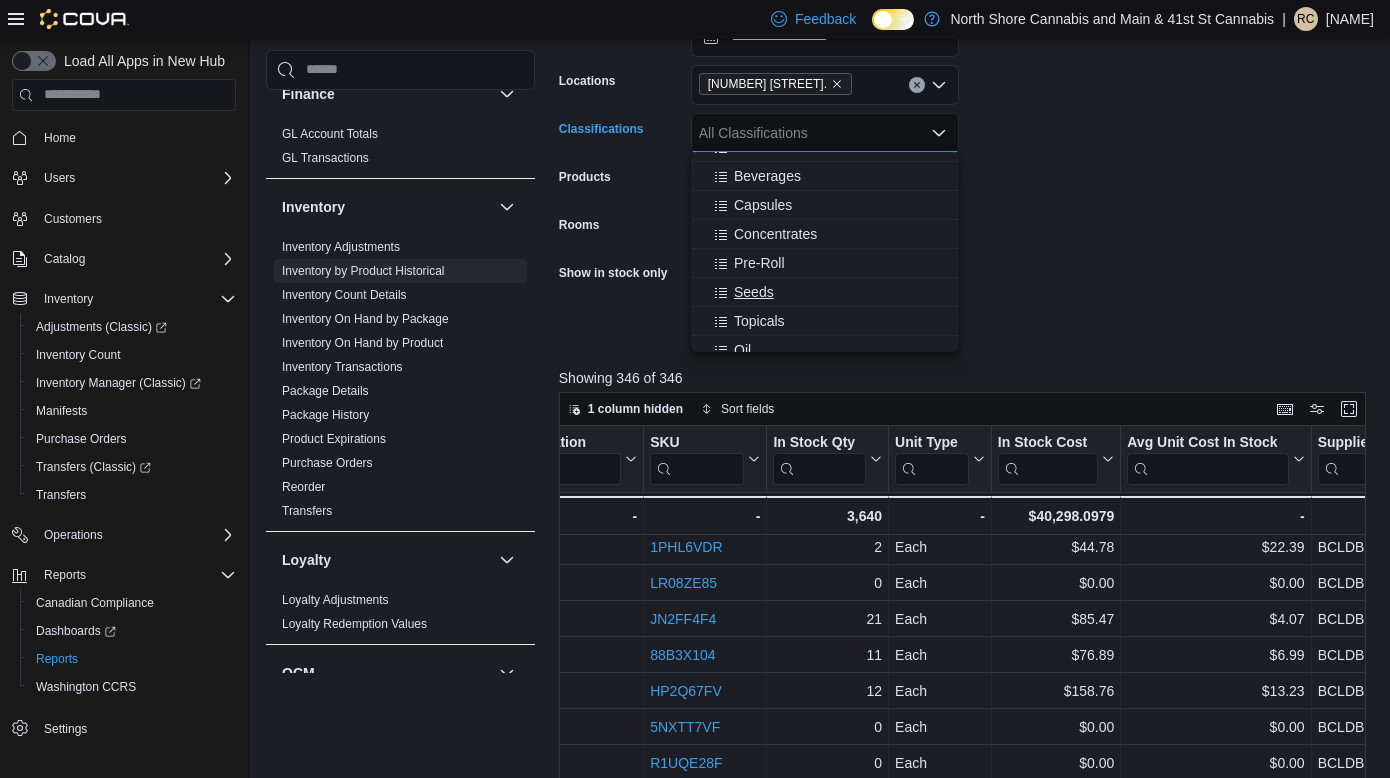 click on "Seeds" at bounding box center [754, 292] 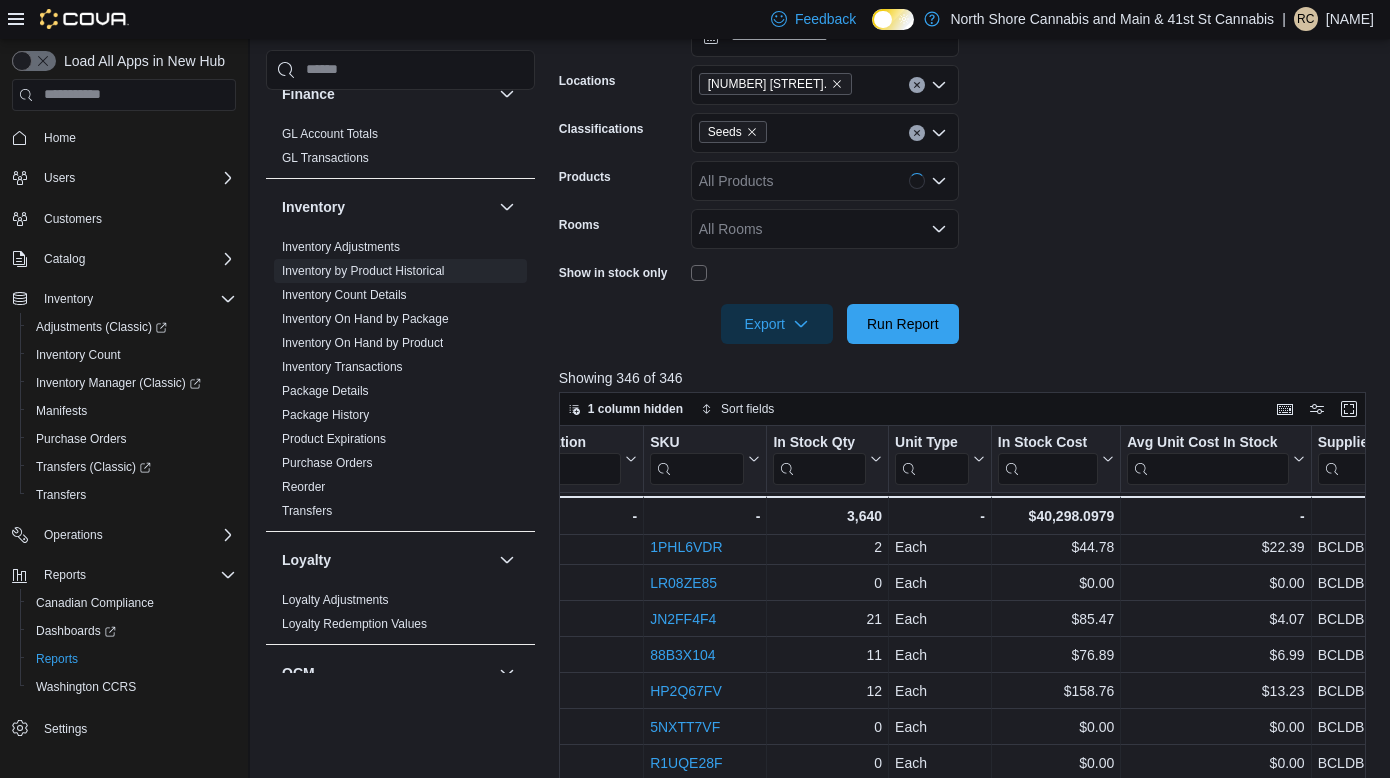 click on "**********" at bounding box center (966, 168) 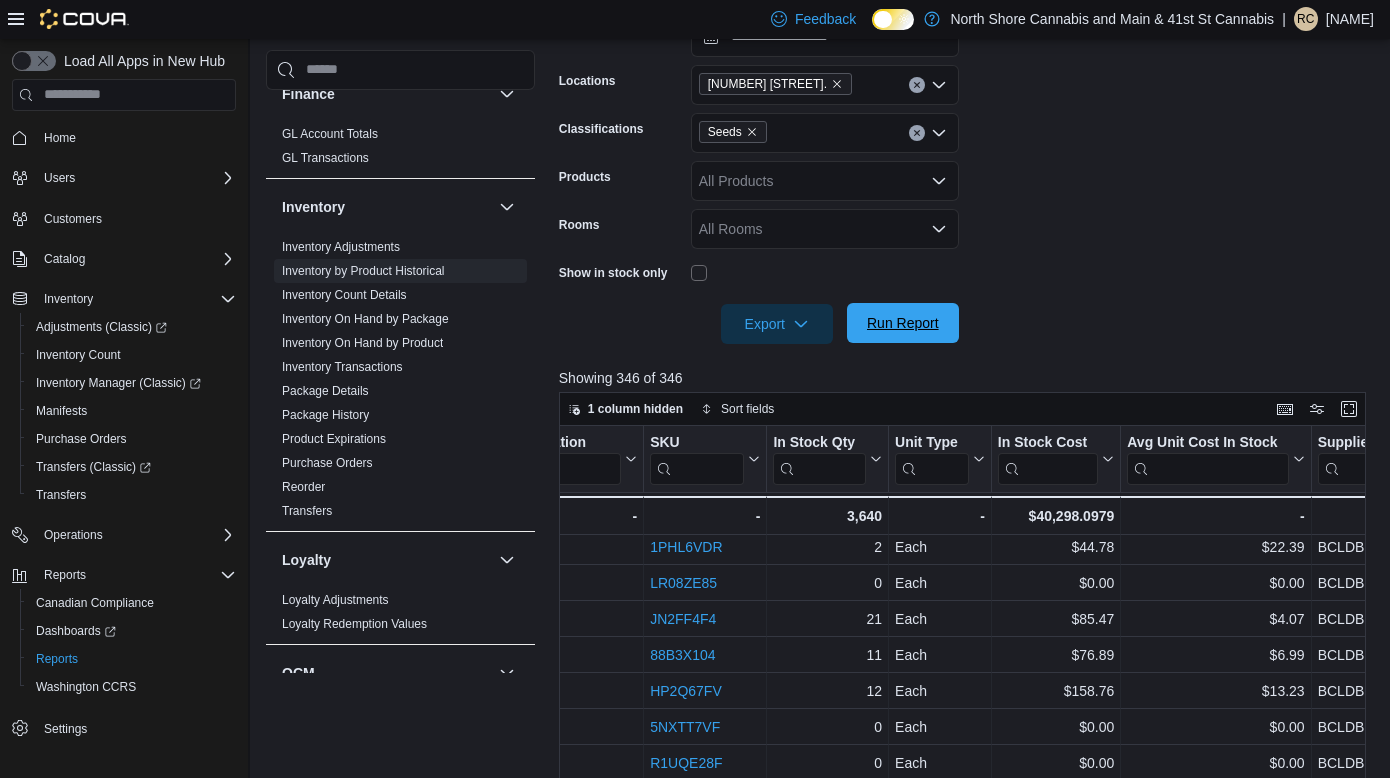 click on "Run Report" at bounding box center [903, 323] 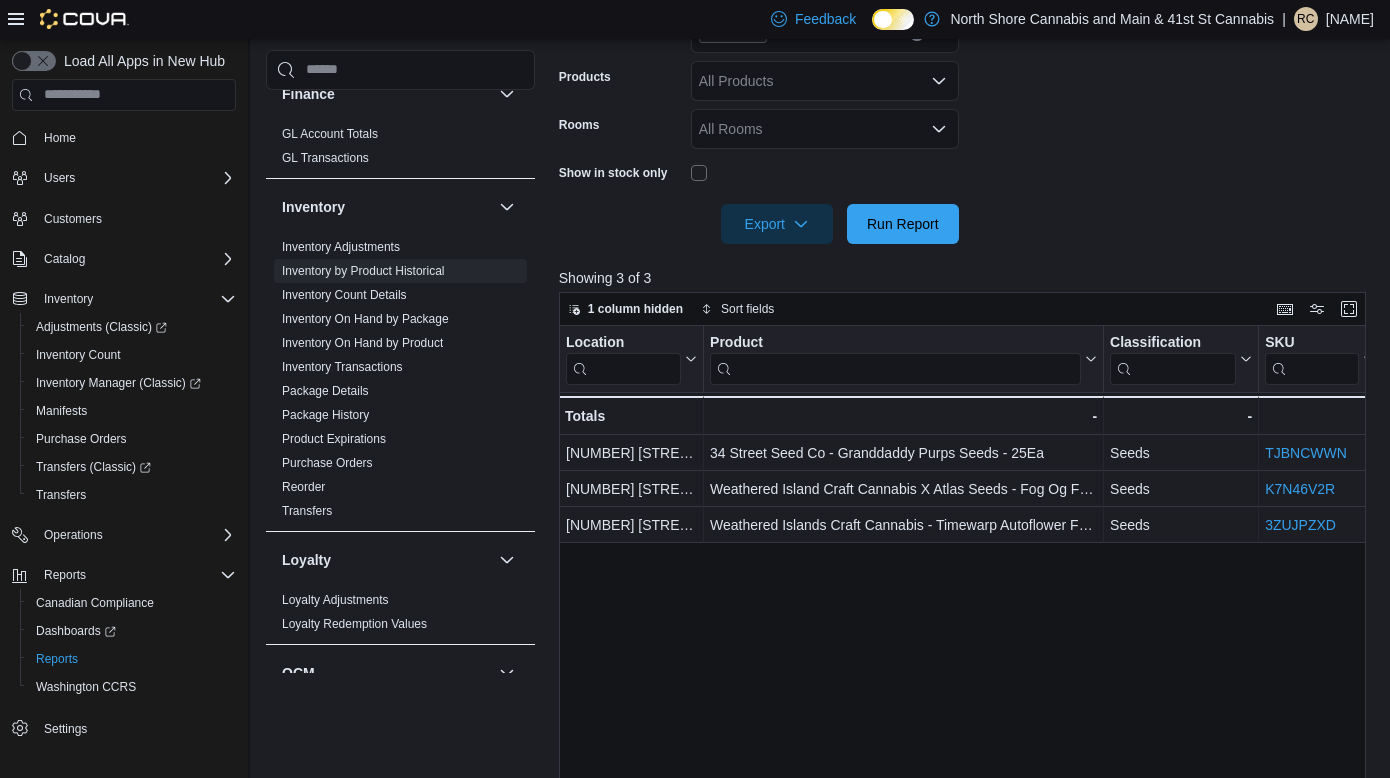 scroll, scrollTop: 453, scrollLeft: 0, axis: vertical 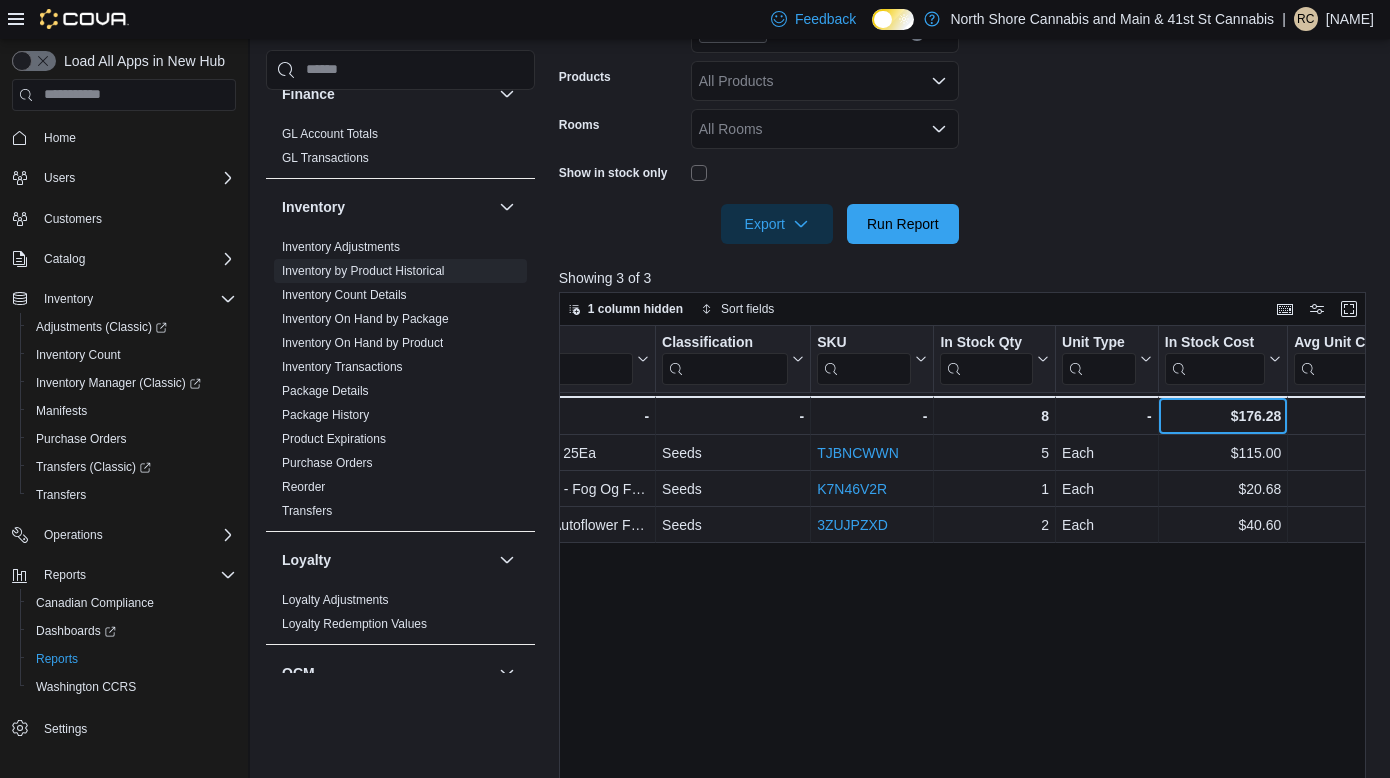 click on "$176.28" at bounding box center (1223, 416) 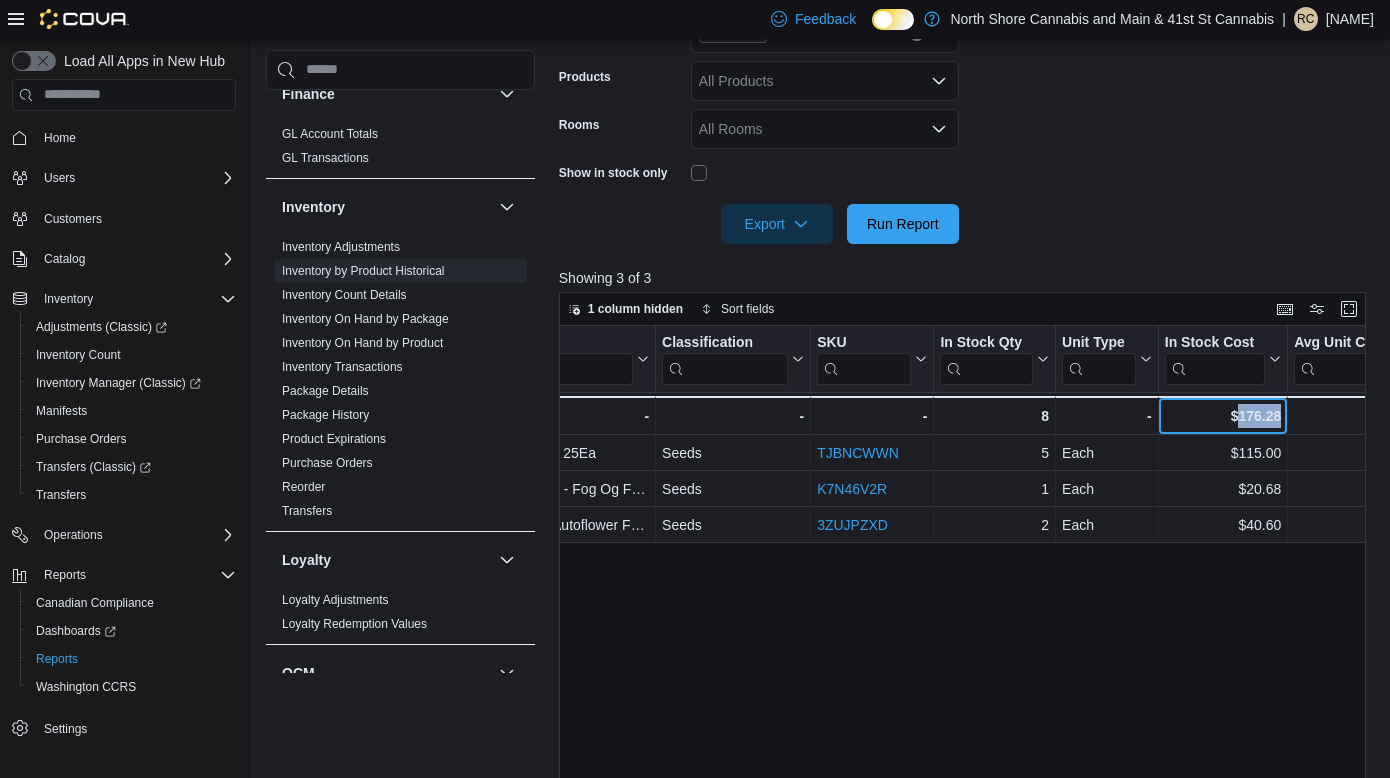 click on "$176.28" at bounding box center [1223, 416] 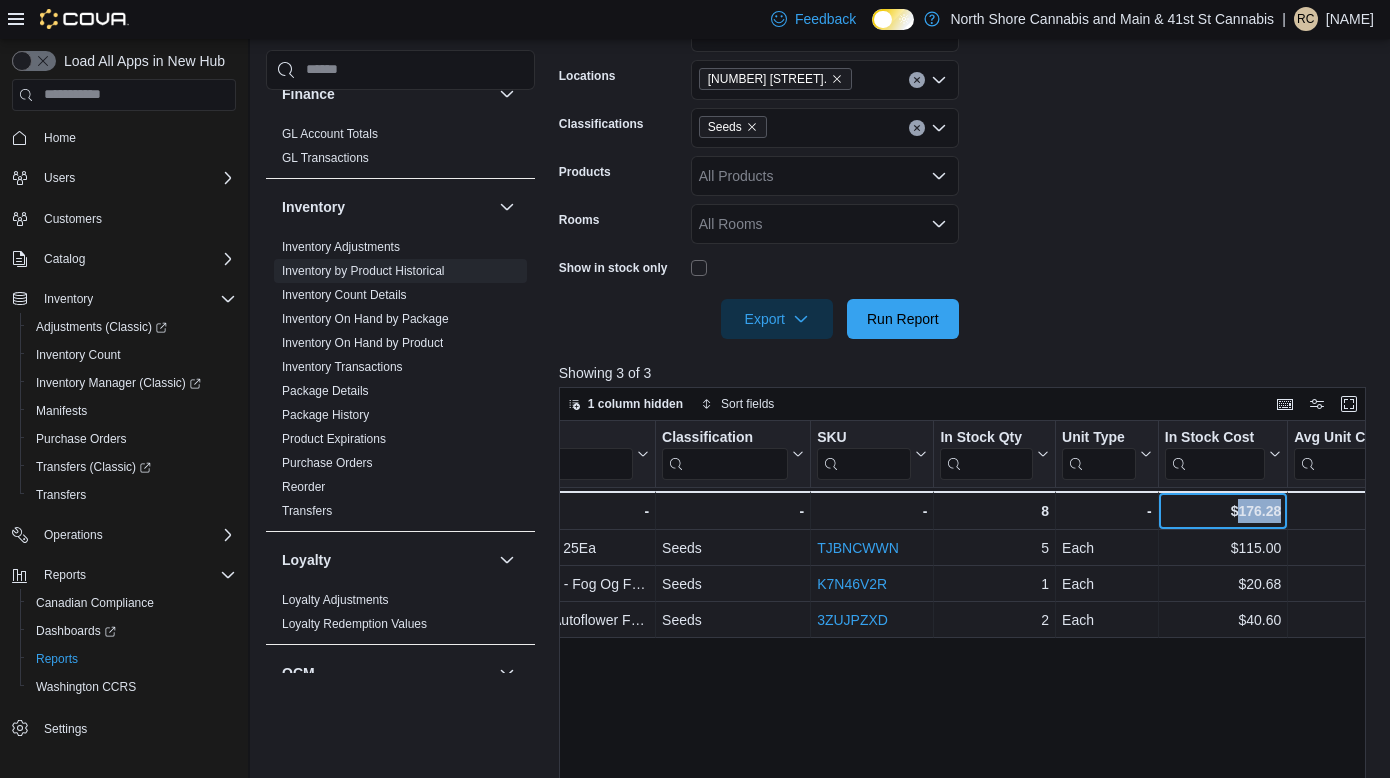 scroll, scrollTop: 341, scrollLeft: 0, axis: vertical 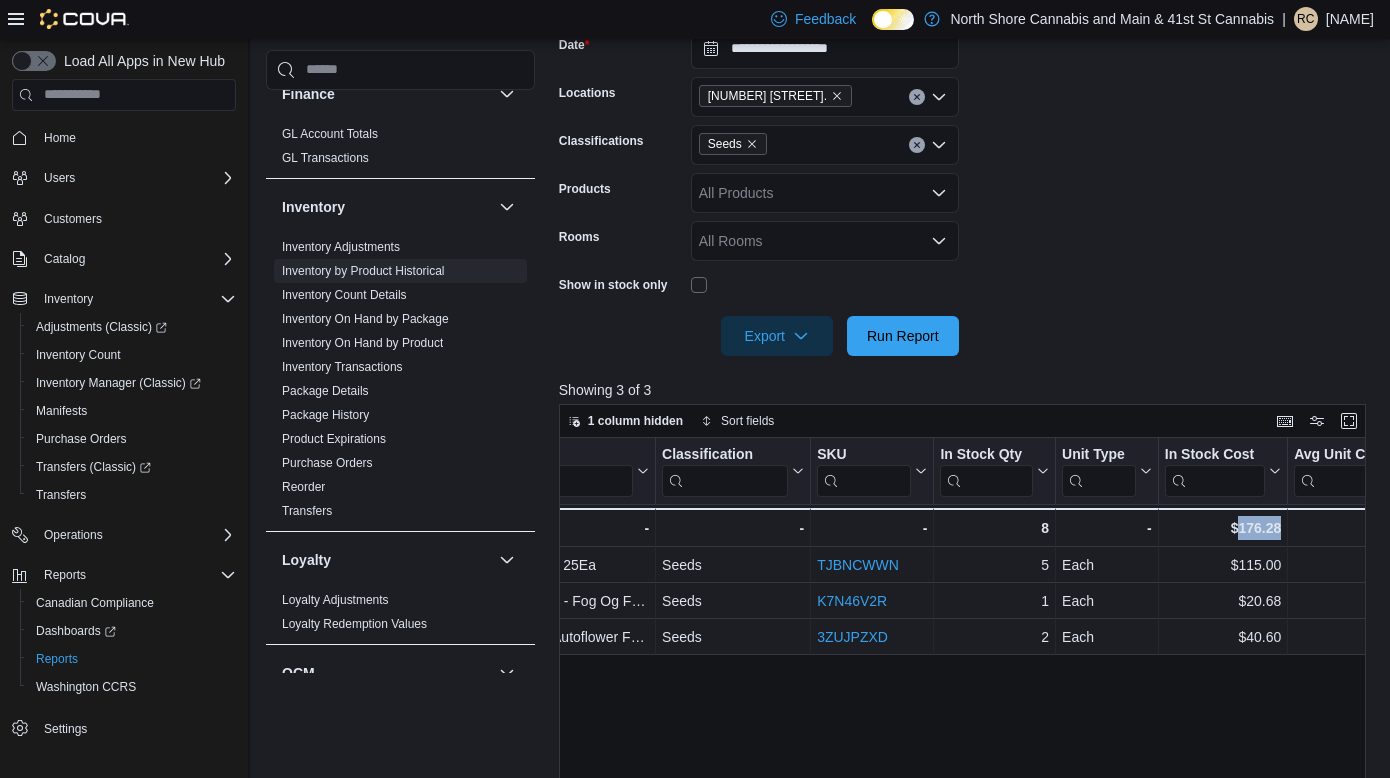 click at bounding box center [917, 145] 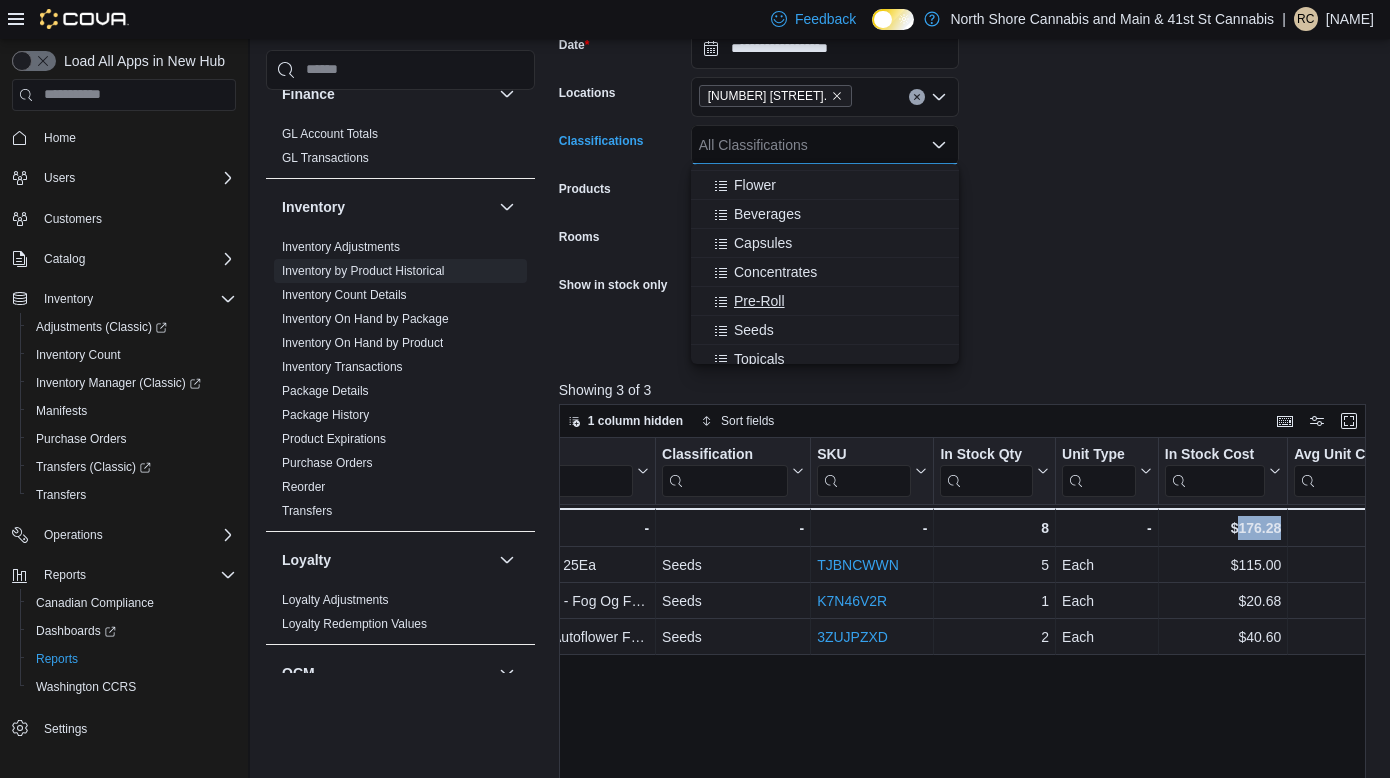 scroll, scrollTop: 33, scrollLeft: 0, axis: vertical 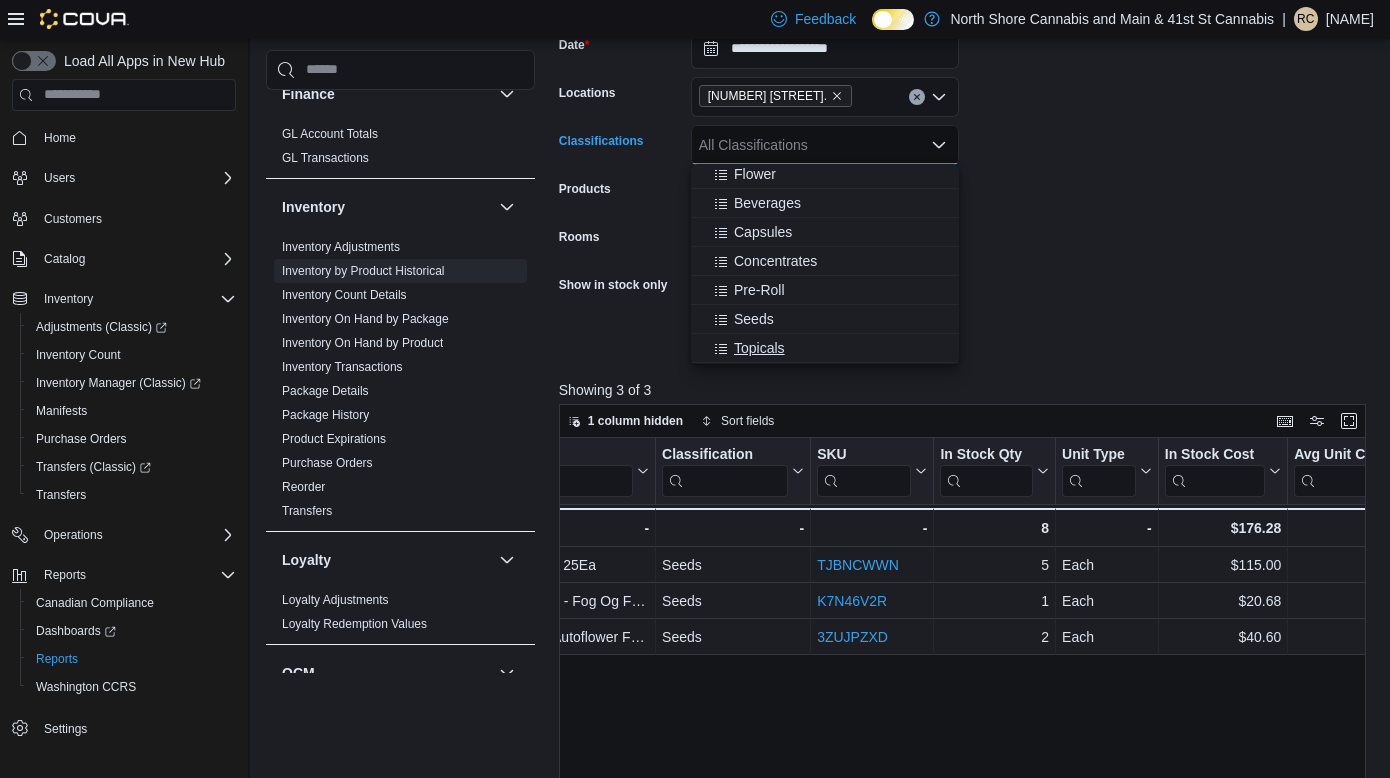 click on "Topicals" at bounding box center (825, 348) 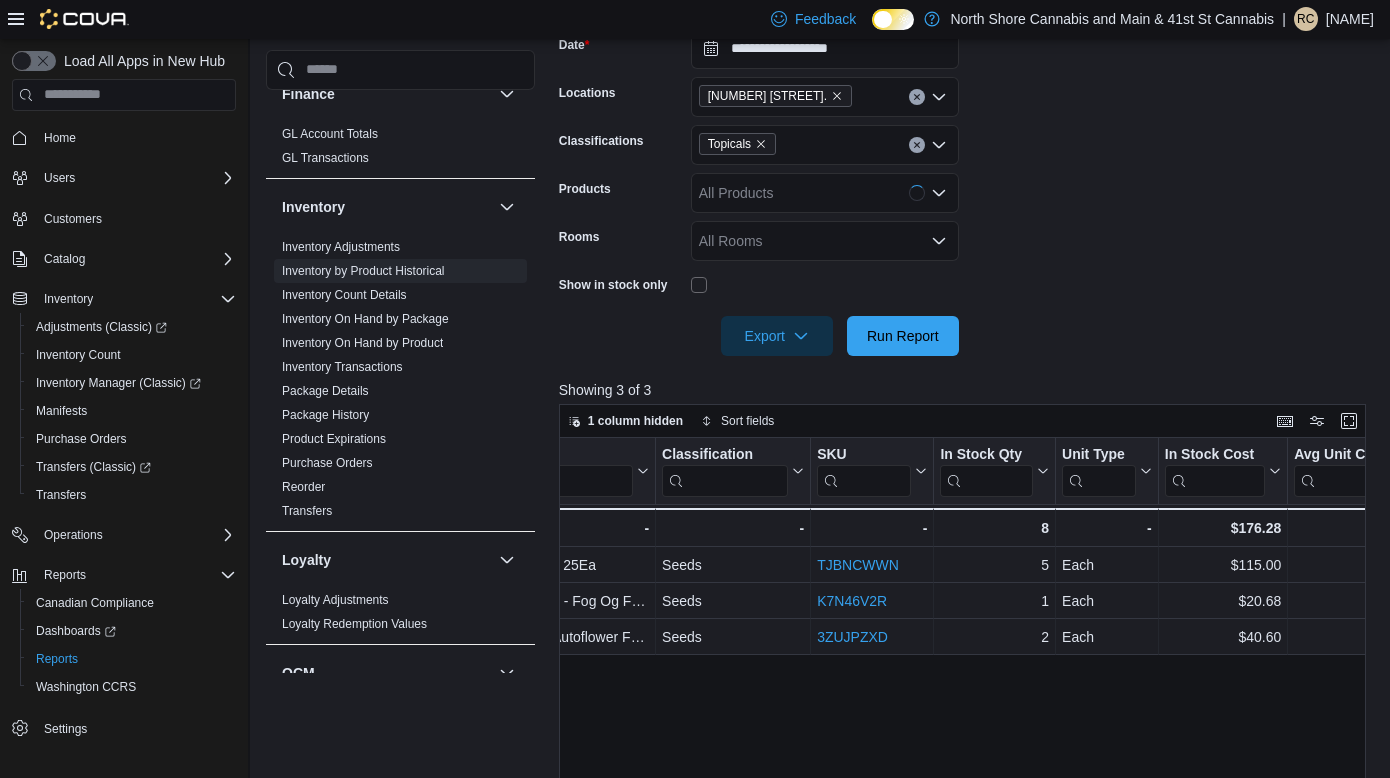 click on "**********" at bounding box center [966, 180] 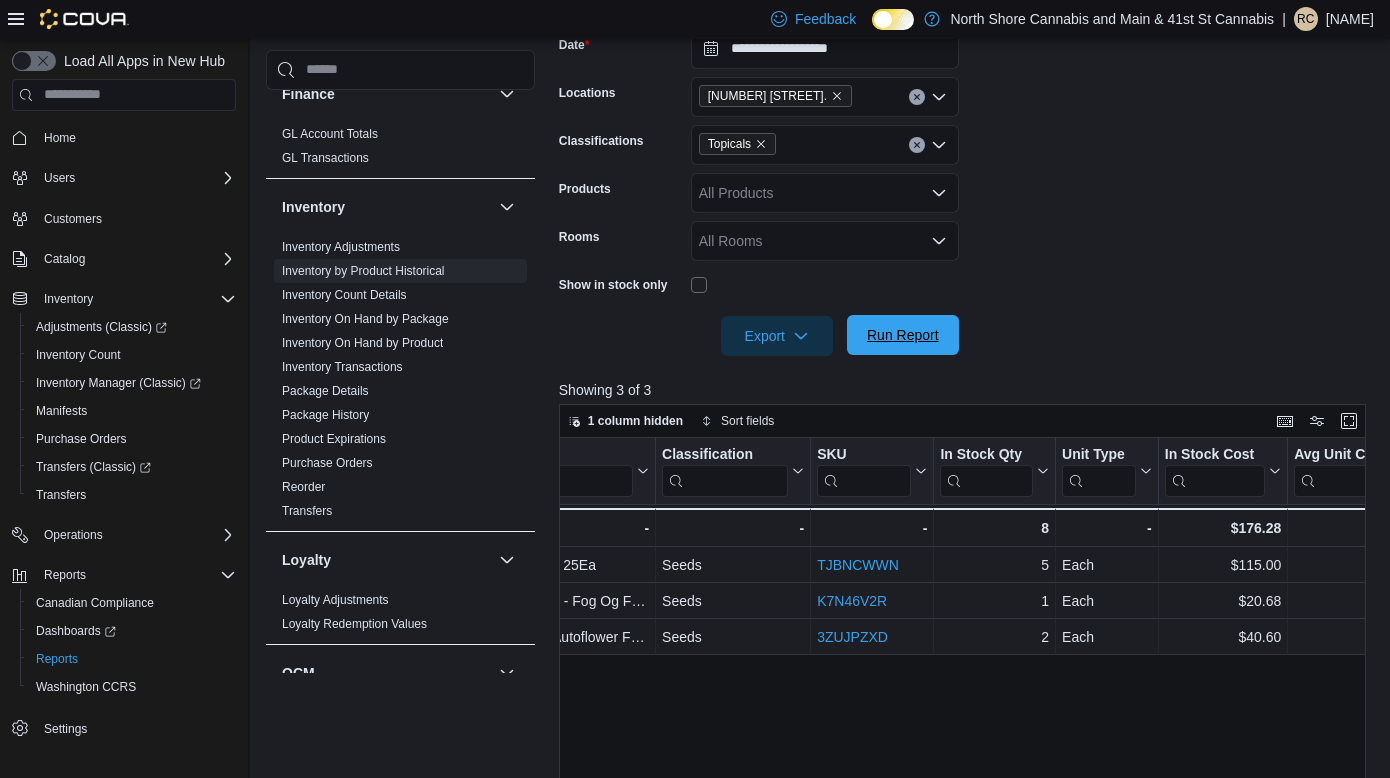 click on "Run Report" at bounding box center (903, 335) 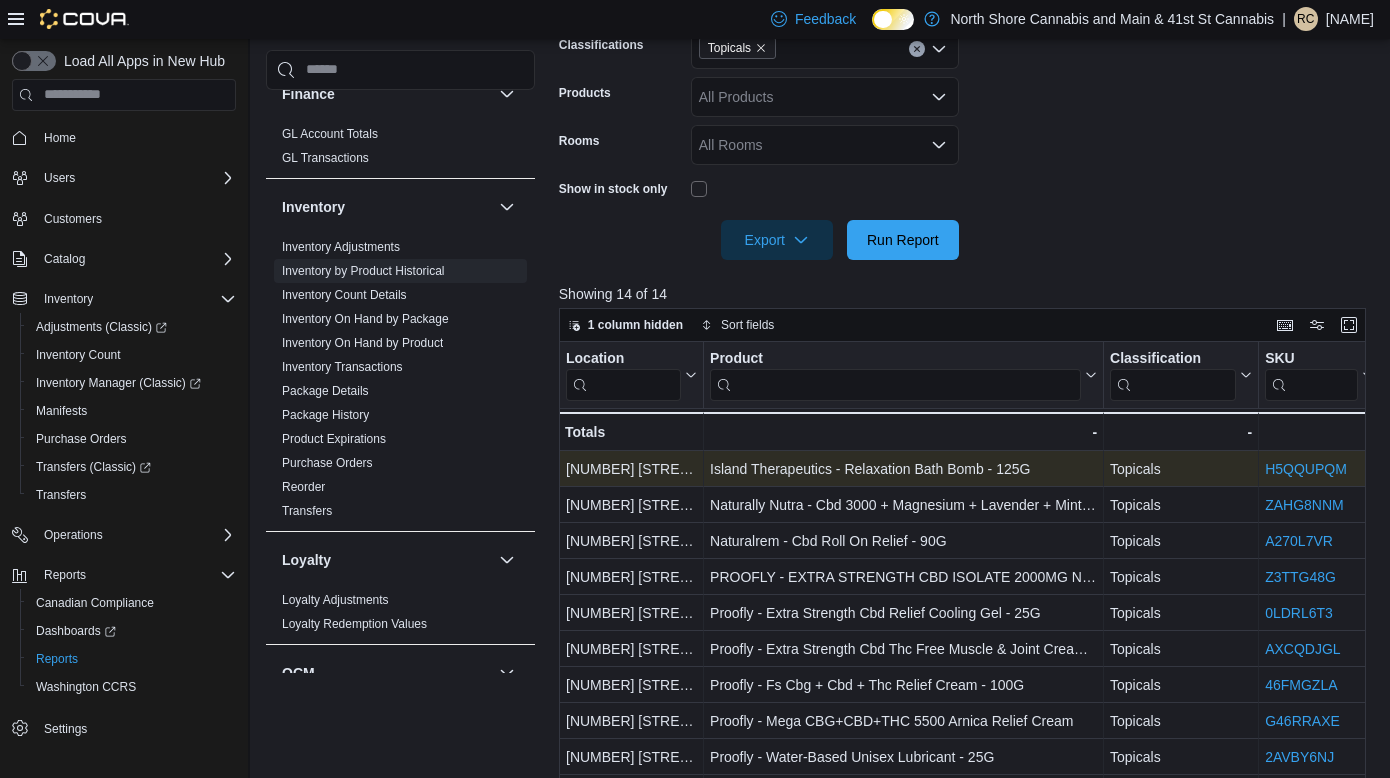 scroll, scrollTop: 450, scrollLeft: 0, axis: vertical 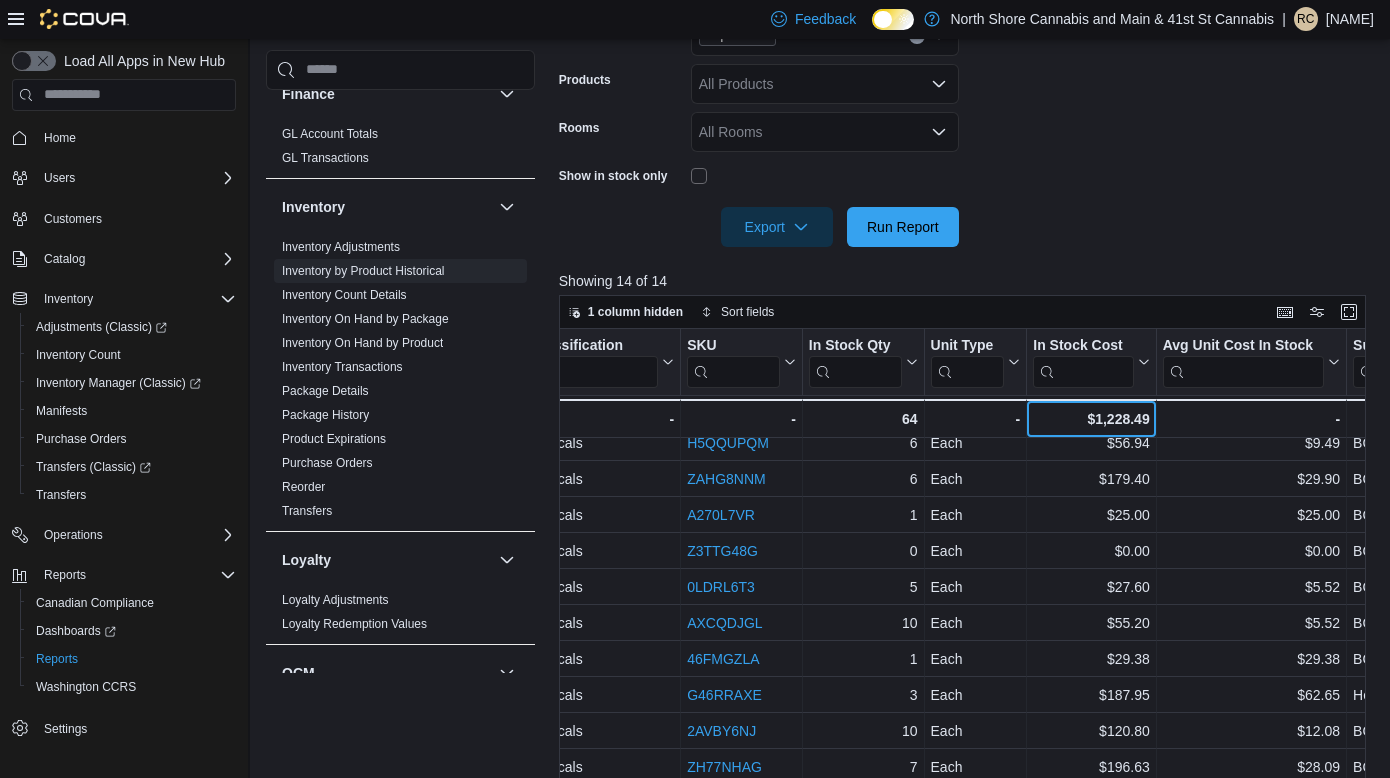 click on "$1,228.49" at bounding box center (1091, 419) 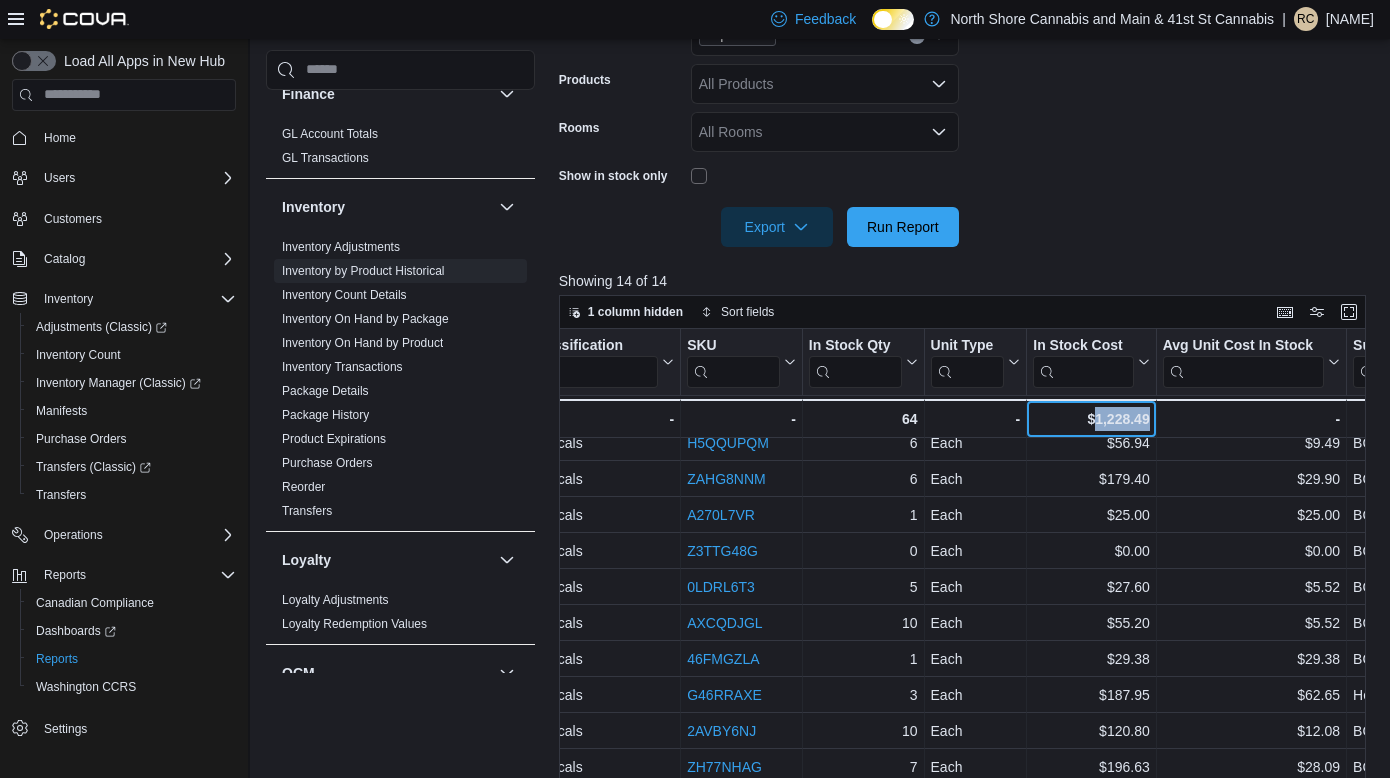 click on "$1,228.49" at bounding box center (1091, 419) 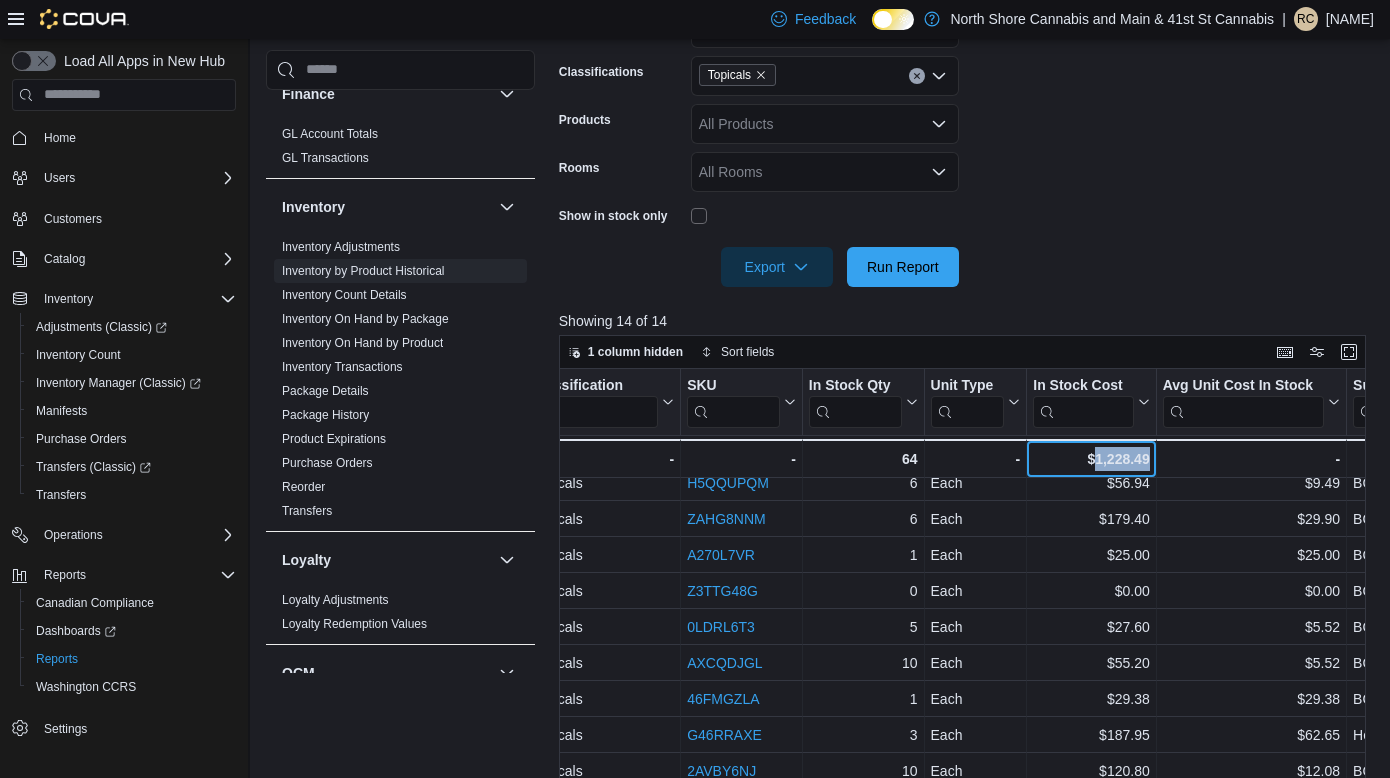 scroll, scrollTop: 398, scrollLeft: 0, axis: vertical 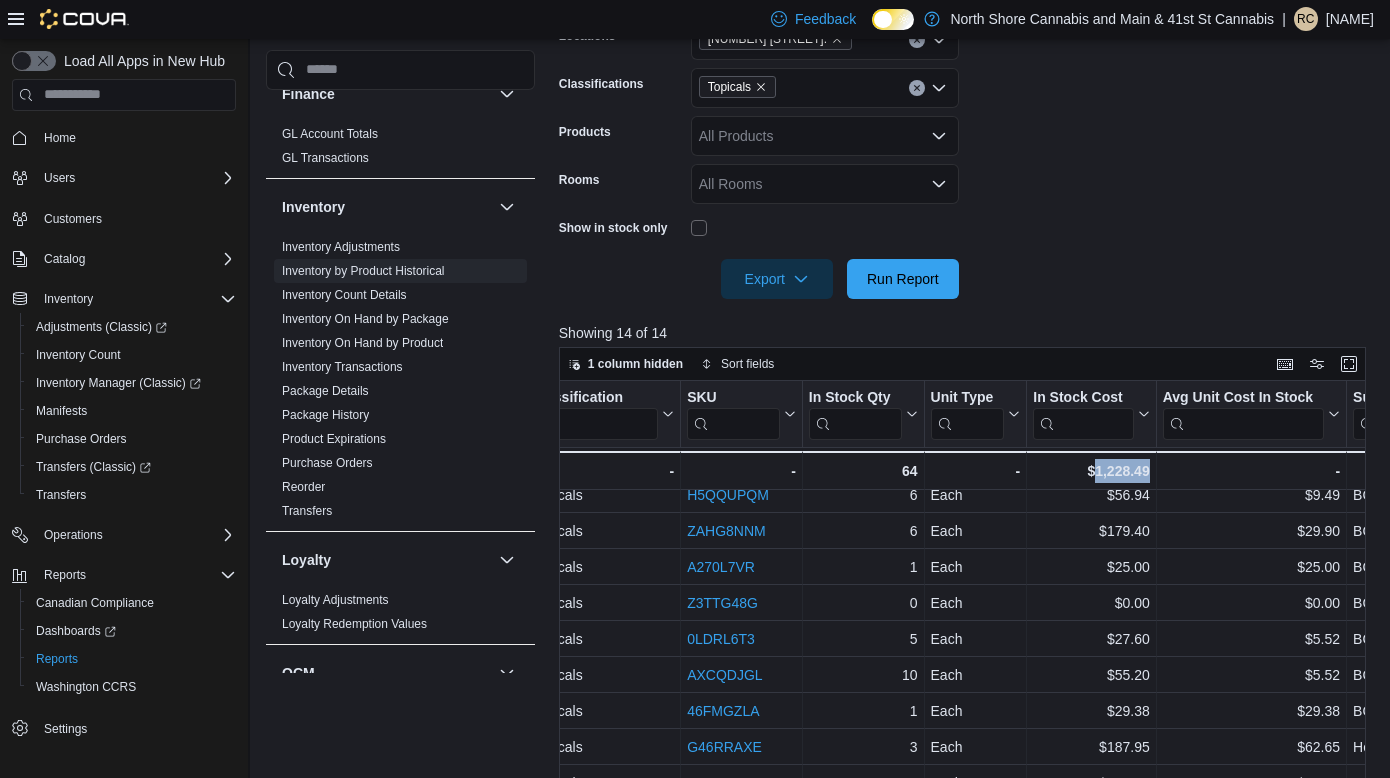 click 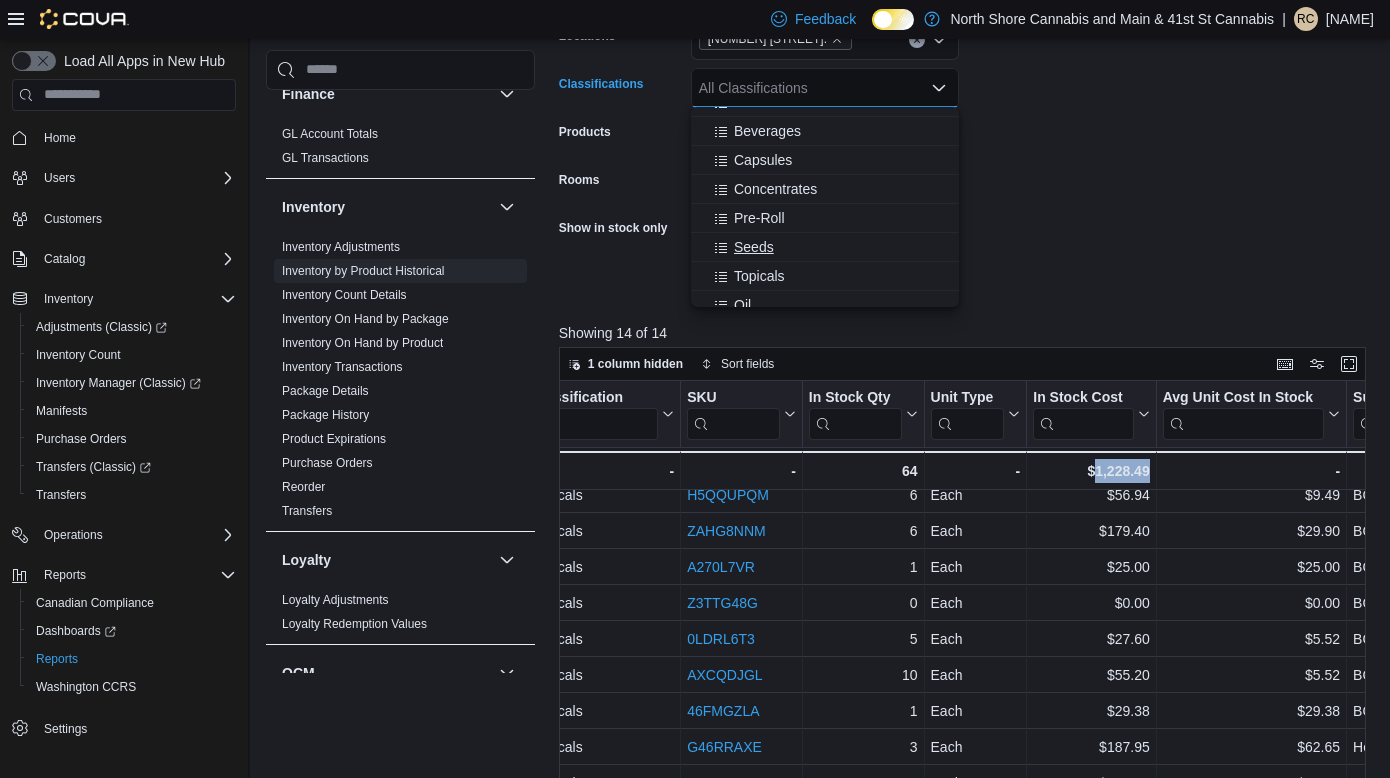 scroll, scrollTop: 95, scrollLeft: 0, axis: vertical 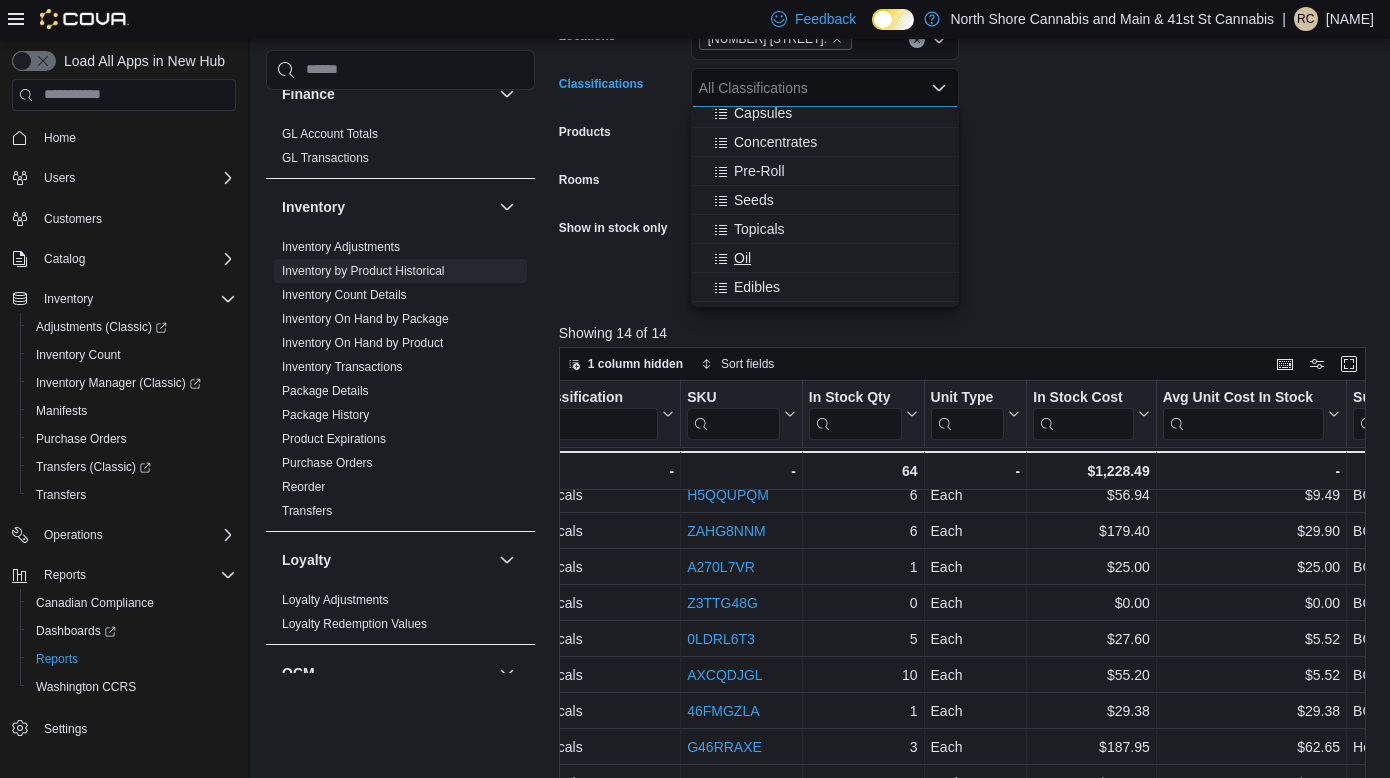click on "Oil" at bounding box center [825, 258] 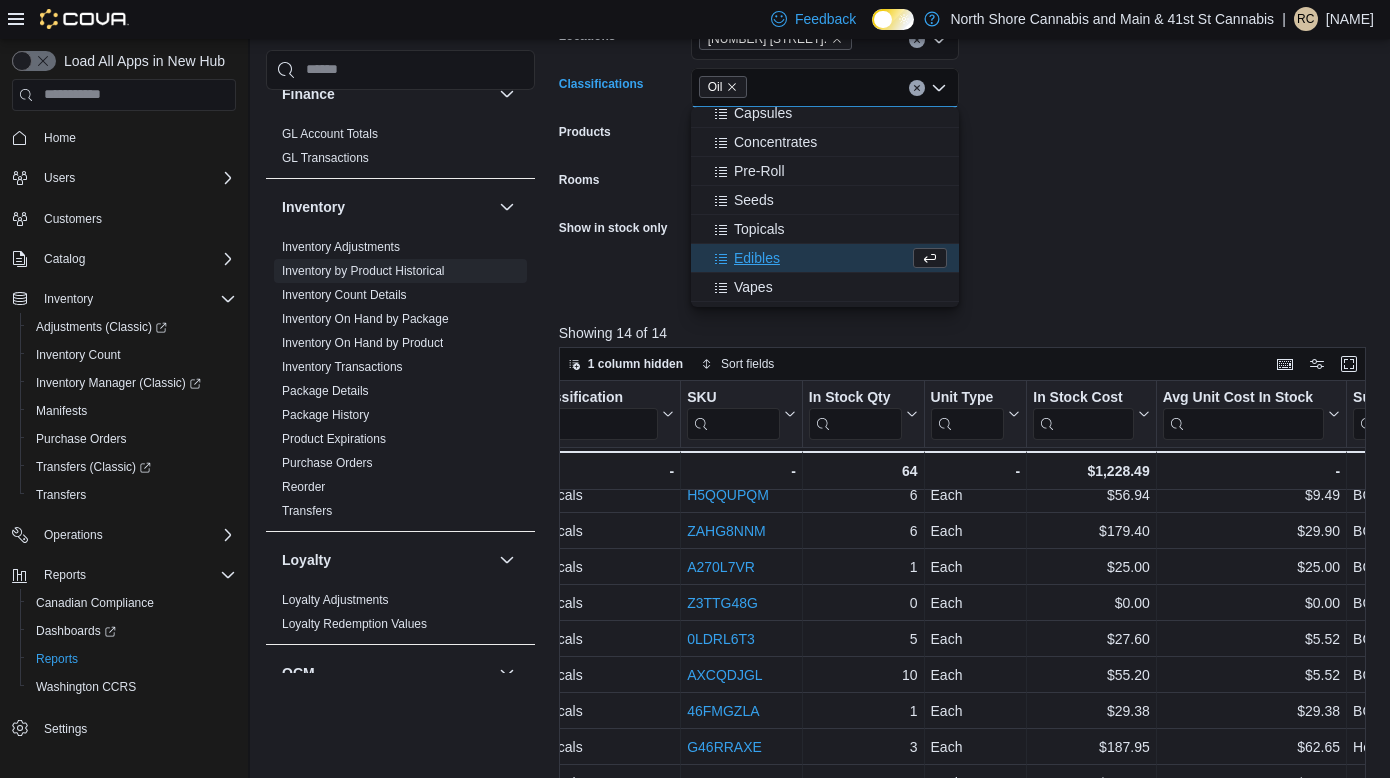 click on "**********" at bounding box center [966, 123] 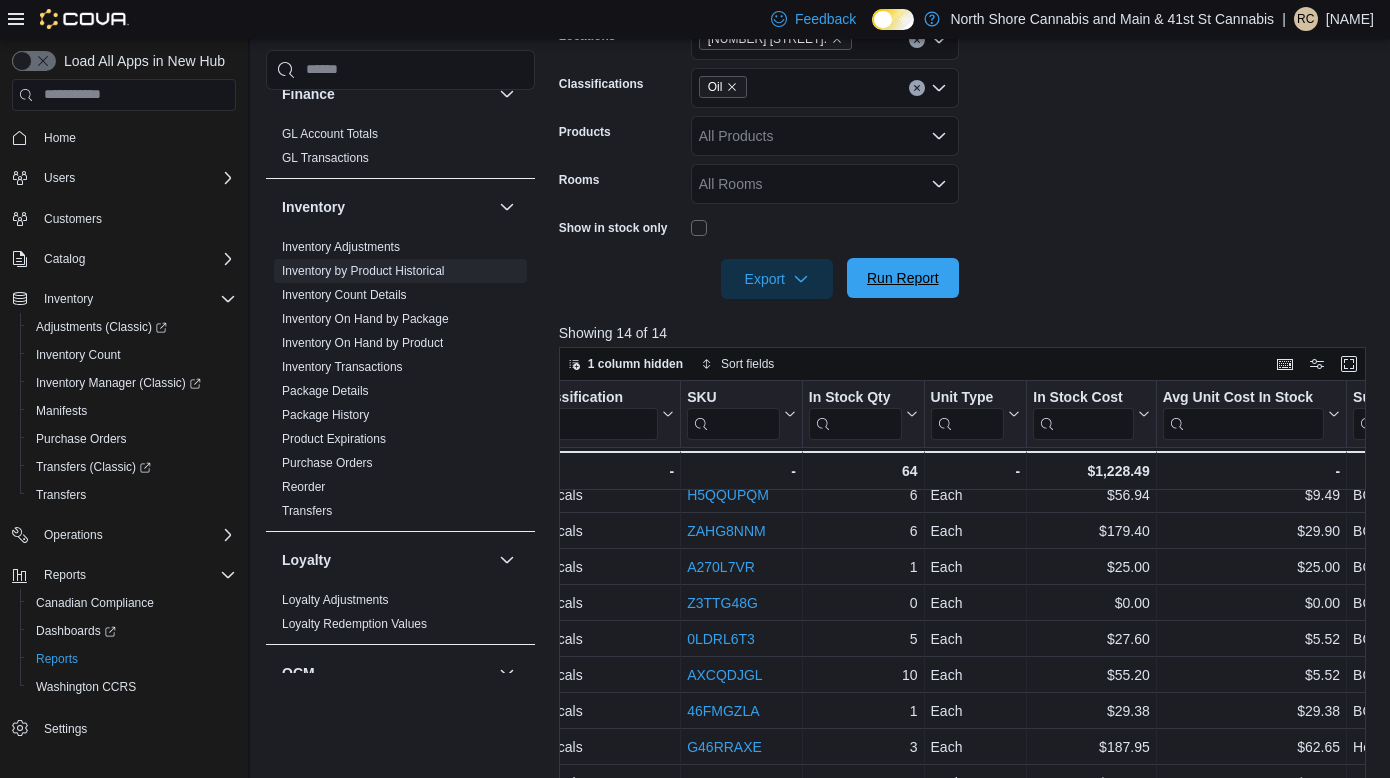 click on "Run Report" at bounding box center [903, 278] 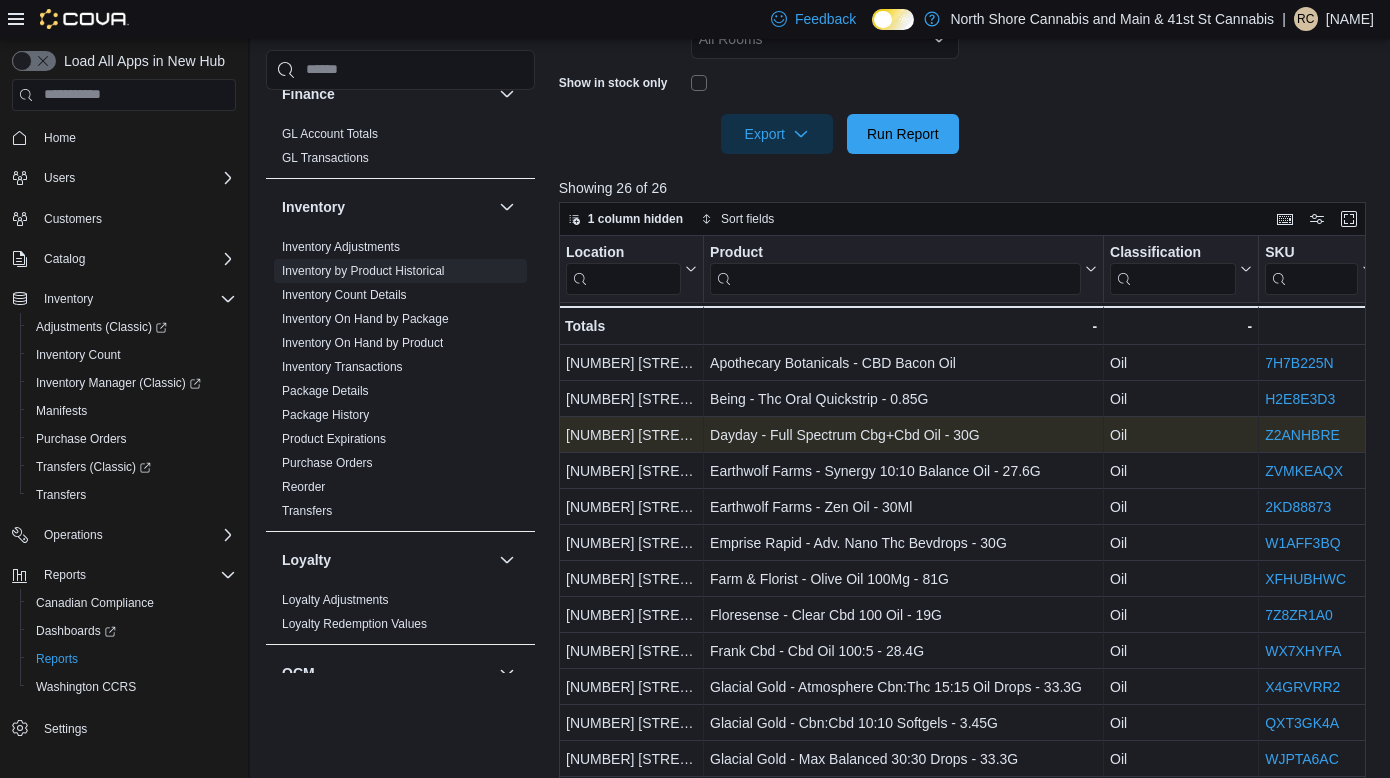 scroll, scrollTop: 549, scrollLeft: 0, axis: vertical 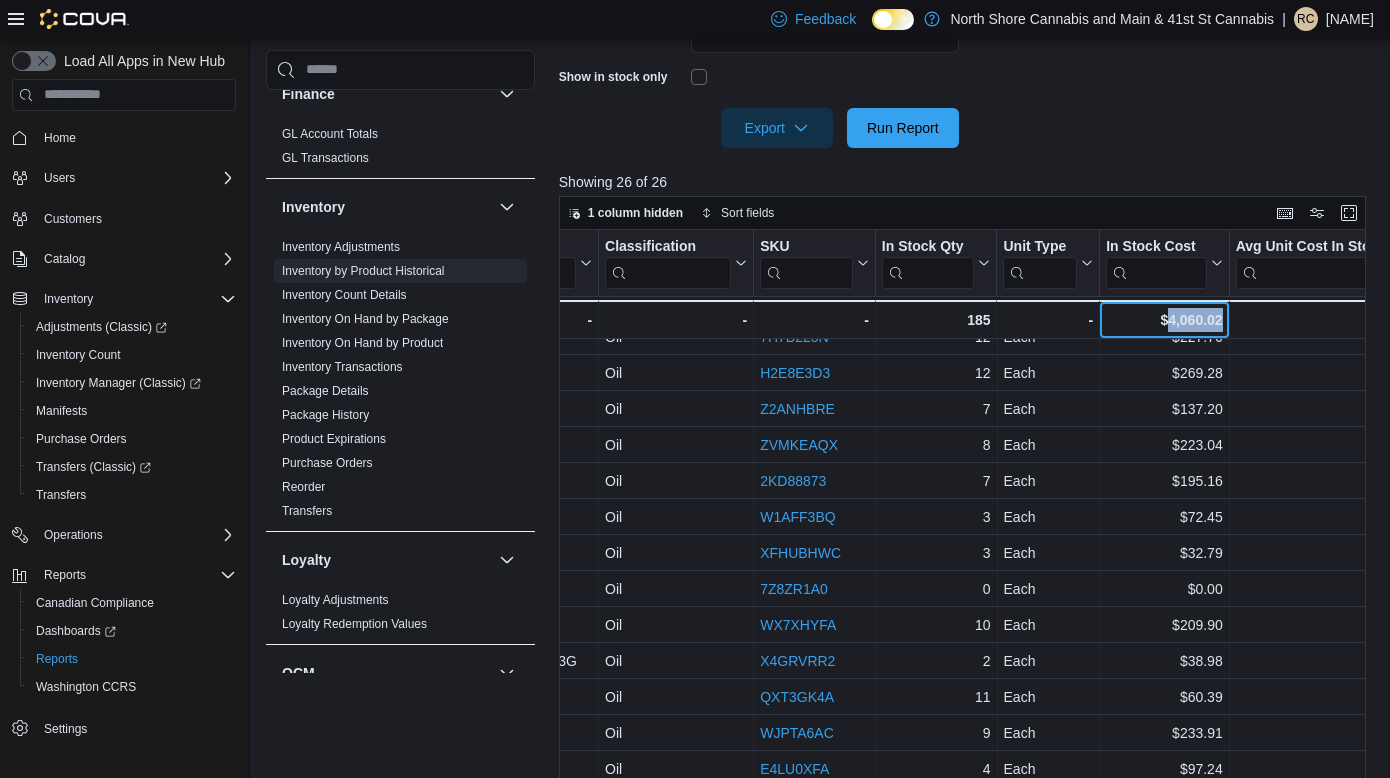 drag, startPoint x: 1166, startPoint y: 317, endPoint x: 1222, endPoint y: 322, distance: 56.22277 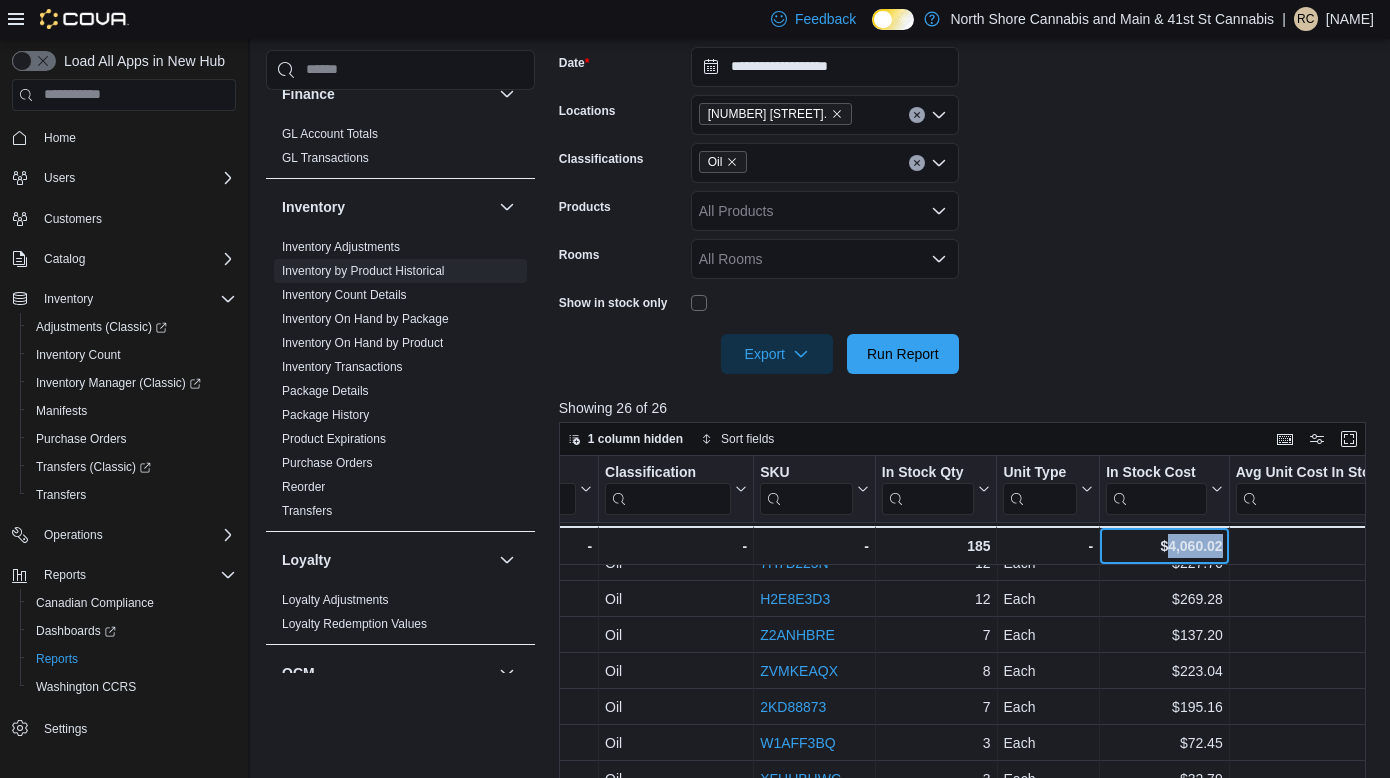 scroll, scrollTop: 313, scrollLeft: 0, axis: vertical 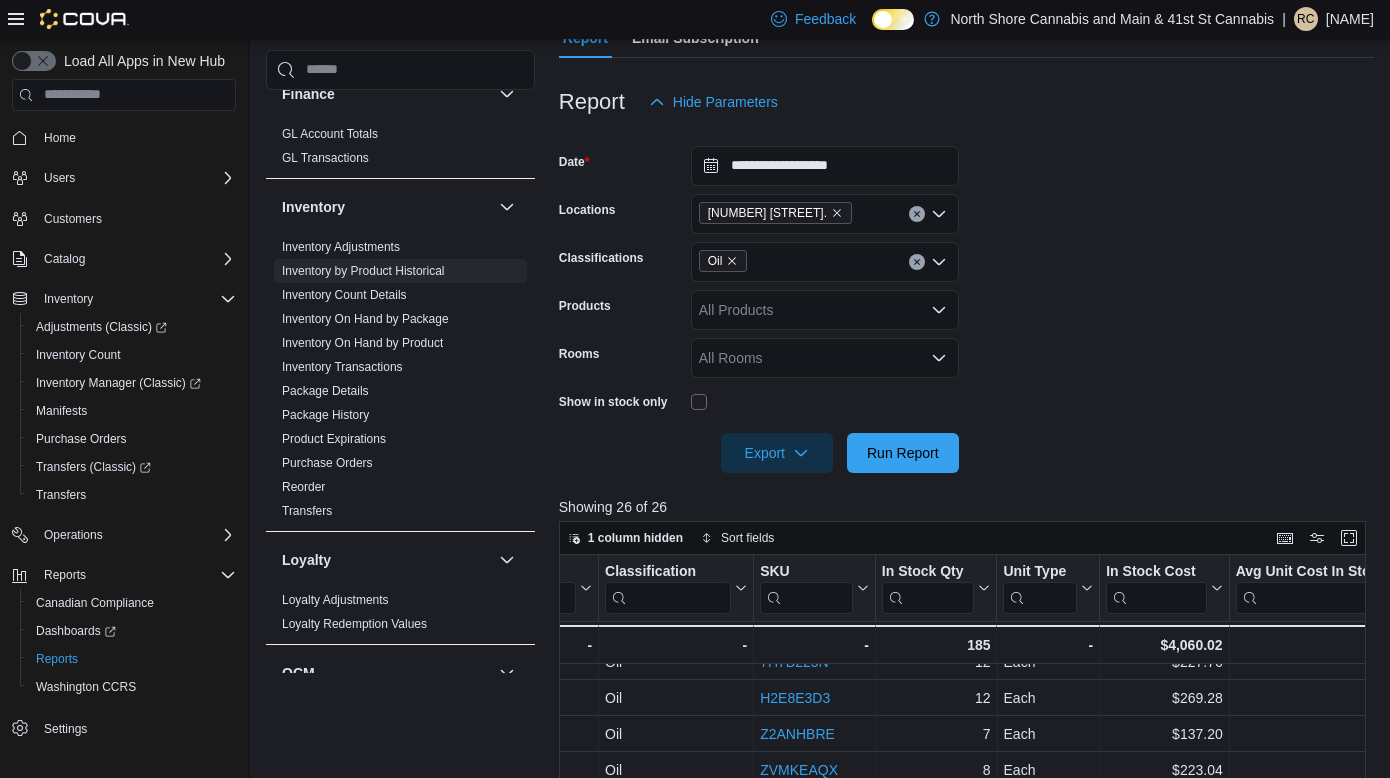 click on "Oil" at bounding box center [825, 262] 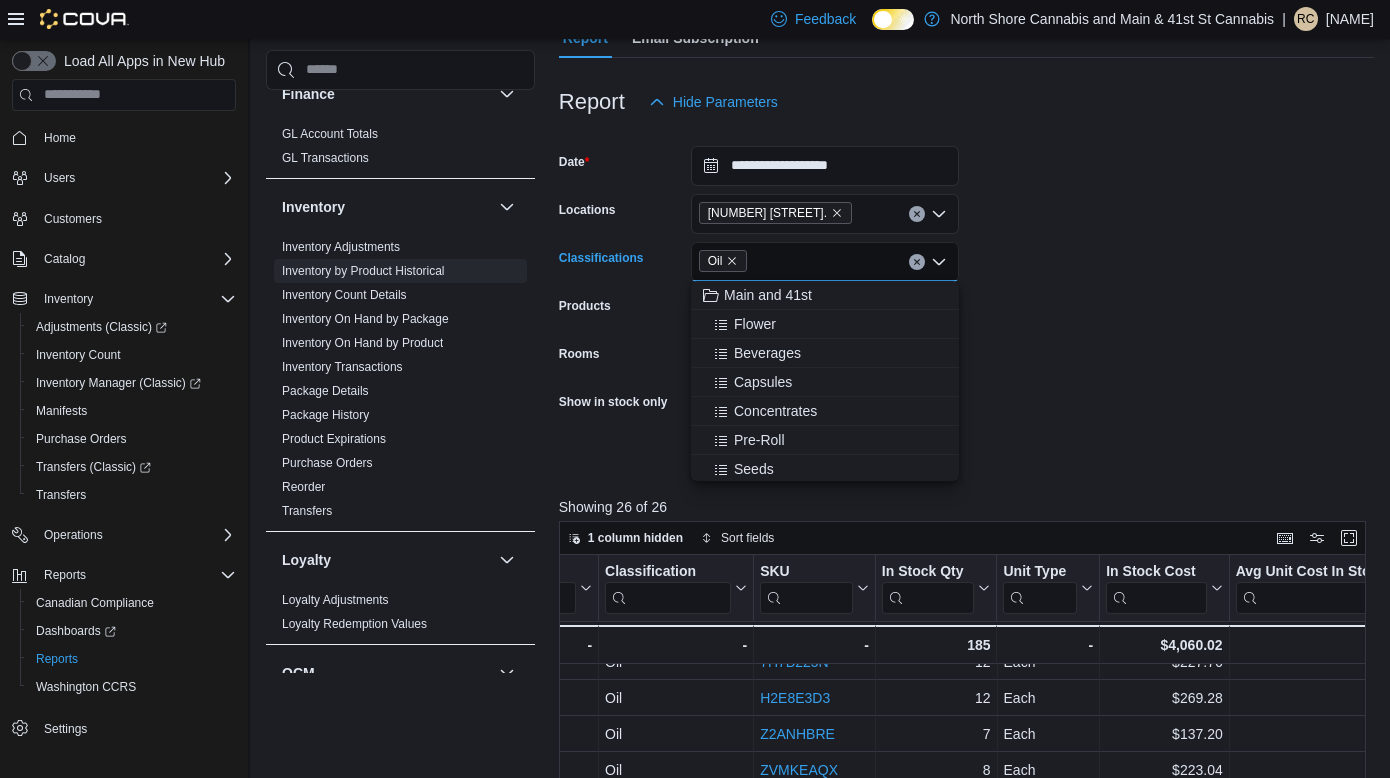 click on "Oil" at bounding box center [723, 261] 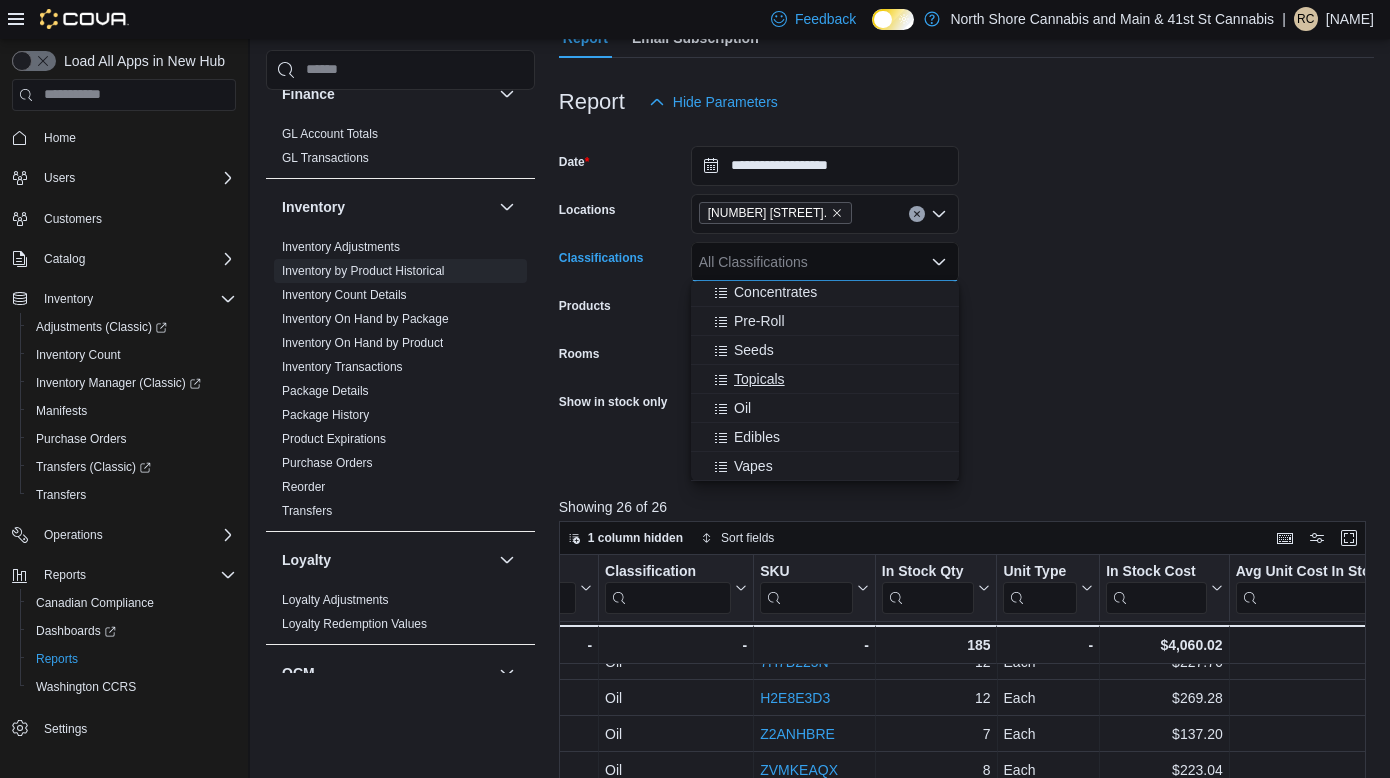 scroll, scrollTop: 128, scrollLeft: 0, axis: vertical 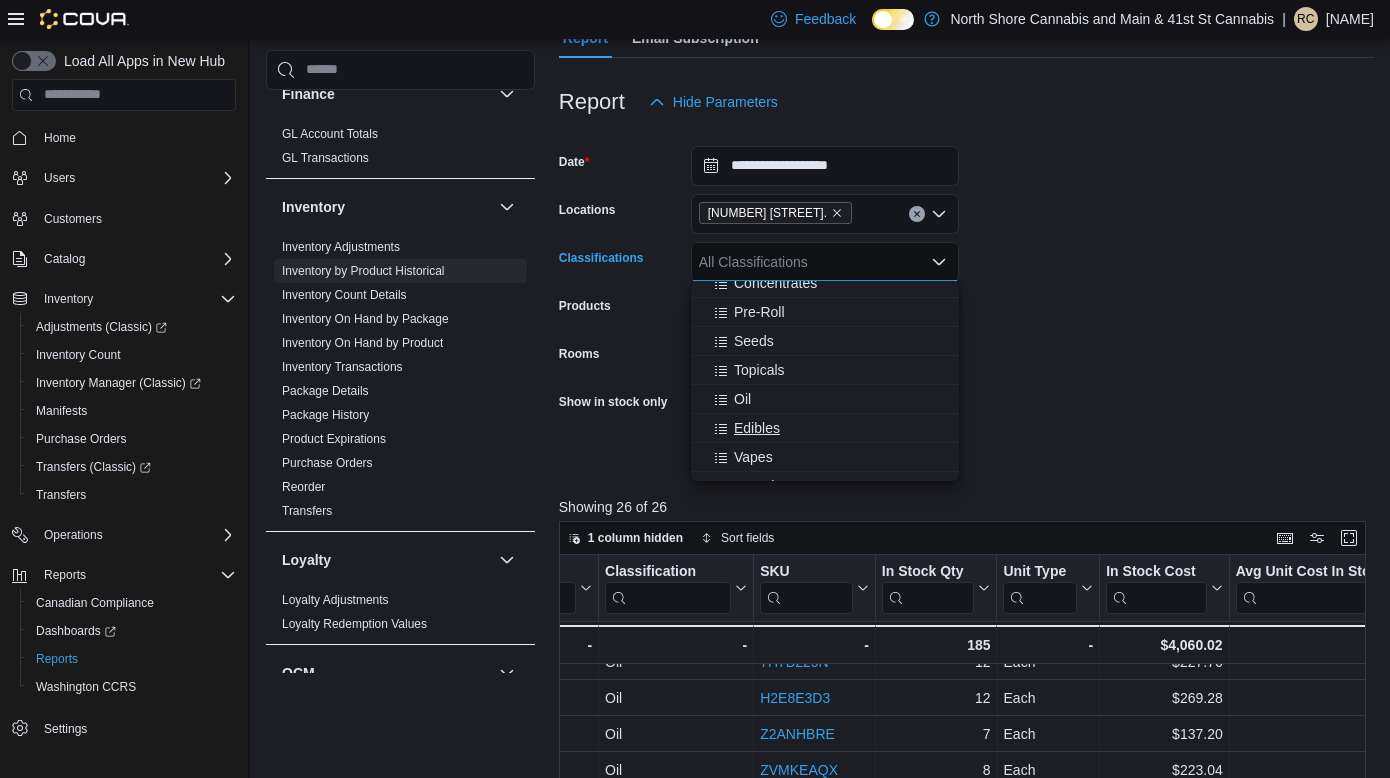 click on "Edibles" at bounding box center (757, 428) 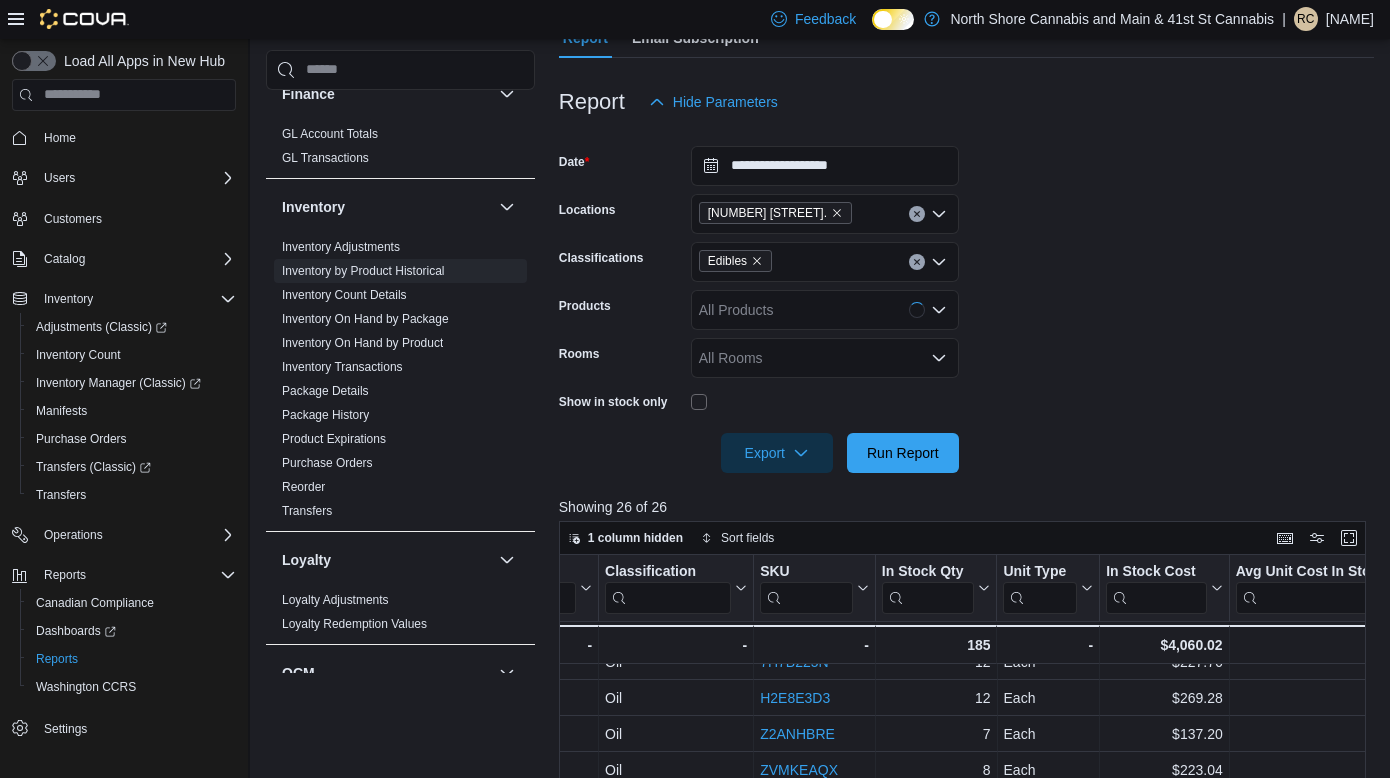 click on "**********" at bounding box center (966, 297) 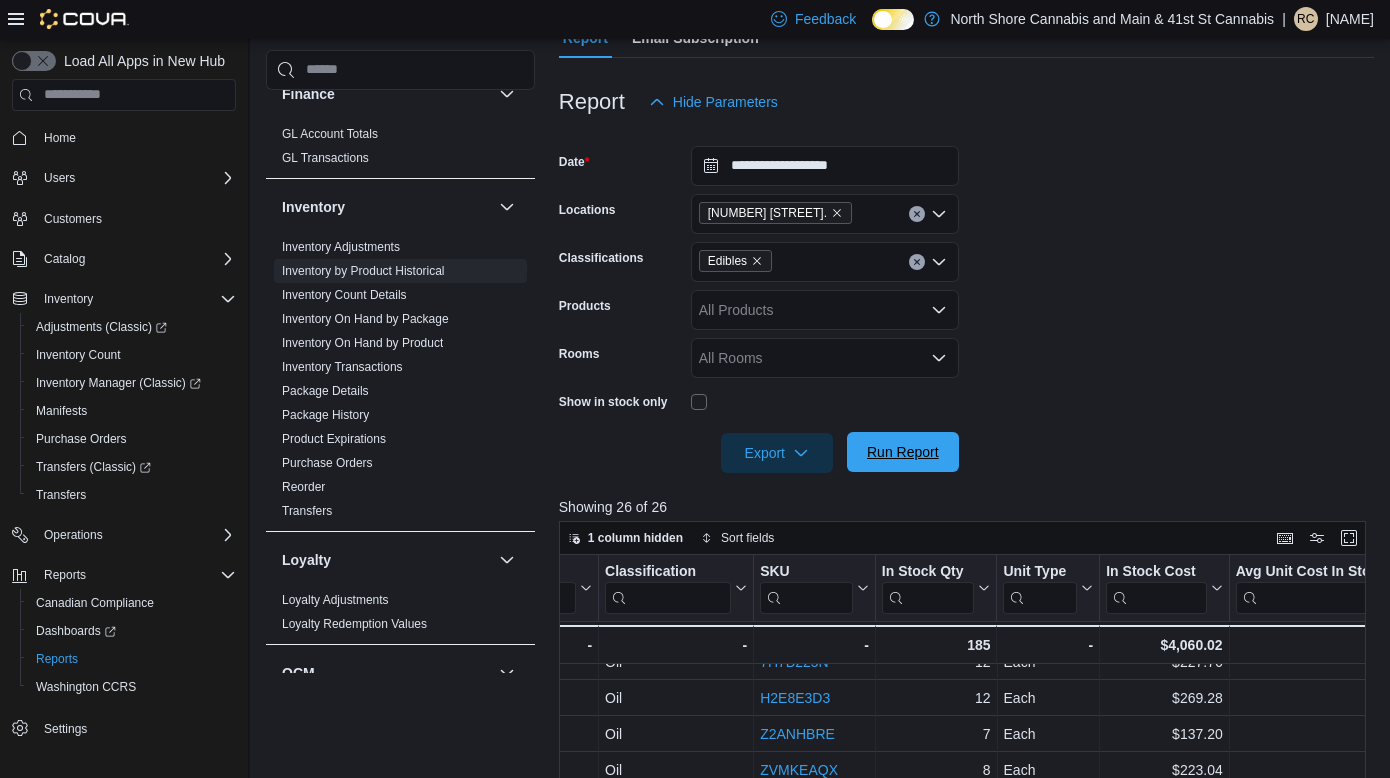 click on "Run Report" at bounding box center (903, 452) 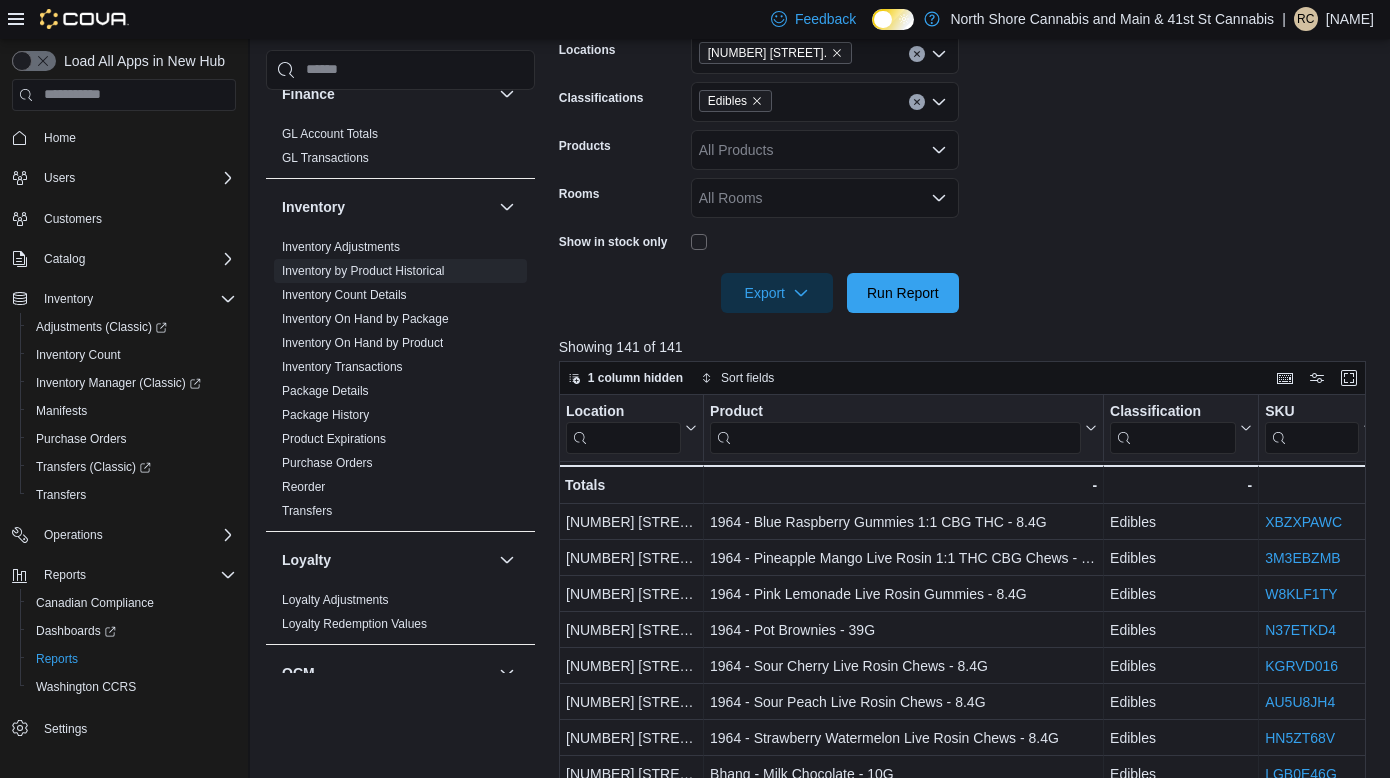 scroll, scrollTop: 401, scrollLeft: 0, axis: vertical 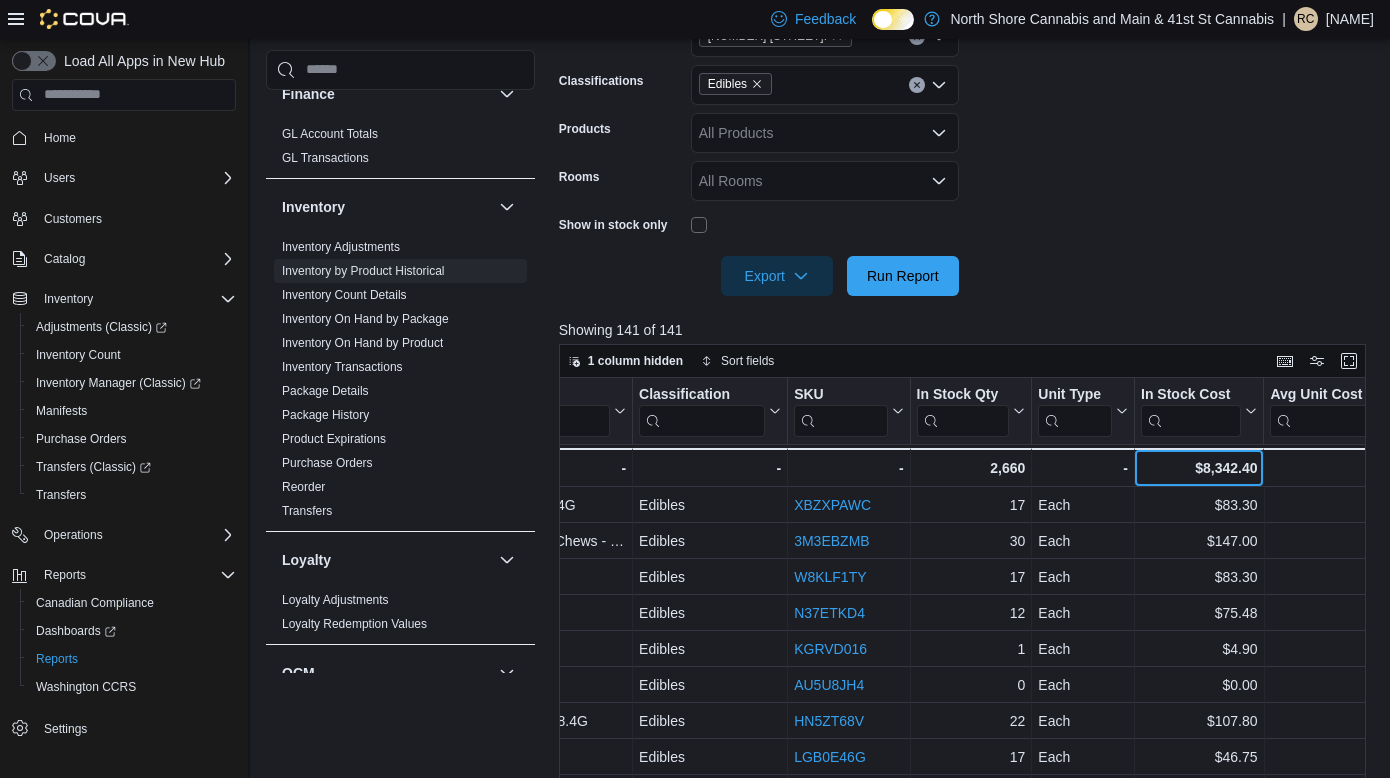 click on "$8,342.40" at bounding box center [1199, 468] 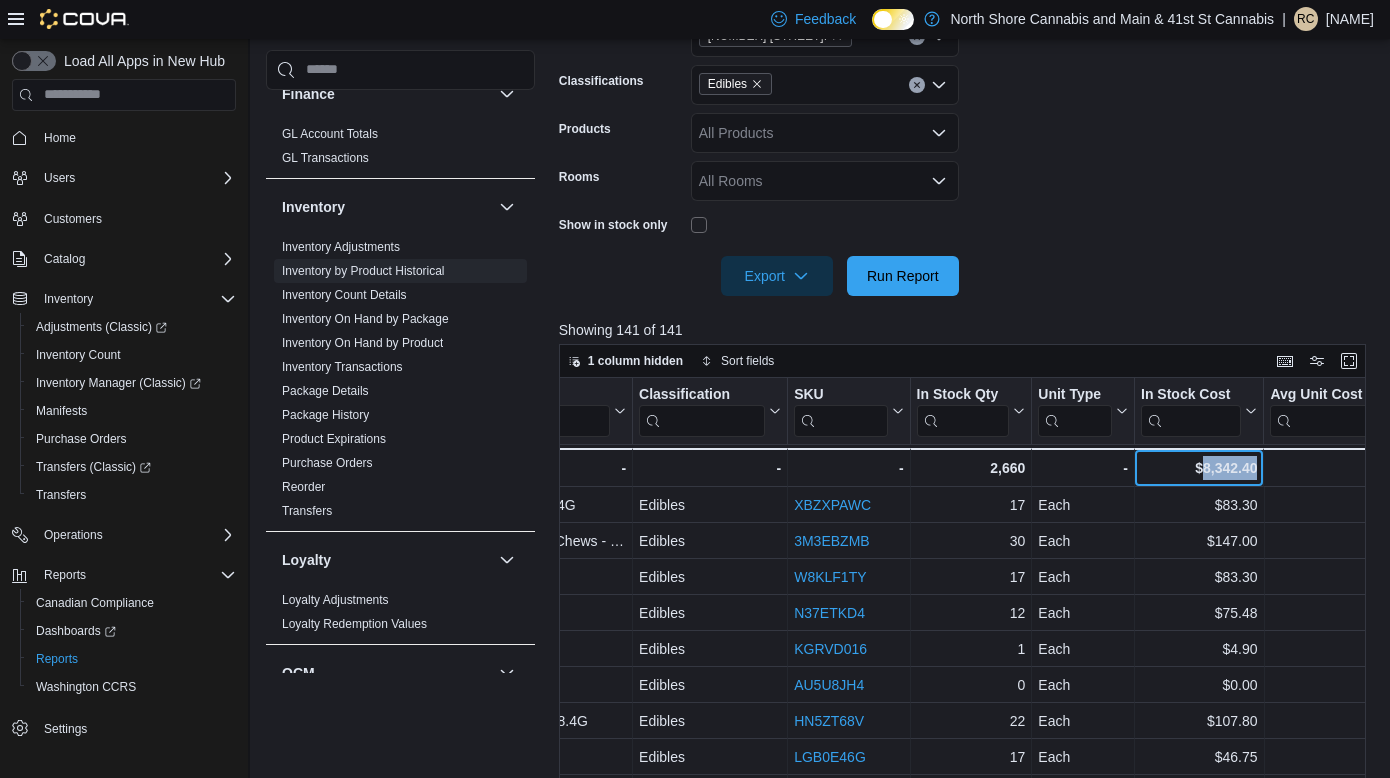 click on "$8,342.40" at bounding box center (1199, 468) 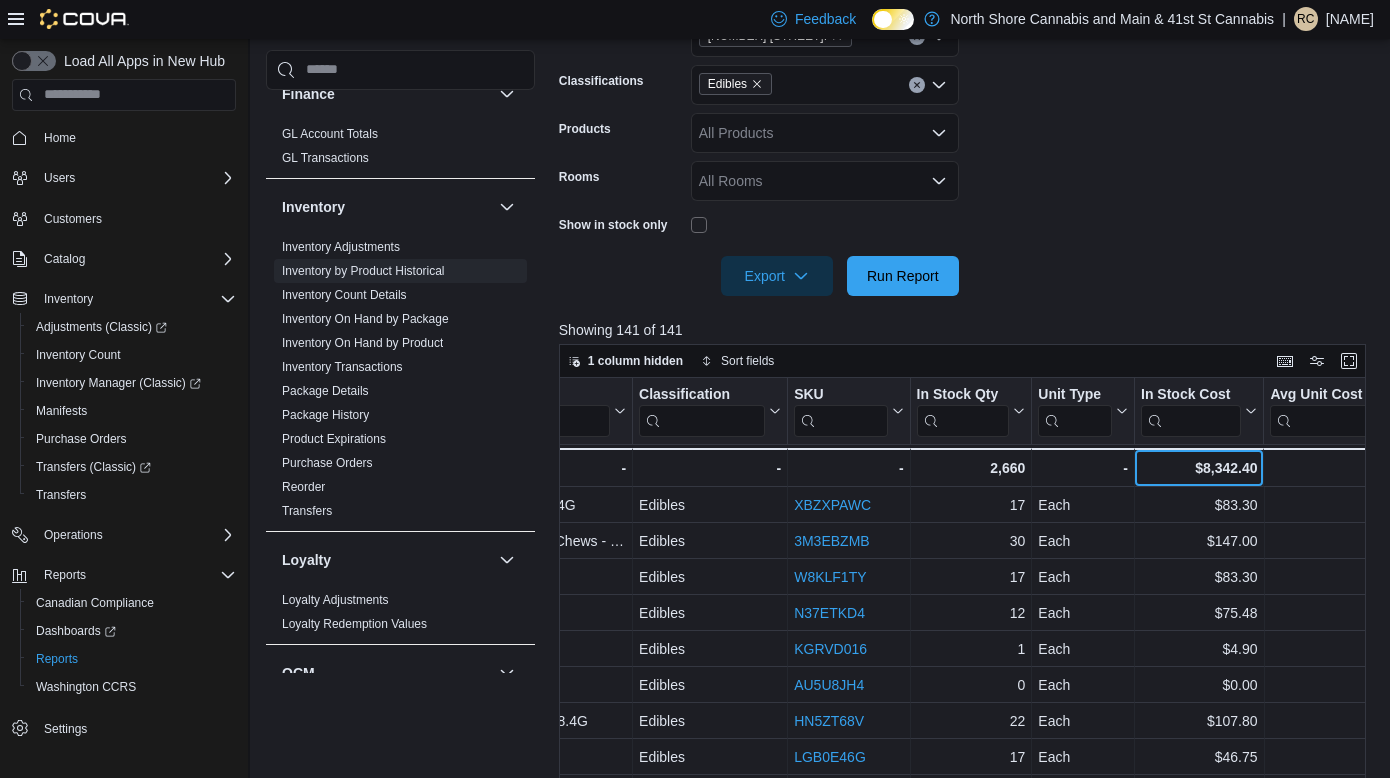 click on "$8,342.40" at bounding box center (1199, 468) 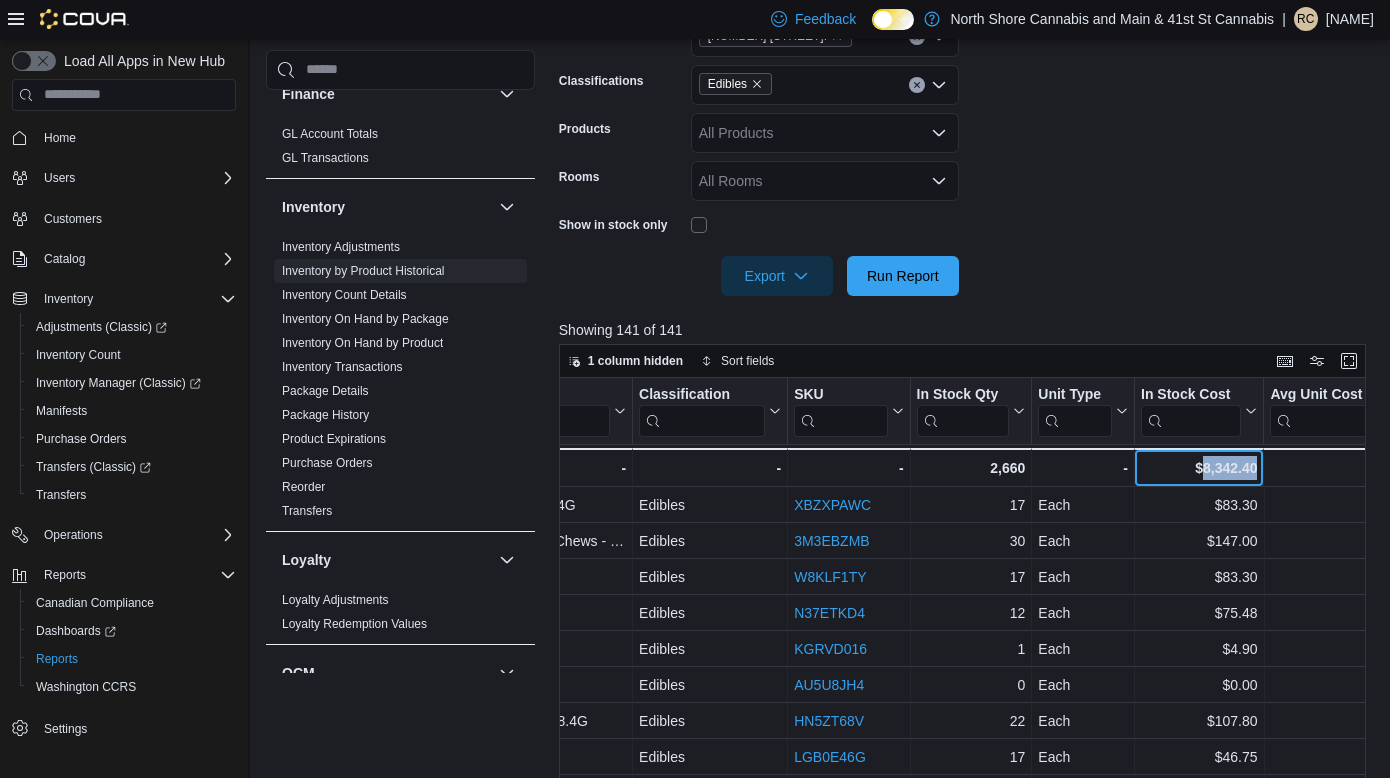 click on "$8,342.40" at bounding box center [1199, 468] 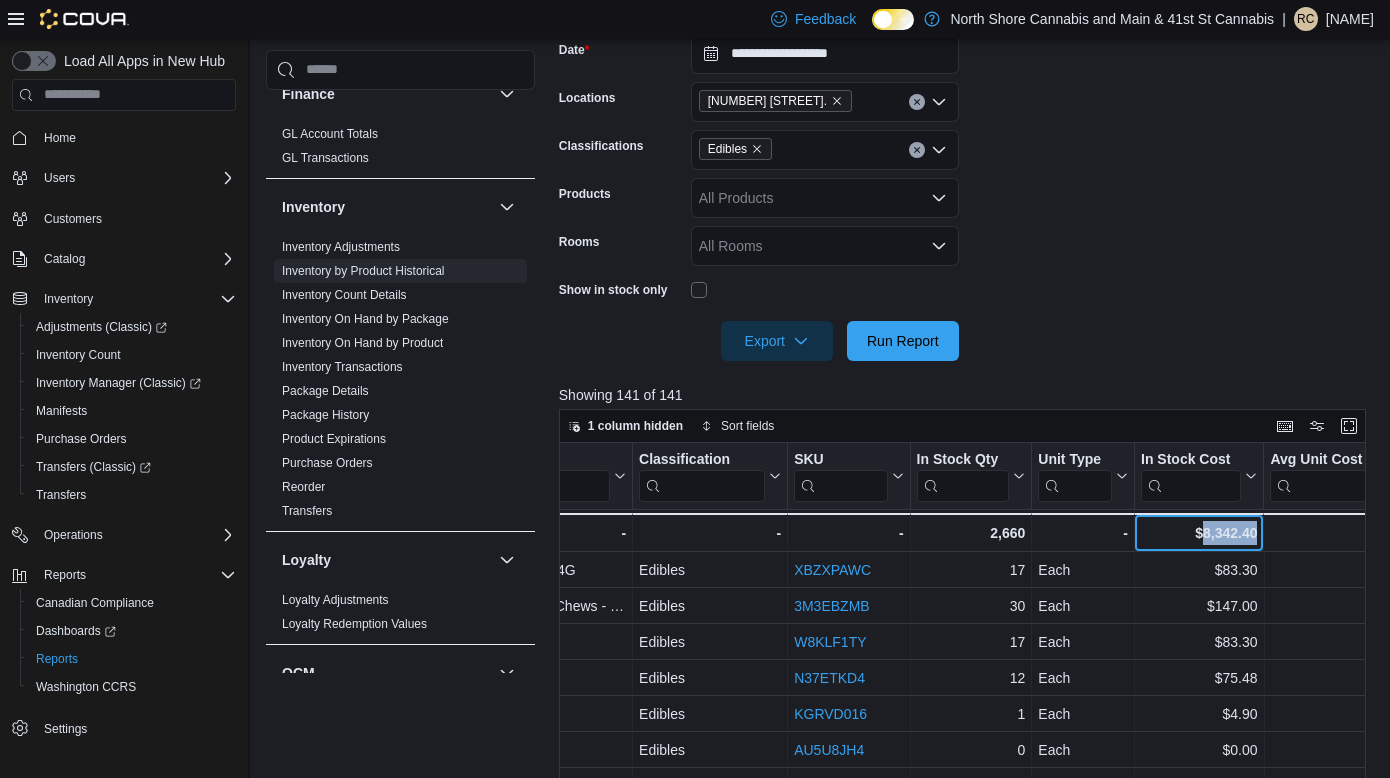 scroll, scrollTop: 323, scrollLeft: 0, axis: vertical 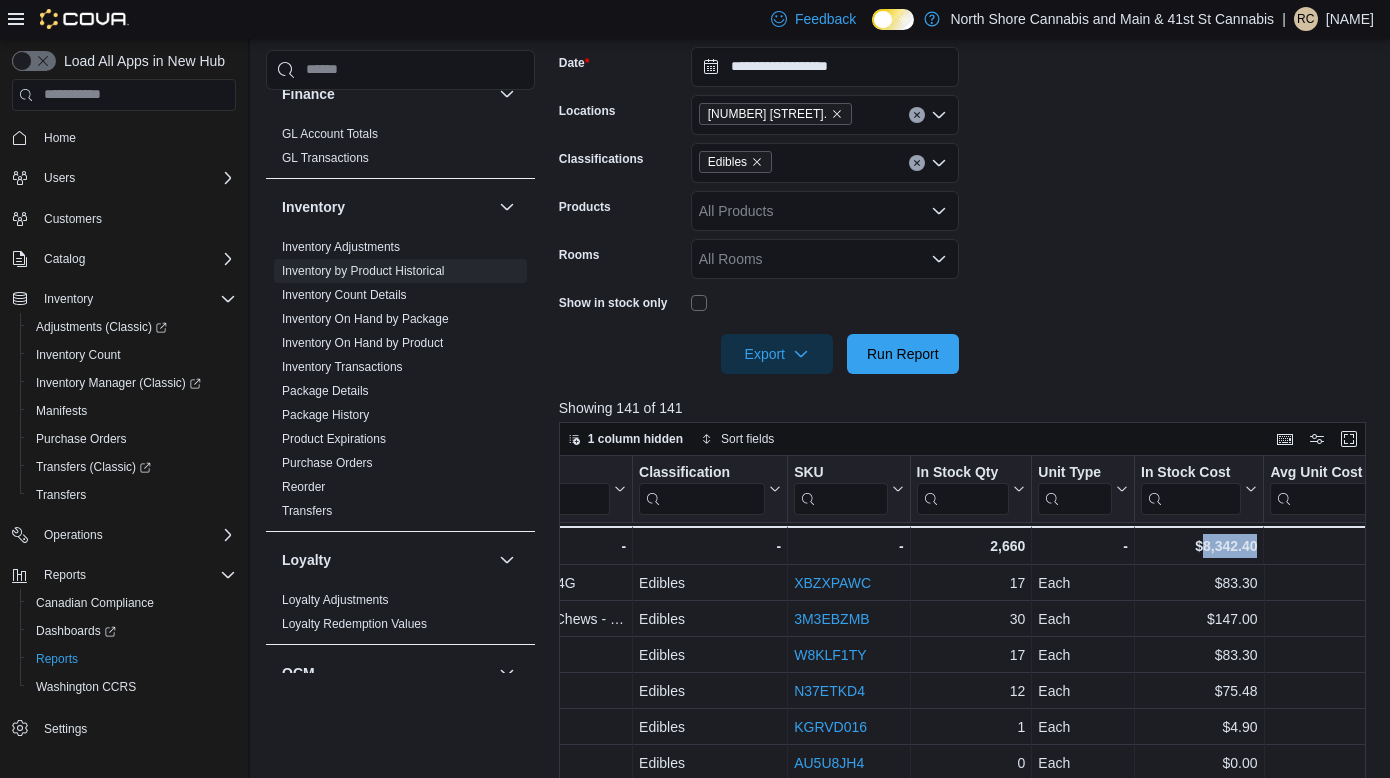 click 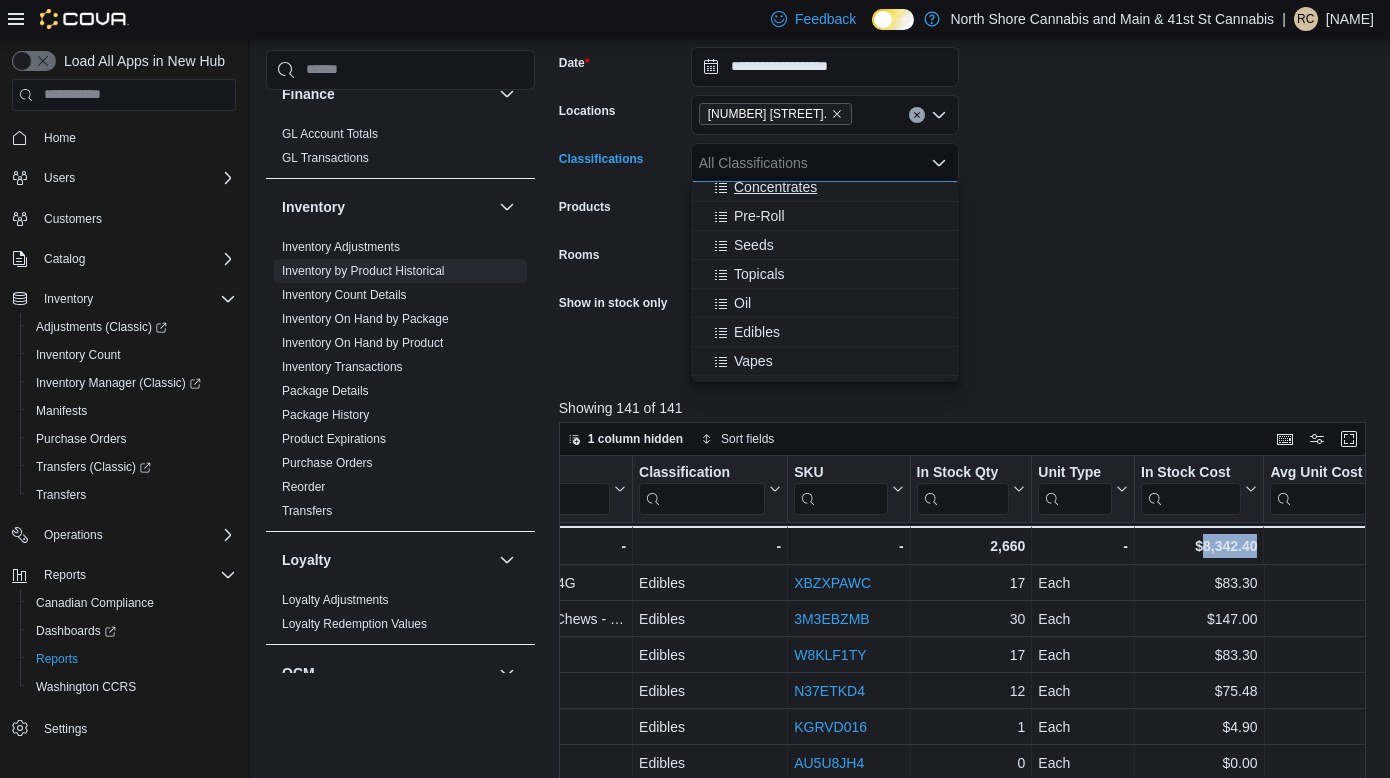 scroll, scrollTop: 179, scrollLeft: 0, axis: vertical 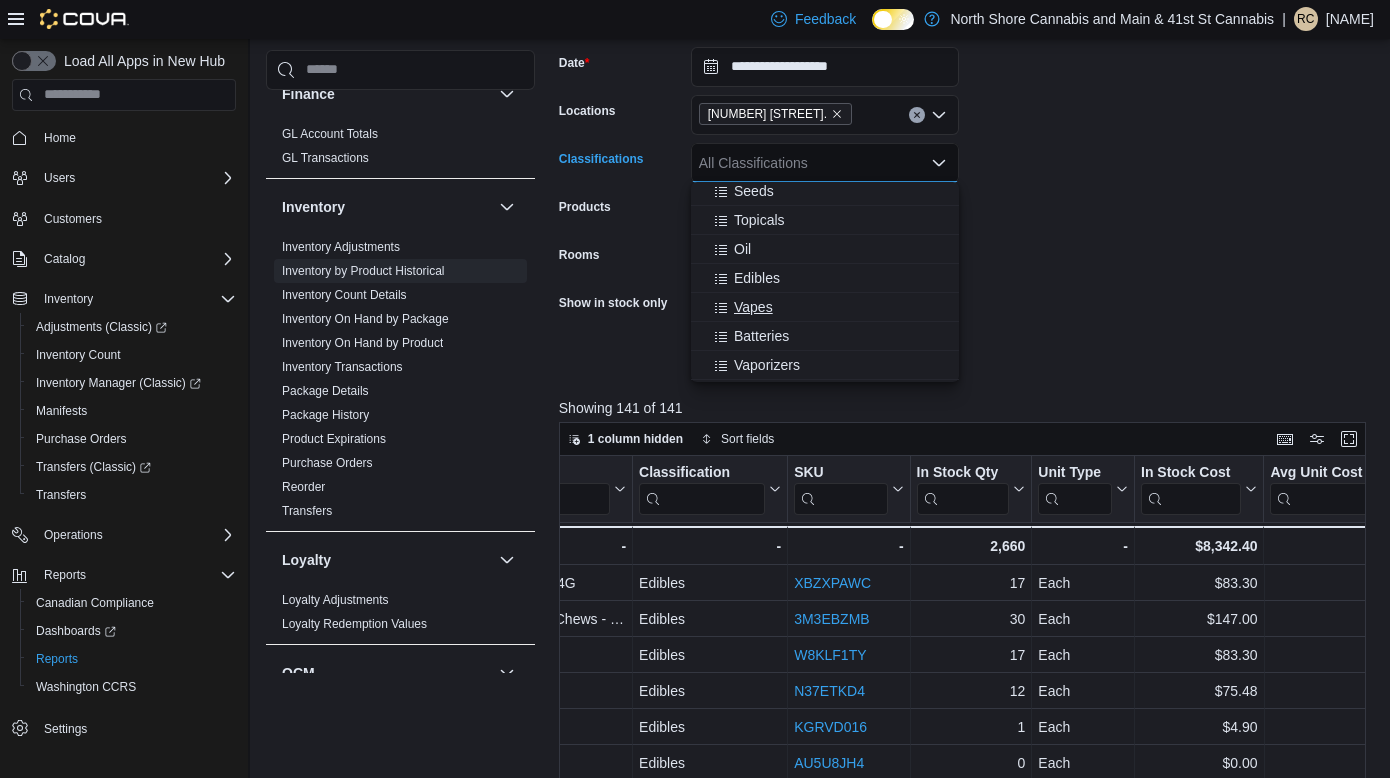 click on "Vapes" at bounding box center [753, 307] 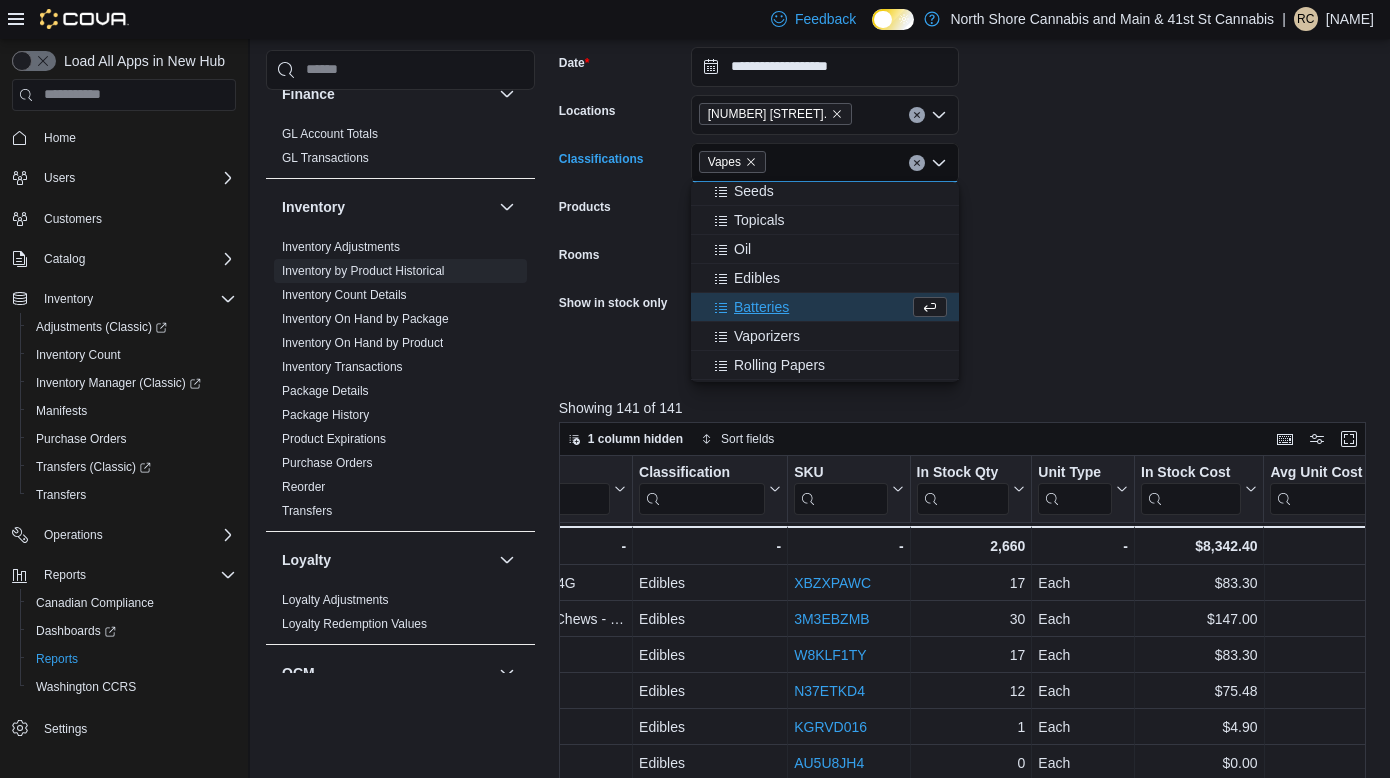 click on "**********" at bounding box center [966, 198] 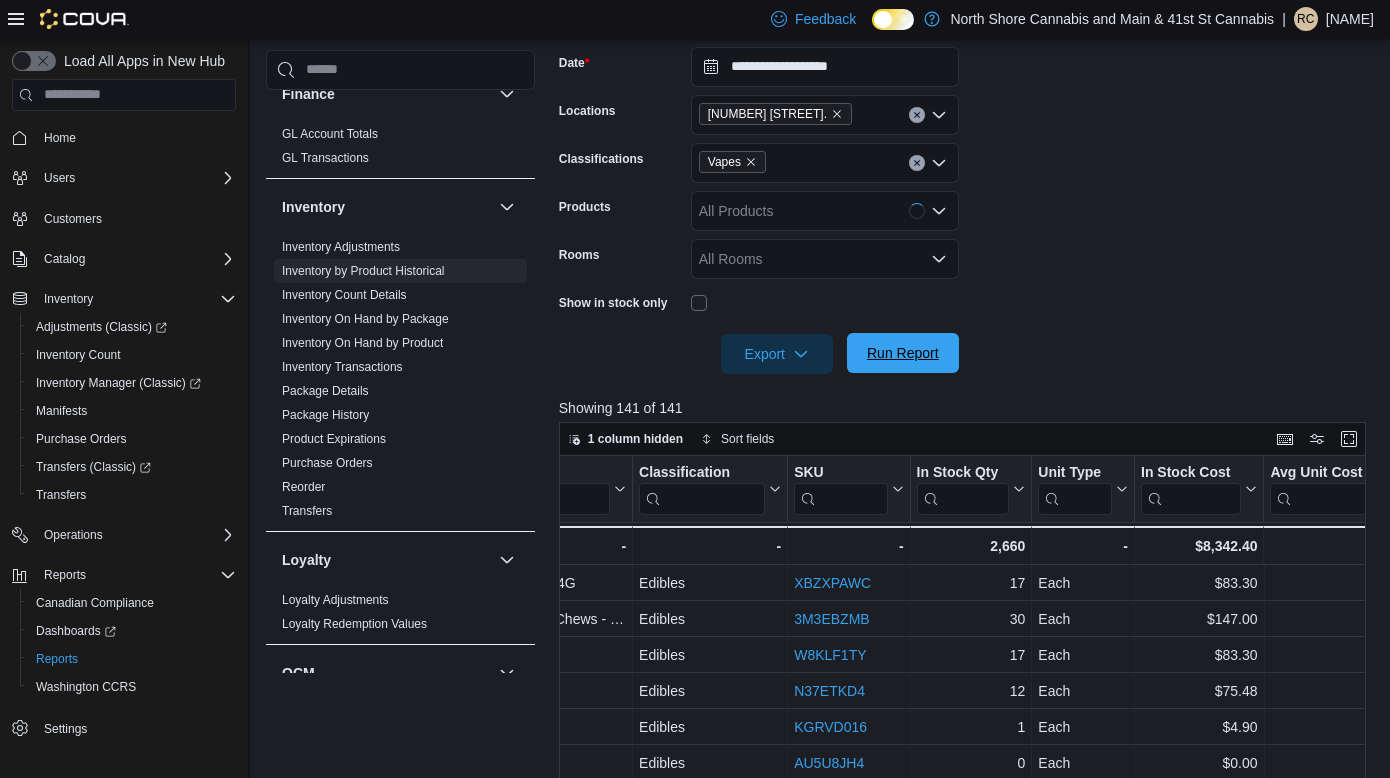 click on "Run Report" at bounding box center (903, 353) 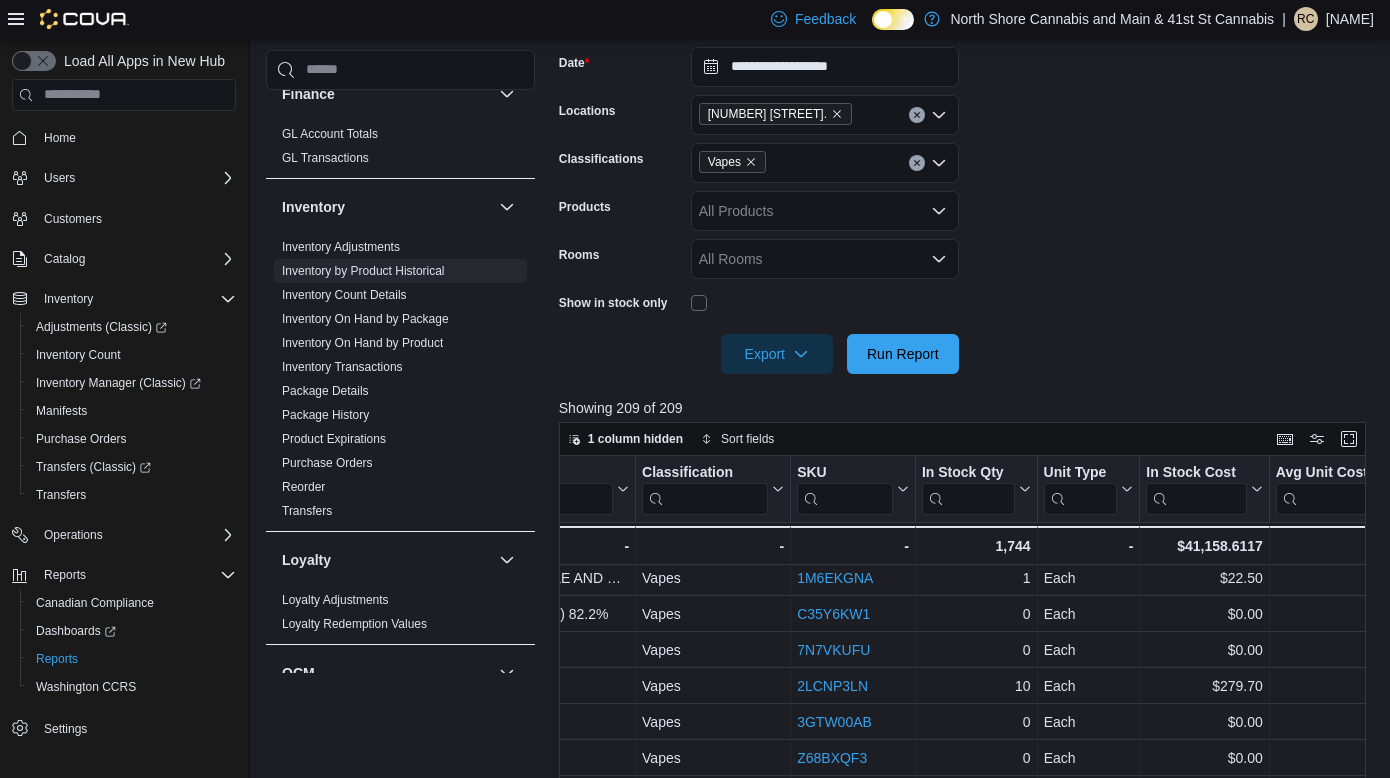 scroll, scrollTop: 5, scrollLeft: 498, axis: both 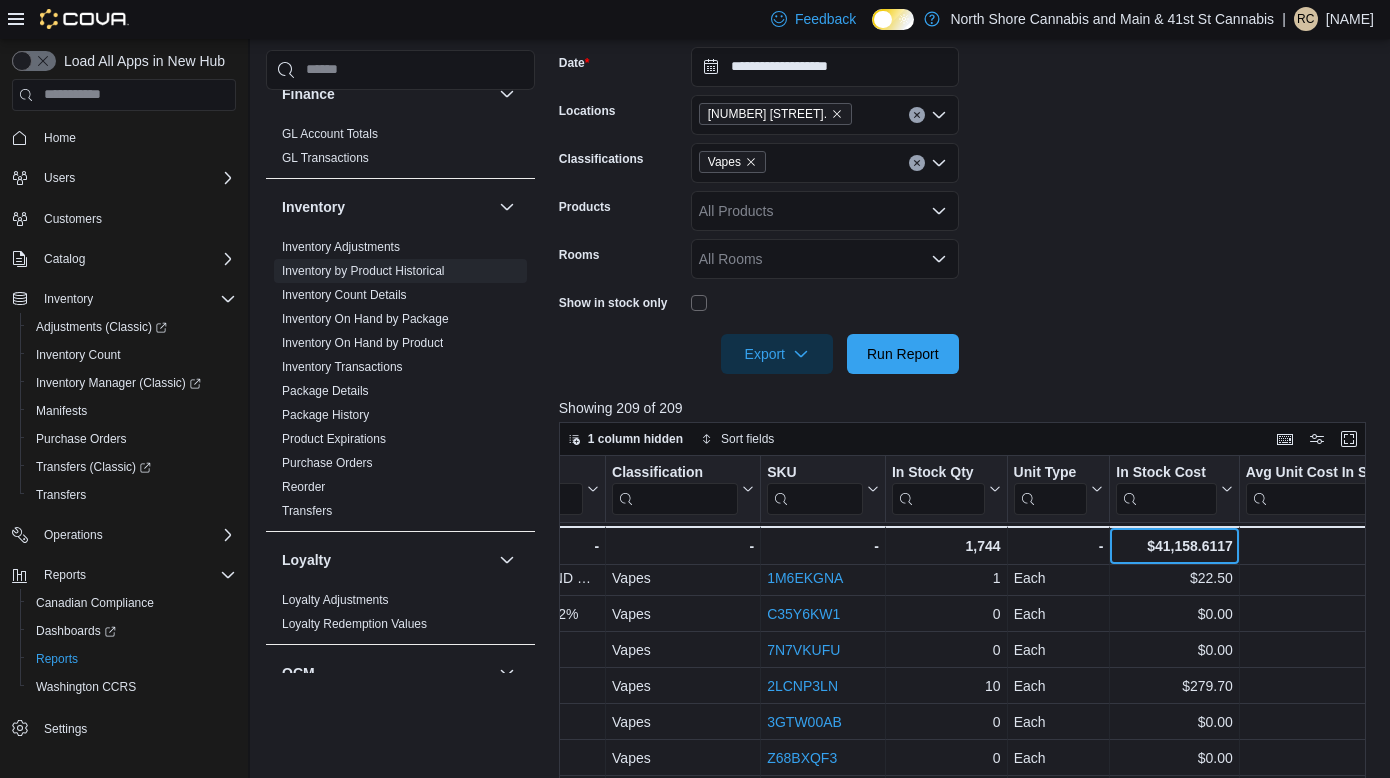 click on "$41,158.6117" at bounding box center (1174, 546) 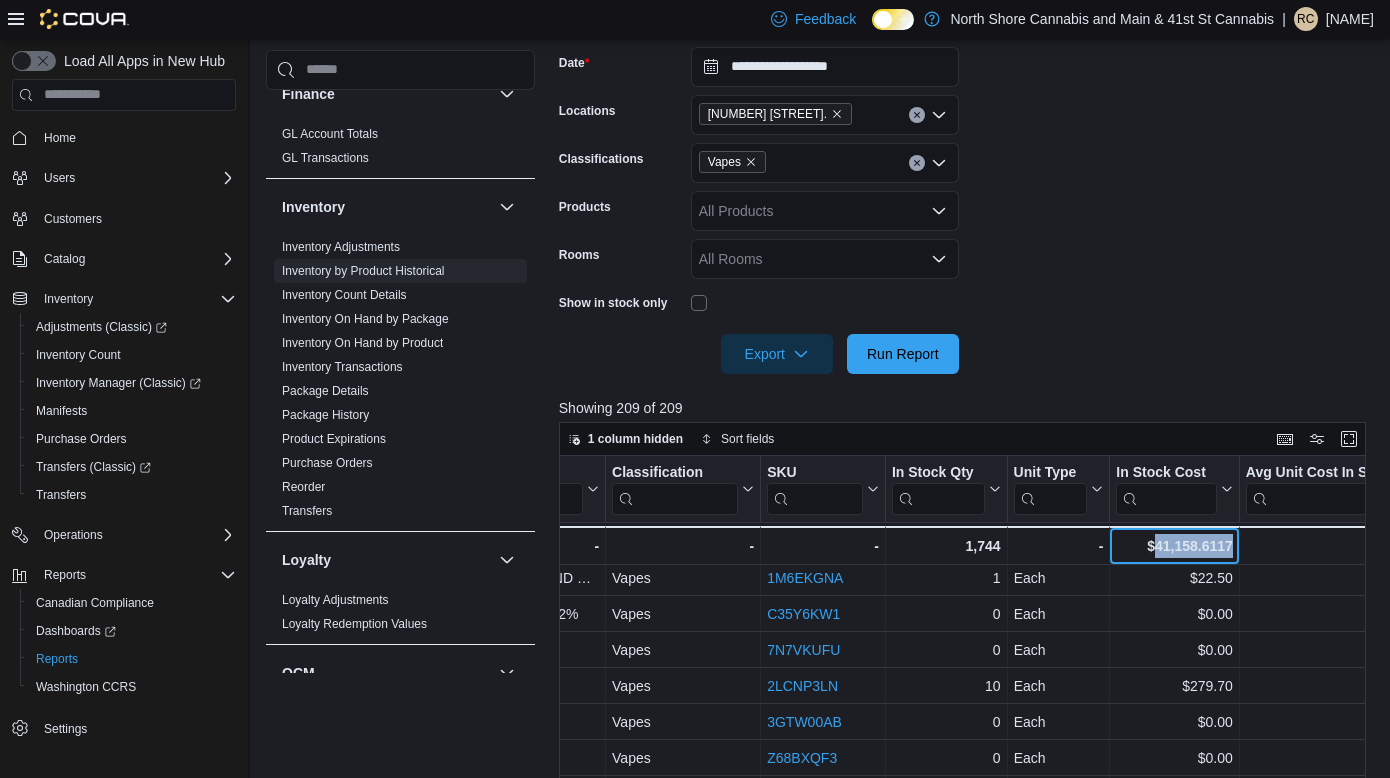 click on "$41,158.6117" at bounding box center (1174, 546) 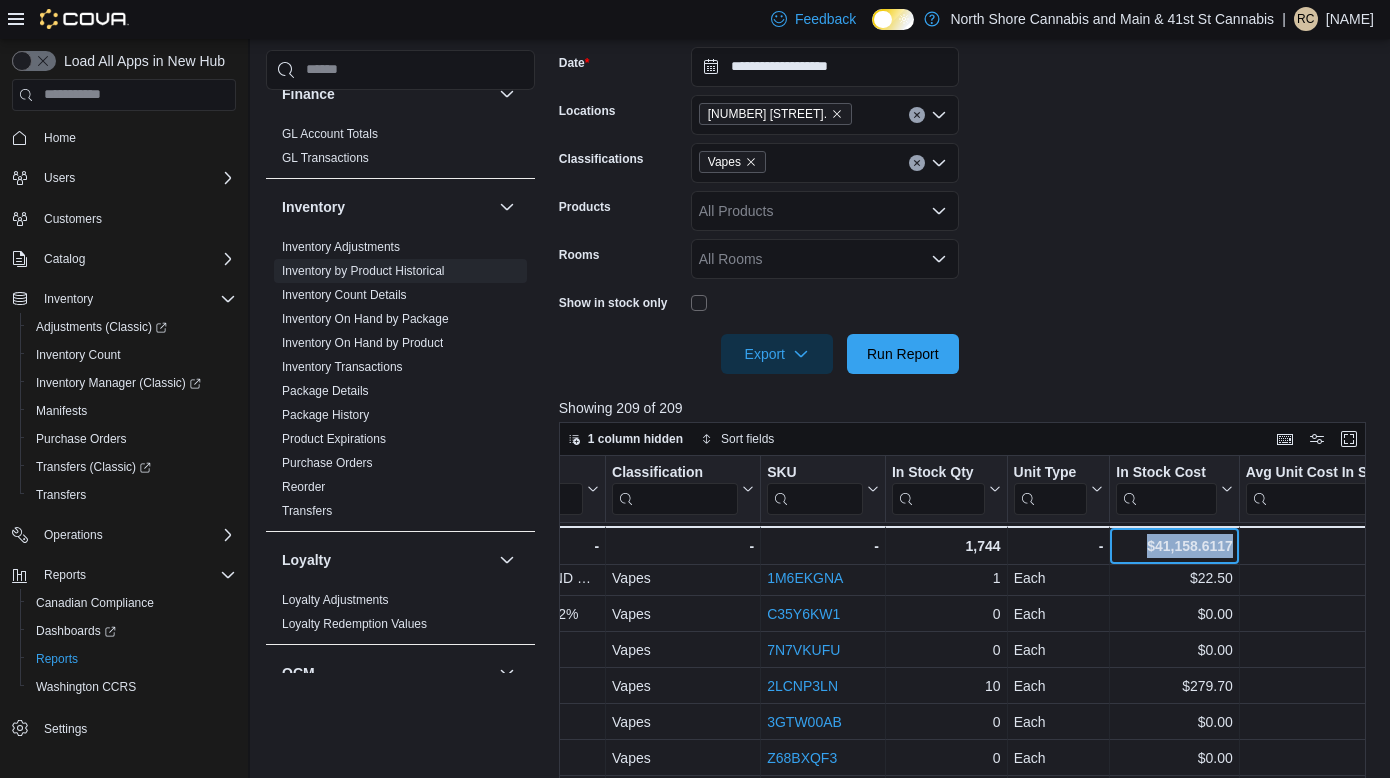 click on "$41,158.6117" at bounding box center (1174, 546) 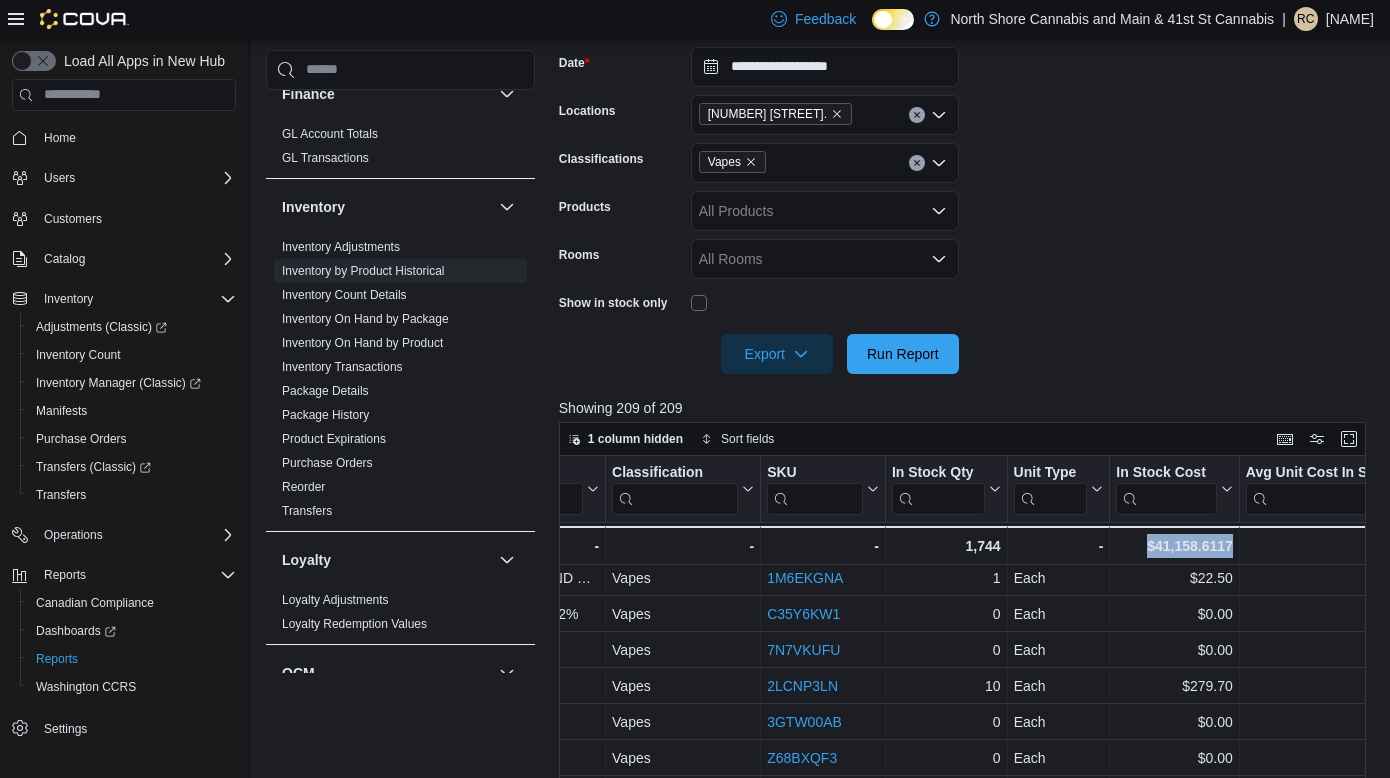 click 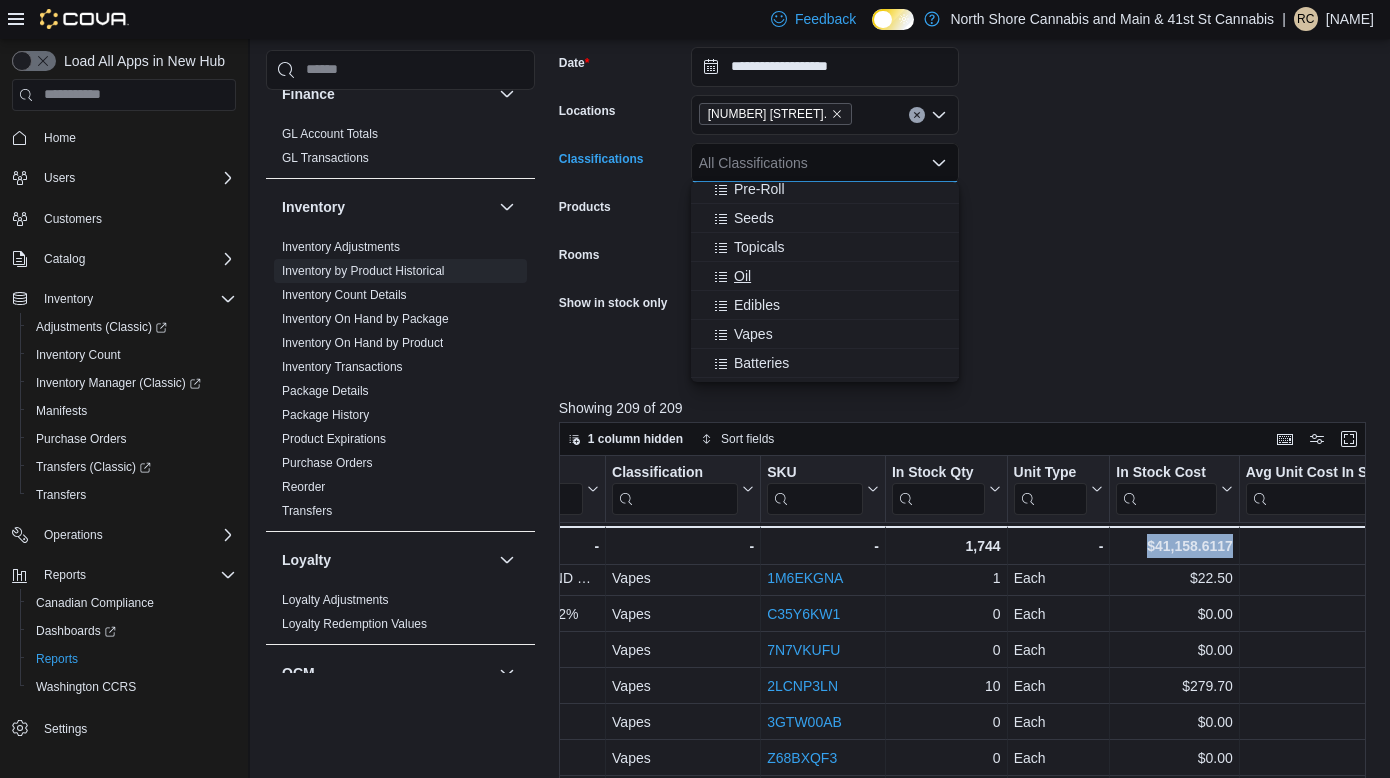 scroll, scrollTop: 169, scrollLeft: 0, axis: vertical 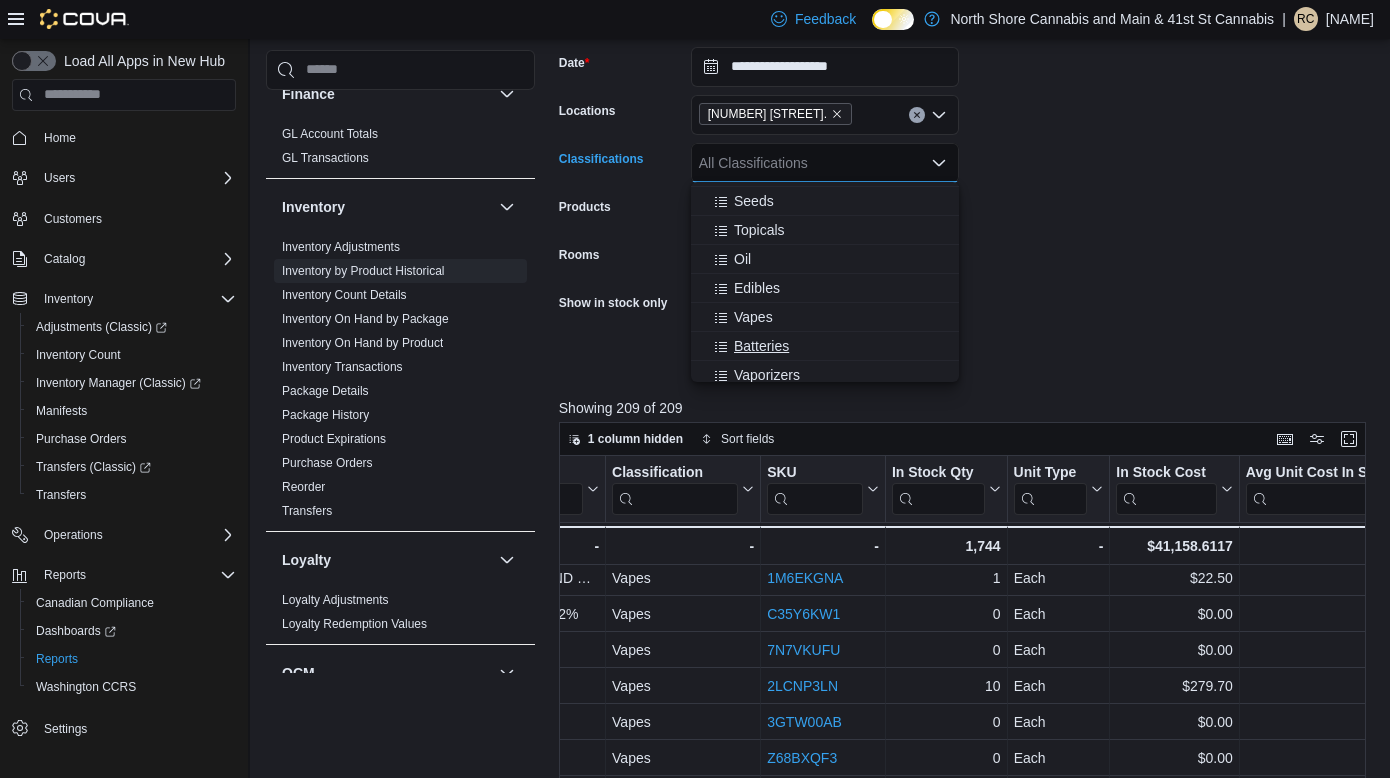 click on "Batteries" at bounding box center (761, 346) 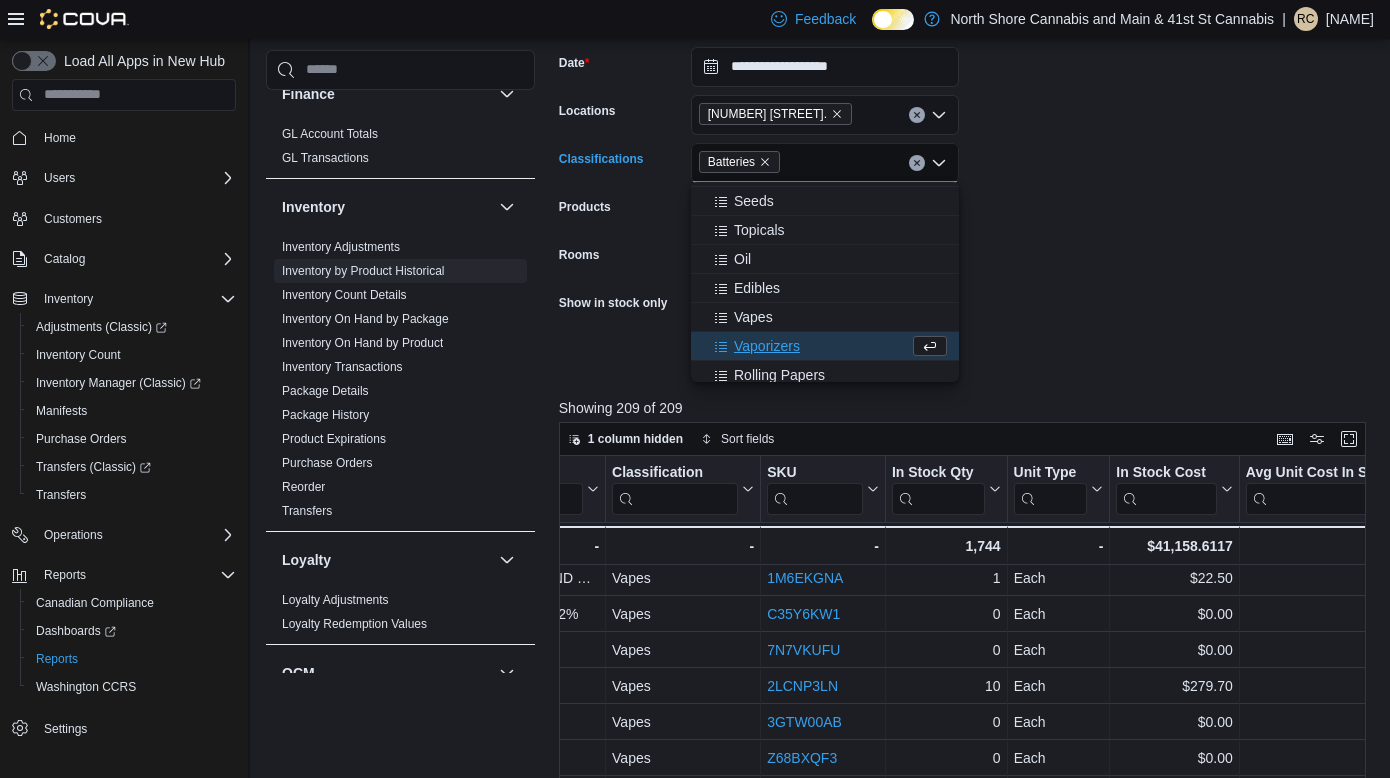 click on "**********" at bounding box center [966, 198] 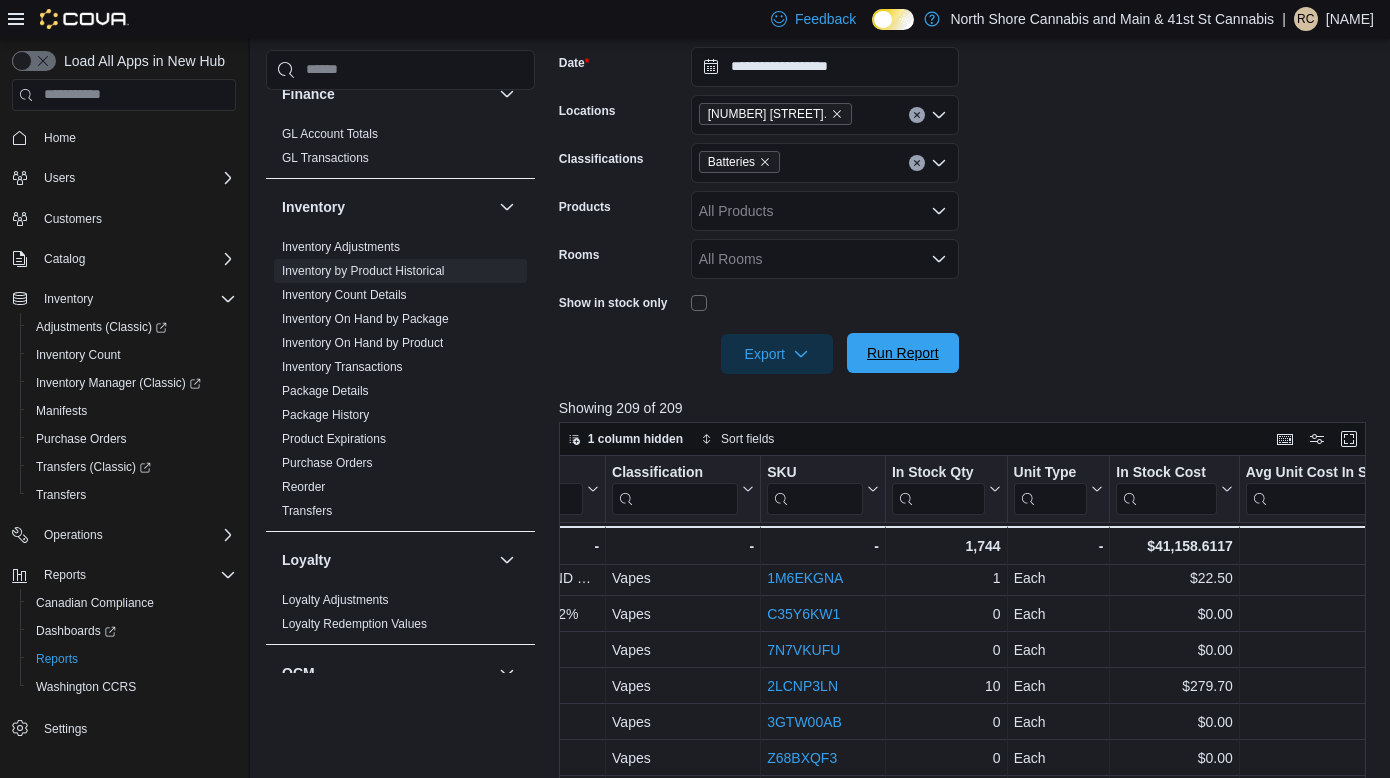 click on "Run Report" at bounding box center (903, 353) 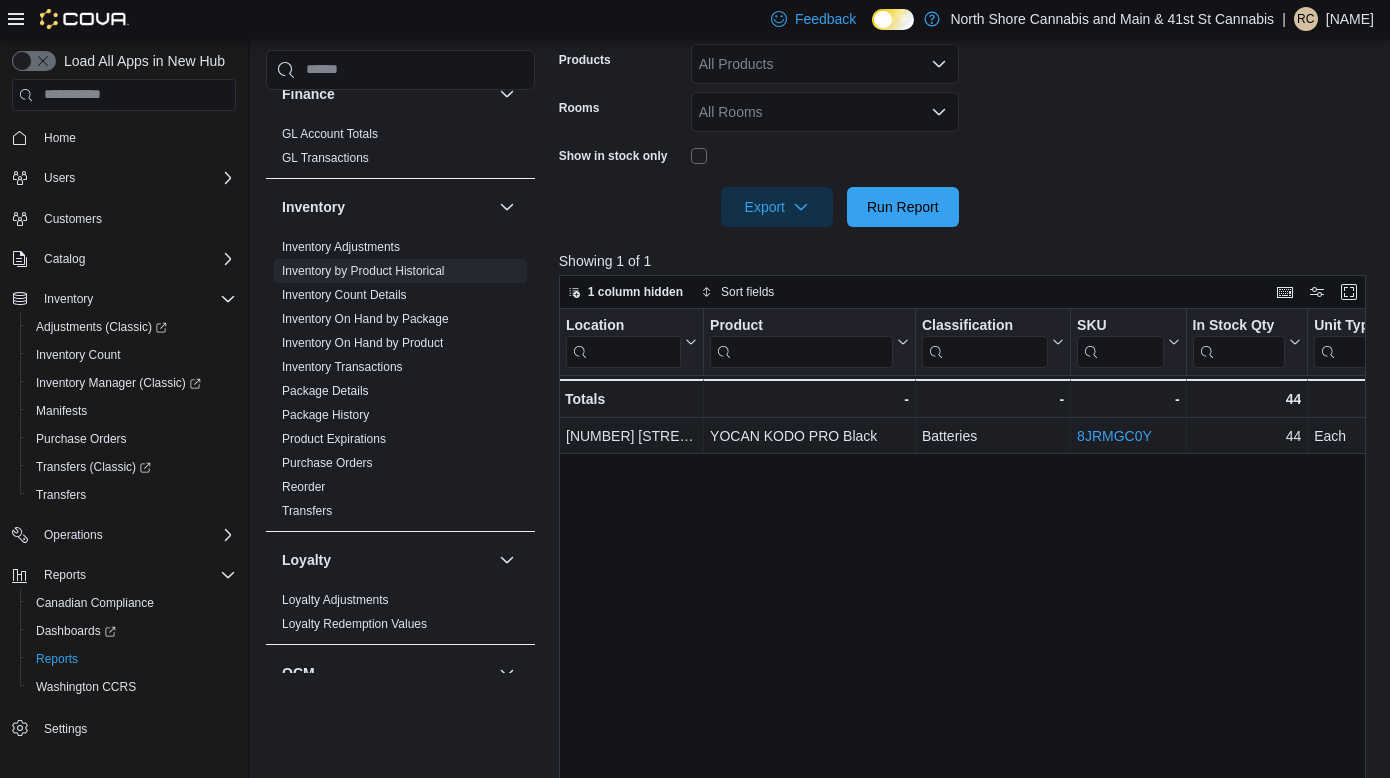 scroll, scrollTop: 480, scrollLeft: 0, axis: vertical 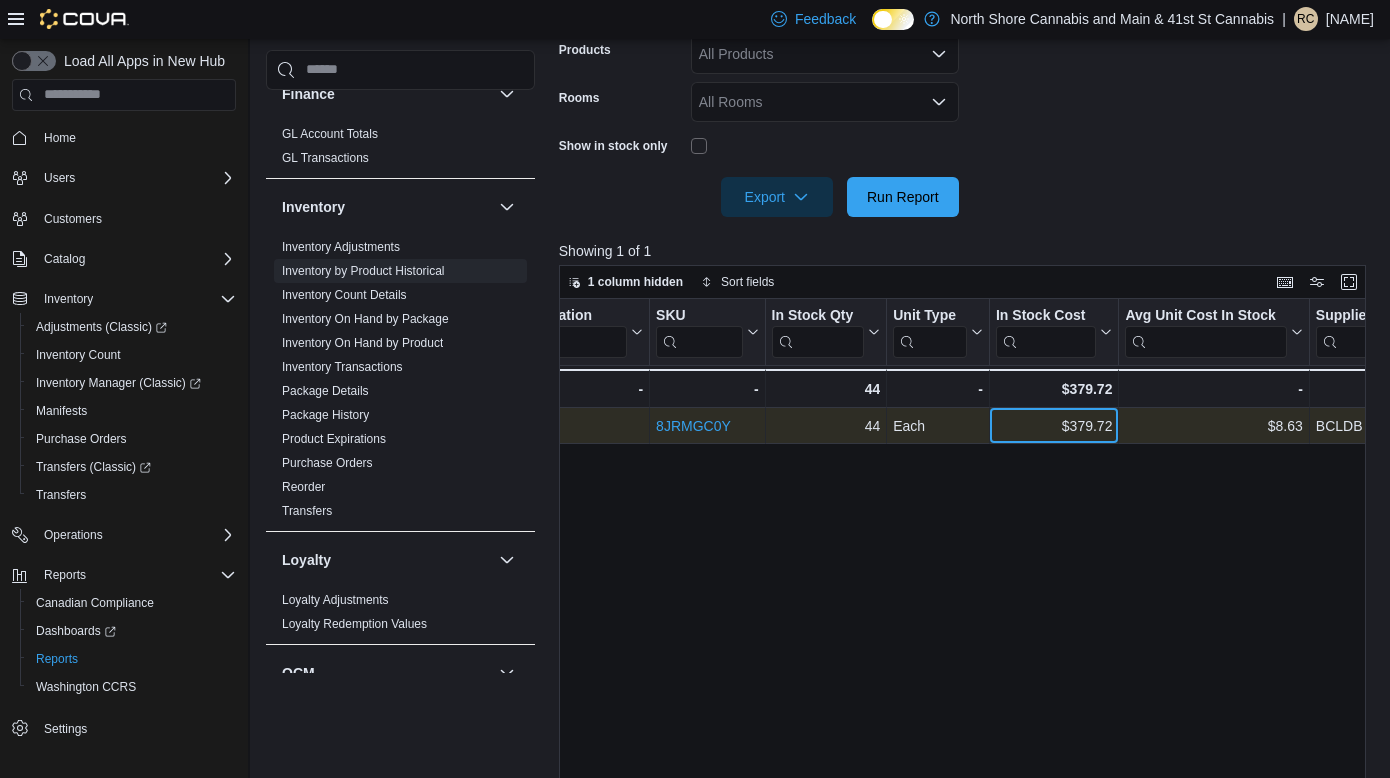 click on "$379.72" at bounding box center [1054, 426] 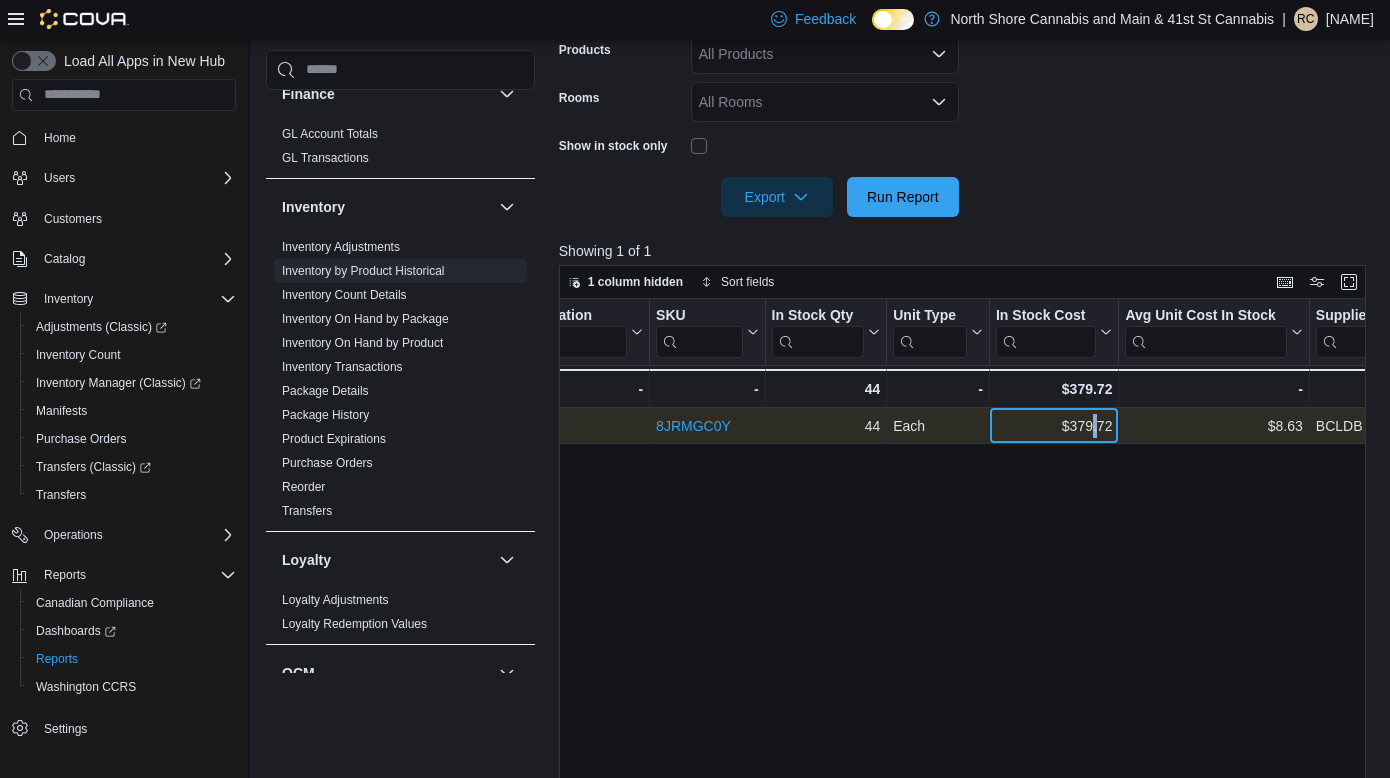 click on "$379.72" at bounding box center (1054, 426) 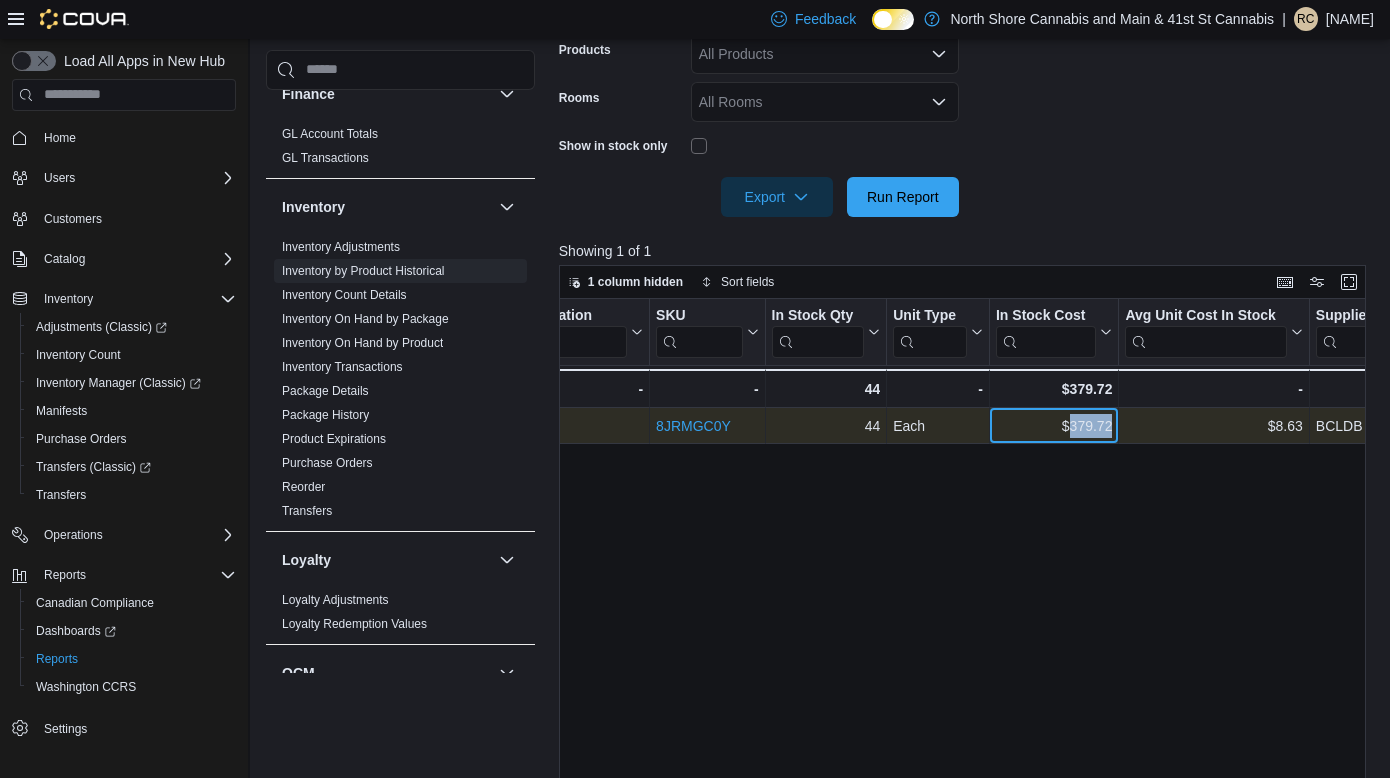 drag, startPoint x: 1070, startPoint y: 427, endPoint x: 1130, endPoint y: 424, distance: 60.074955 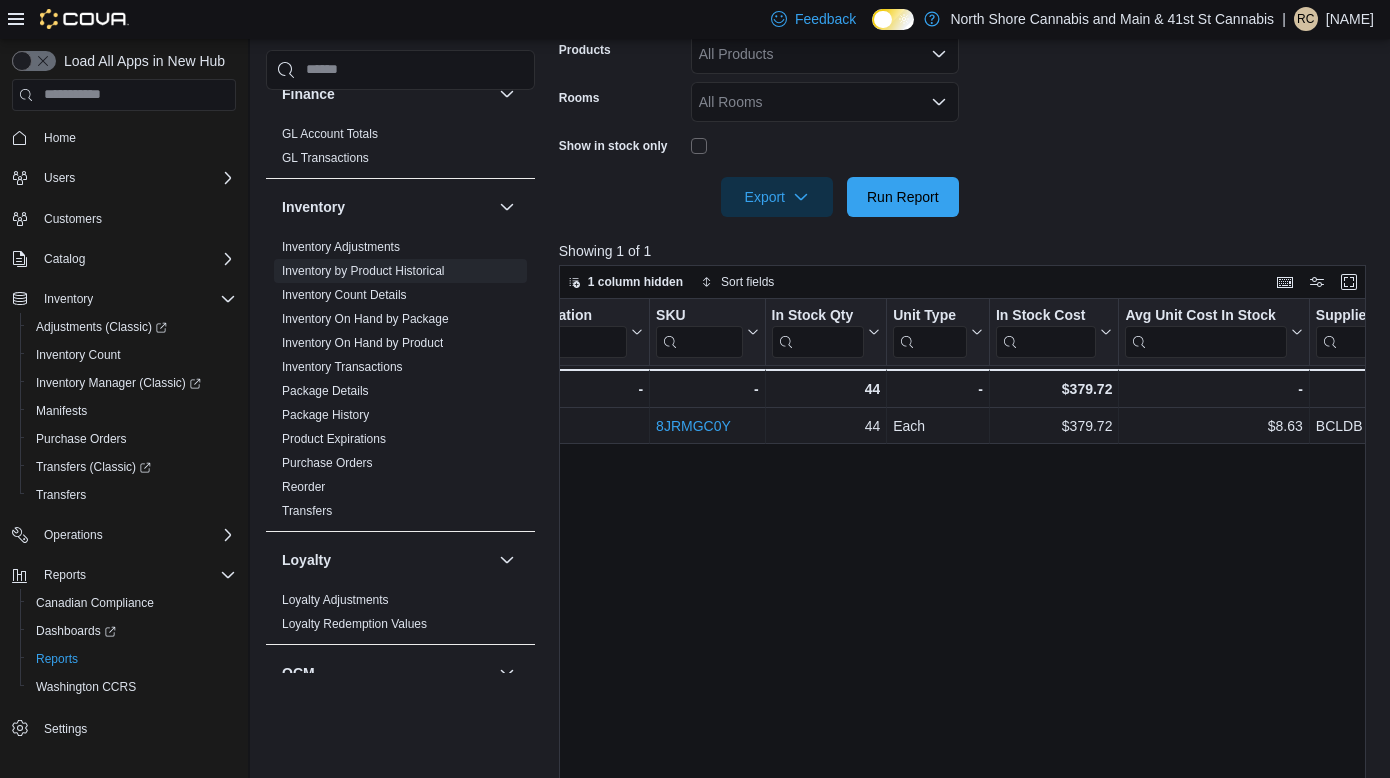 click on "Location Click to view column header actions Product Click to view column header actions Classification Click to view column header actions SKU Click to view column header actions In Stock Qty Click to view column header actions Unit Type Click to view column header actions In Stock Cost Click to view column header actions Avg Unit Cost In Stock Click to view column header actions Supplier Click to view column header actions Supplier SKU Click to view column header actions Product State Click to view column header actions YOCAN KODO PRO Black -  Product, column 2, row 1 Batteries -  Classification, column 3, row 1 8JRMGC0Y -  SKU URL, column 4, row 1 44 -  In Stock Qty, column 5, row 1 Each -  Unit Type, column 6, row 1 $379.72 -  In Stock Cost, column 7, row 1 $8.63 -  Avg Unit Cost In Stock, column 8, row 1 BCLDB -  Supplier, column 9, row 1 1064632 -  Supplier SKU, column 10, row 1 Totals -  Location, column 1, row 2 - -  Product, column 2, row 2 - -  Classification, column 3, row 2 - -  44 -  - -  $379.72" at bounding box center [962, 593] 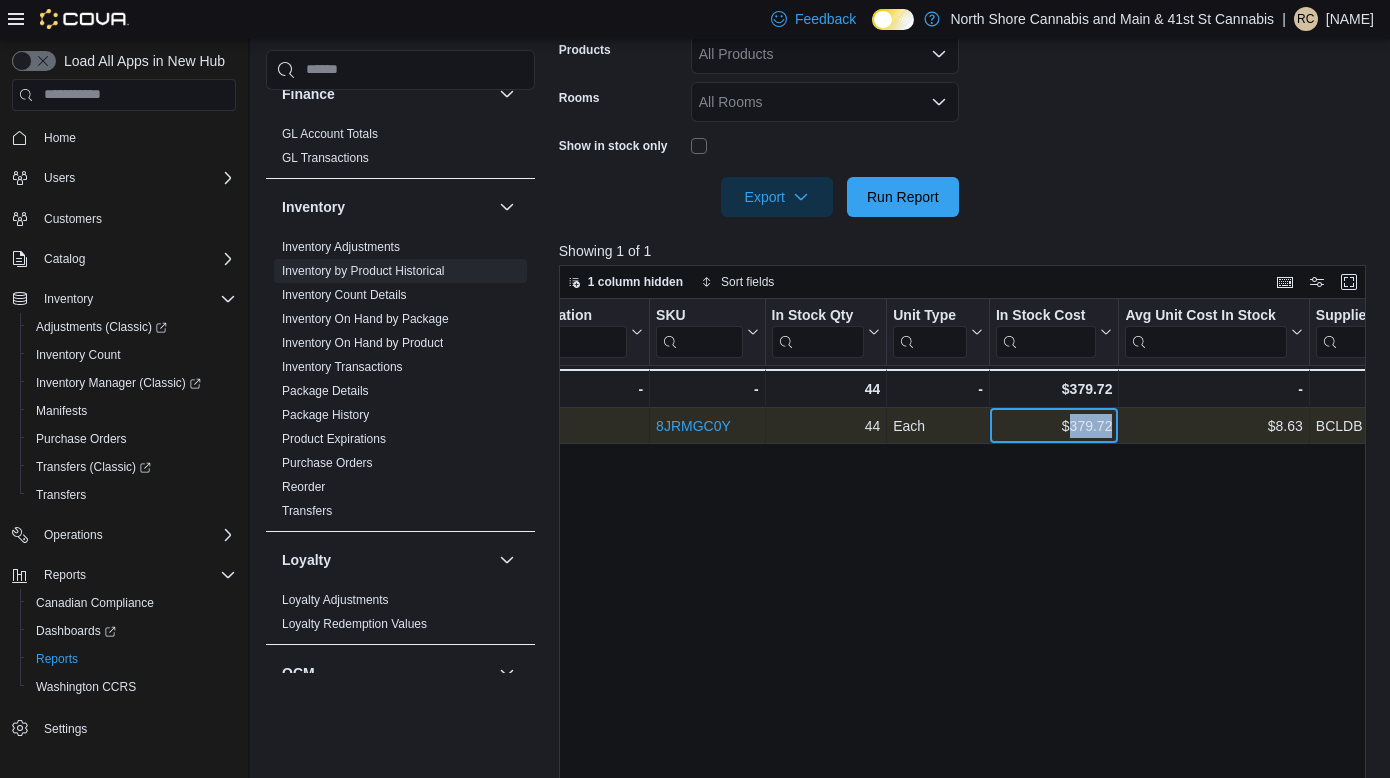 drag, startPoint x: 1071, startPoint y: 423, endPoint x: 1112, endPoint y: 423, distance: 41 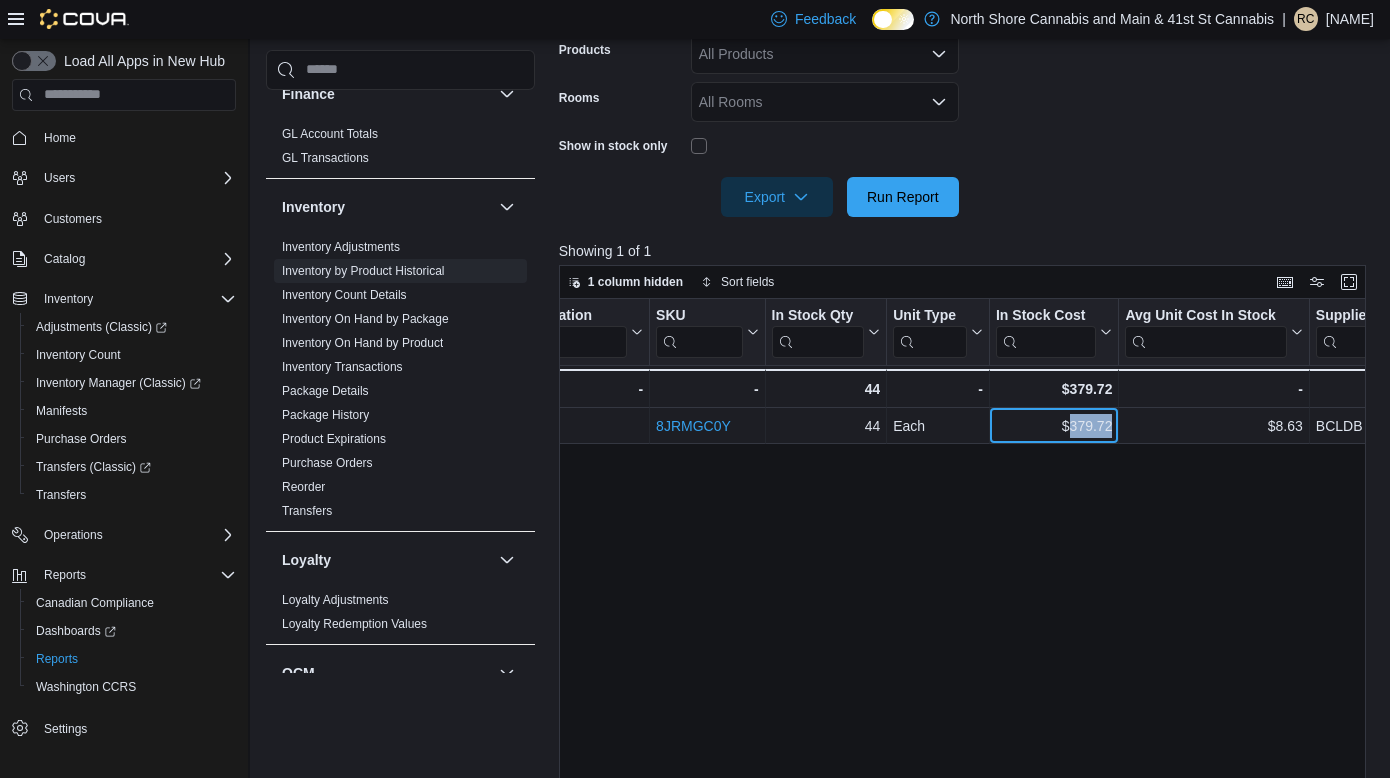copy on "379.72" 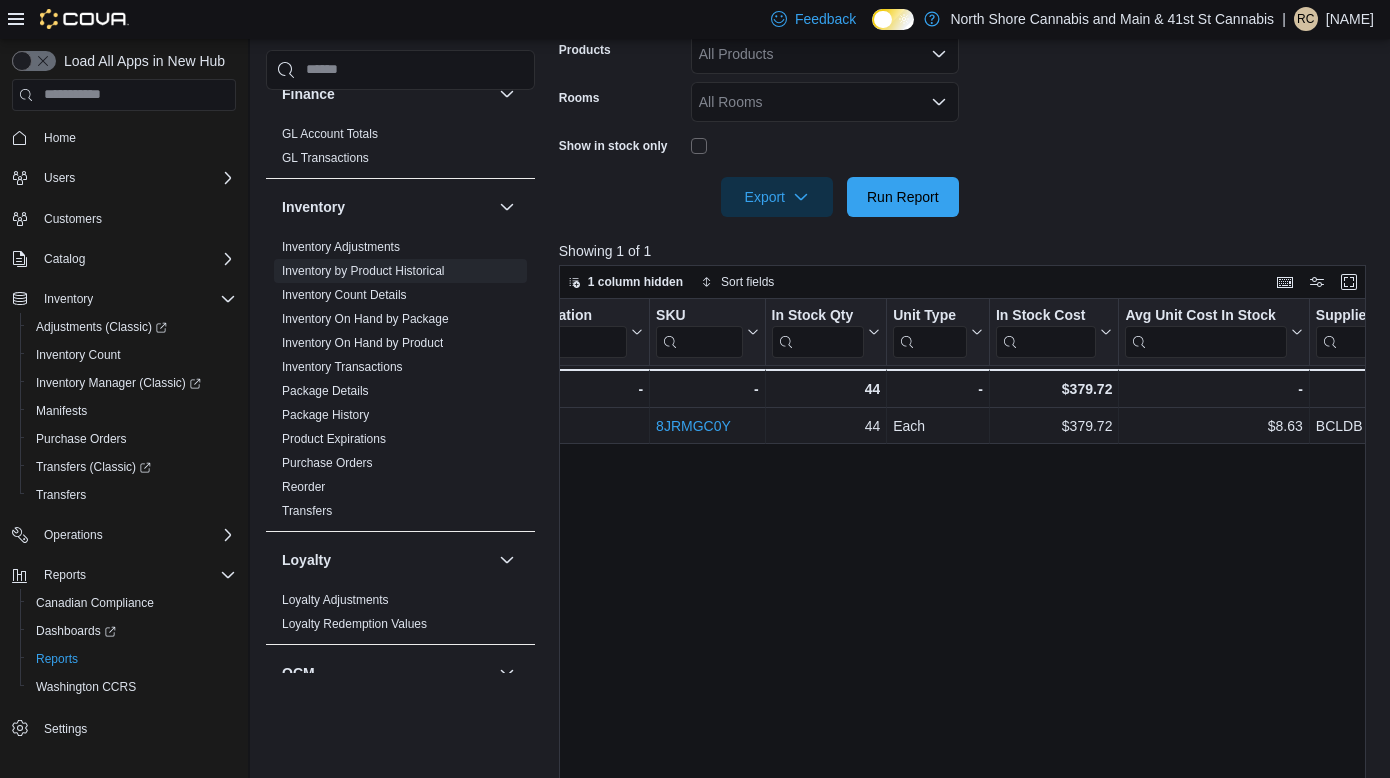 click on "Feedback Dark Mode North Shore Cannabis and Main & 41st St Cannabis | RC [NAME]" at bounding box center (1068, 19) 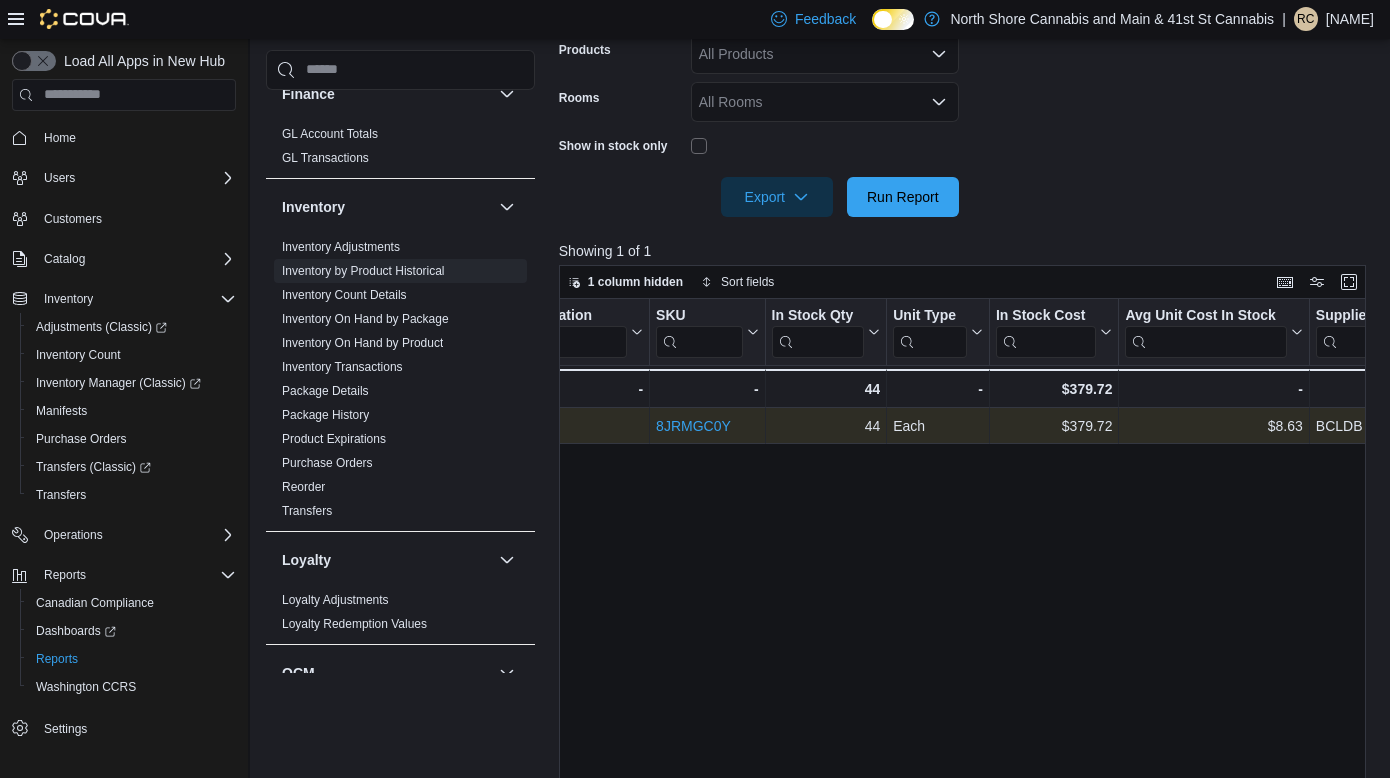 scroll, scrollTop: 0, scrollLeft: 437, axis: horizontal 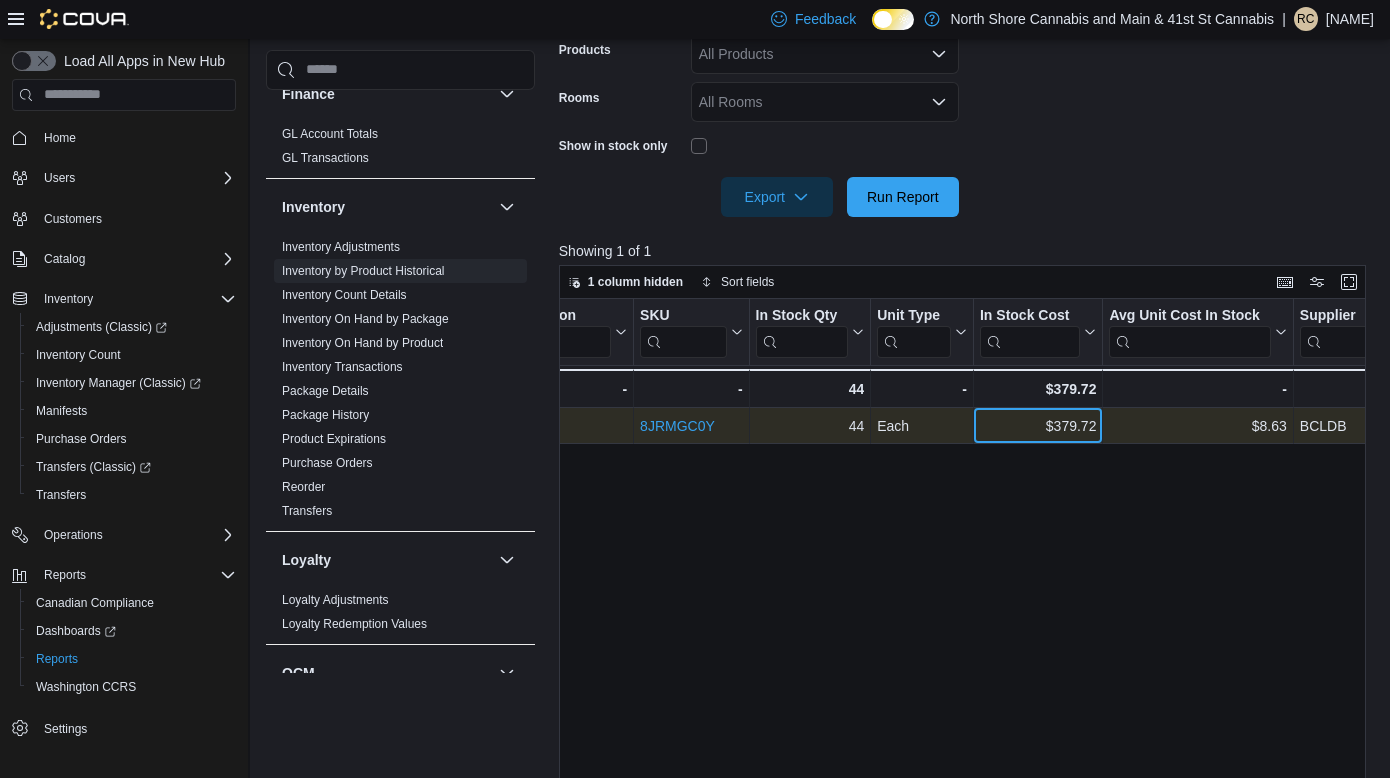 click on "$379.72" at bounding box center [1038, 426] 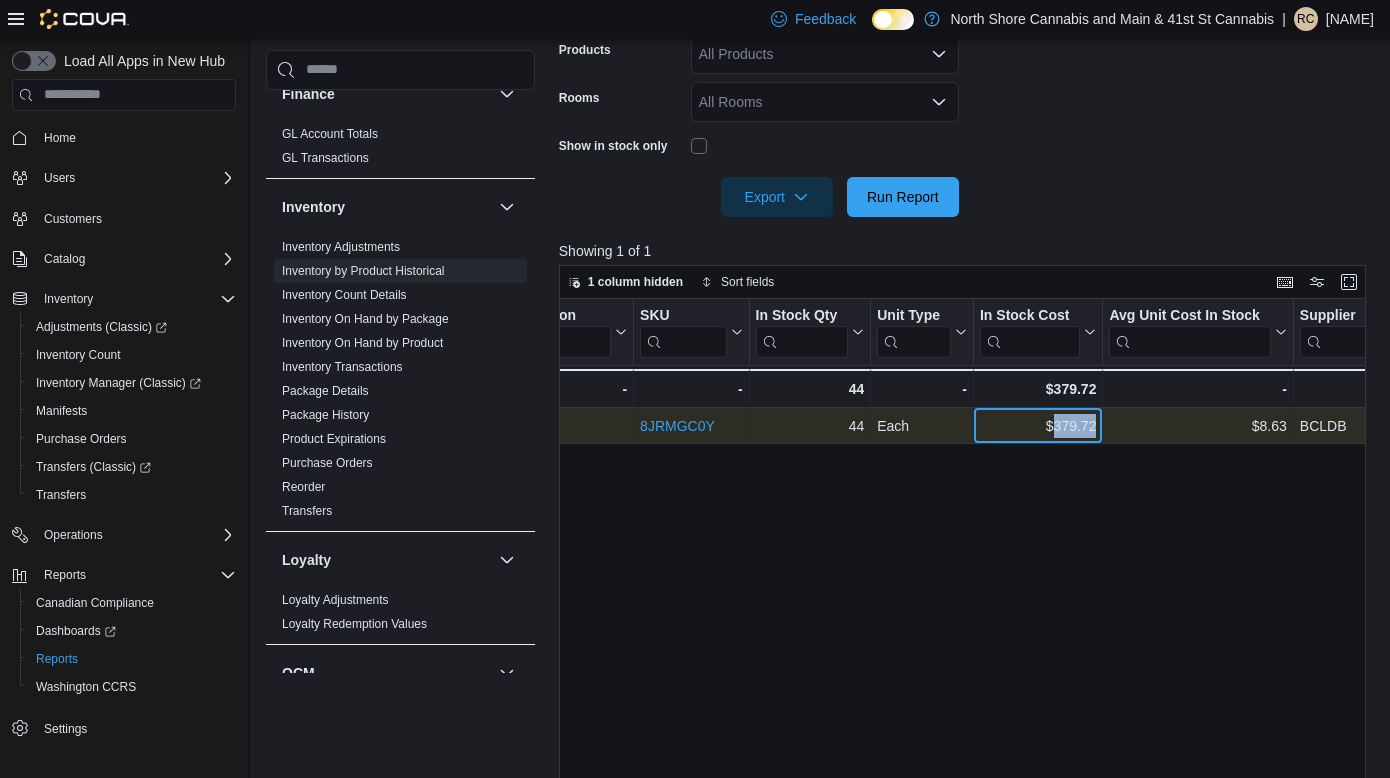 click on "$379.72" at bounding box center (1038, 426) 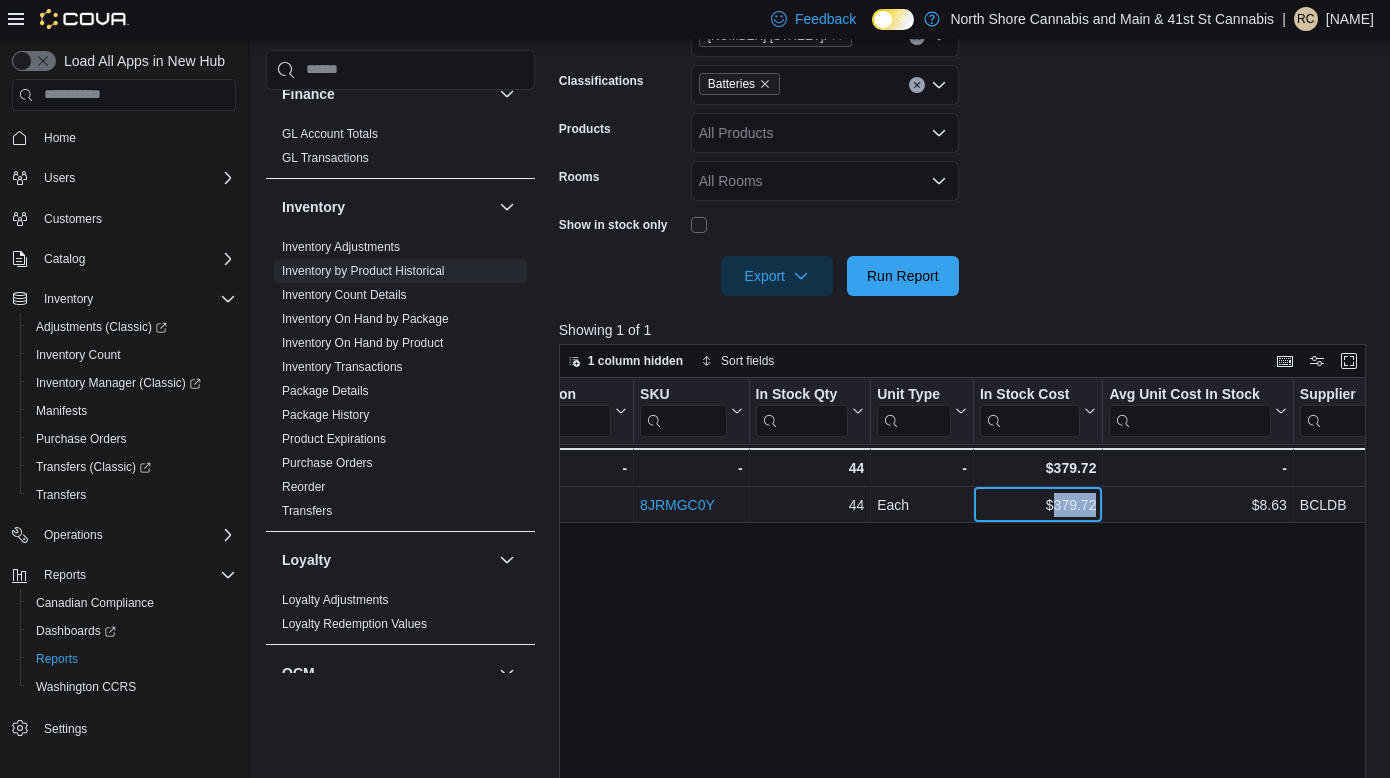 scroll, scrollTop: 394, scrollLeft: 0, axis: vertical 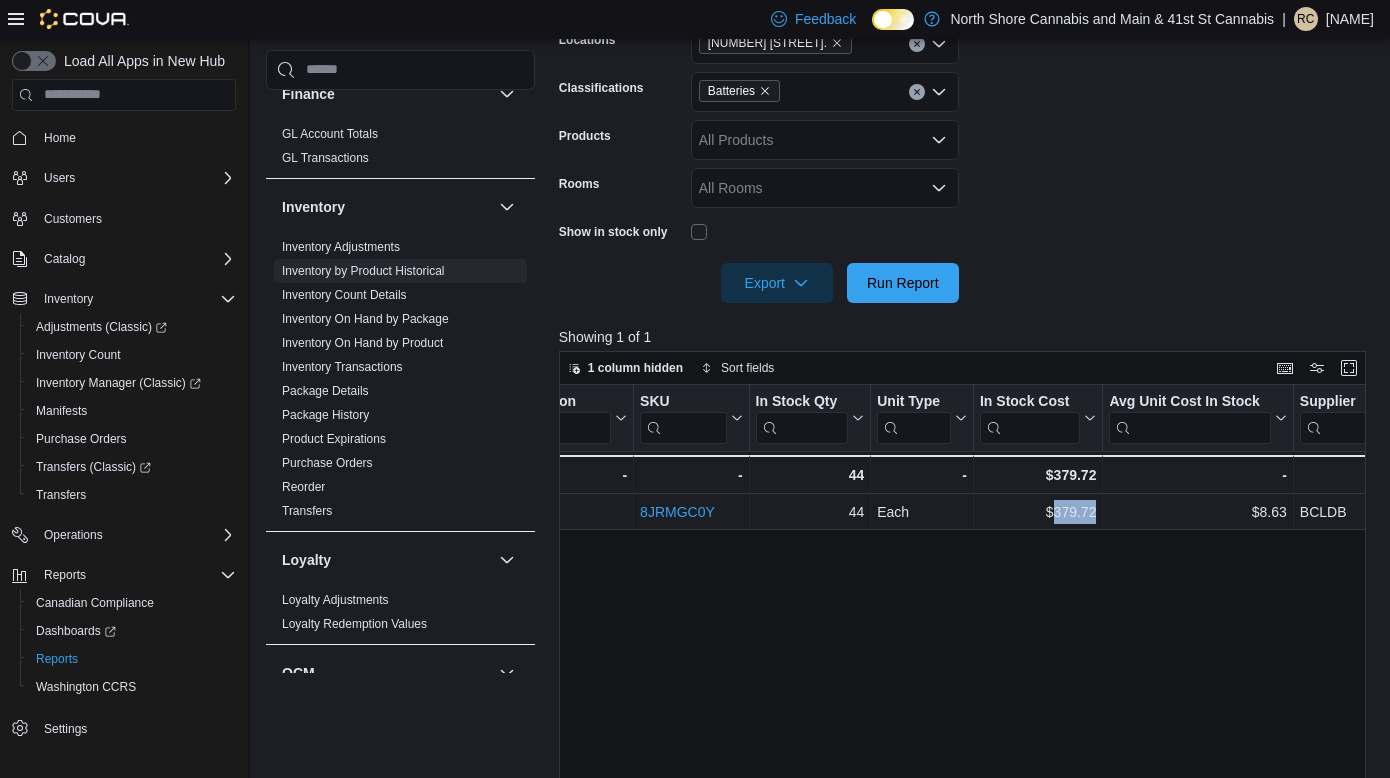 click 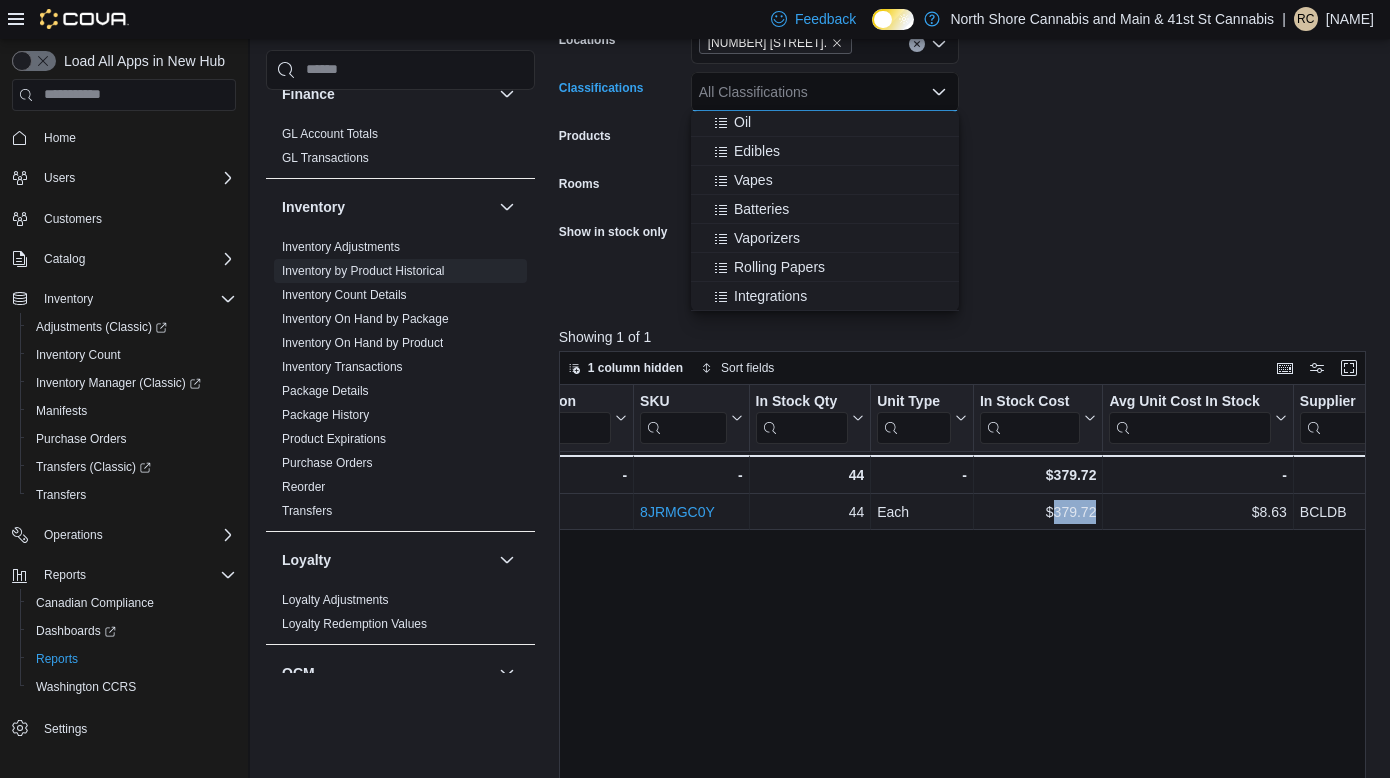scroll, scrollTop: 239, scrollLeft: 0, axis: vertical 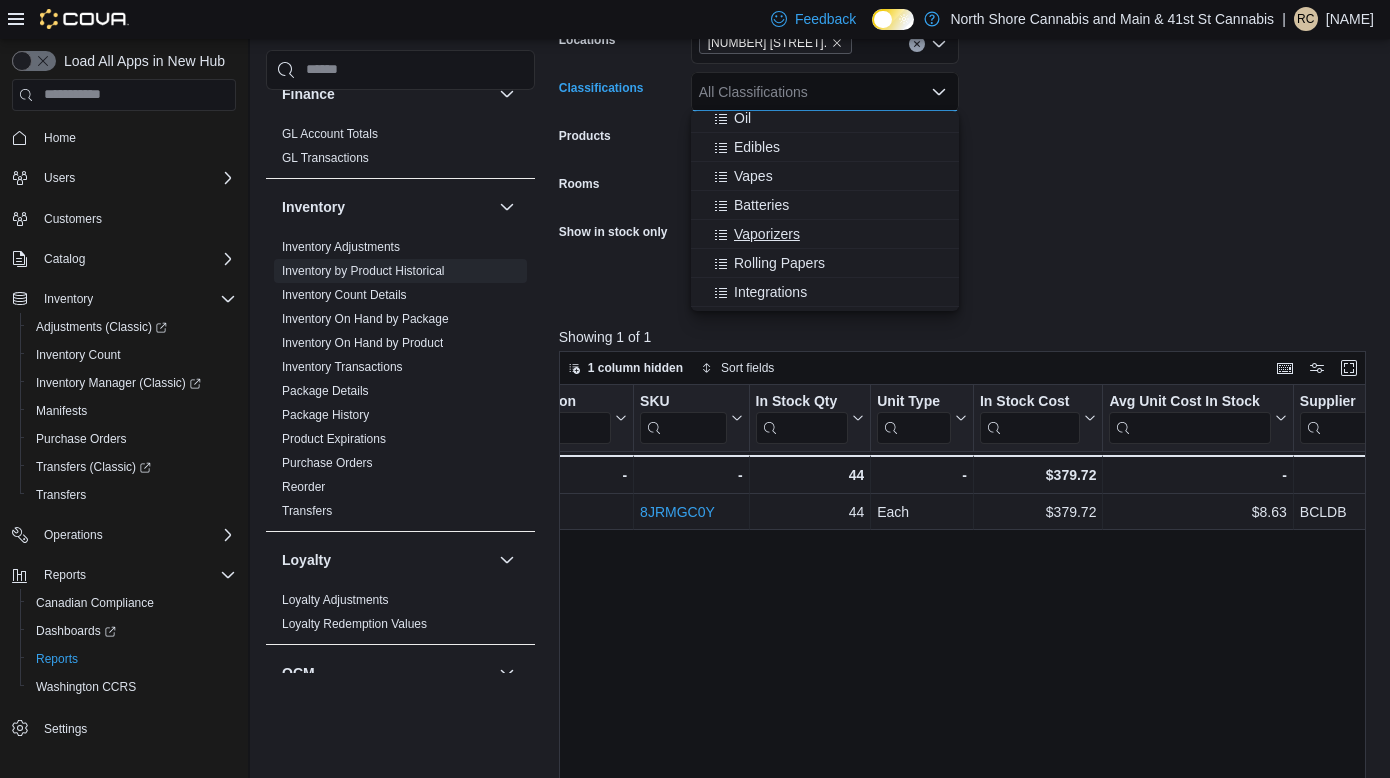 click on "Vaporizers" at bounding box center [767, 234] 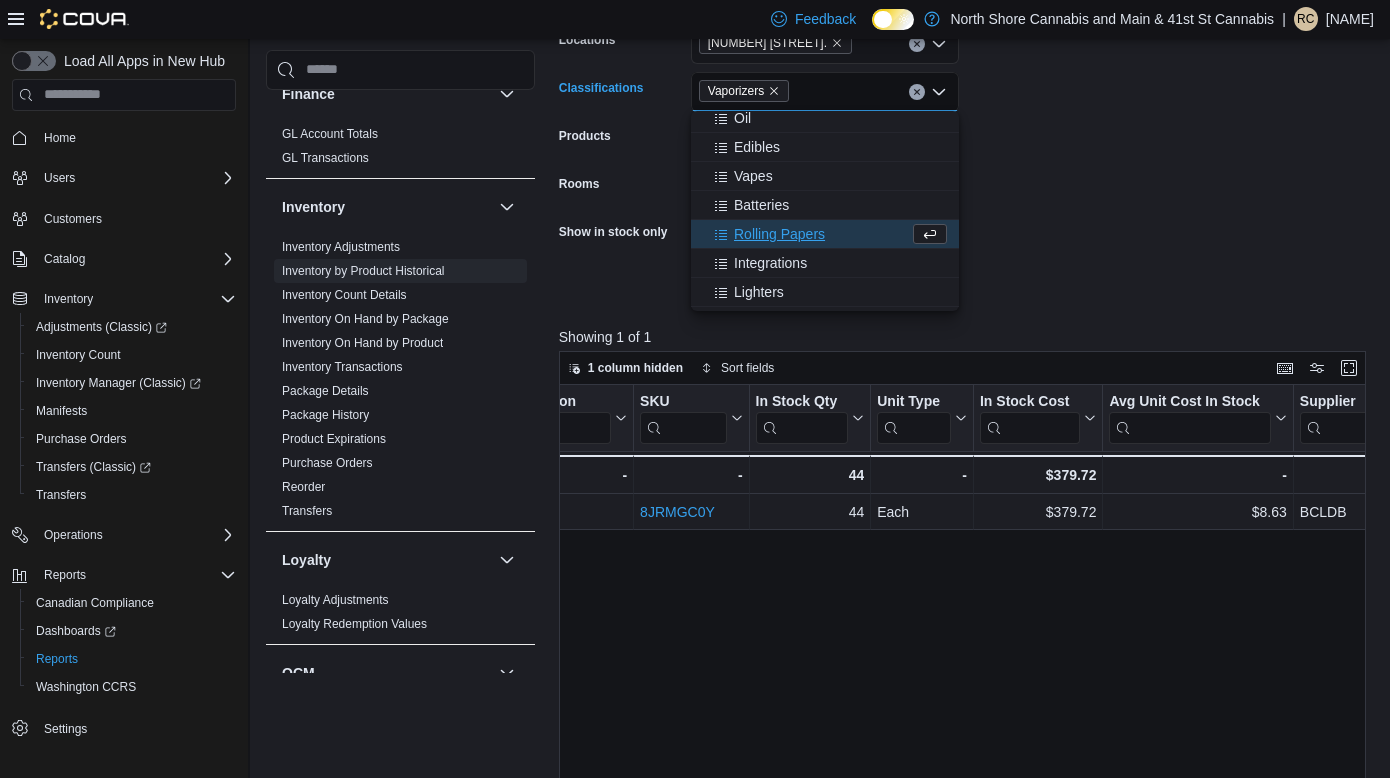 click on "**********" at bounding box center (966, 127) 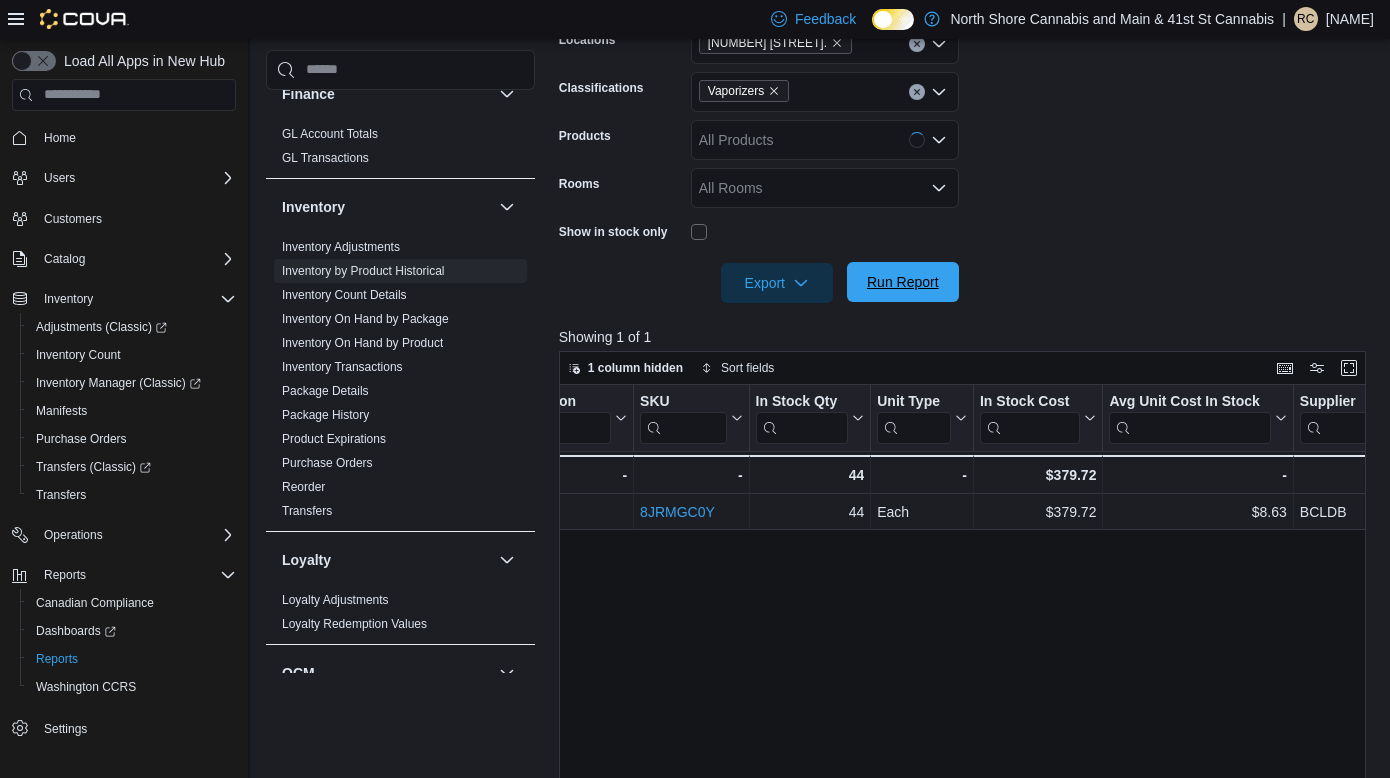 click on "Run Report" at bounding box center [903, 282] 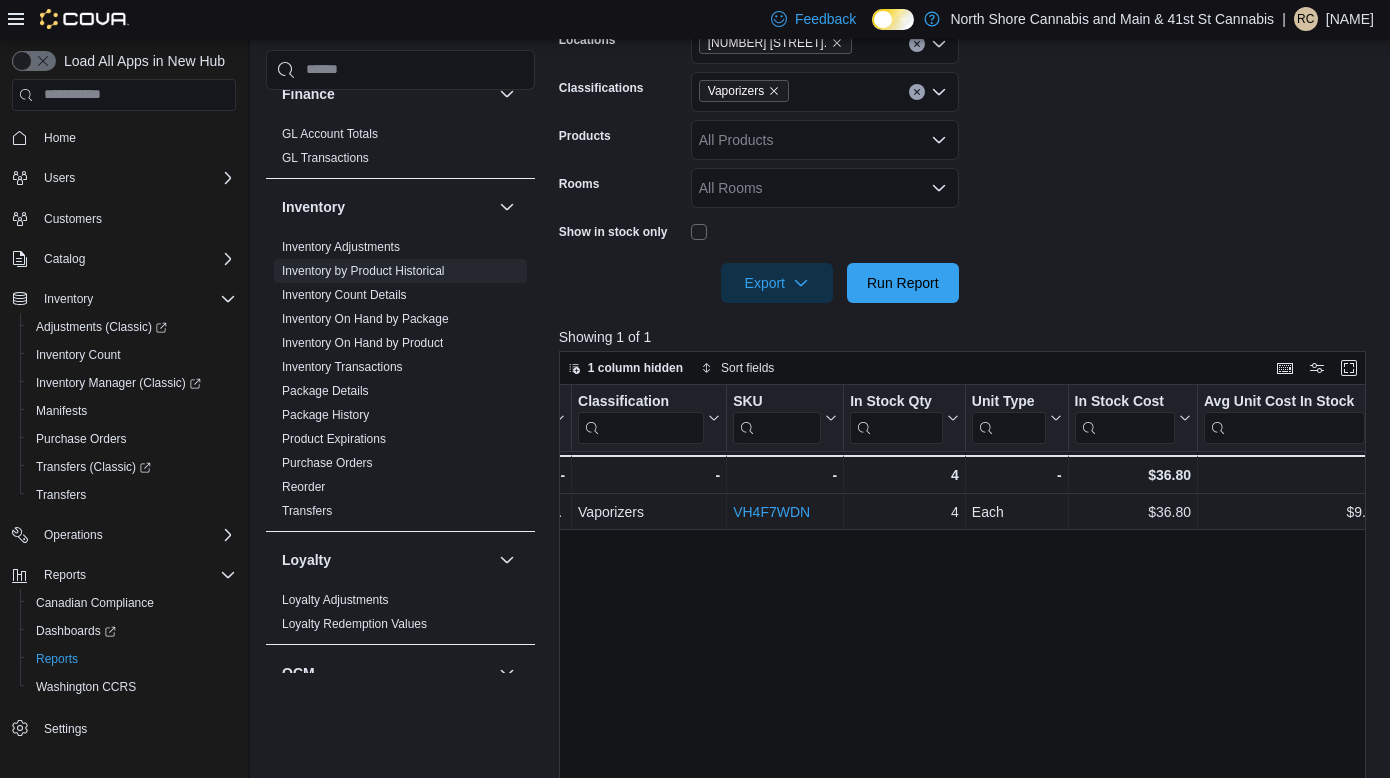 scroll, scrollTop: 0, scrollLeft: 543, axis: horizontal 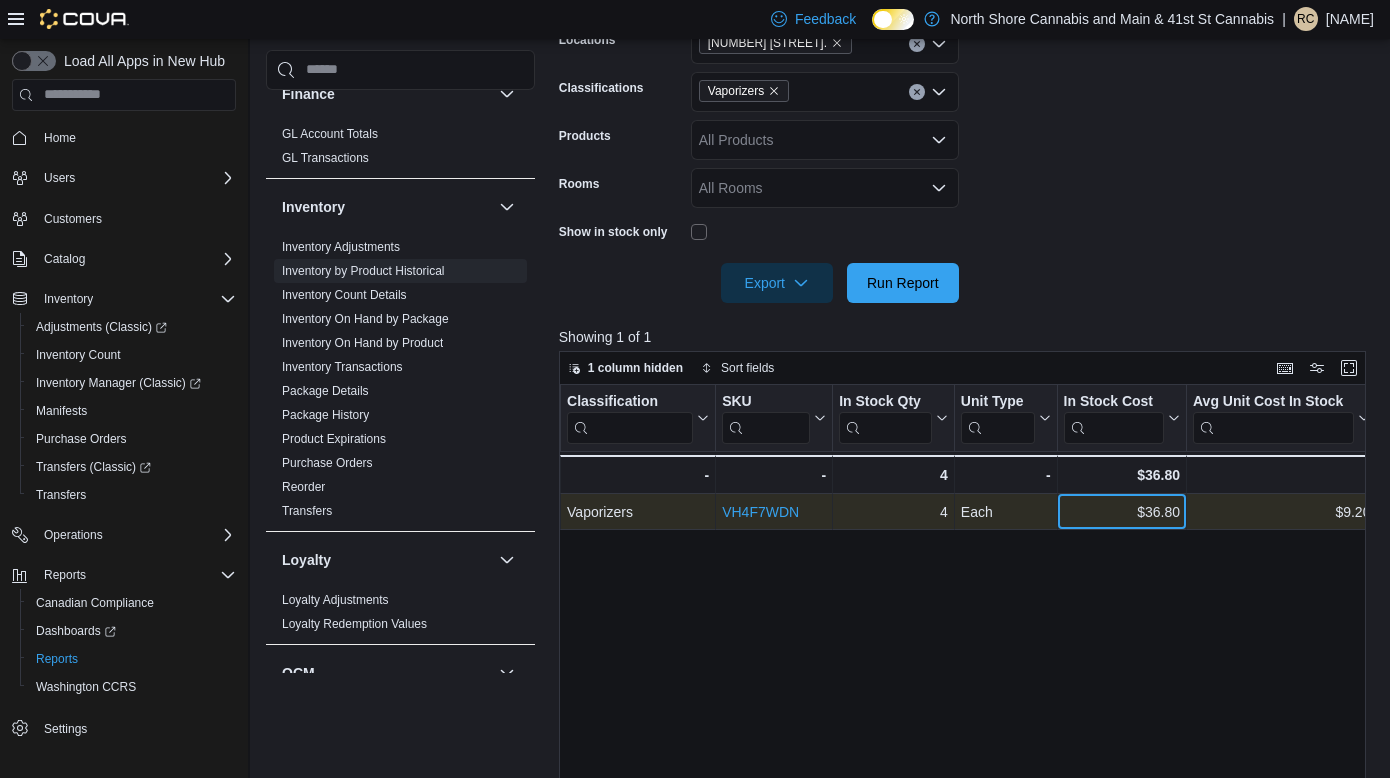 click on "$36.80" at bounding box center (1121, 512) 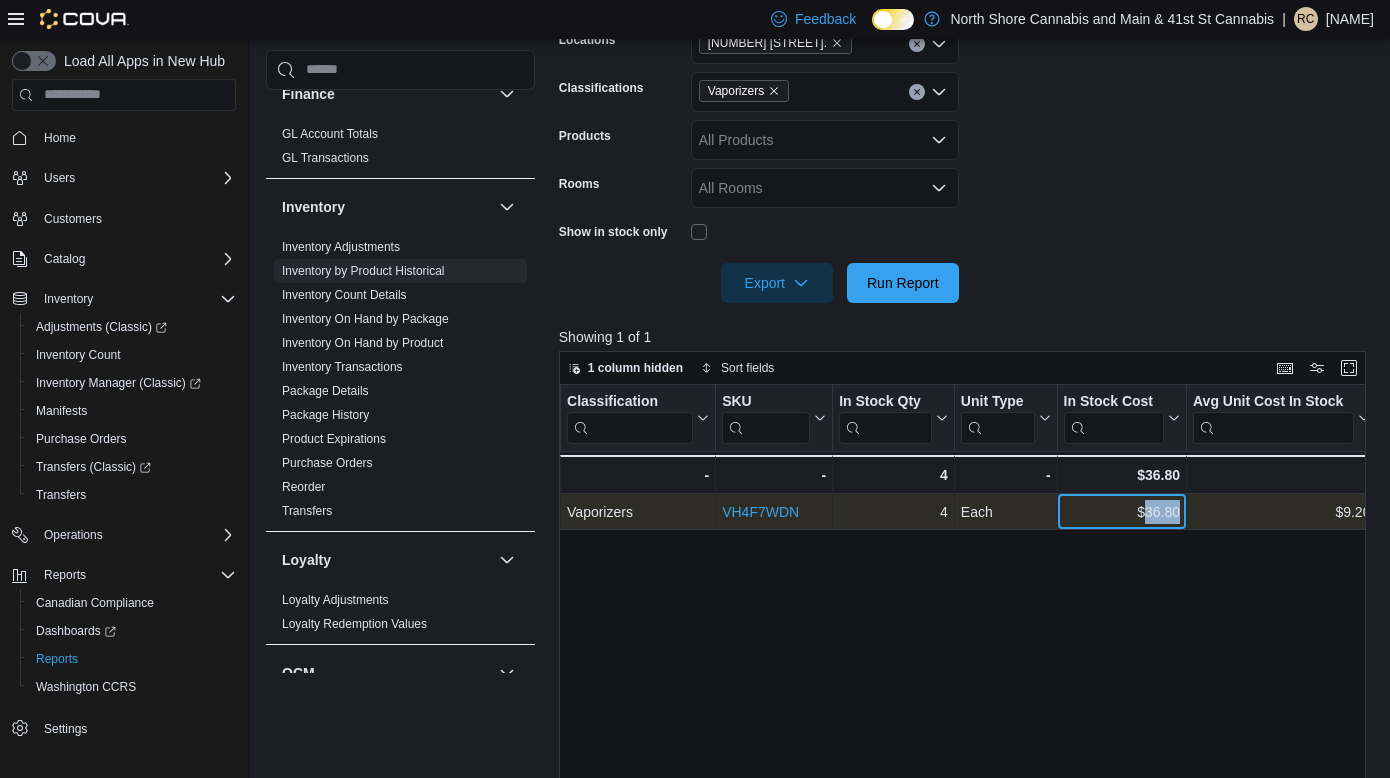 click on "$36.80" at bounding box center [1121, 512] 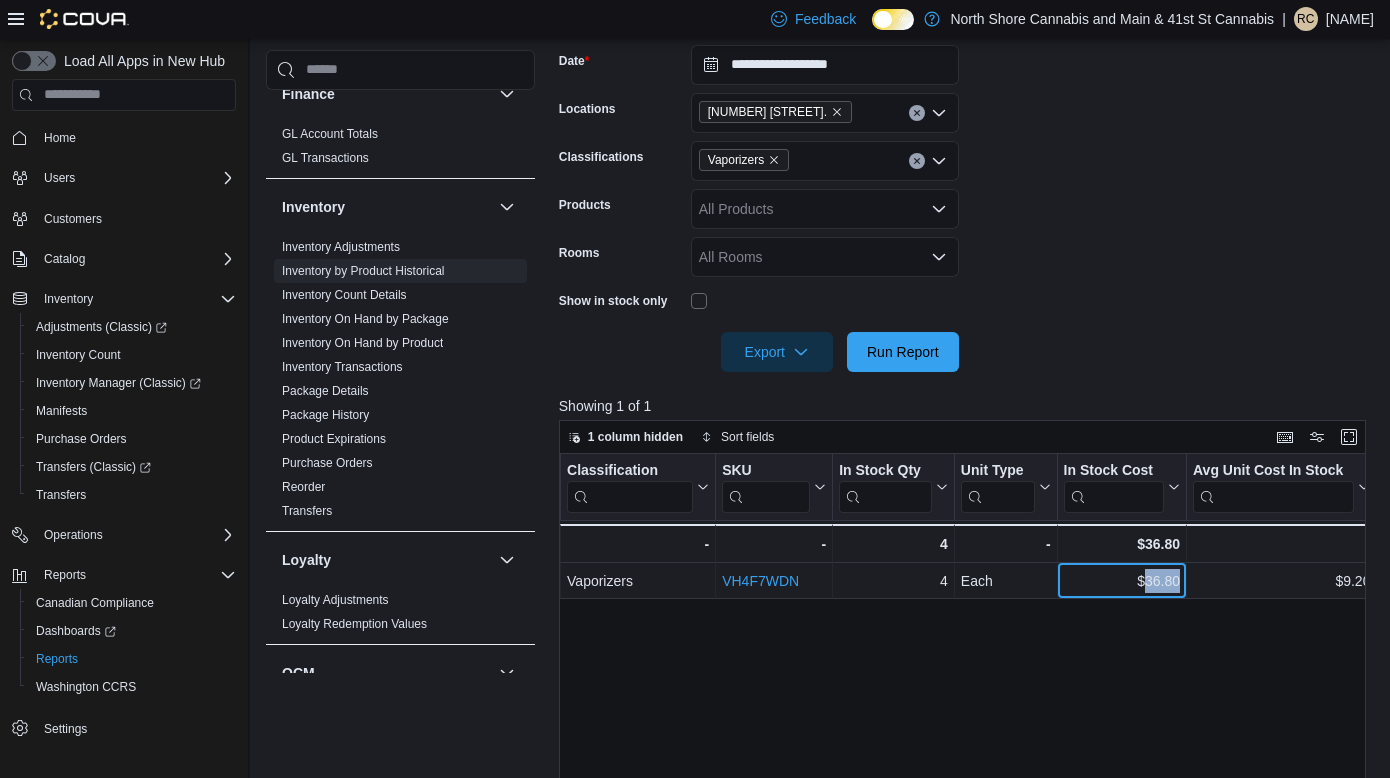scroll, scrollTop: 296, scrollLeft: 0, axis: vertical 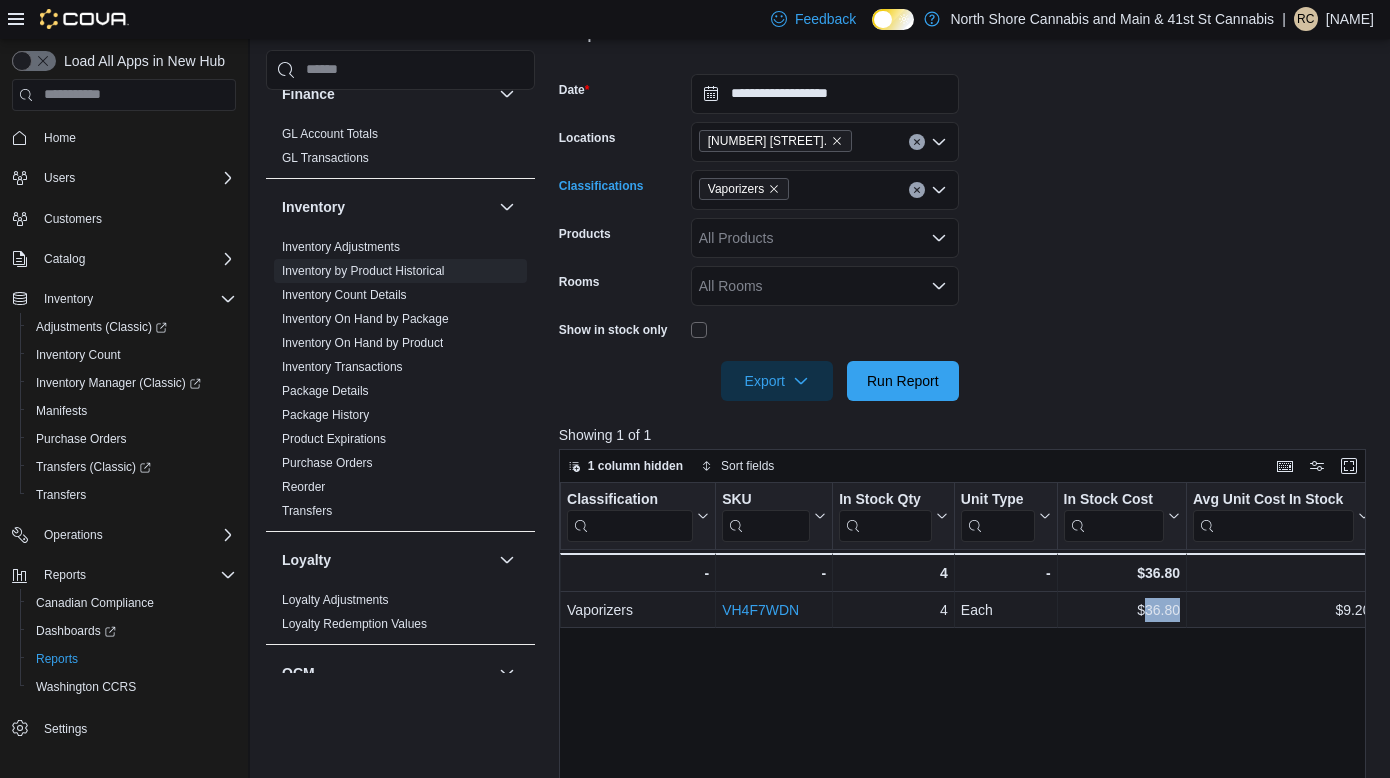 click 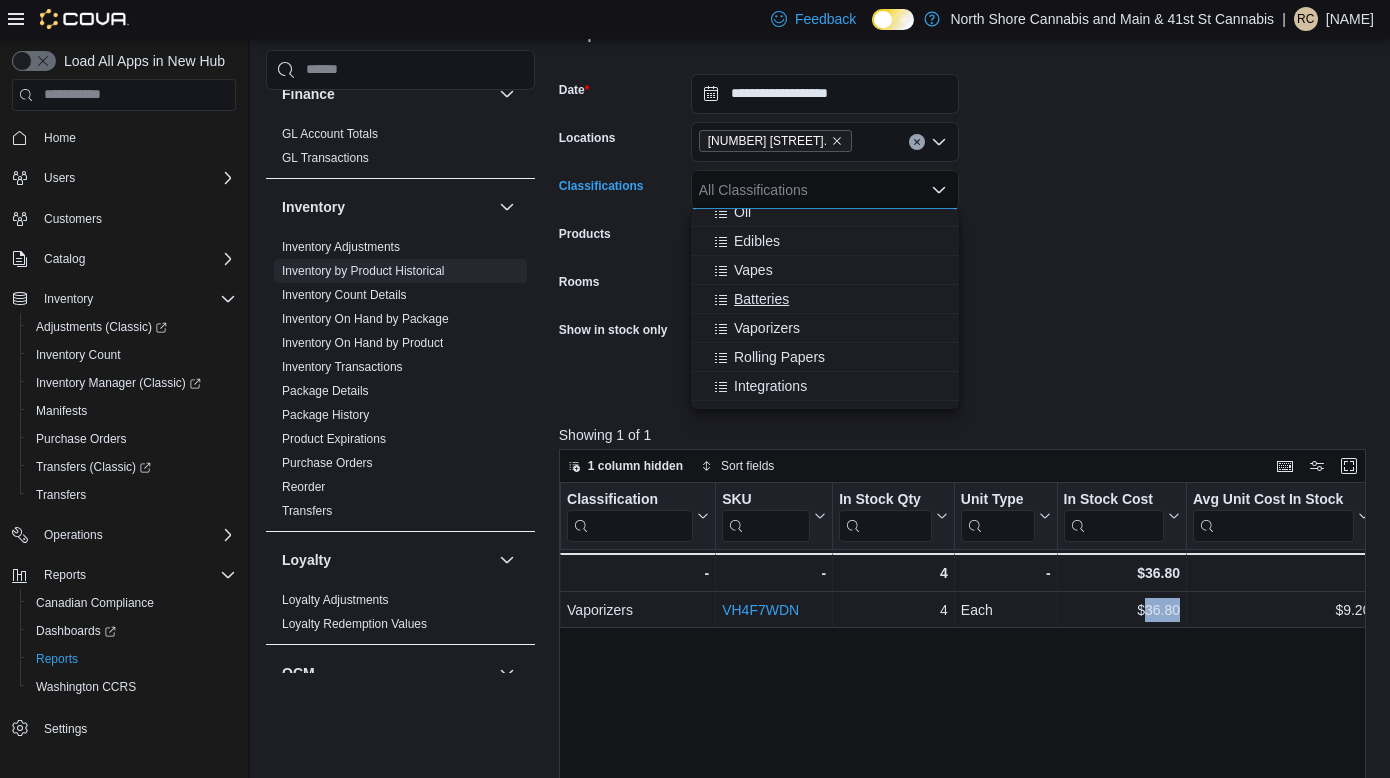 scroll, scrollTop: 259, scrollLeft: 0, axis: vertical 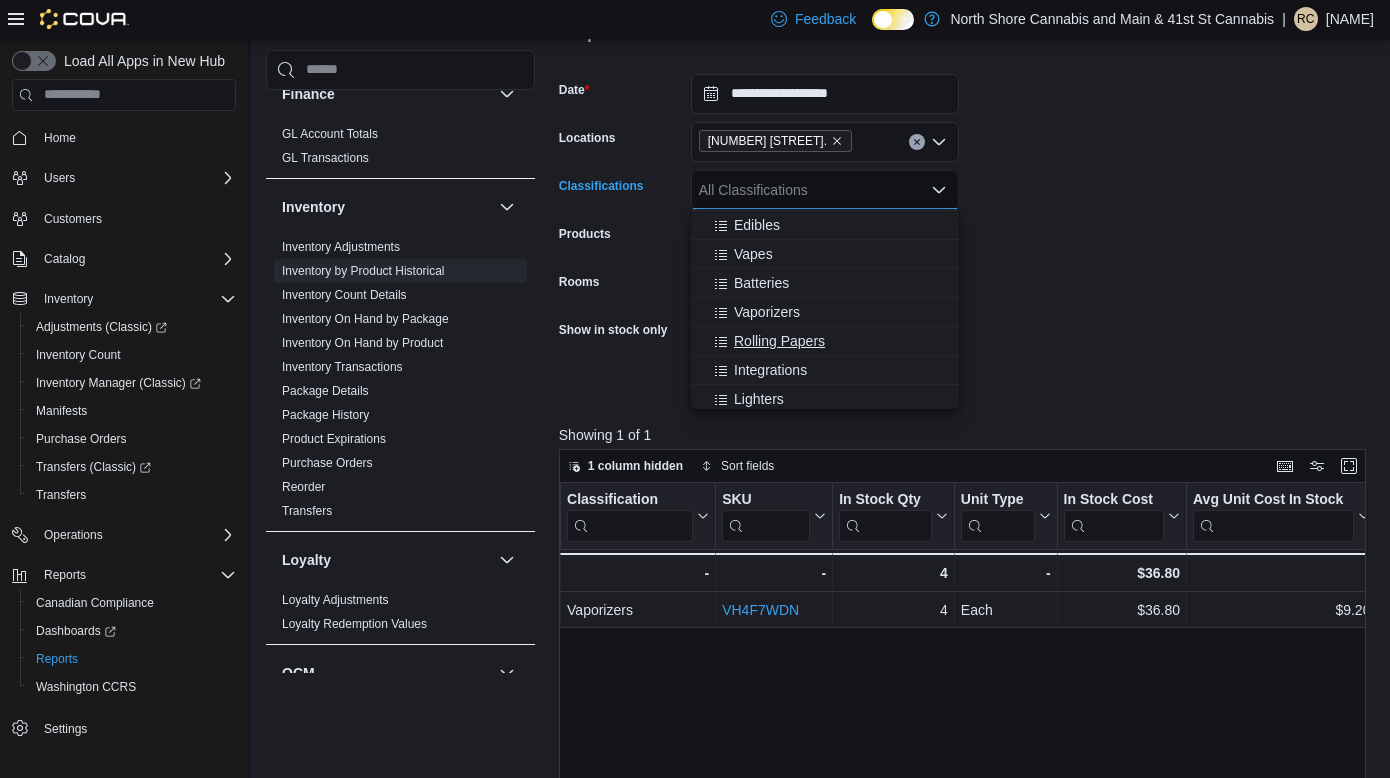 click on "Rolling Papers" at bounding box center (825, 341) 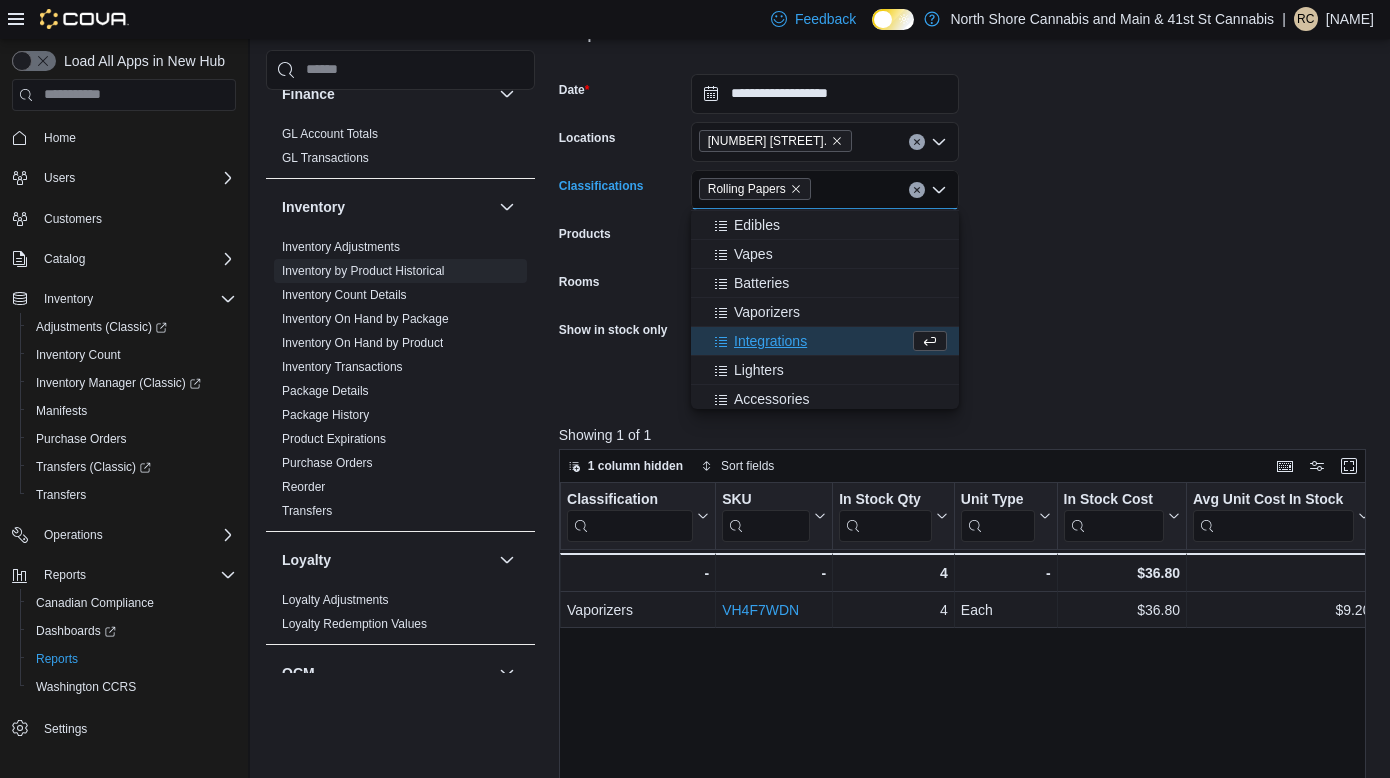 click on "**********" at bounding box center [966, 225] 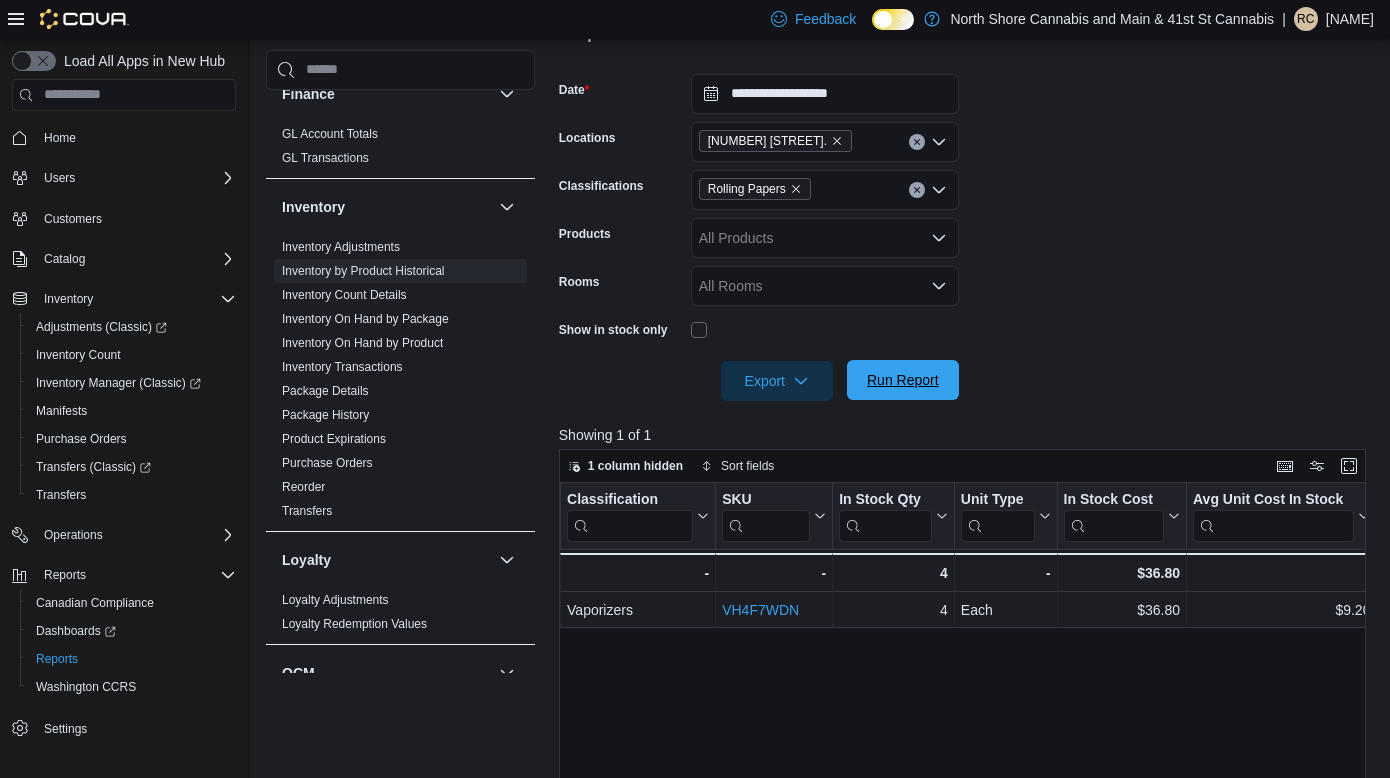 click on "Run Report" at bounding box center [903, 380] 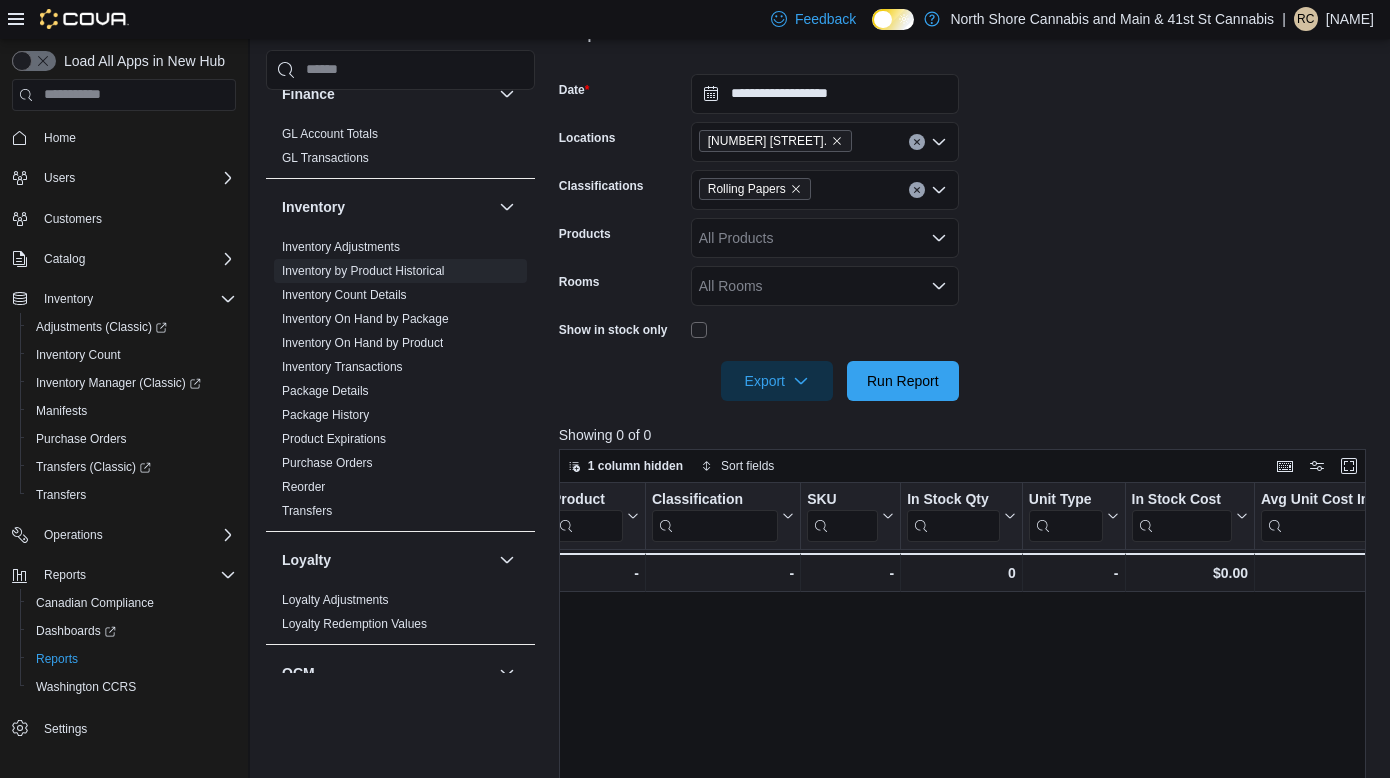 scroll, scrollTop: 0, scrollLeft: 148, axis: horizontal 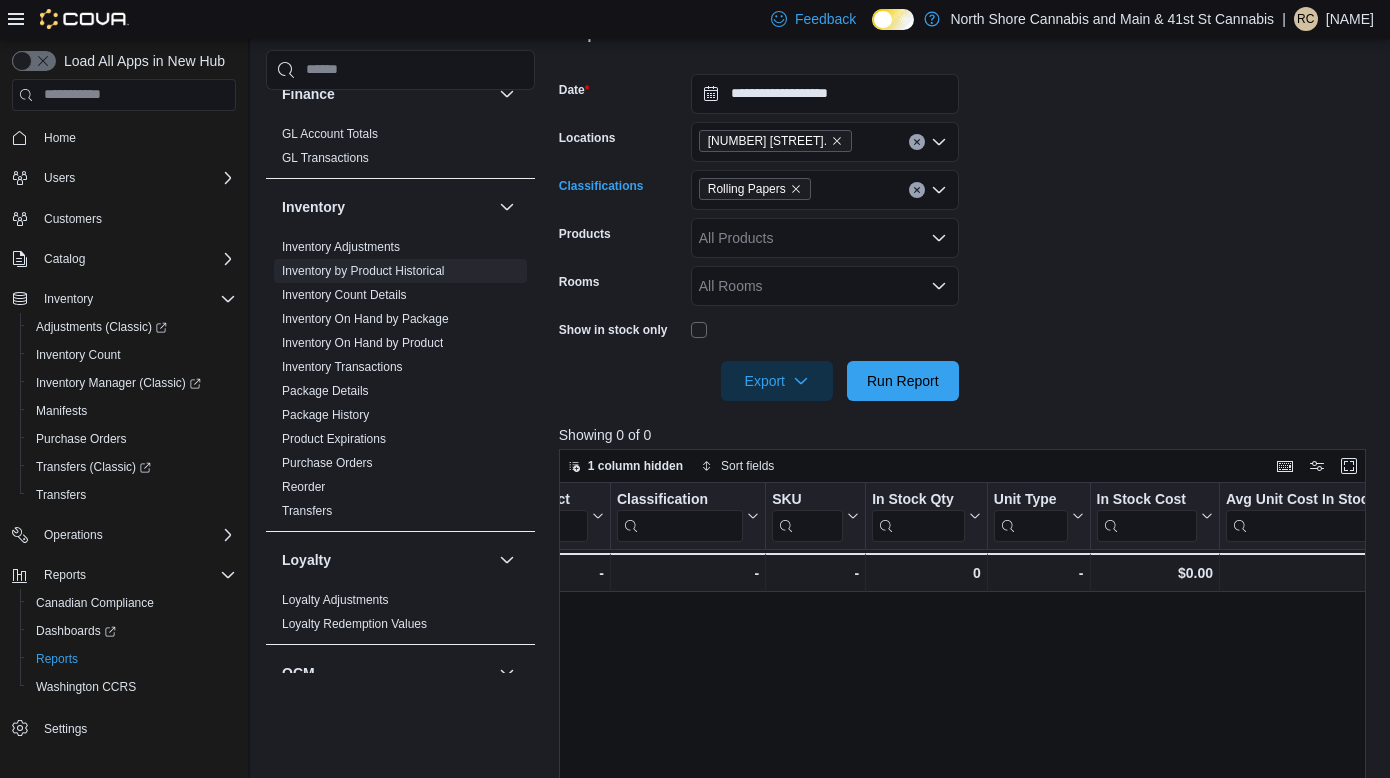 click on "Rolling Papers" at bounding box center (755, 189) 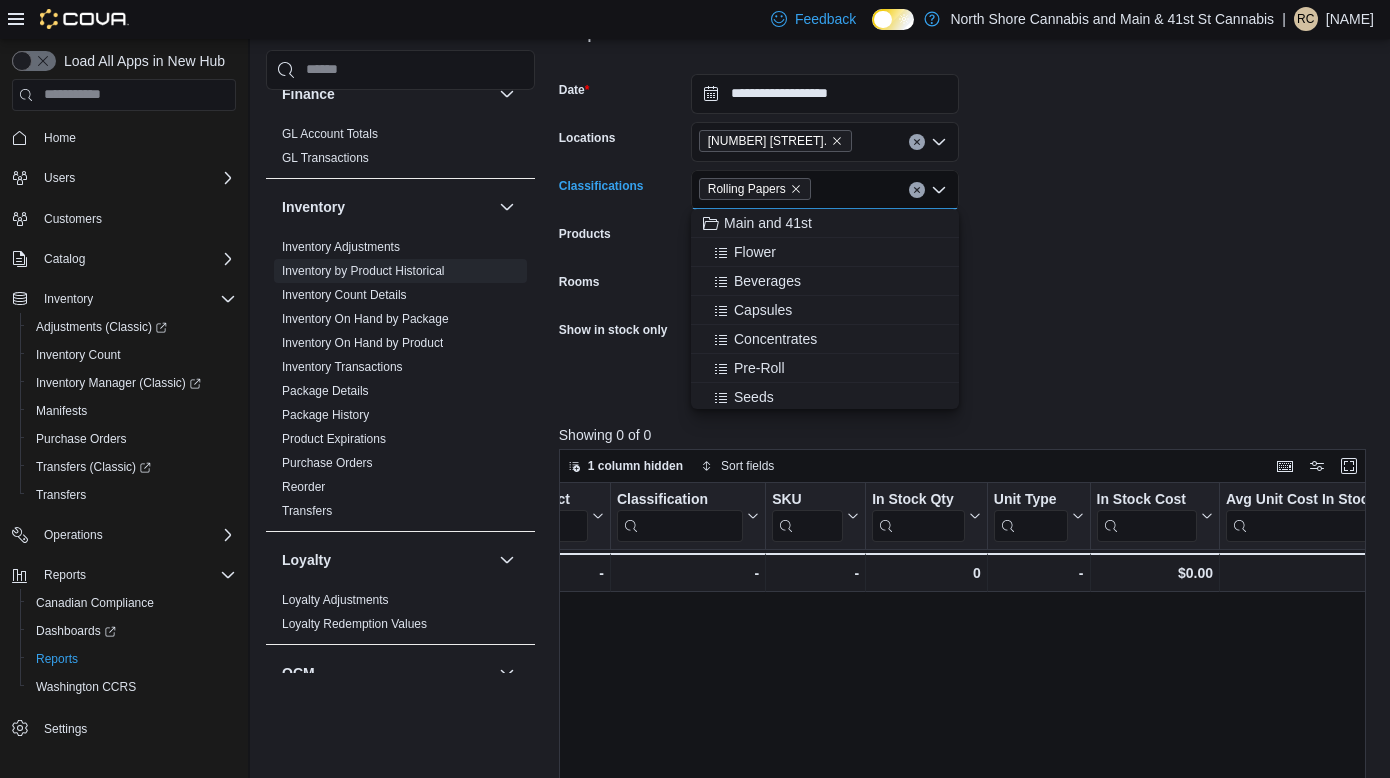 click 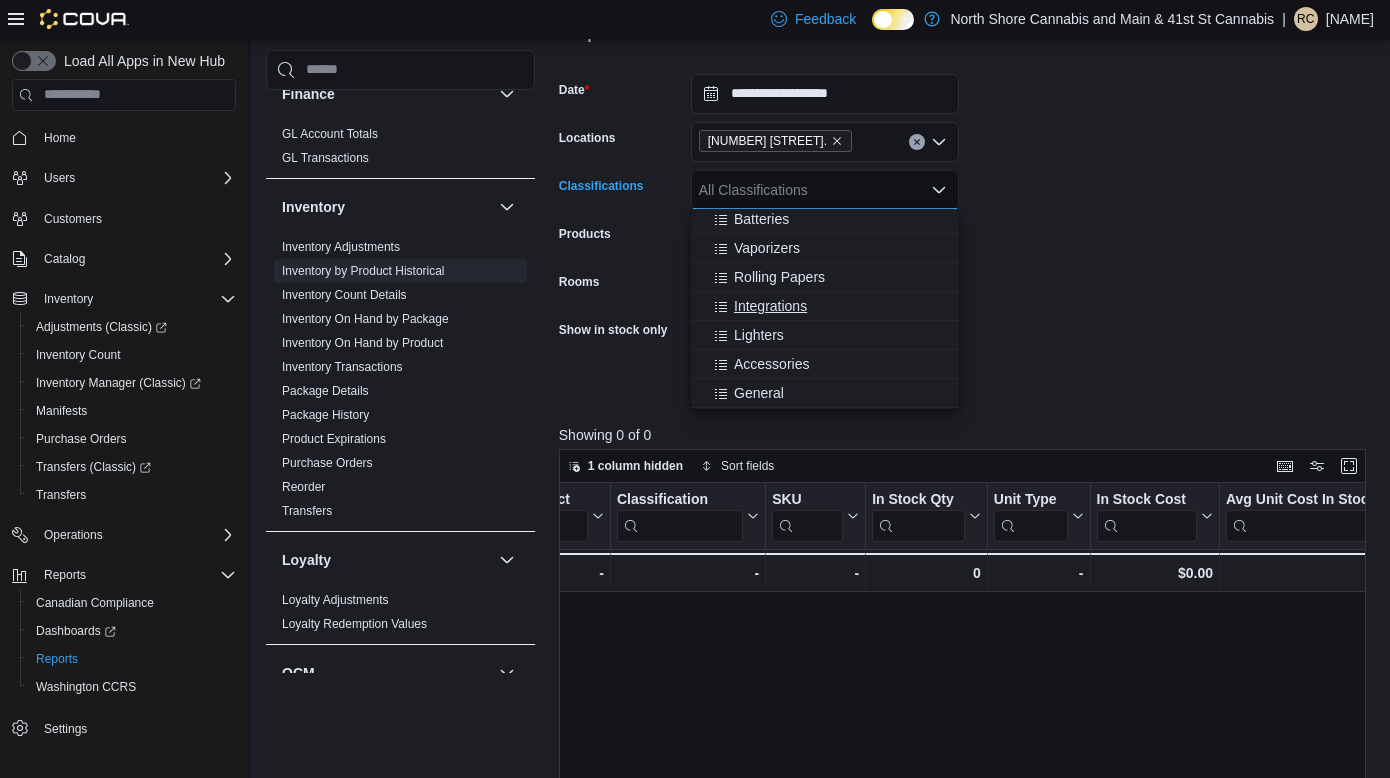 scroll, scrollTop: 337, scrollLeft: 0, axis: vertical 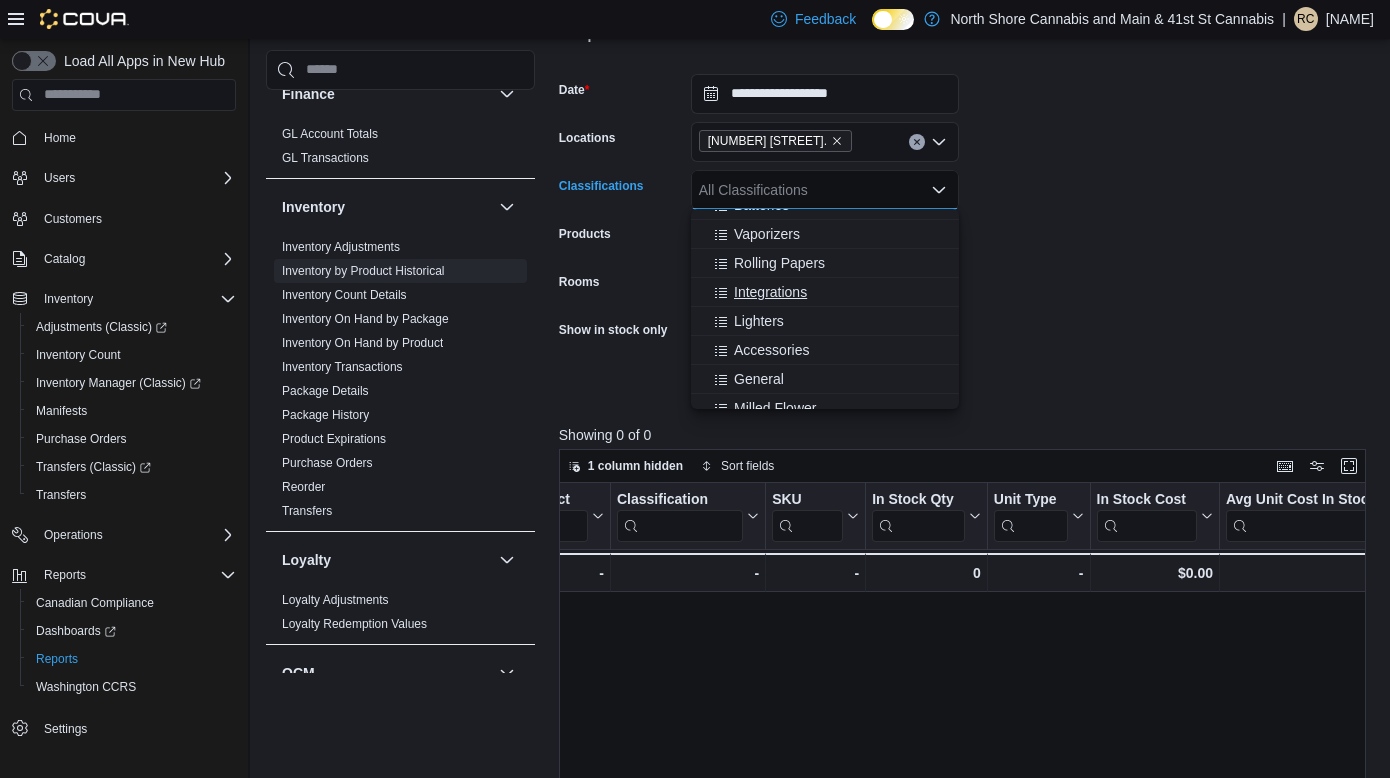 click on "Integrations" at bounding box center [770, 292] 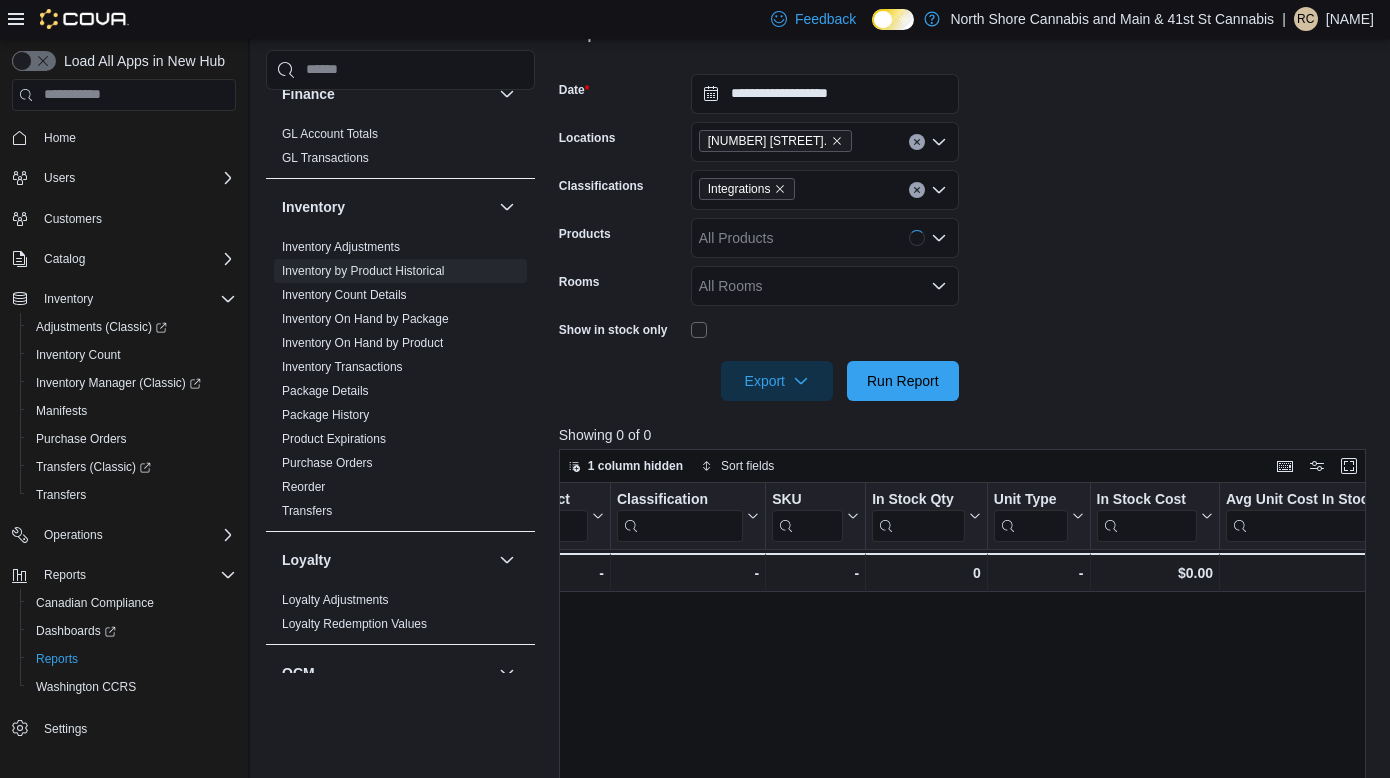 click on "**********" at bounding box center [966, 225] 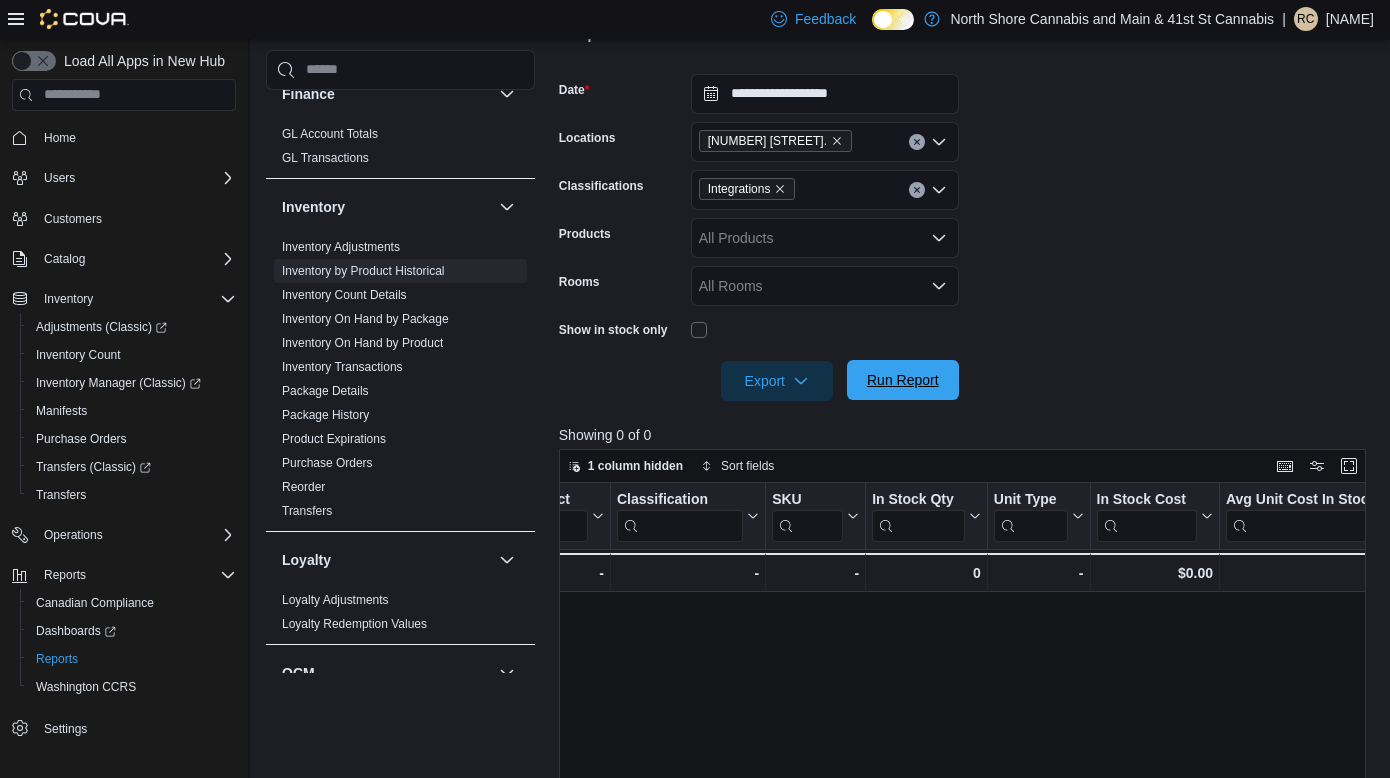click on "Export  Run Report" at bounding box center (759, 381) 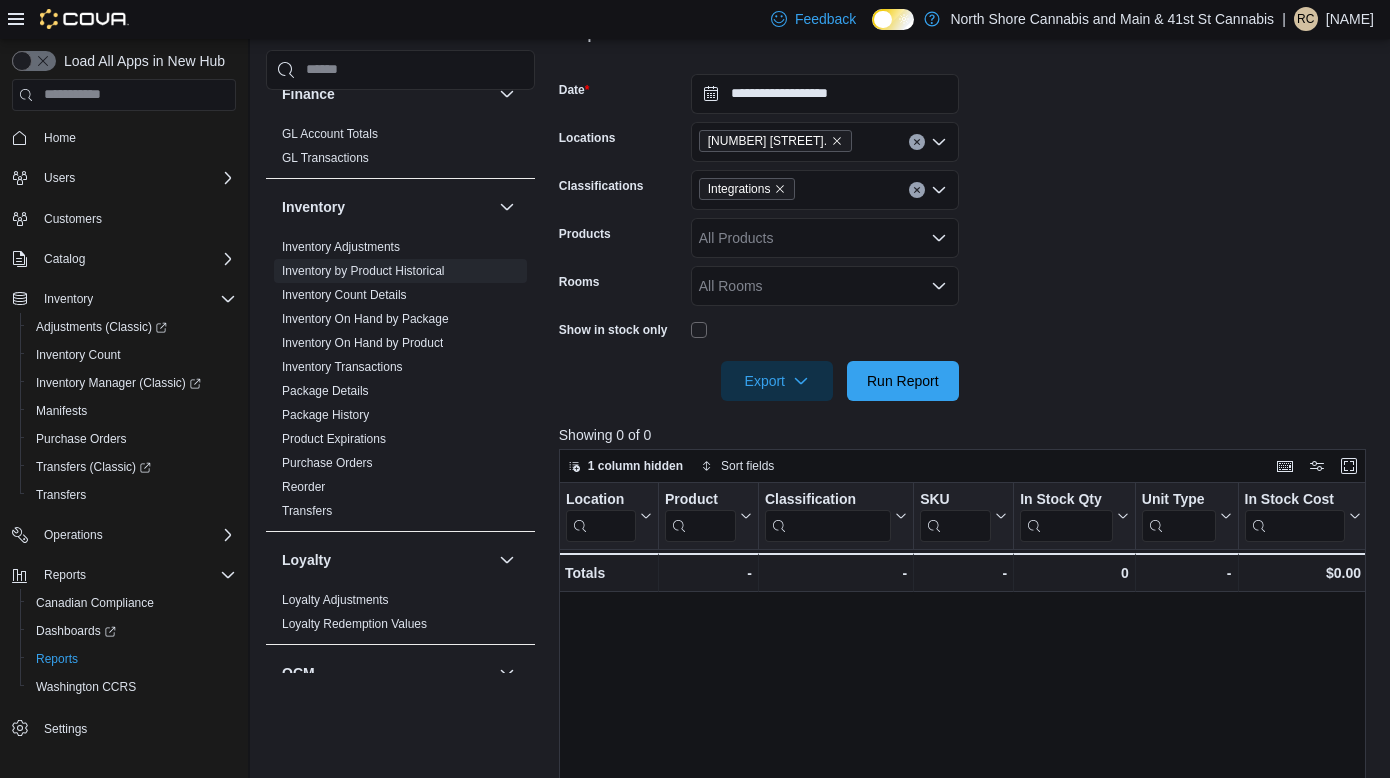click on "Integrations" at bounding box center [747, 189] 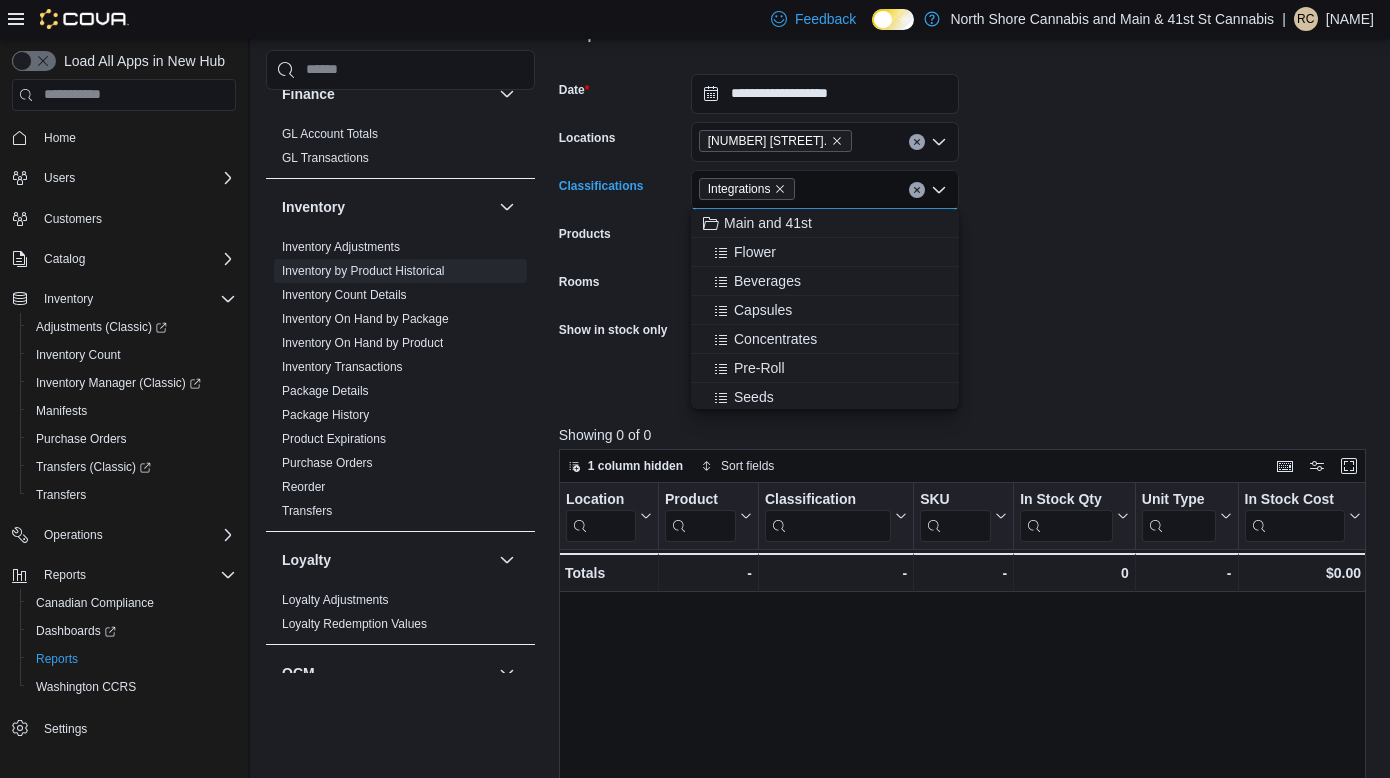 click 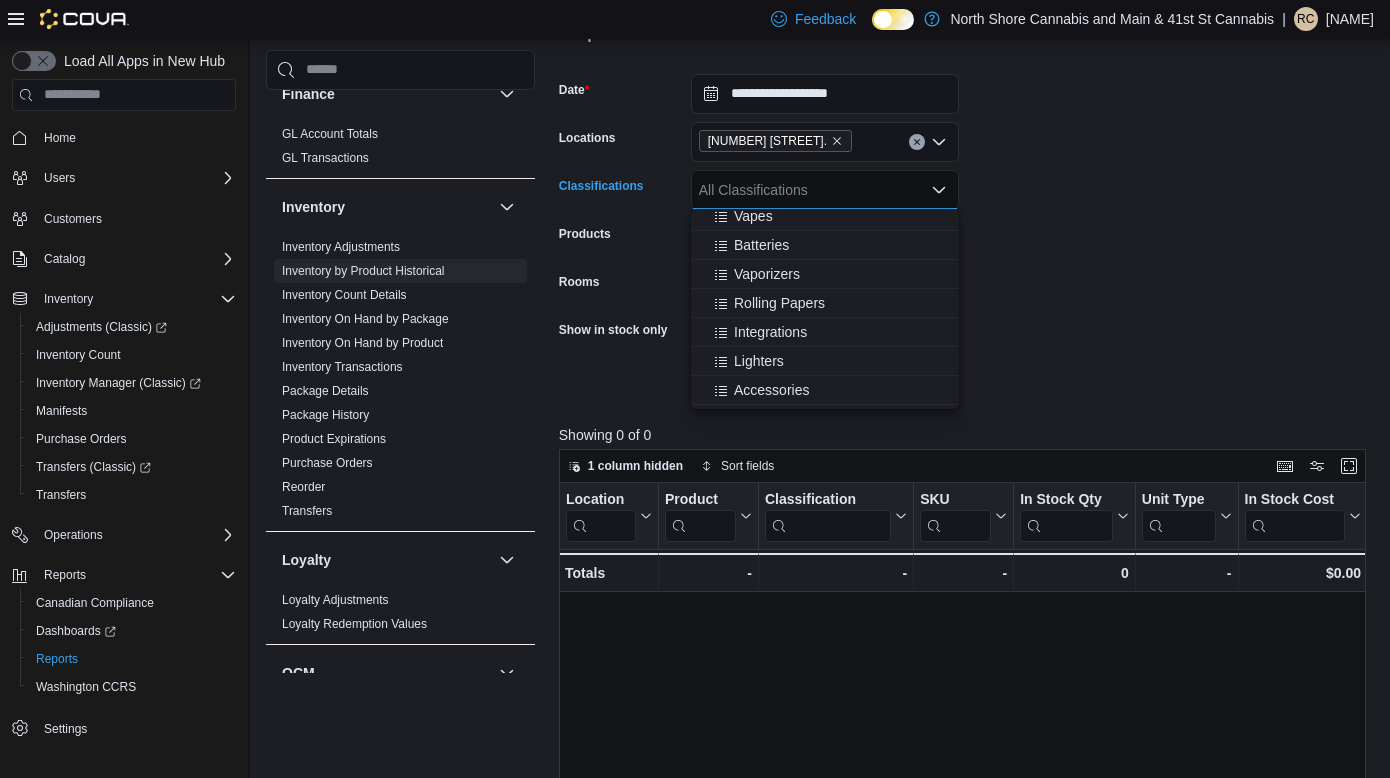 scroll, scrollTop: 309, scrollLeft: 0, axis: vertical 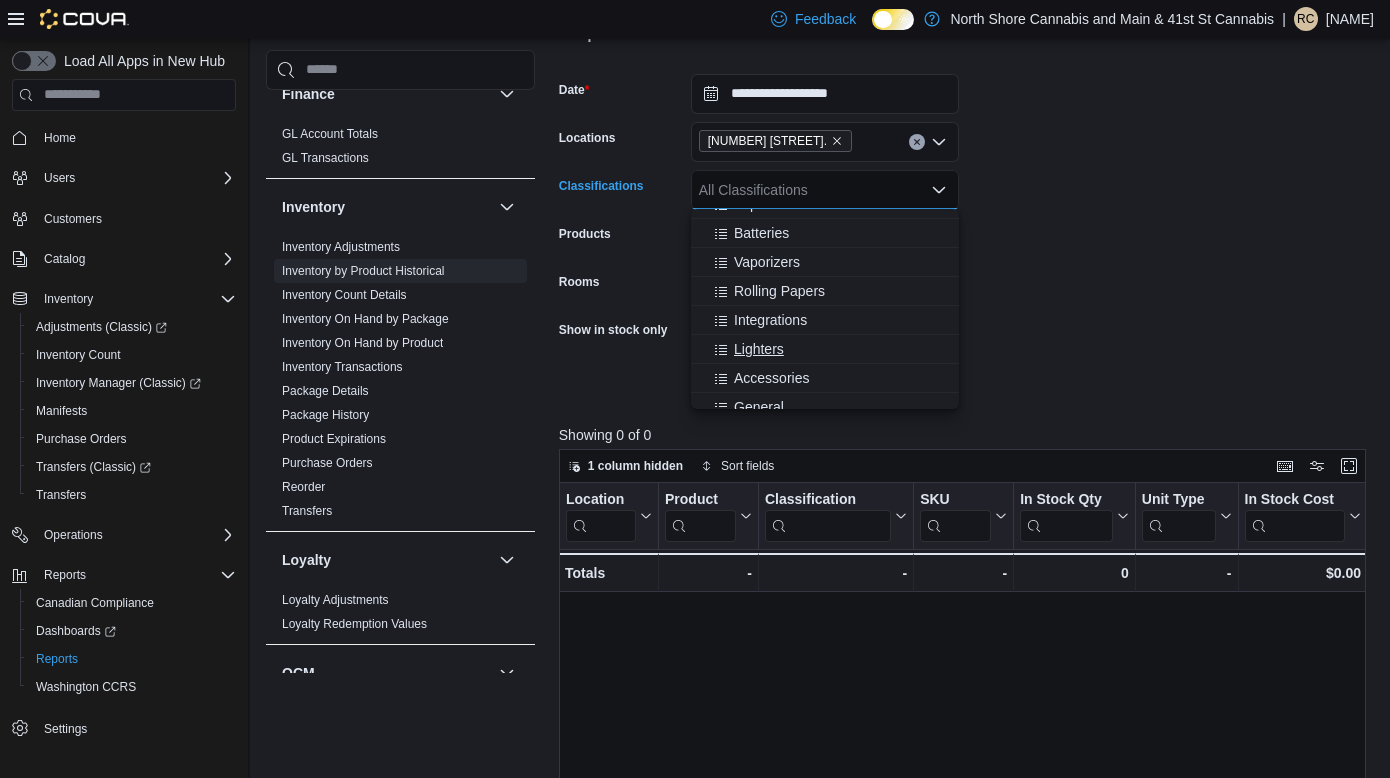 click on "Lighters" at bounding box center (825, 349) 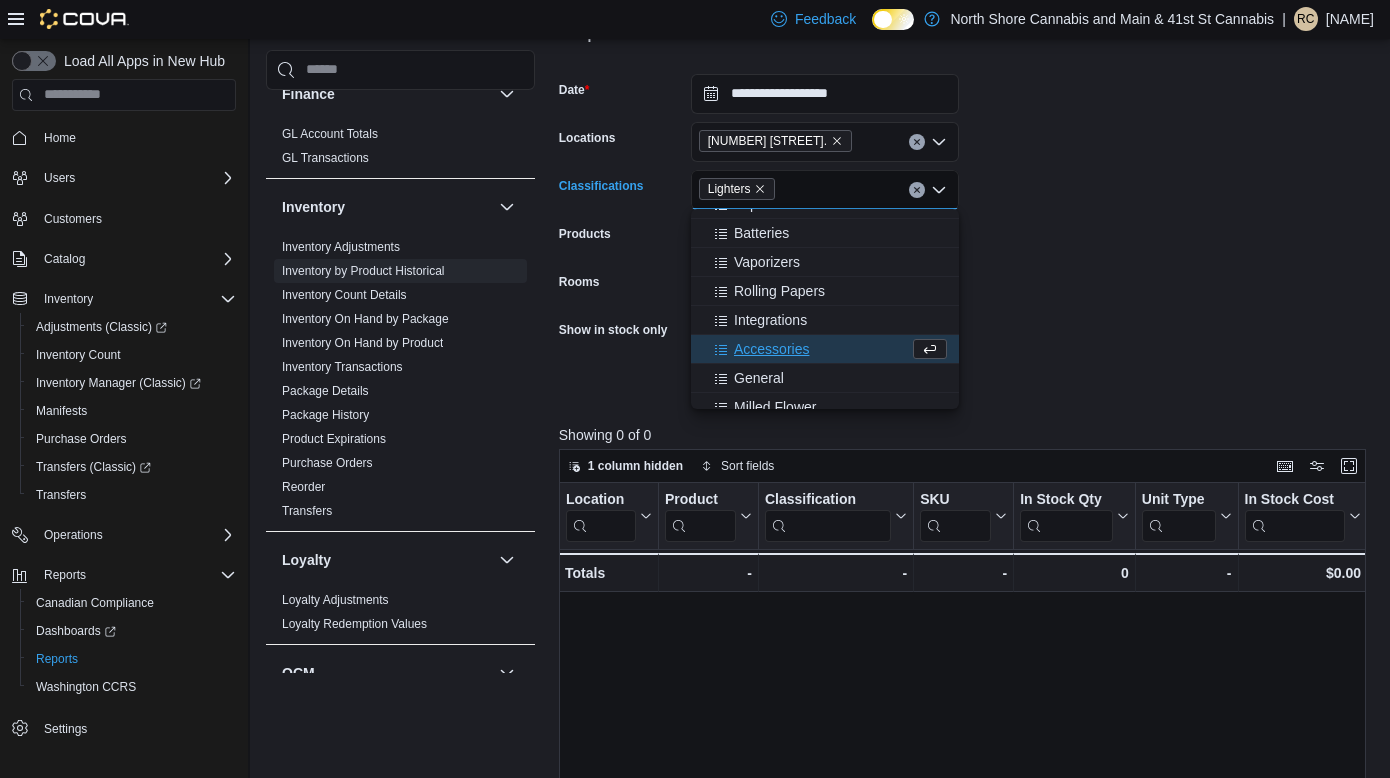click on "**********" at bounding box center (966, 225) 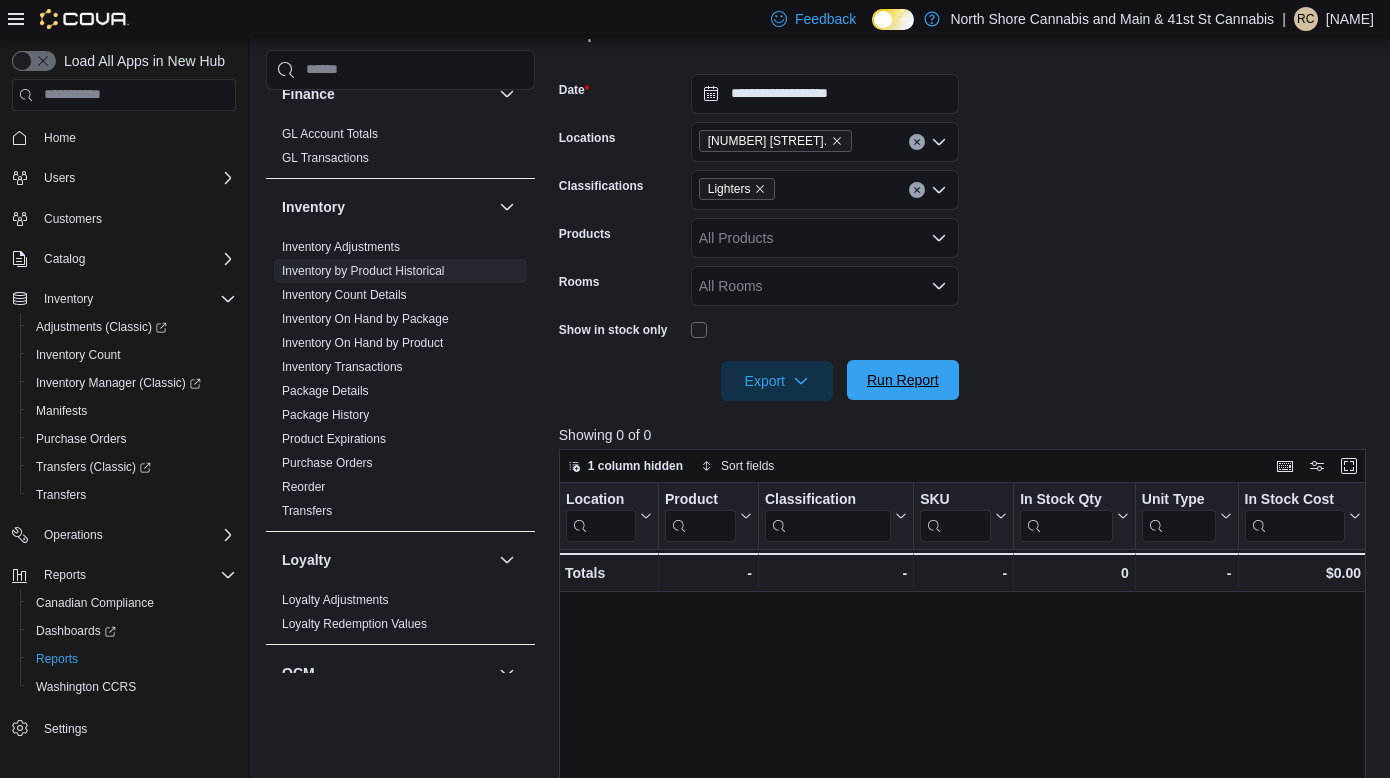 click on "Run Report" at bounding box center (903, 380) 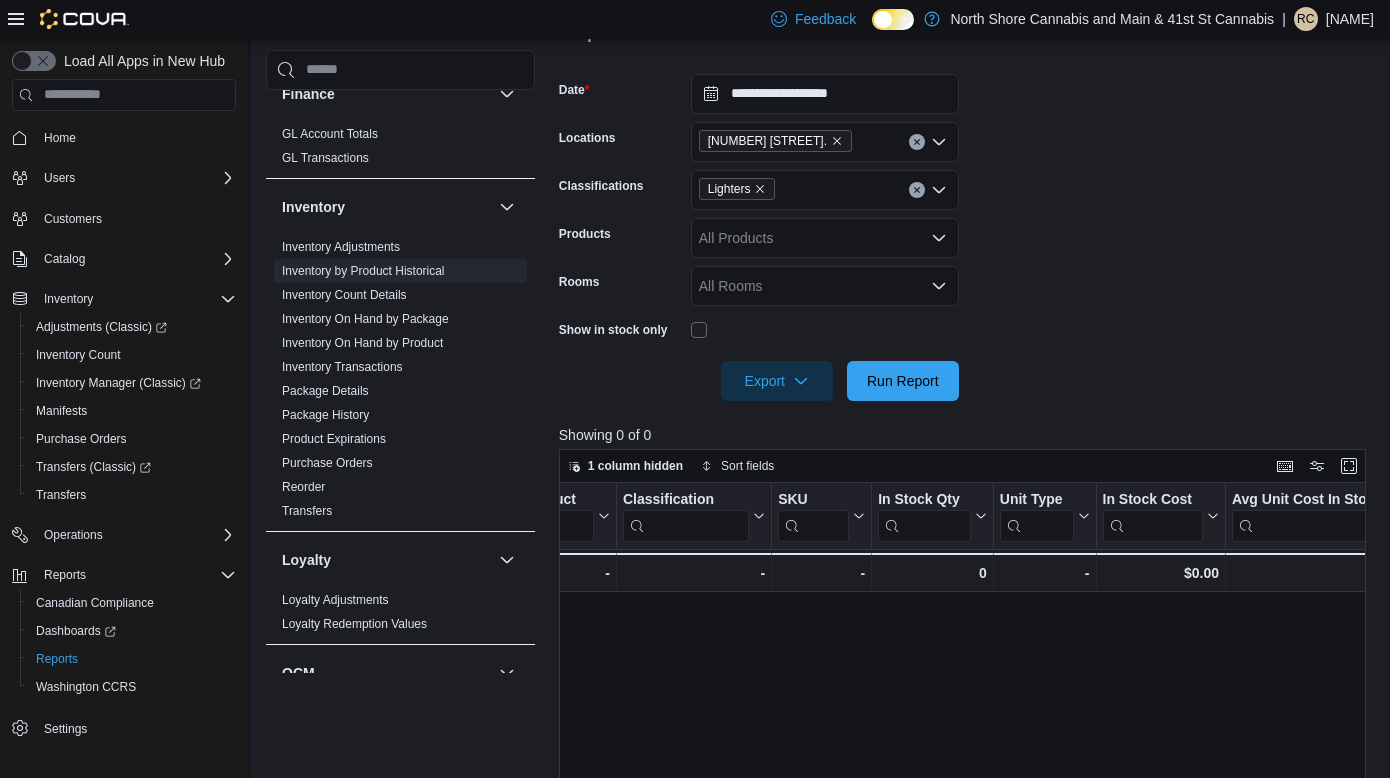 scroll, scrollTop: 0, scrollLeft: 150, axis: horizontal 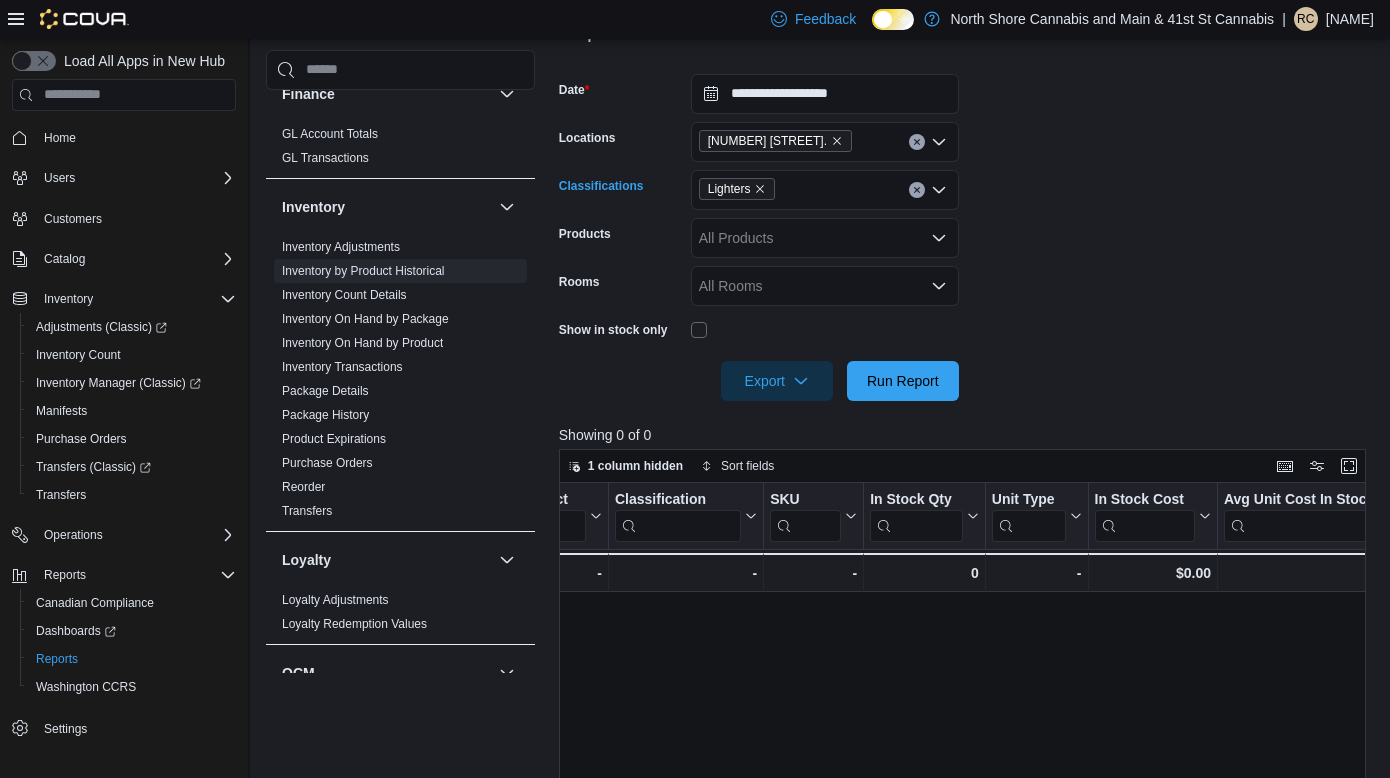 click on "Lighters" at bounding box center (737, 189) 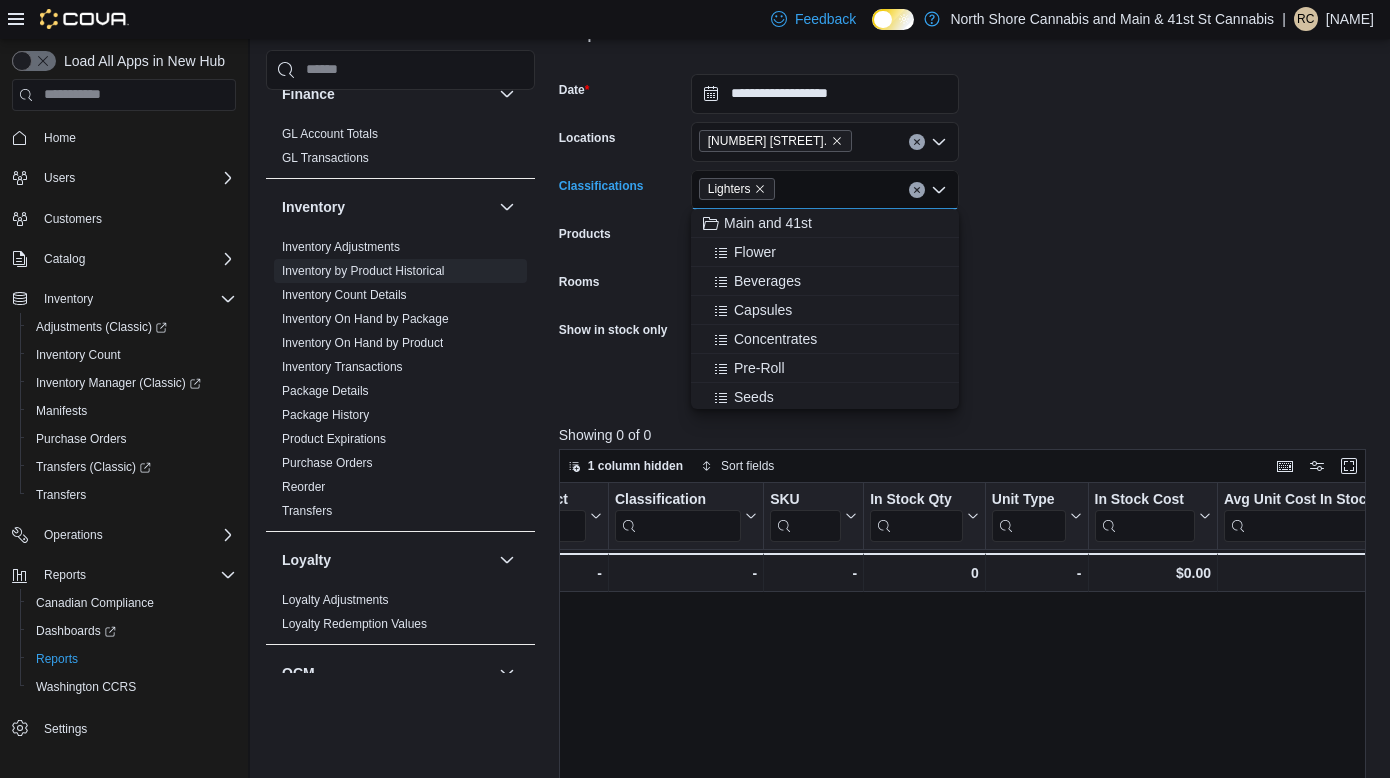 click 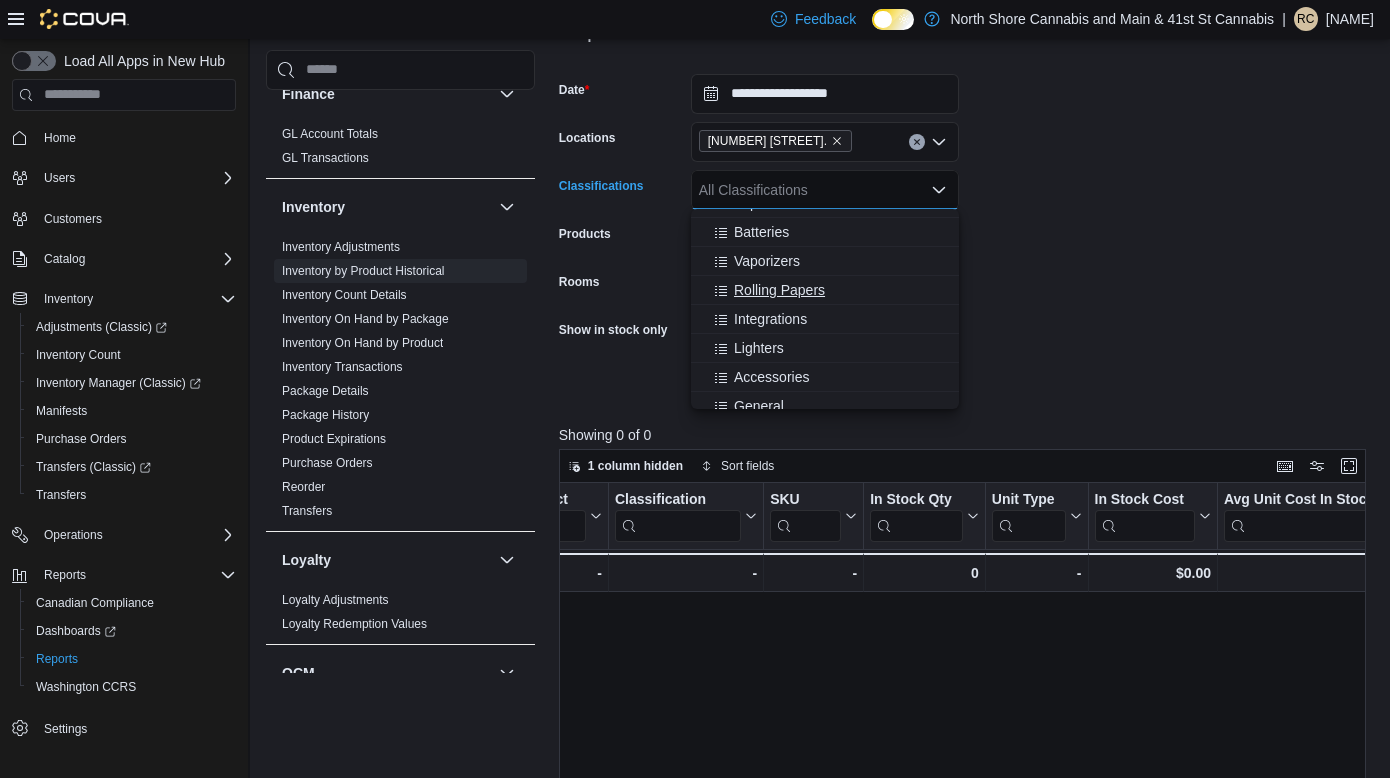 scroll, scrollTop: 328, scrollLeft: 0, axis: vertical 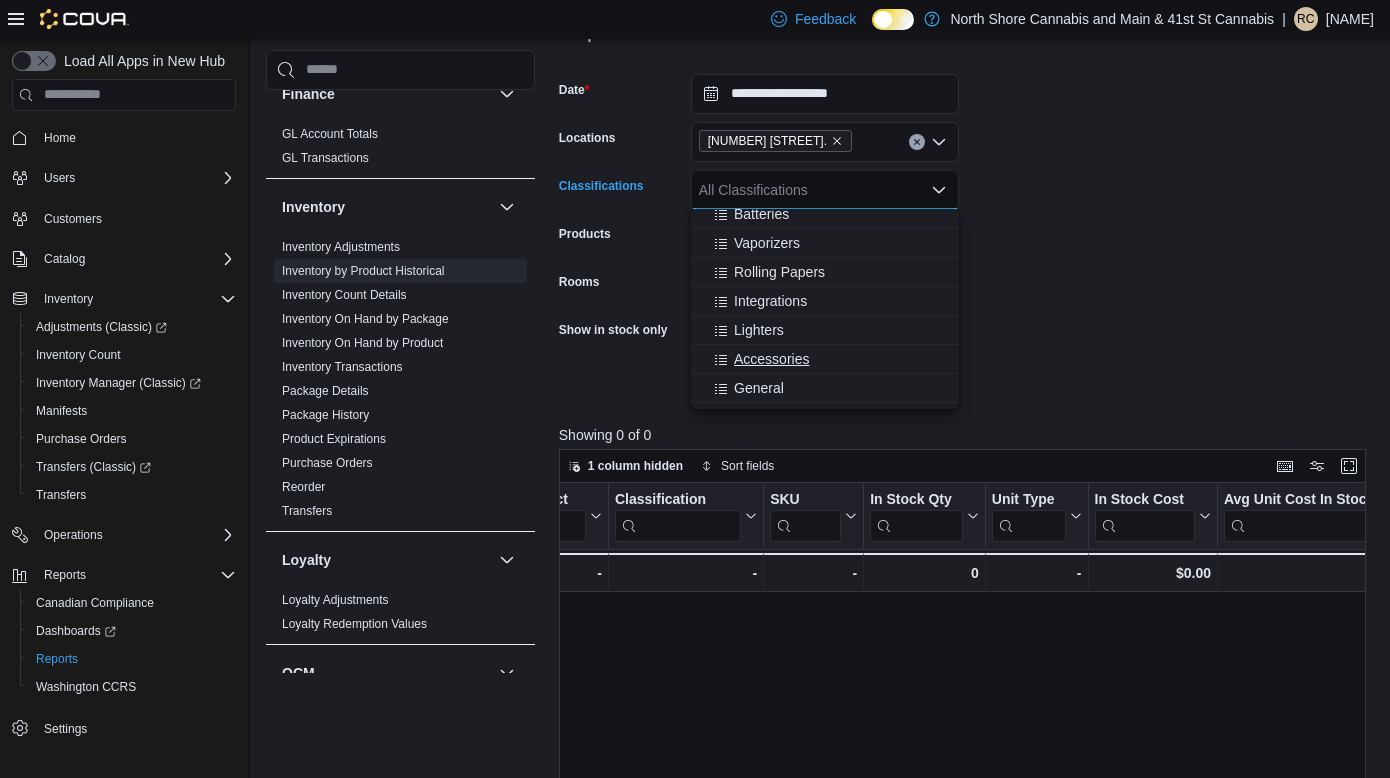 click on "Accessories" at bounding box center [771, 359] 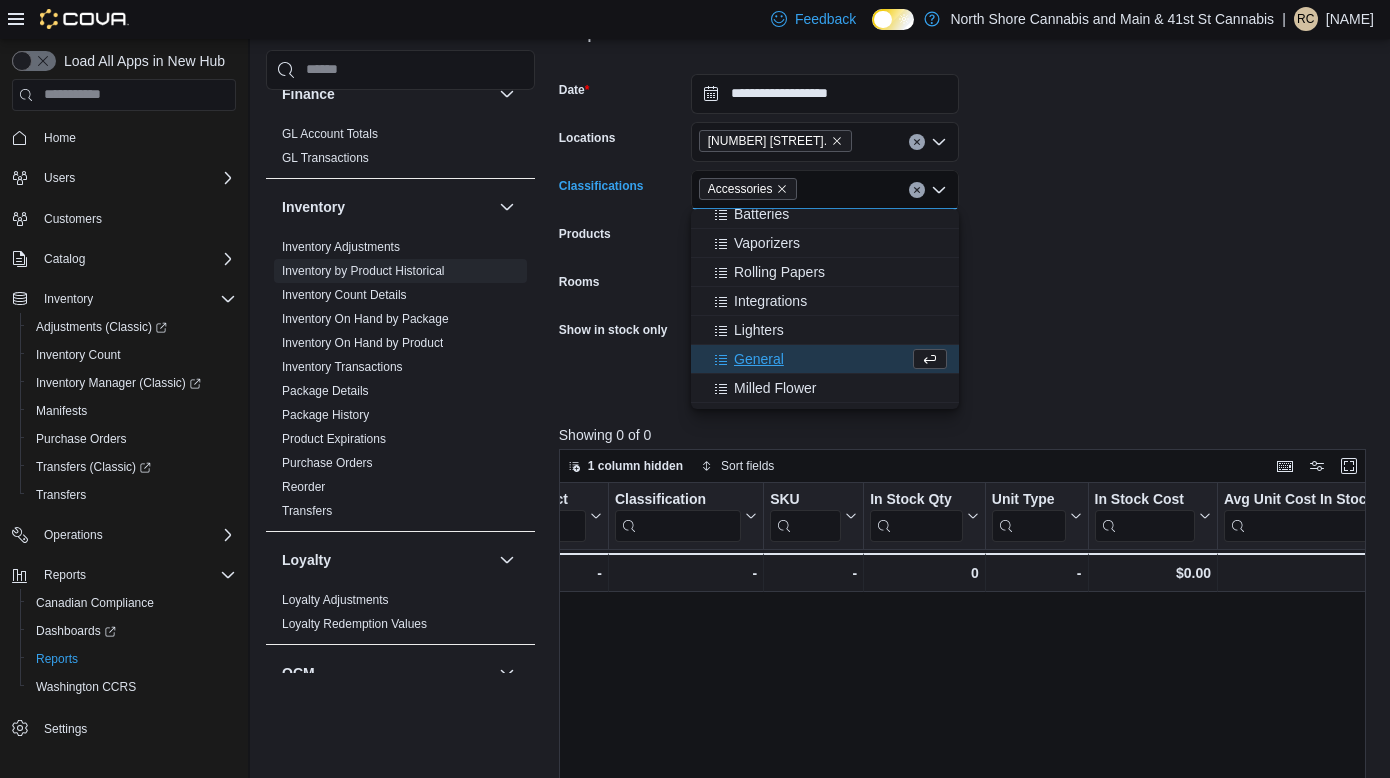 click on "**********" at bounding box center (966, 225) 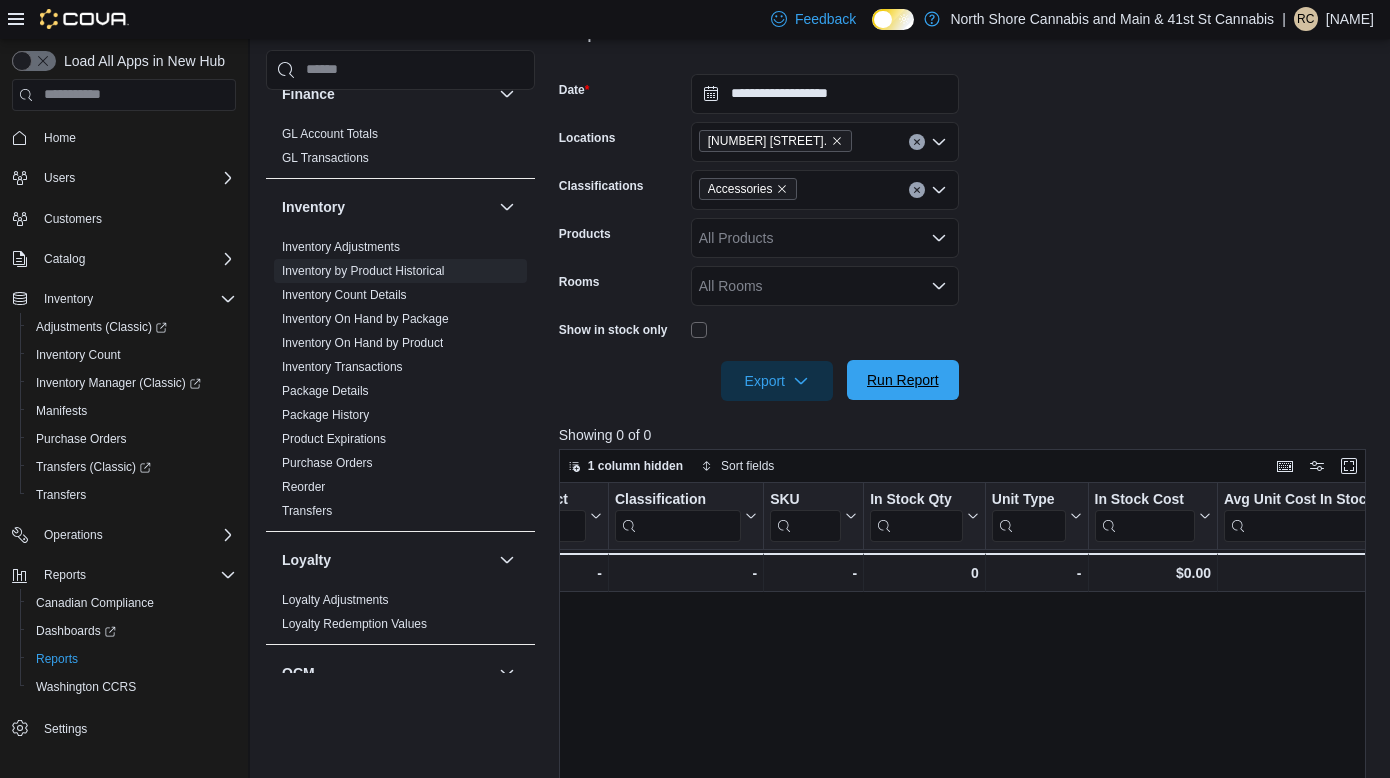 click on "Run Report" at bounding box center (903, 380) 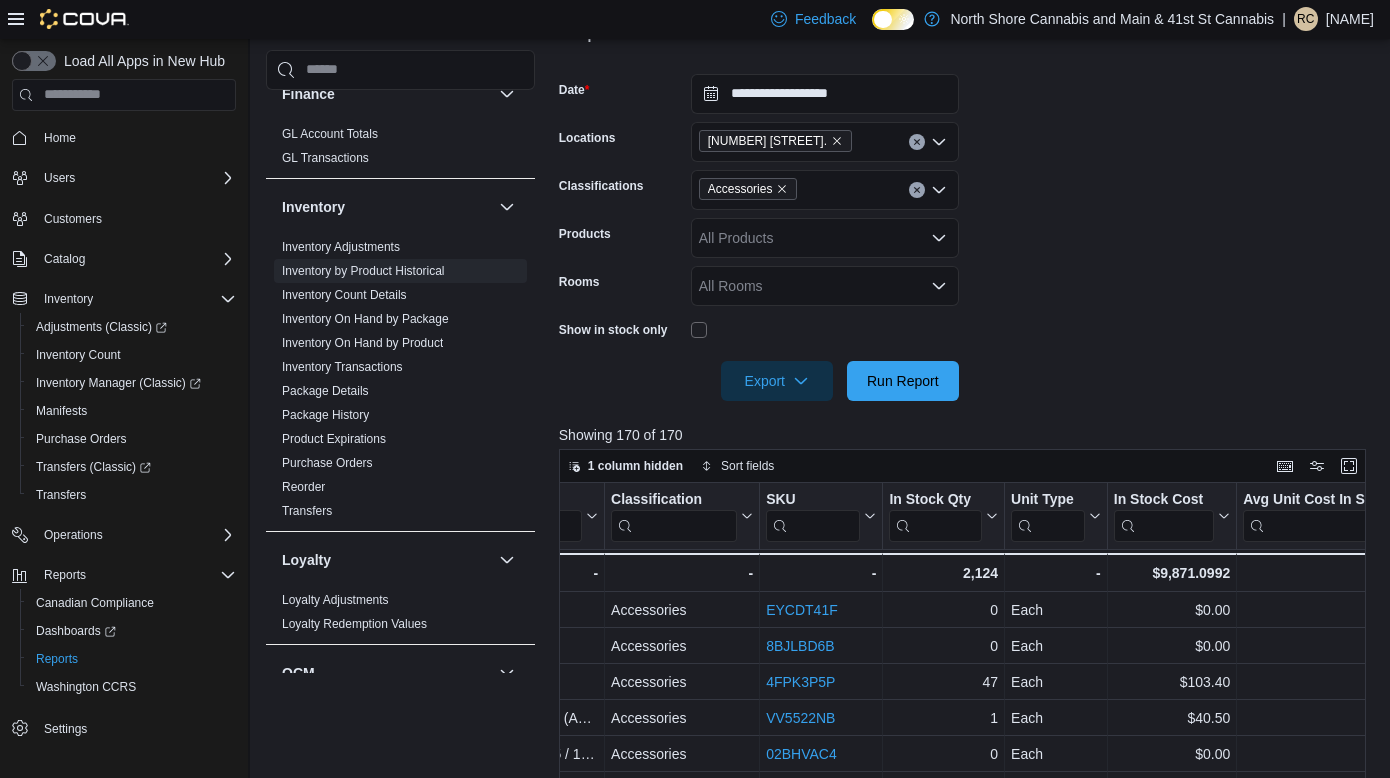 scroll, scrollTop: 0, scrollLeft: 573, axis: horizontal 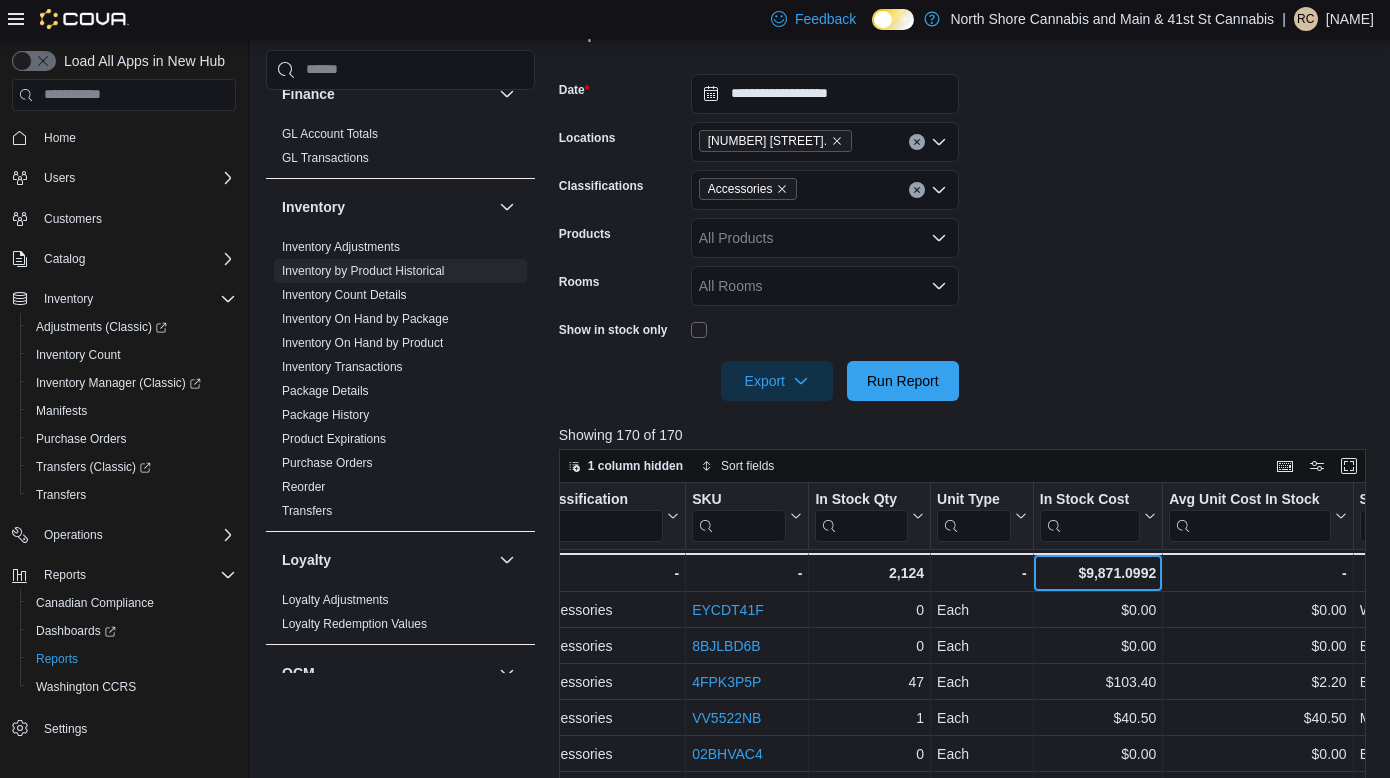 click on "$9,871.0992" at bounding box center (1098, 573) 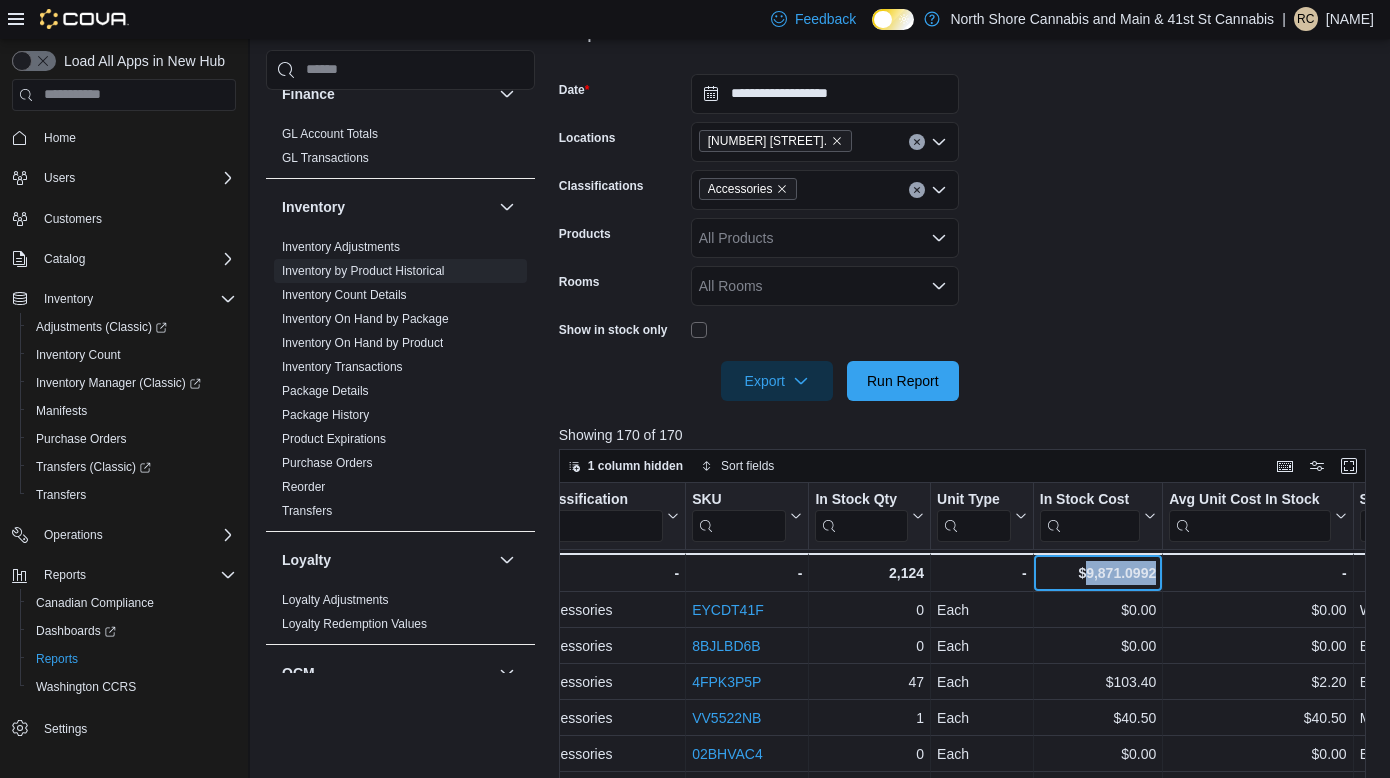 click on "$9,871.0992" at bounding box center (1098, 573) 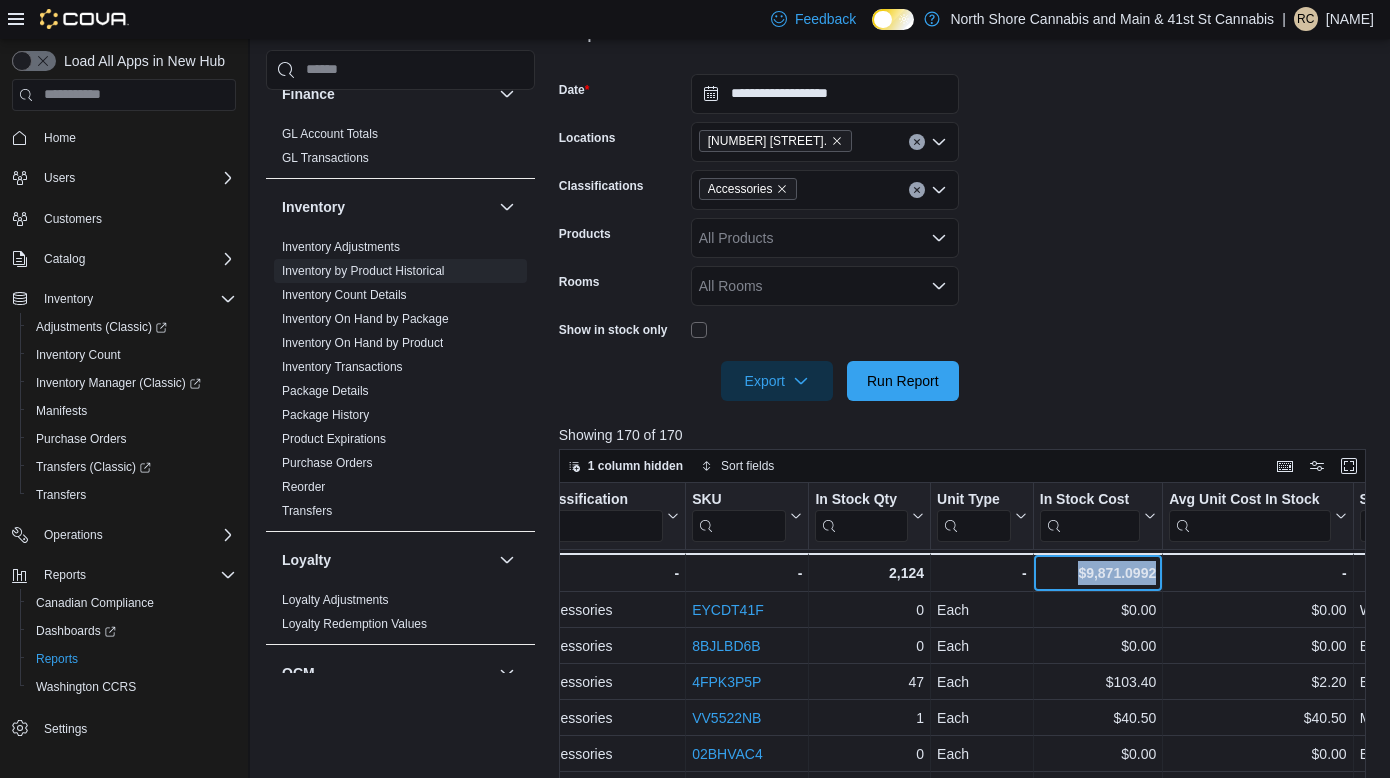 click on "$9,871.0992" at bounding box center (1098, 573) 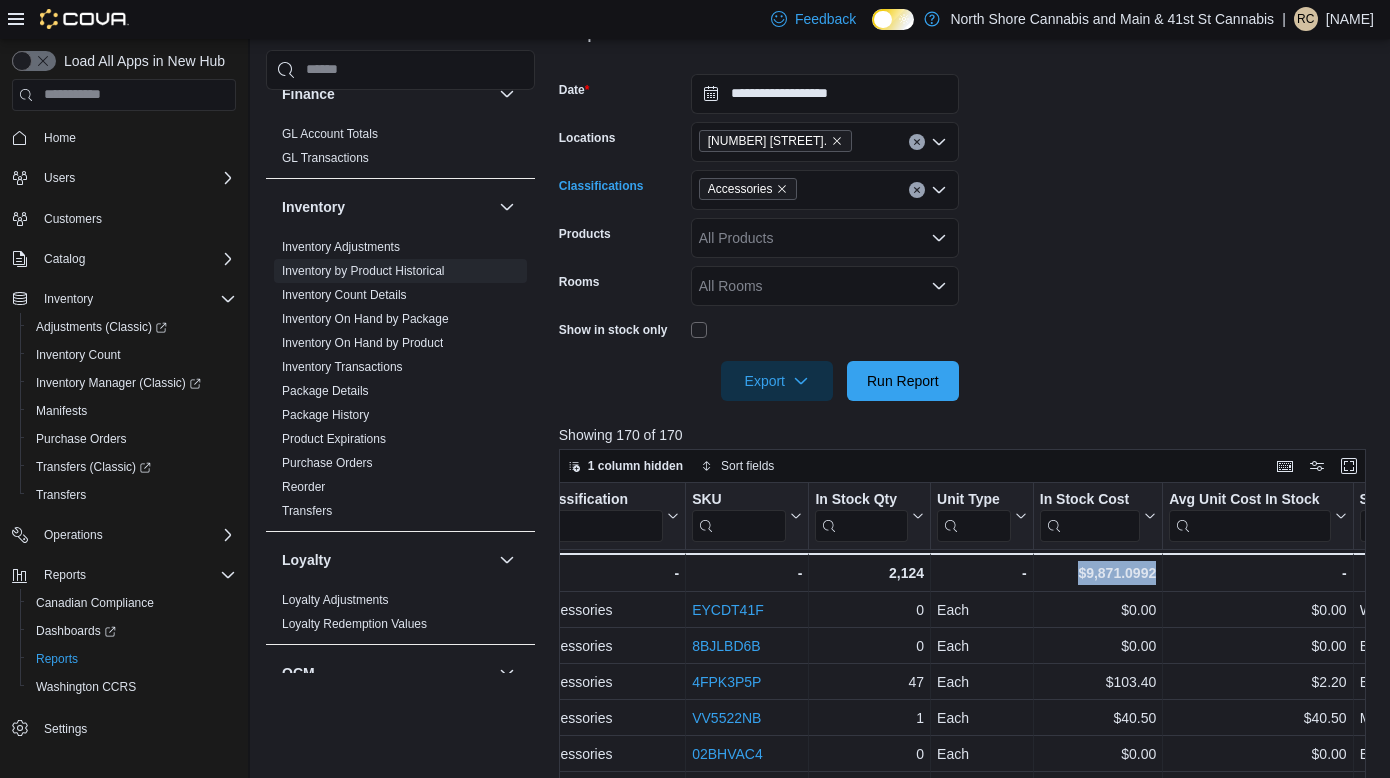 click 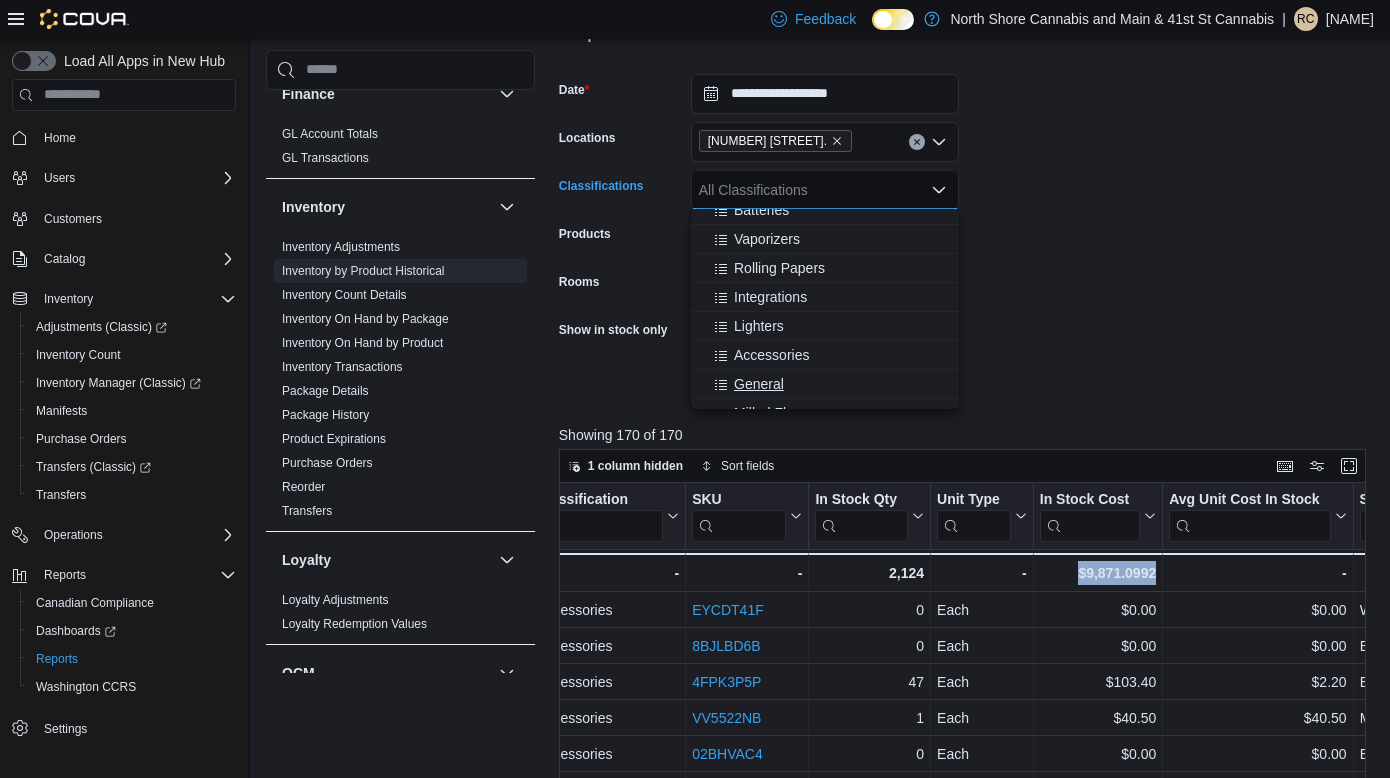 scroll, scrollTop: 381, scrollLeft: 0, axis: vertical 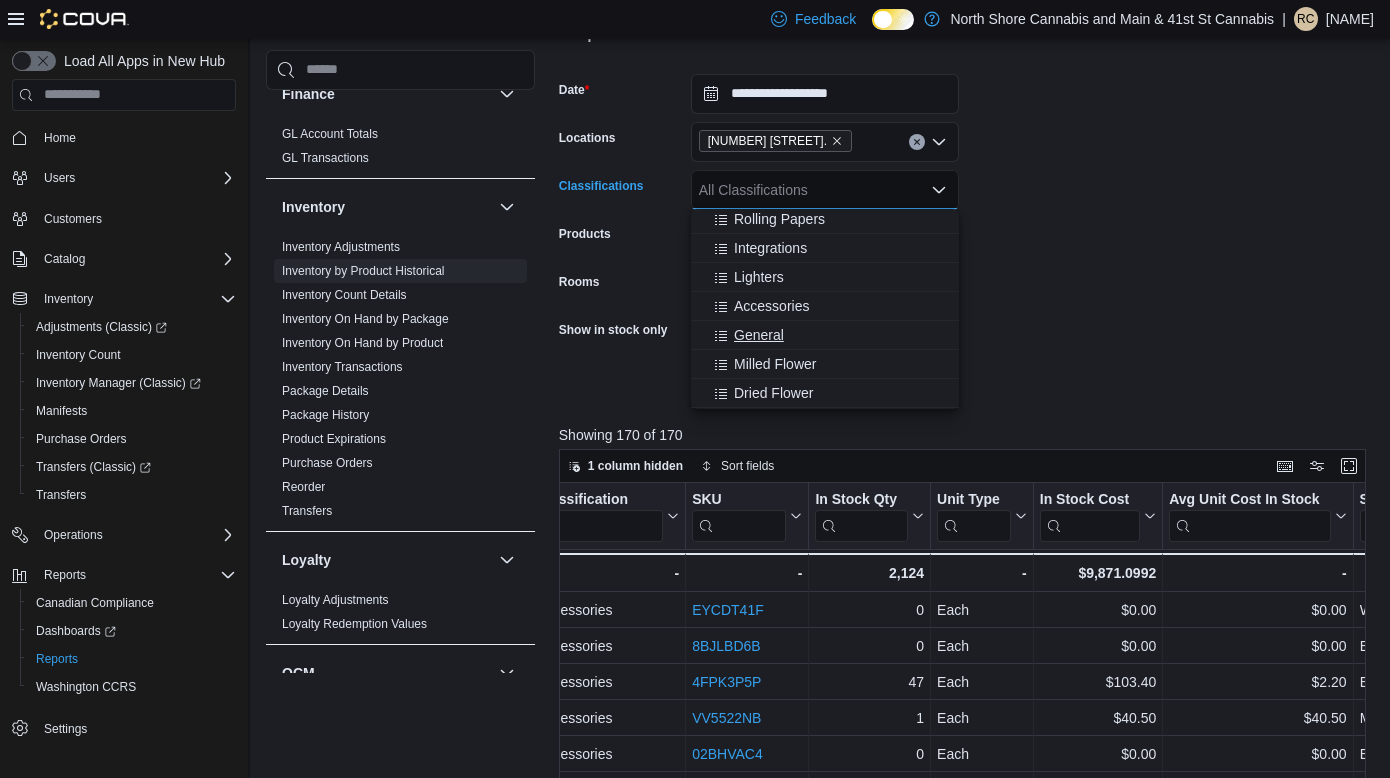 drag, startPoint x: 776, startPoint y: 319, endPoint x: 776, endPoint y: 330, distance: 11 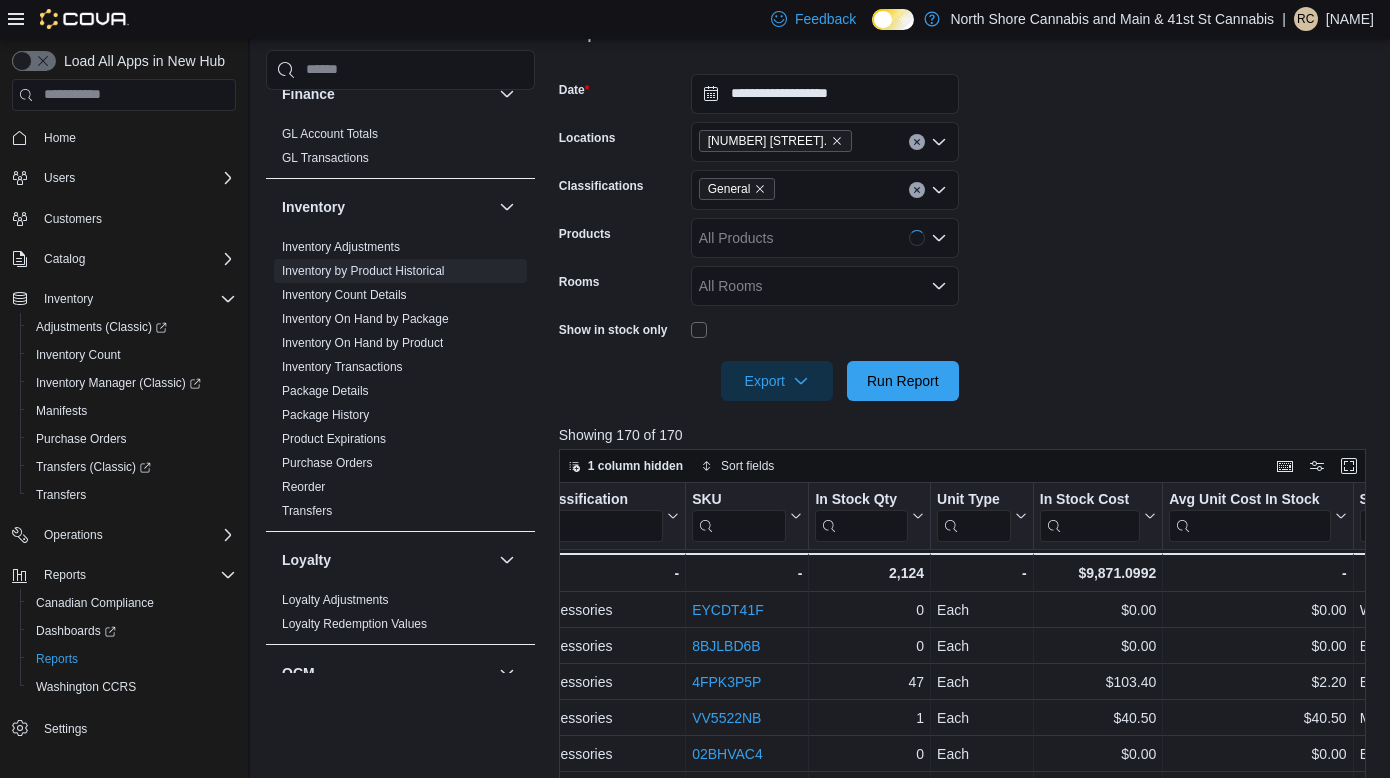 click on "**********" at bounding box center [966, 225] 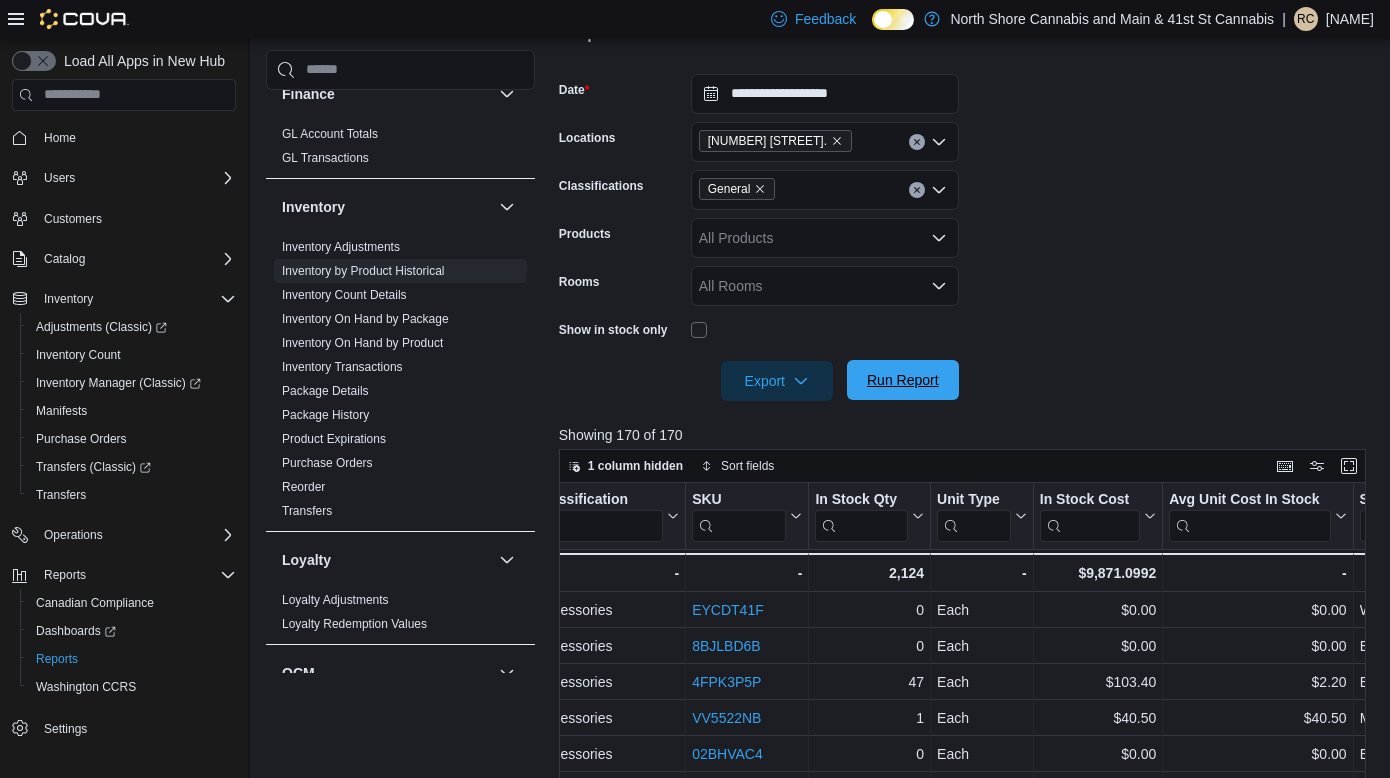 click on "Run Report" at bounding box center [903, 380] 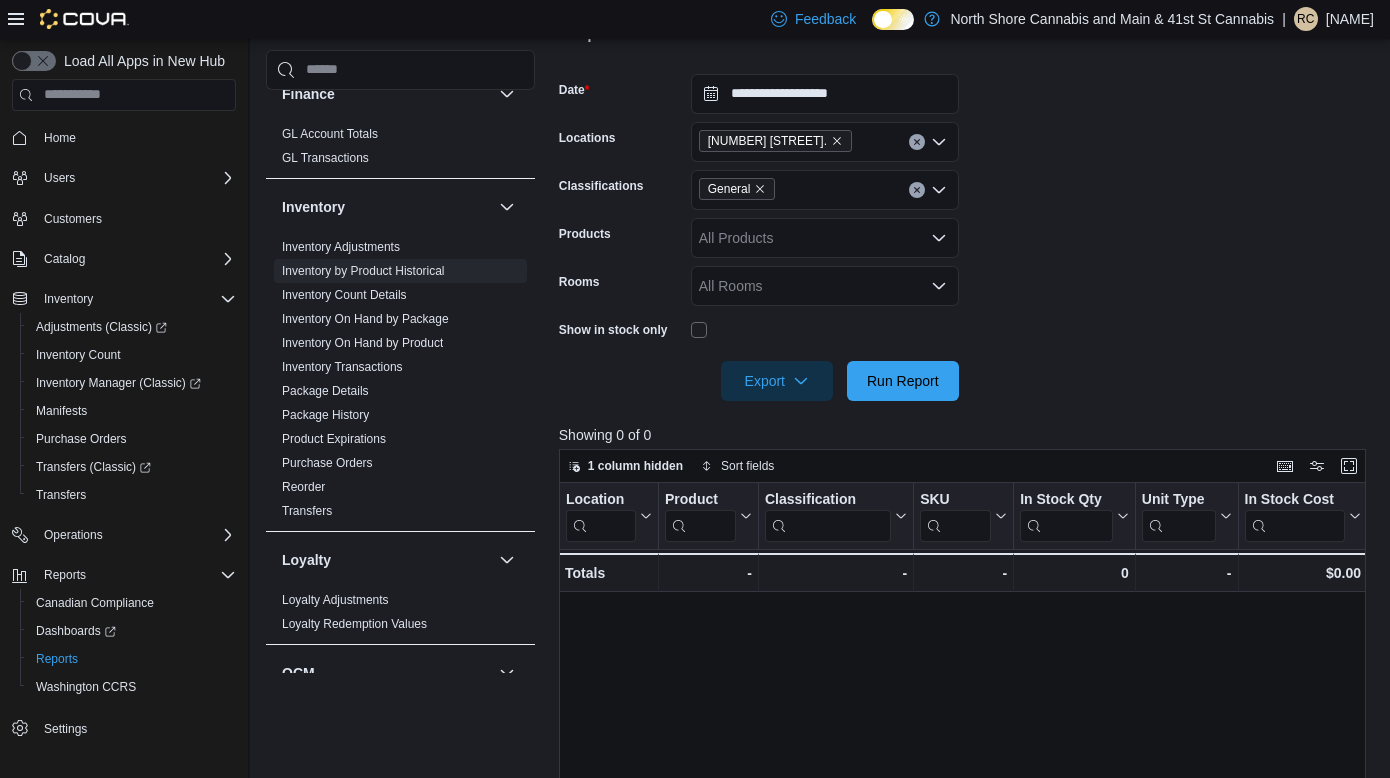 click on "General" at bounding box center [737, 189] 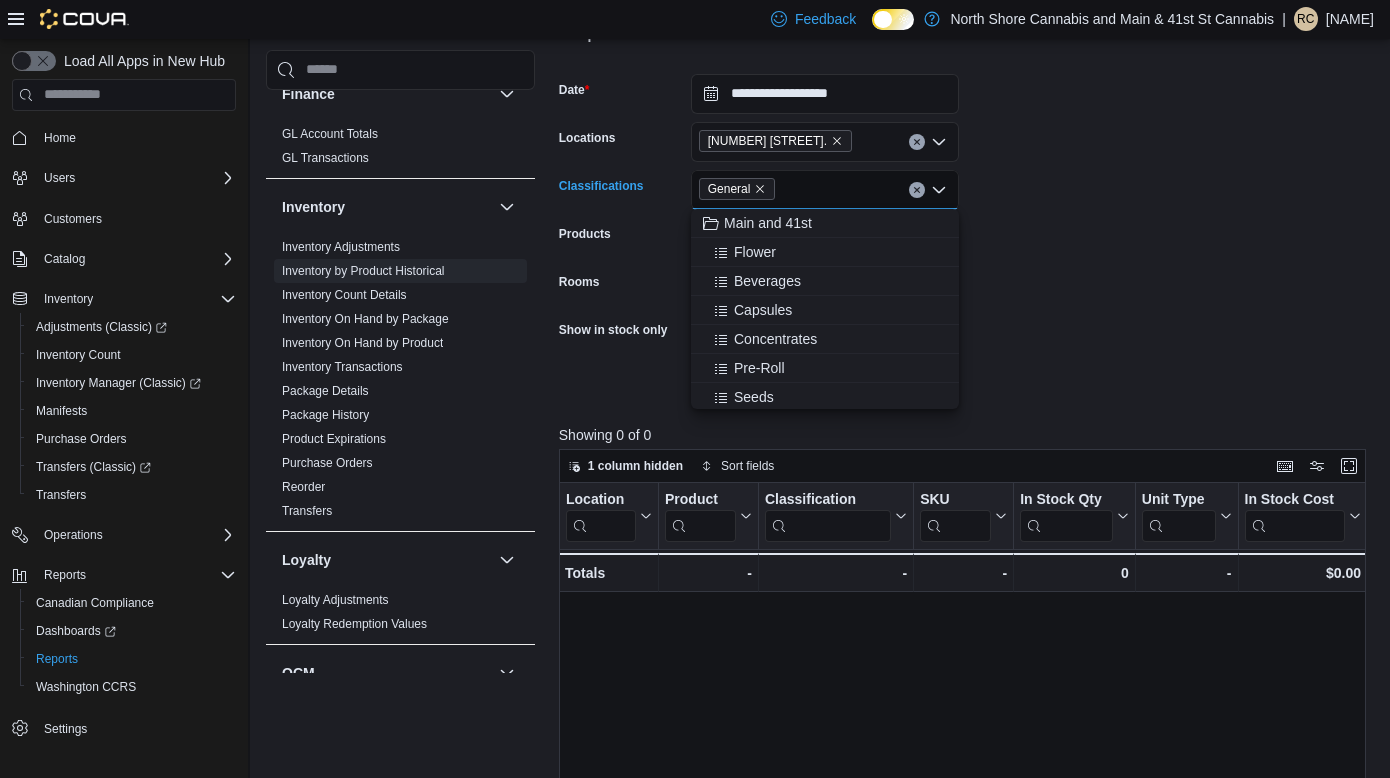 click on "General" at bounding box center [737, 189] 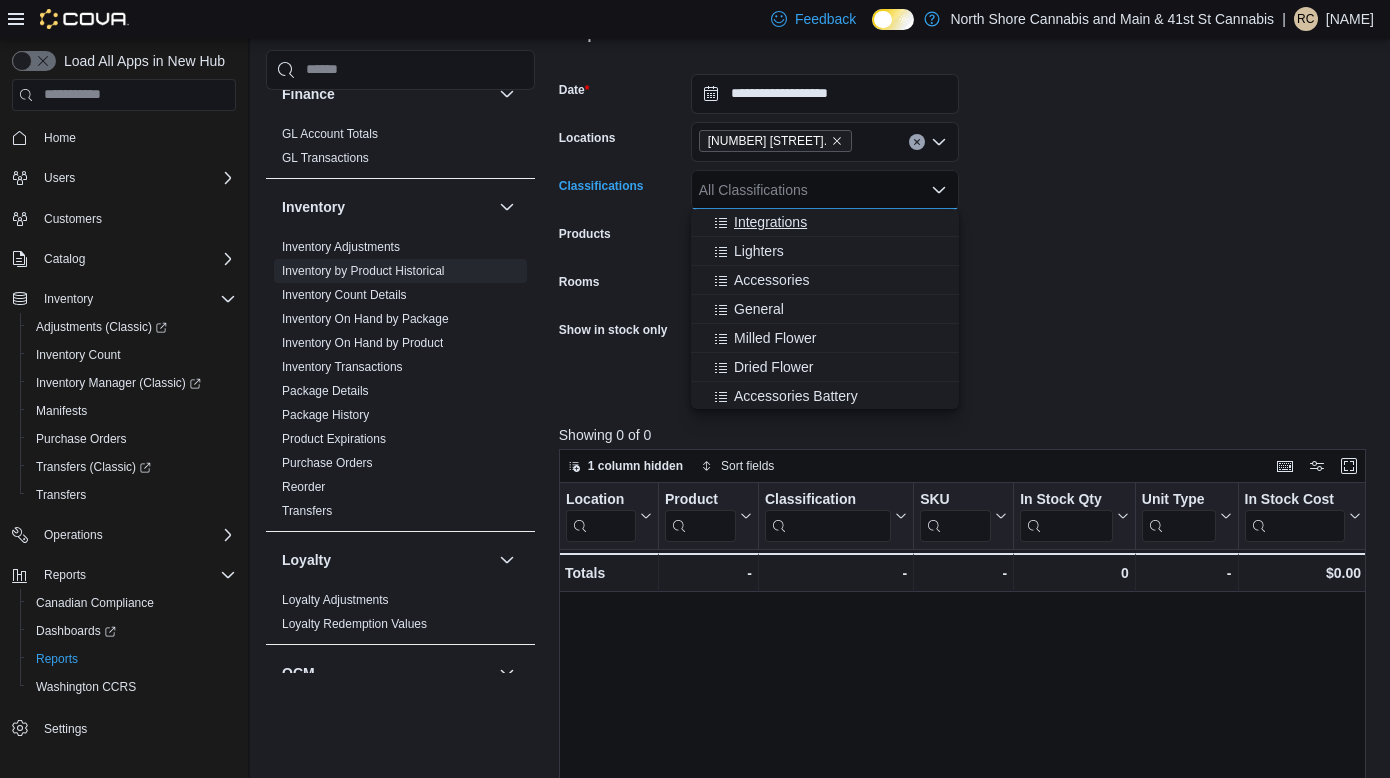 scroll, scrollTop: 427, scrollLeft: 0, axis: vertical 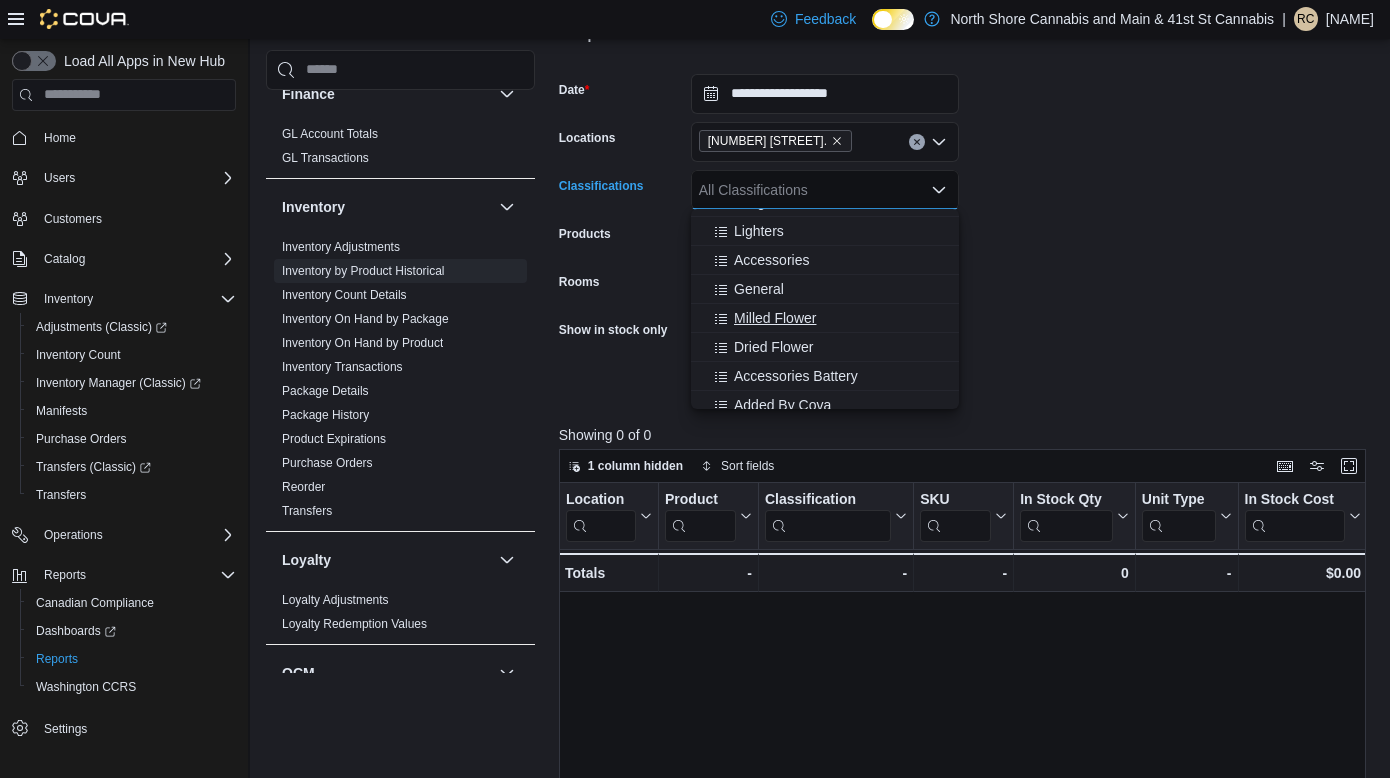 click on "Milled Flower" at bounding box center (775, 318) 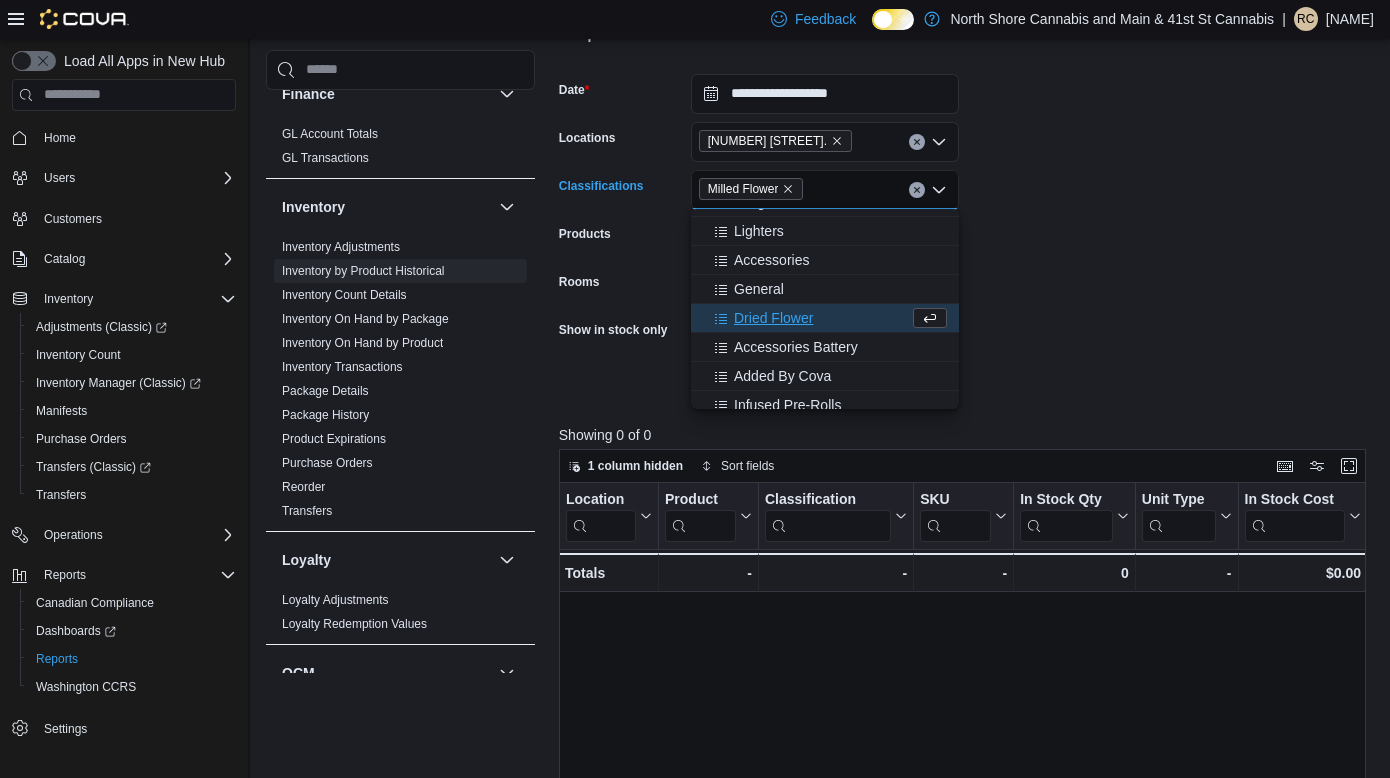 click on "**********" at bounding box center [966, 225] 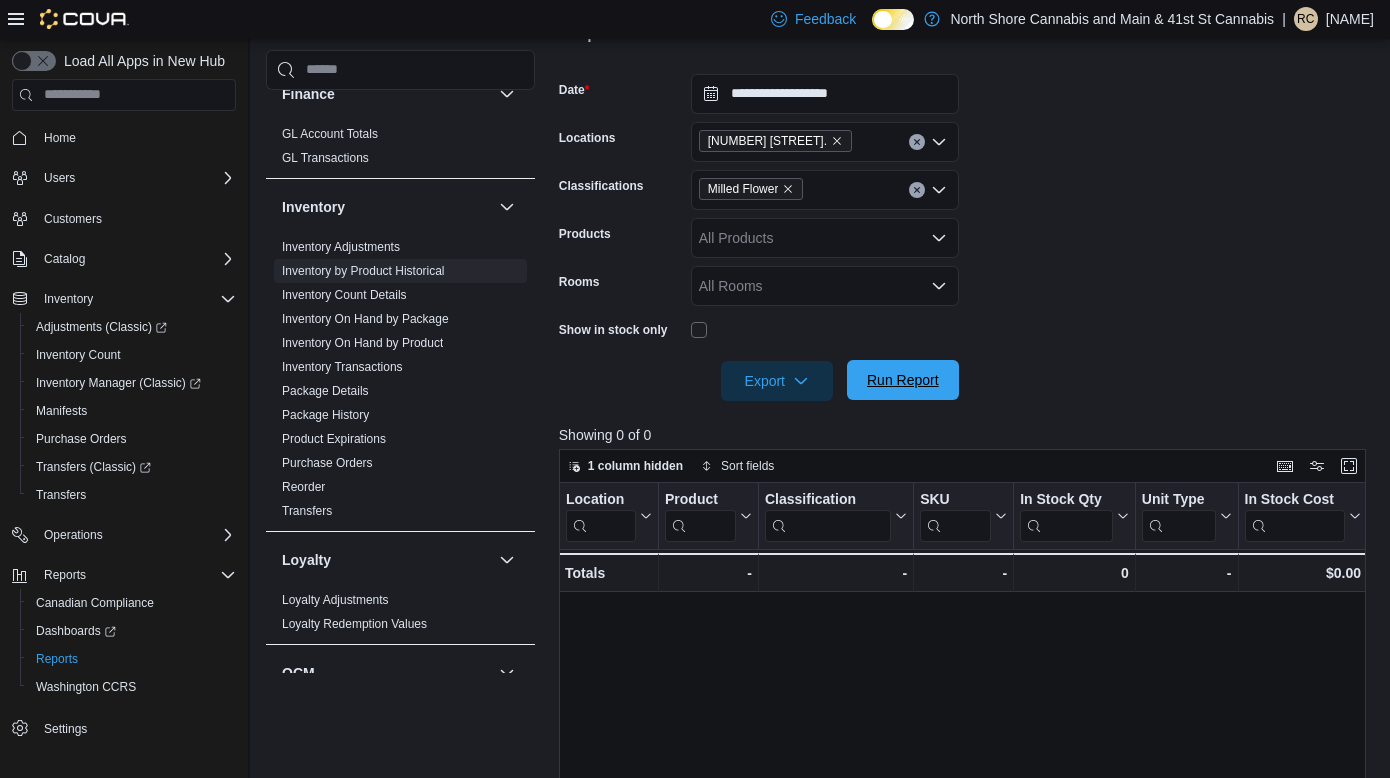 click on "Run Report" at bounding box center (903, 380) 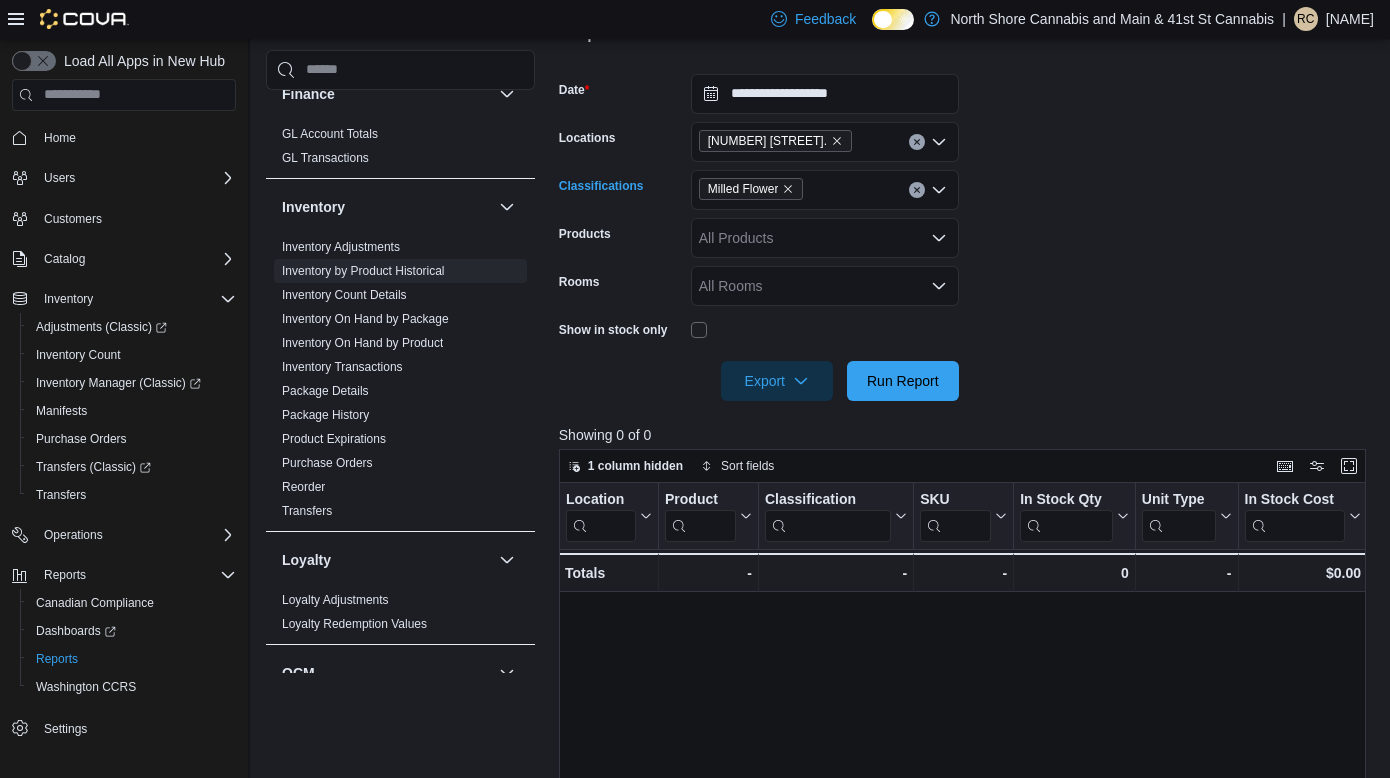 click 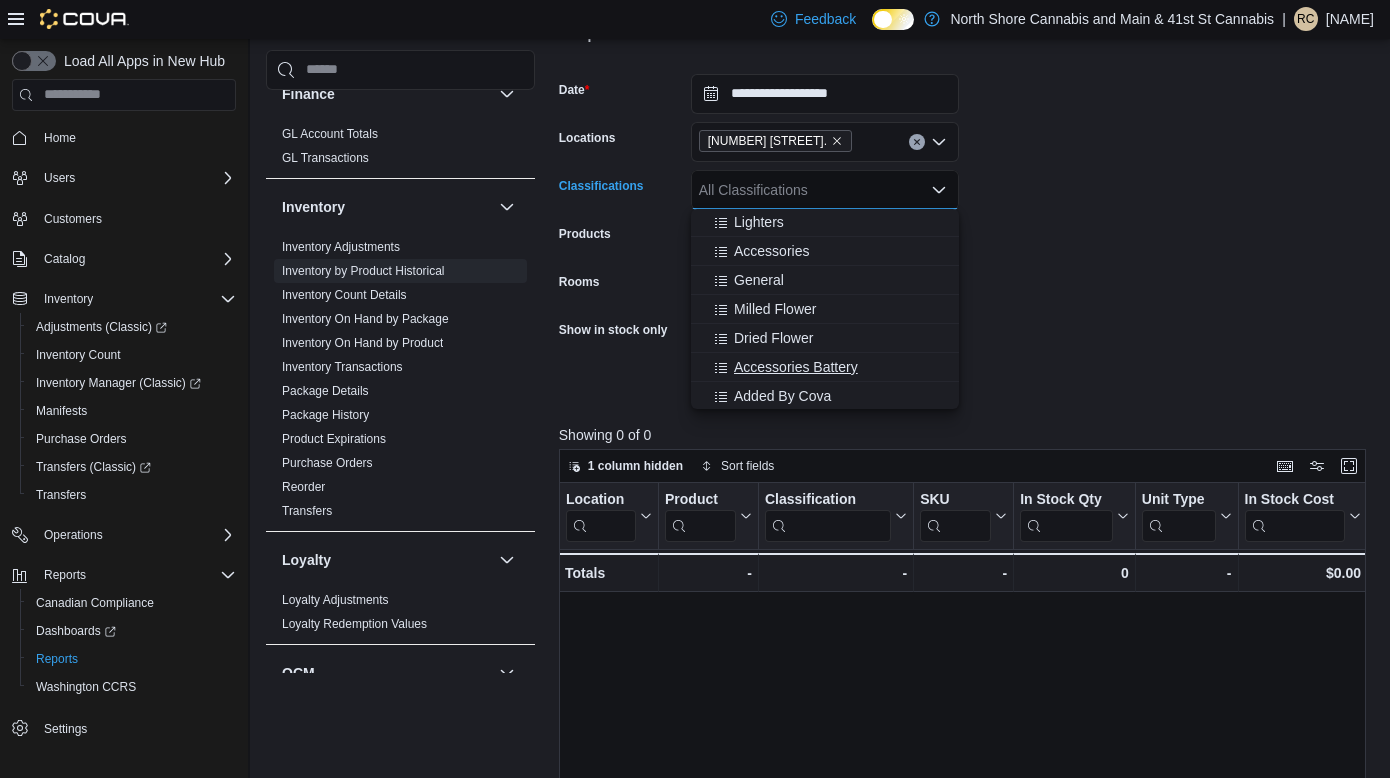 scroll, scrollTop: 456, scrollLeft: 0, axis: vertical 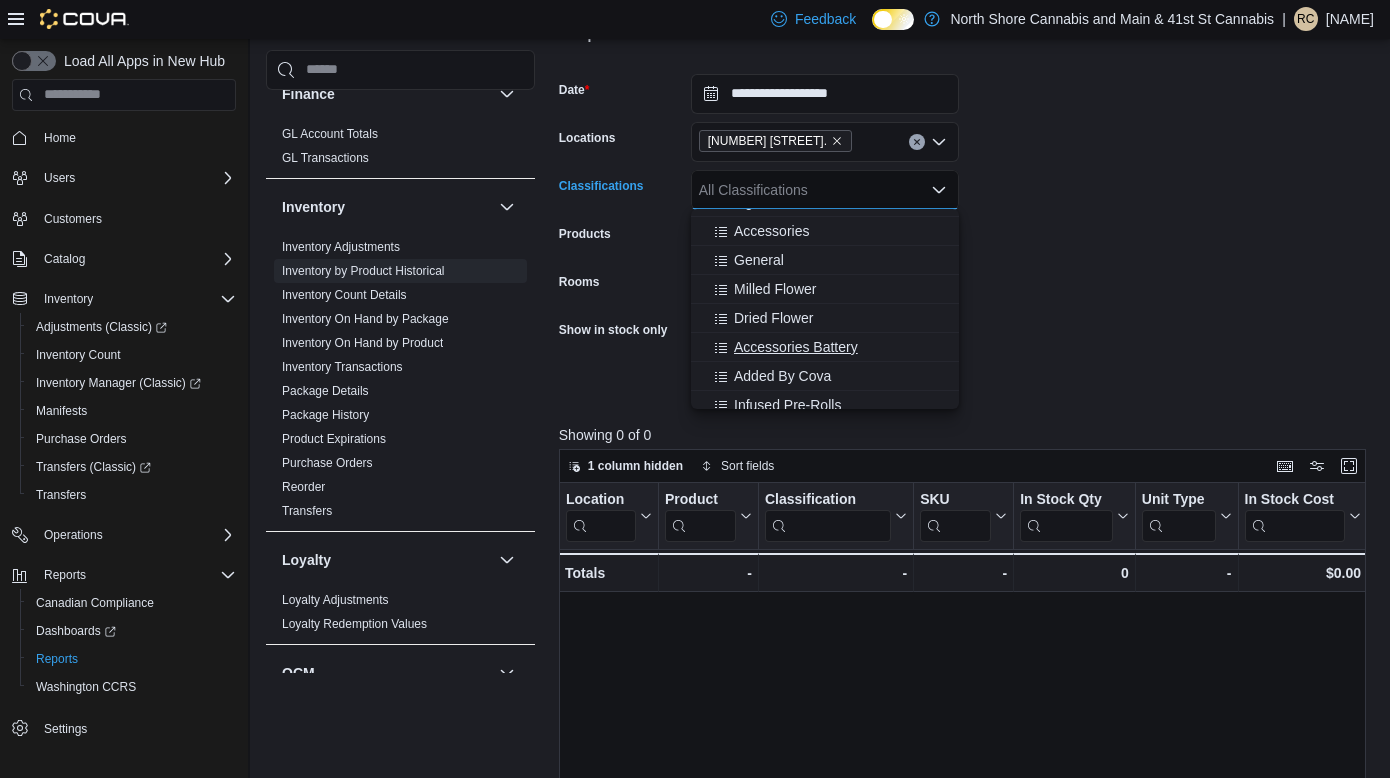click on "Accessories Battery" at bounding box center (796, 347) 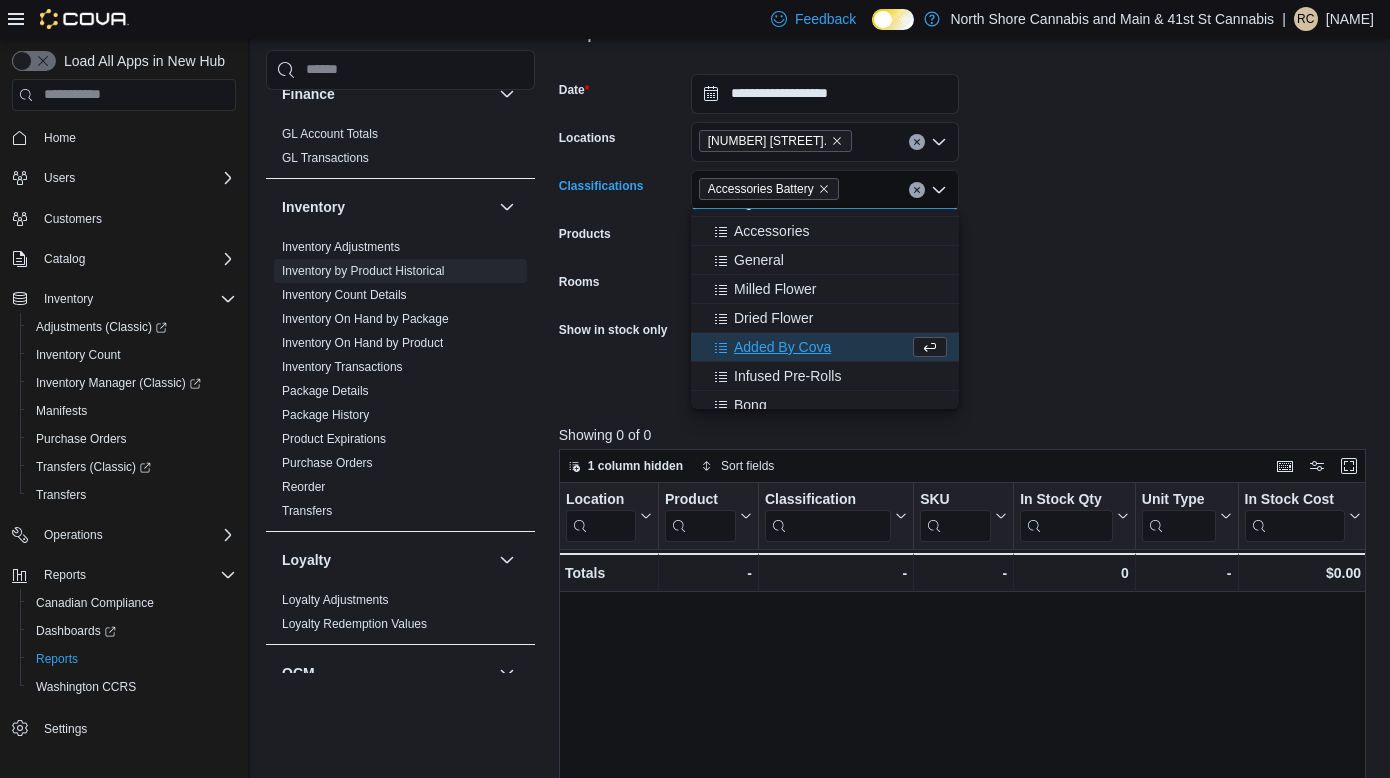 click on "**********" at bounding box center (966, 225) 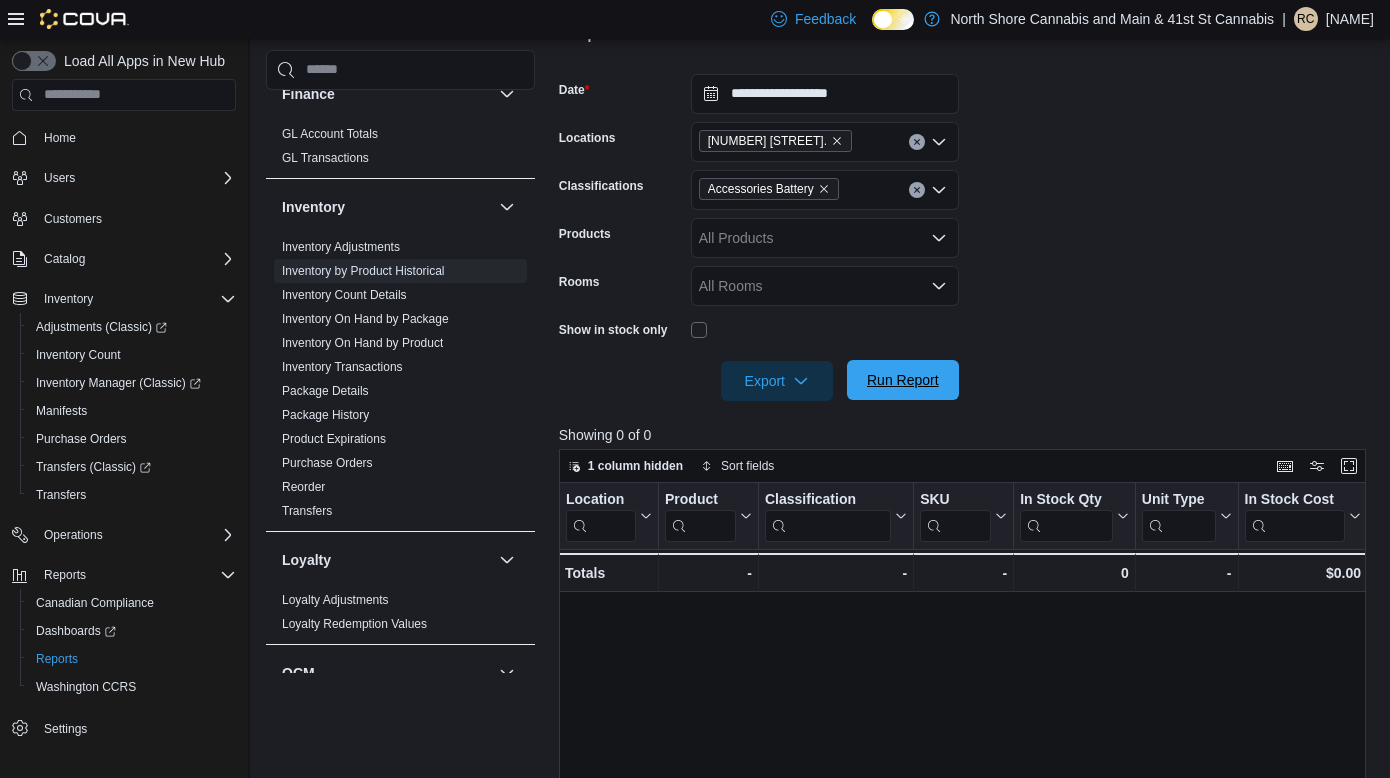 click on "Run Report" at bounding box center [903, 380] 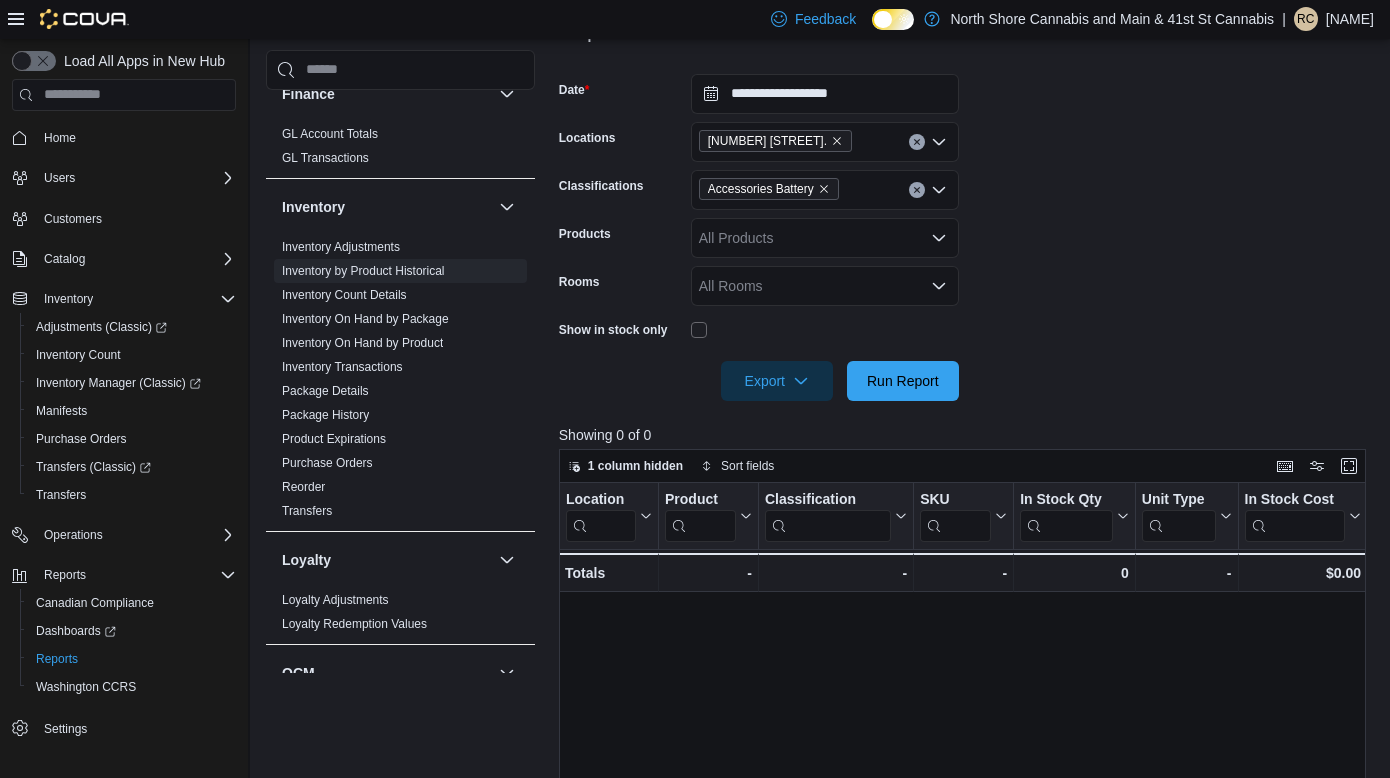 click 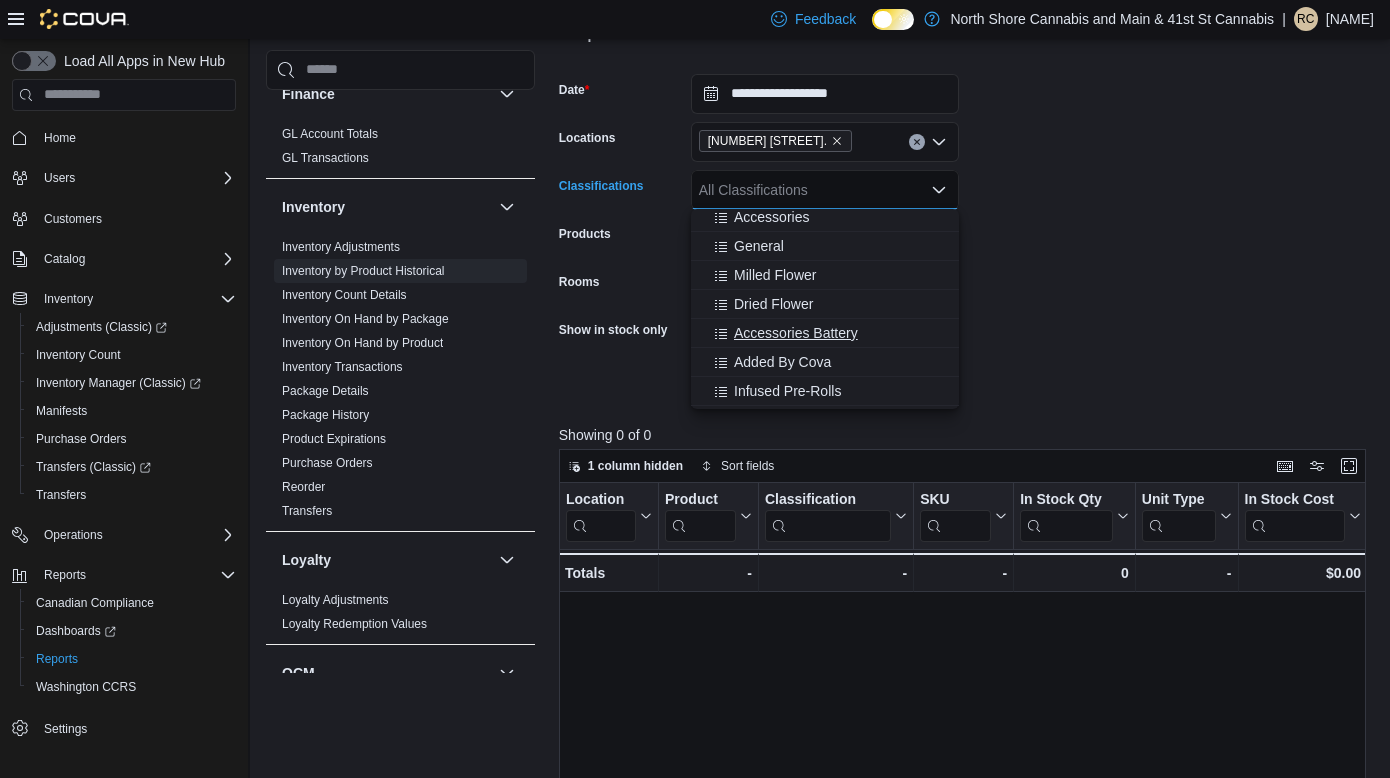scroll, scrollTop: 489, scrollLeft: 0, axis: vertical 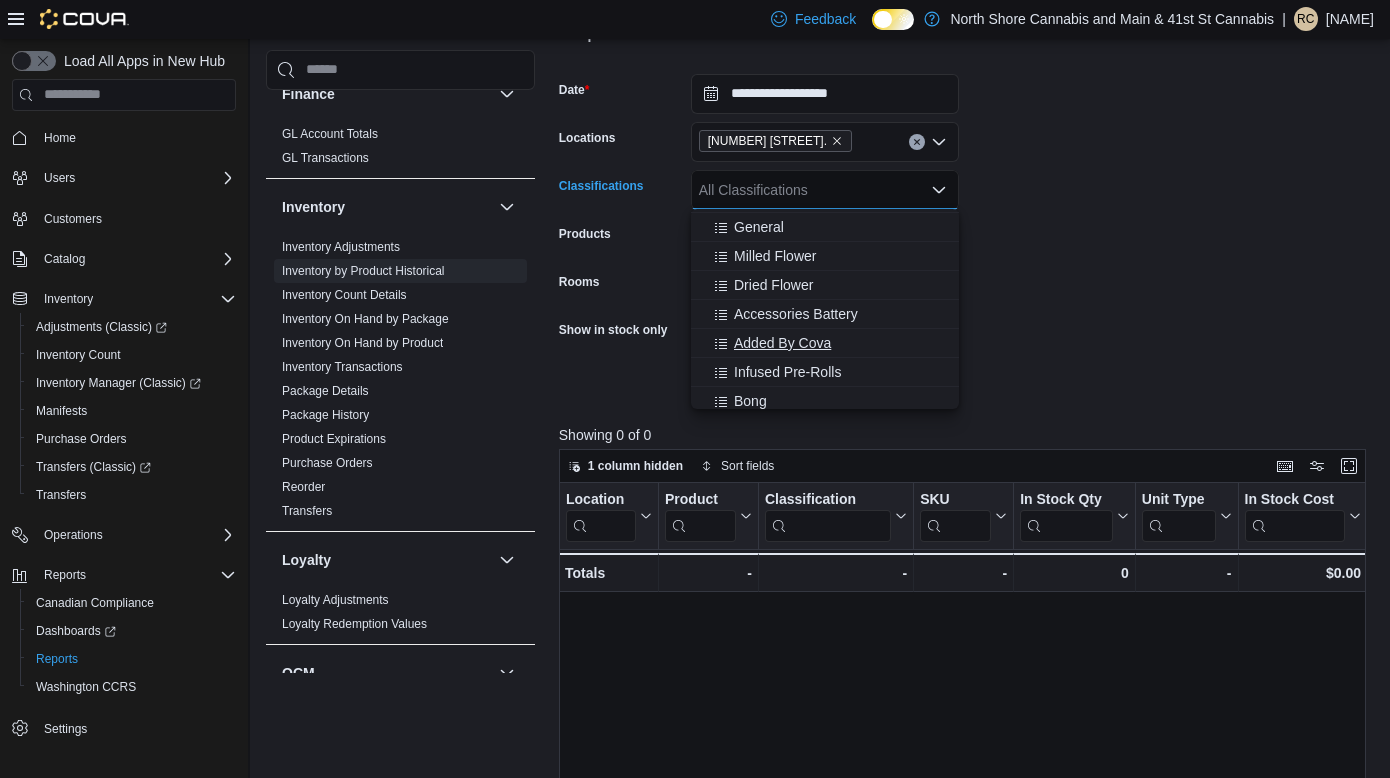 click on "Added By Cova" at bounding box center (782, 343) 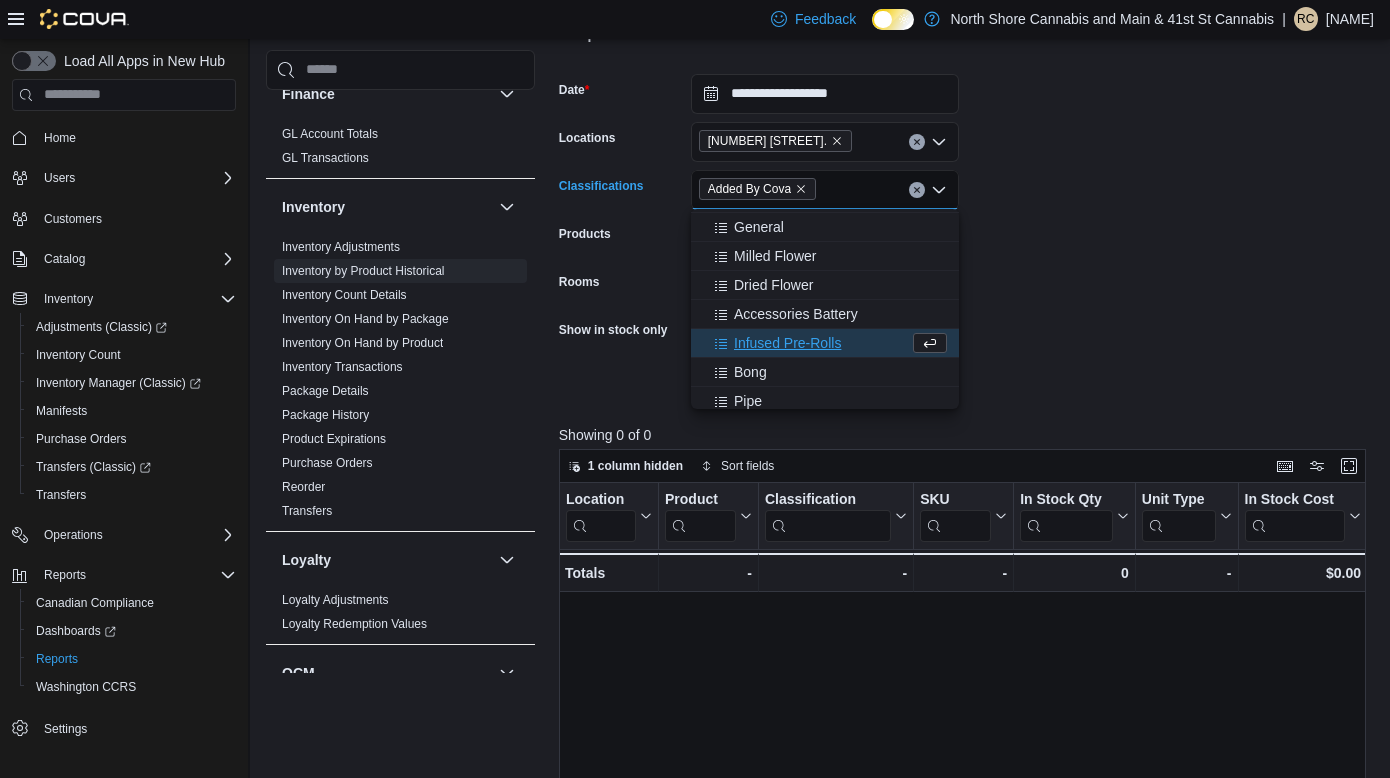 click on "**********" at bounding box center [966, 225] 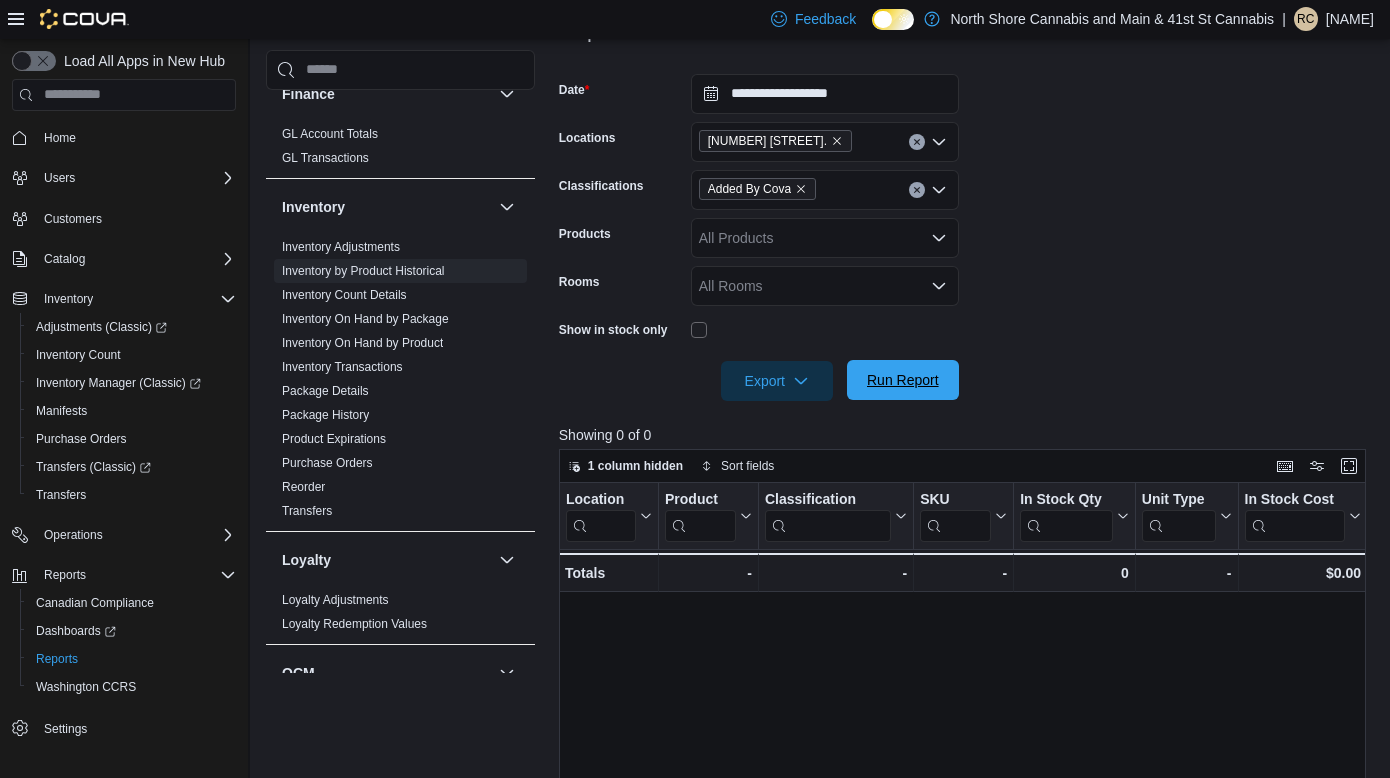 click on "Run Report" at bounding box center (903, 380) 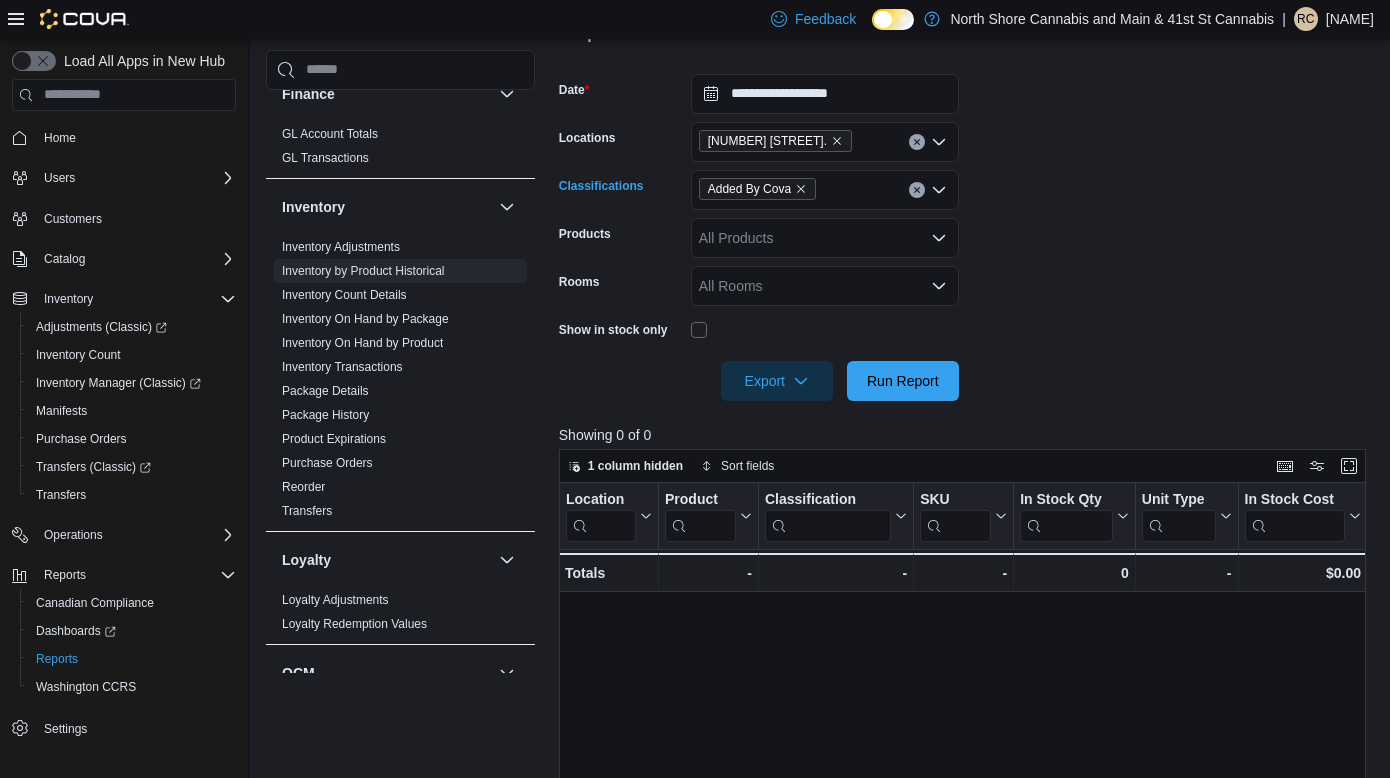 click 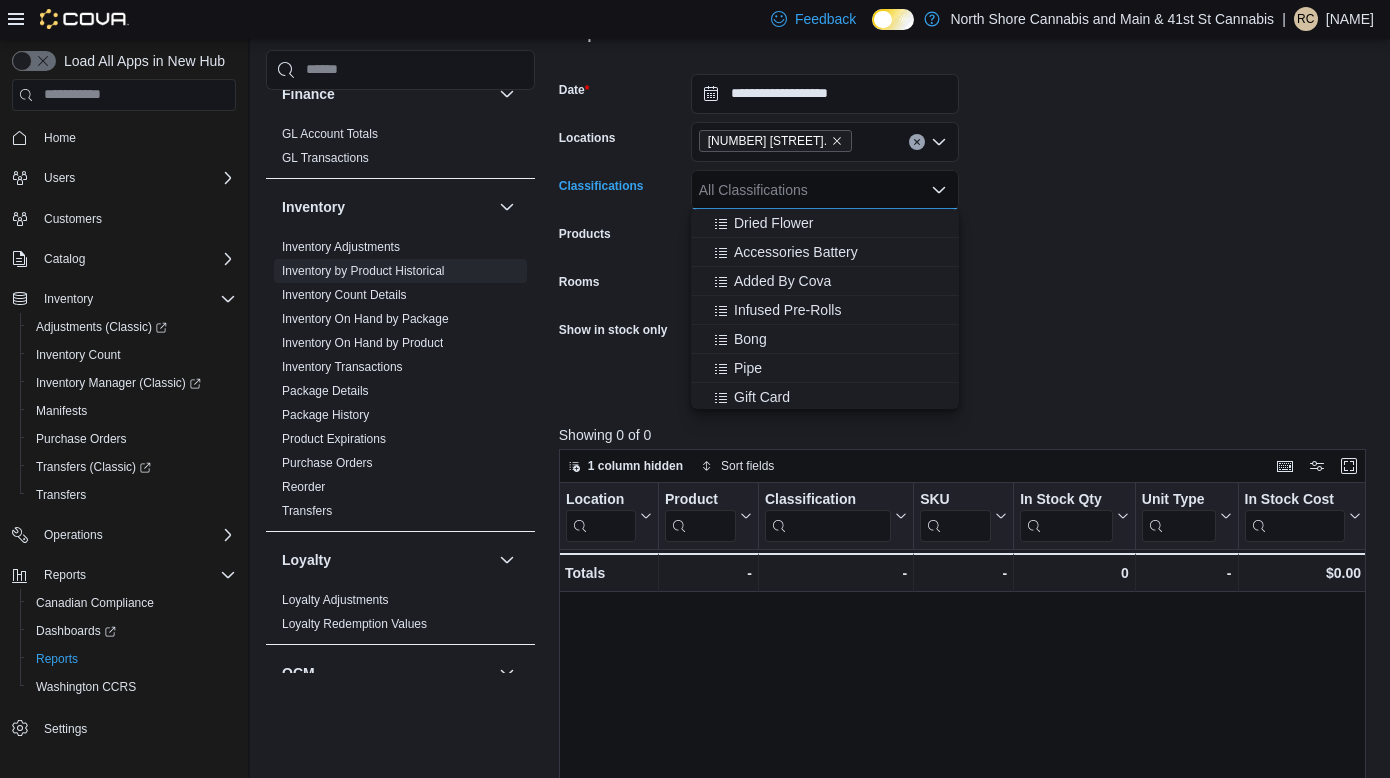scroll, scrollTop: 559, scrollLeft: 0, axis: vertical 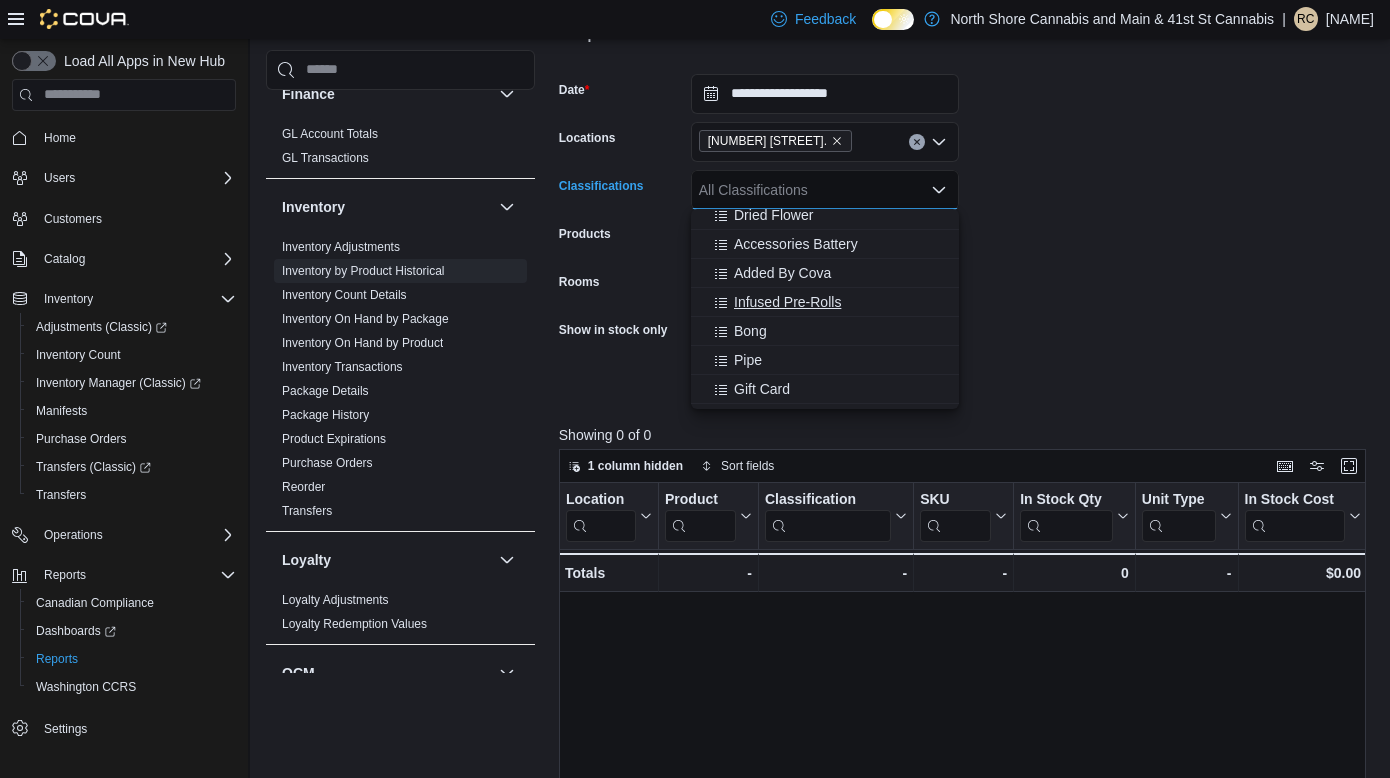 click on "Infused Pre-Rolls" at bounding box center [787, 302] 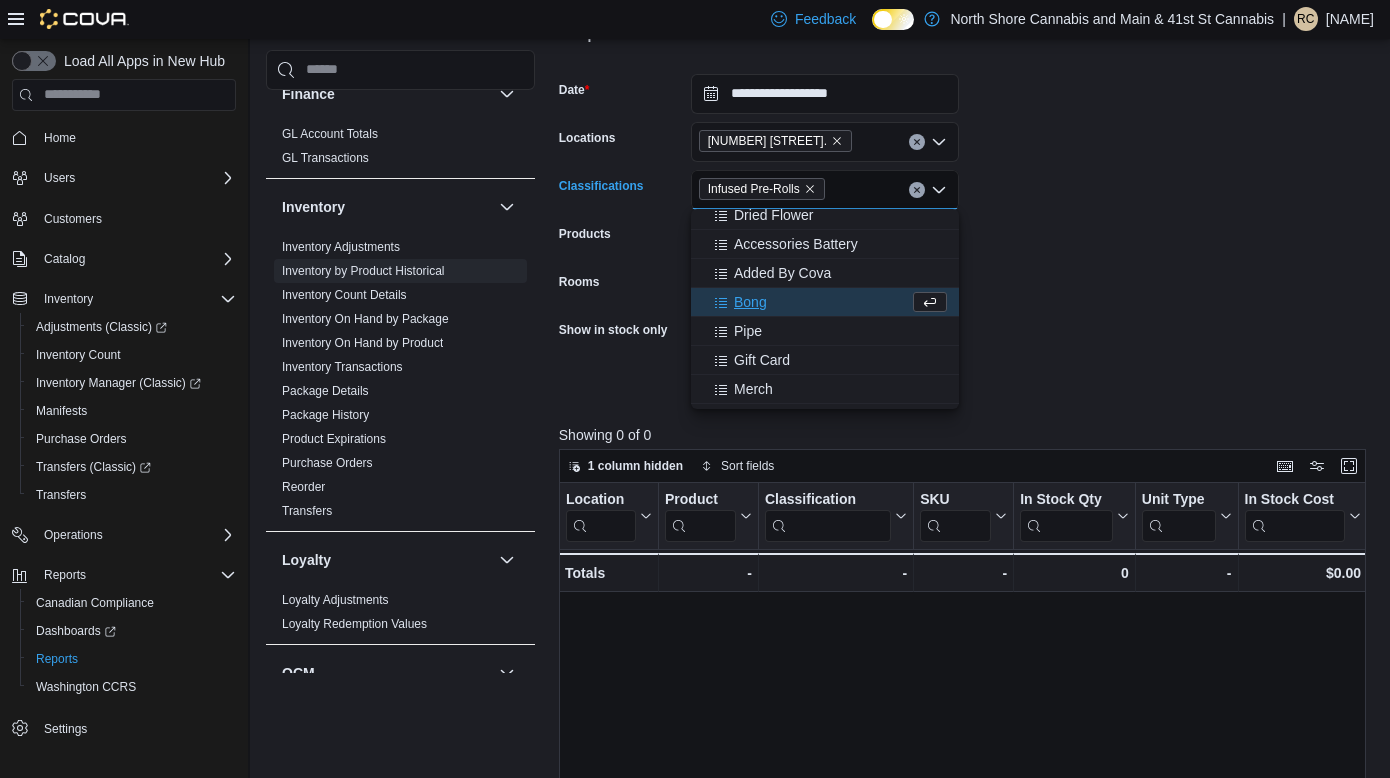 click on "**********" at bounding box center (966, 225) 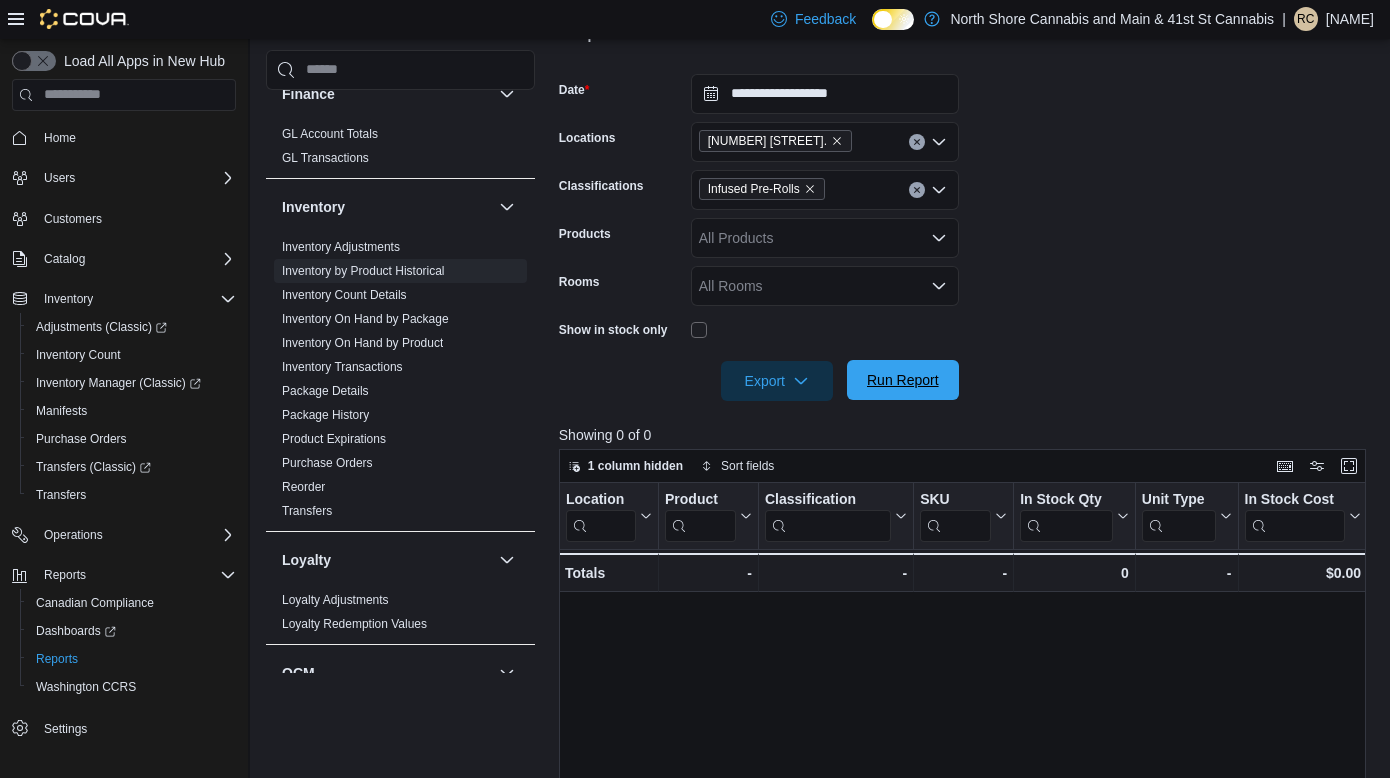 click on "Run Report" at bounding box center [903, 380] 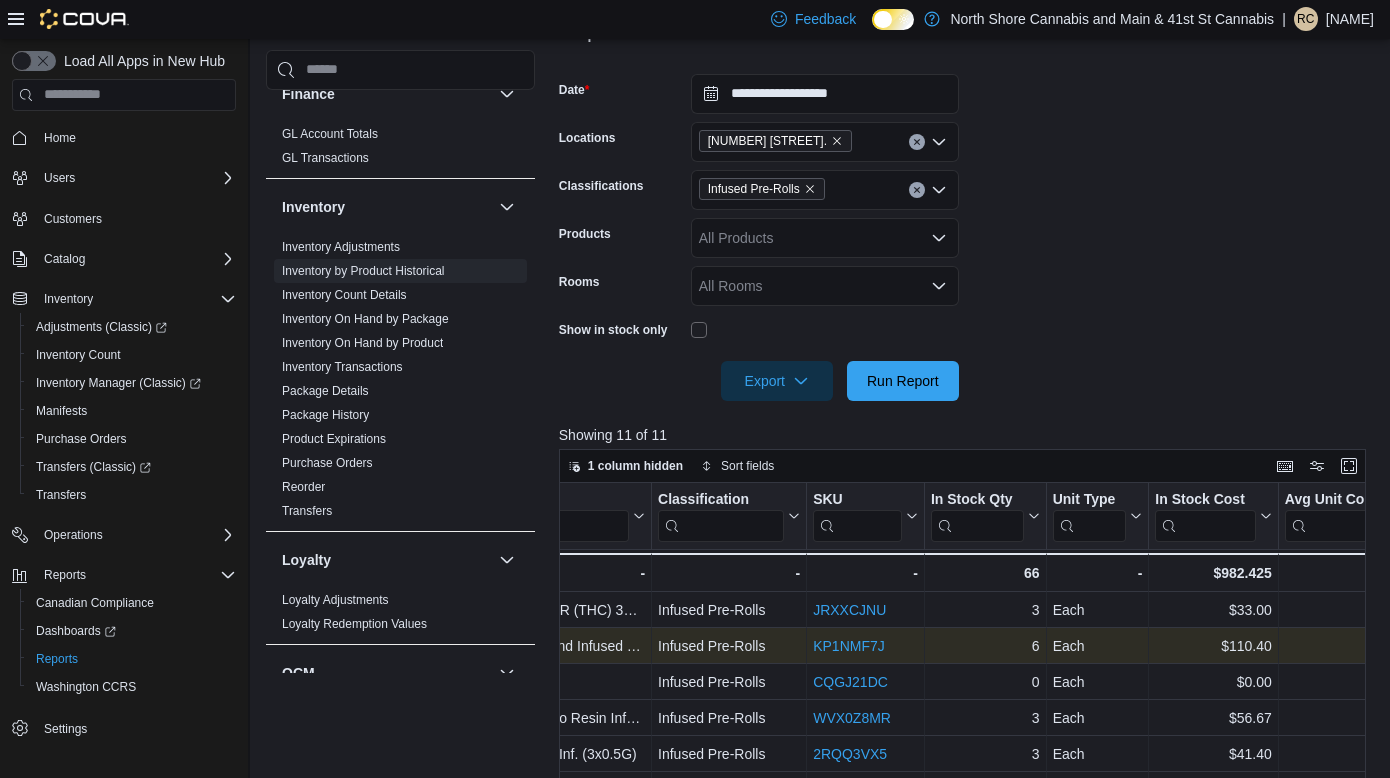 scroll, scrollTop: 0, scrollLeft: 466, axis: horizontal 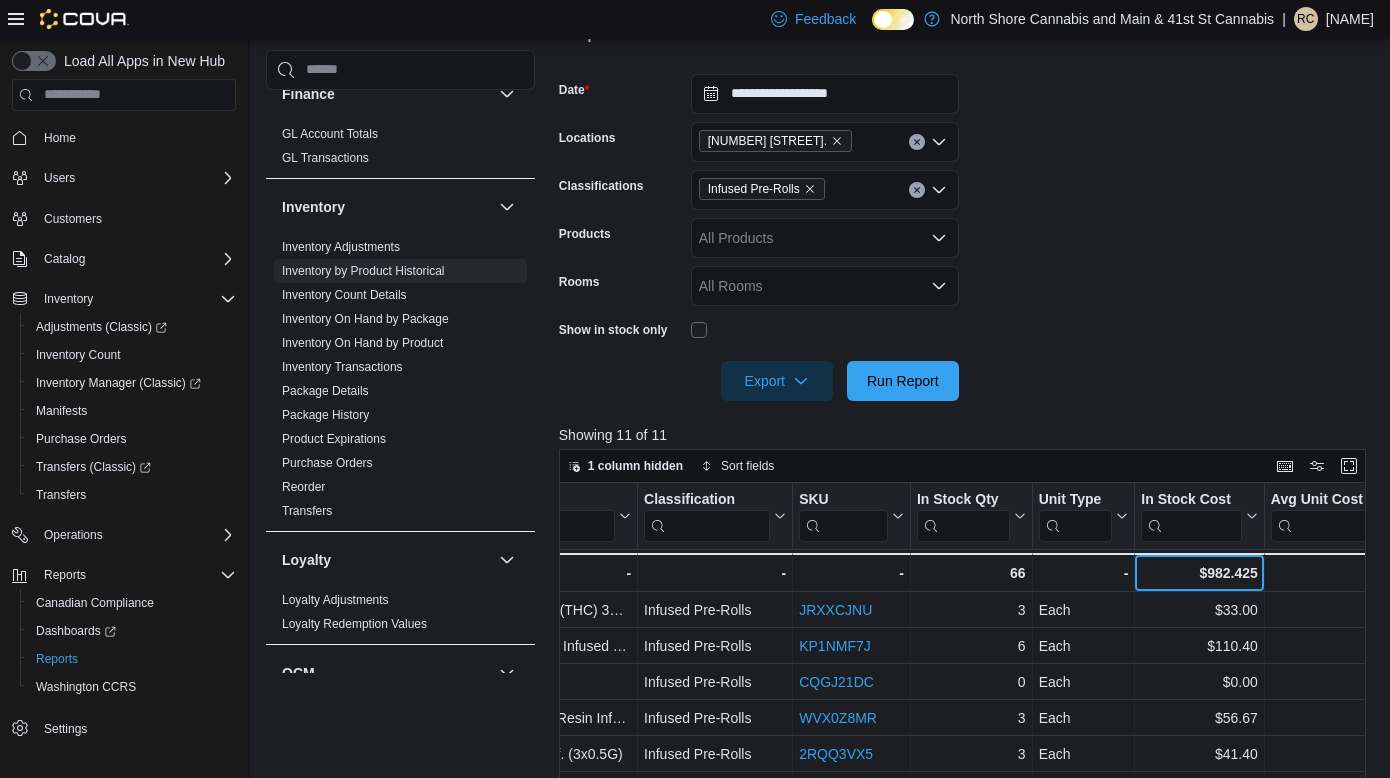 click on "$982.425" at bounding box center (1199, 573) 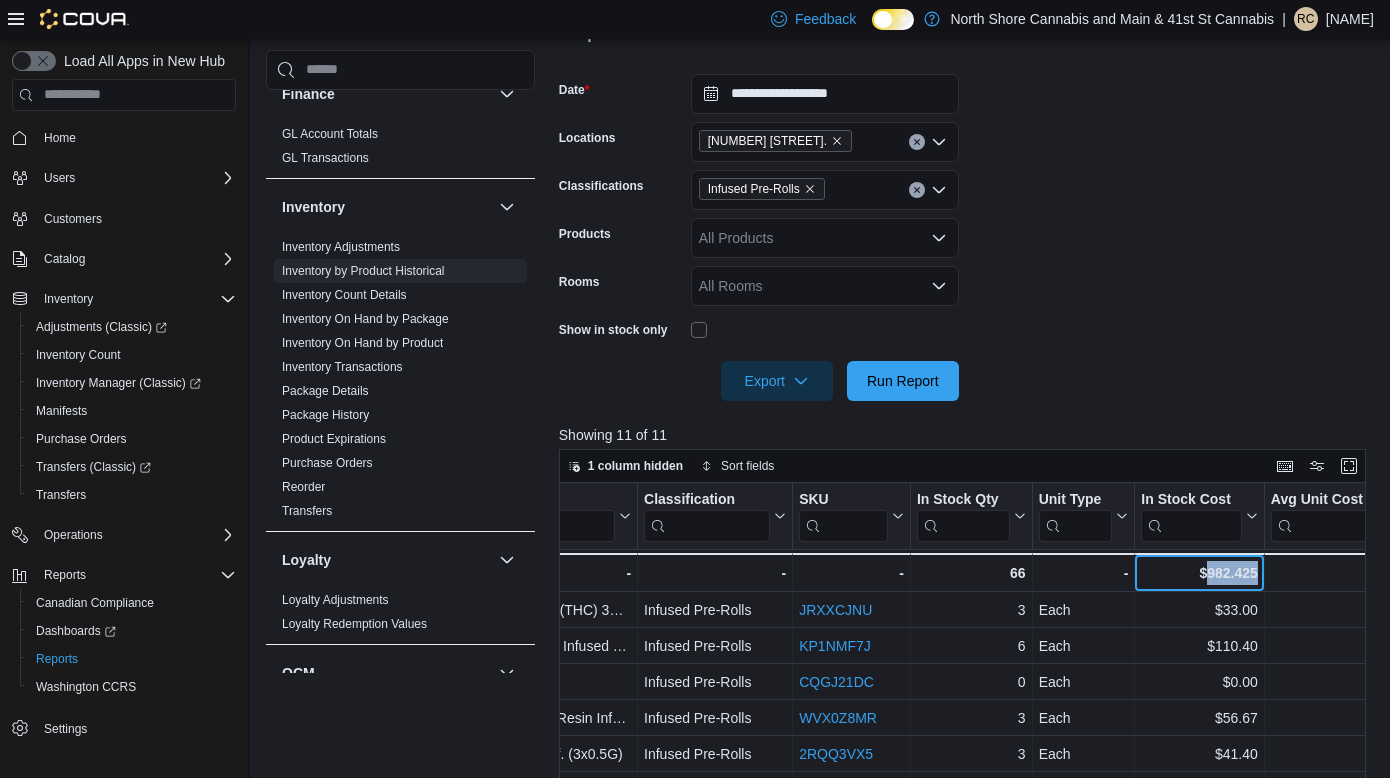 click on "$982.425" at bounding box center [1199, 573] 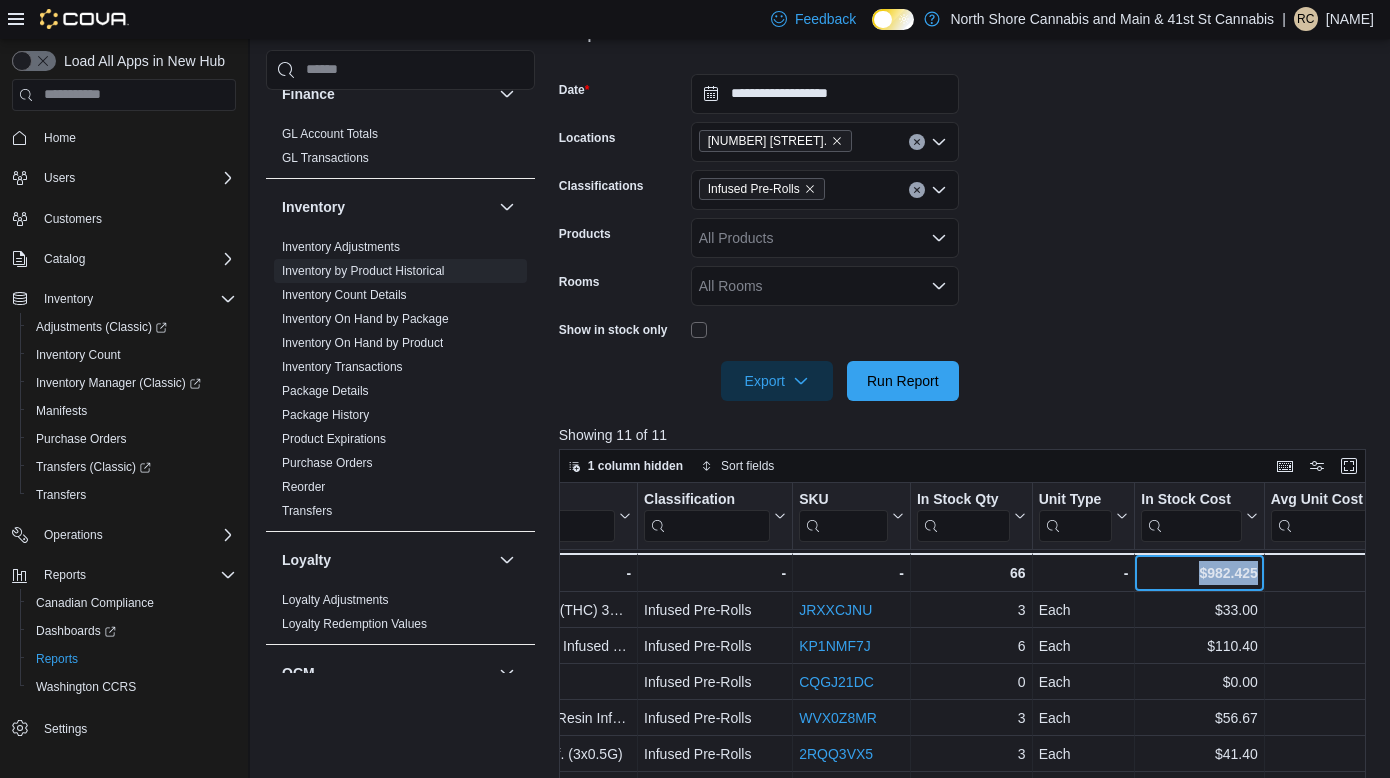 click on "$982.425" at bounding box center (1199, 573) 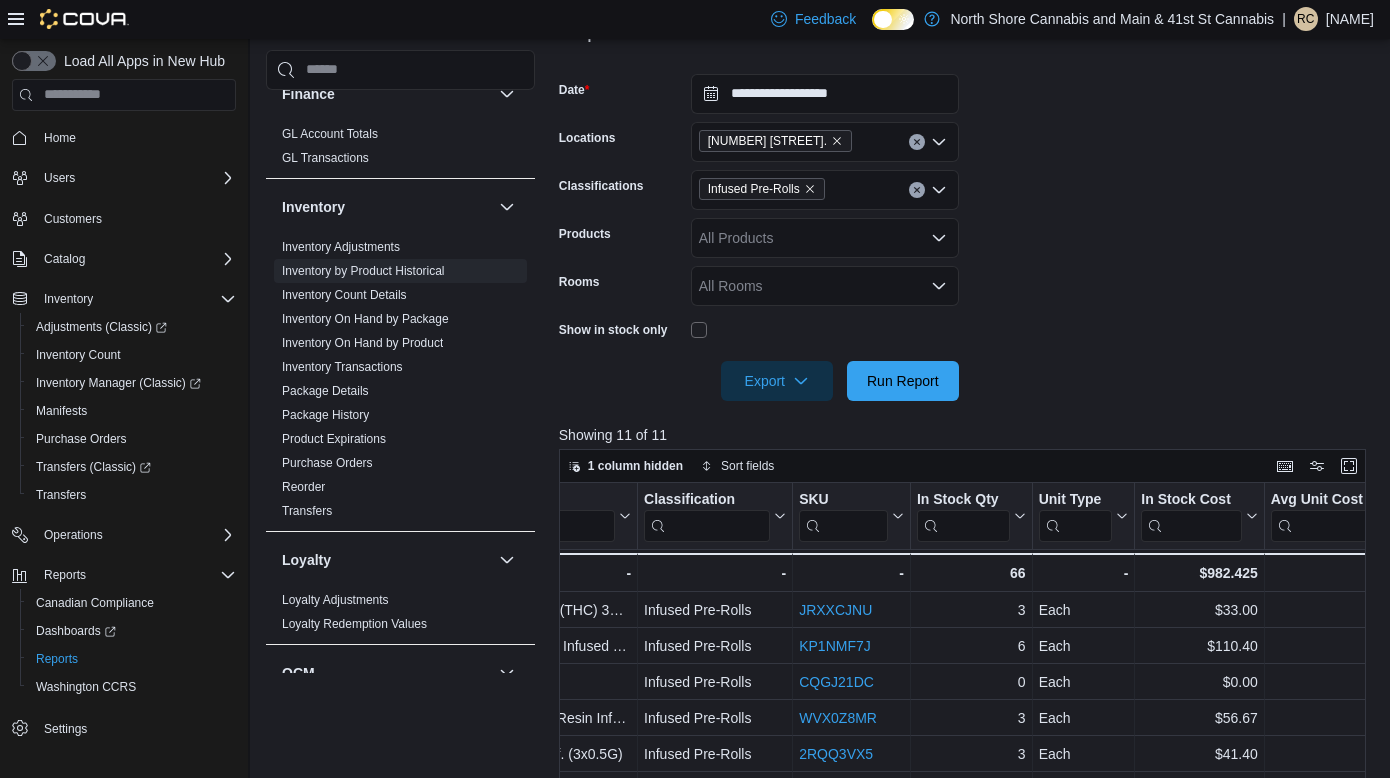 click on "**********" at bounding box center [966, 225] 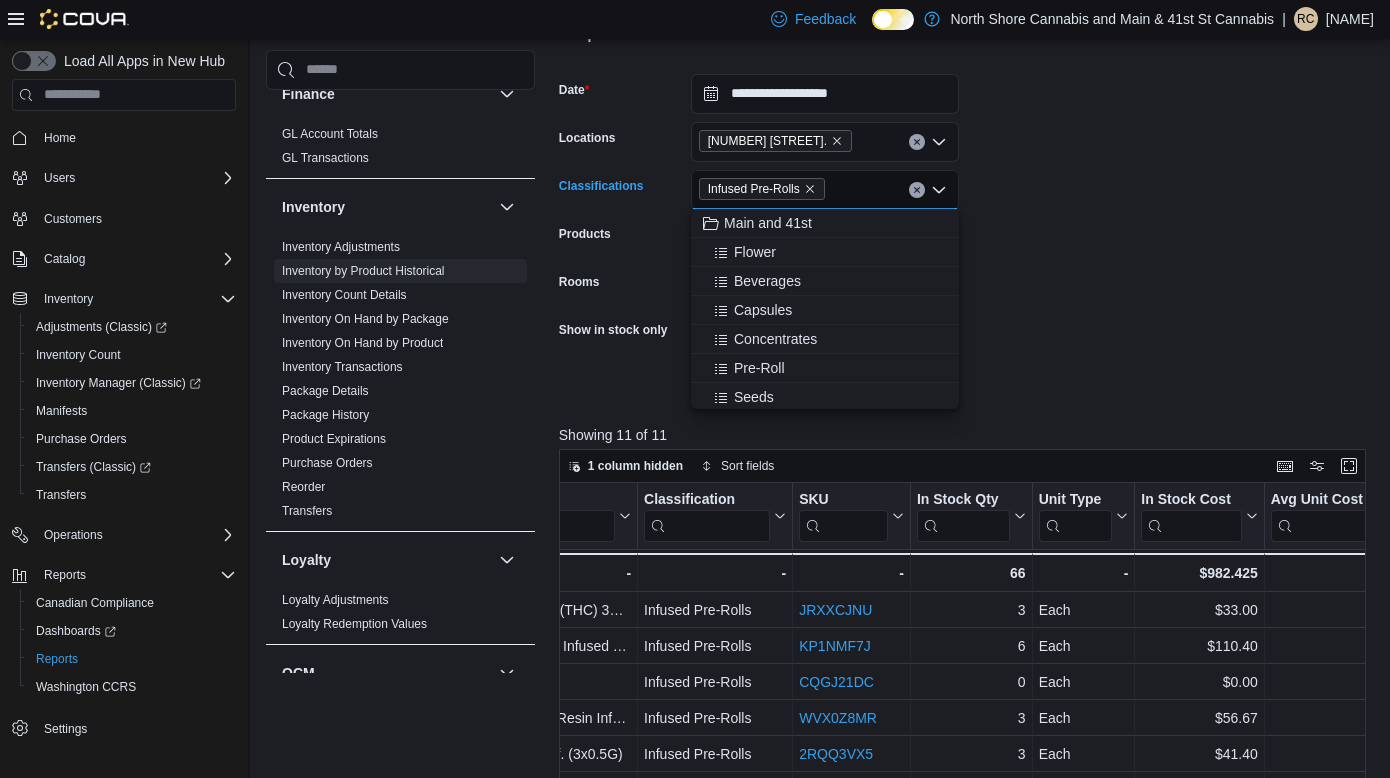 click 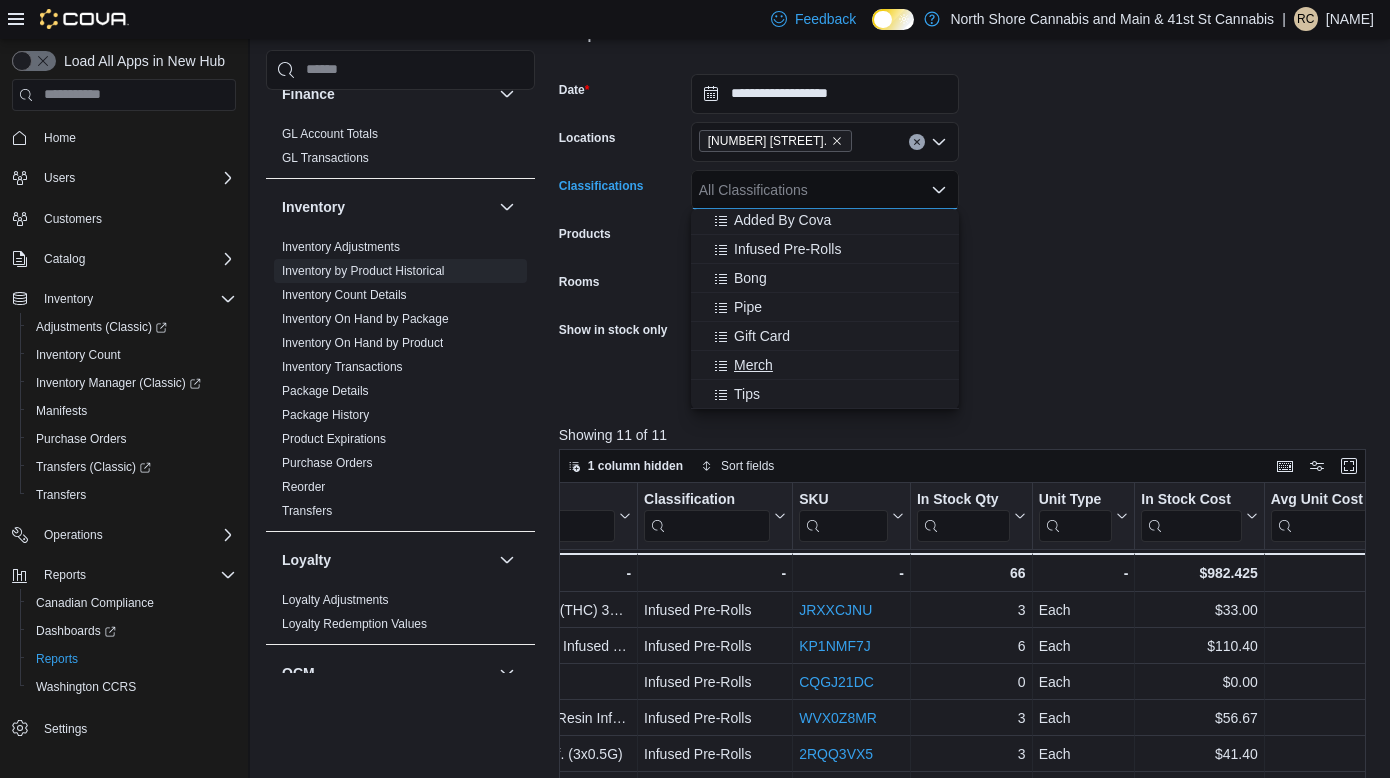 scroll, scrollTop: 0, scrollLeft: 0, axis: both 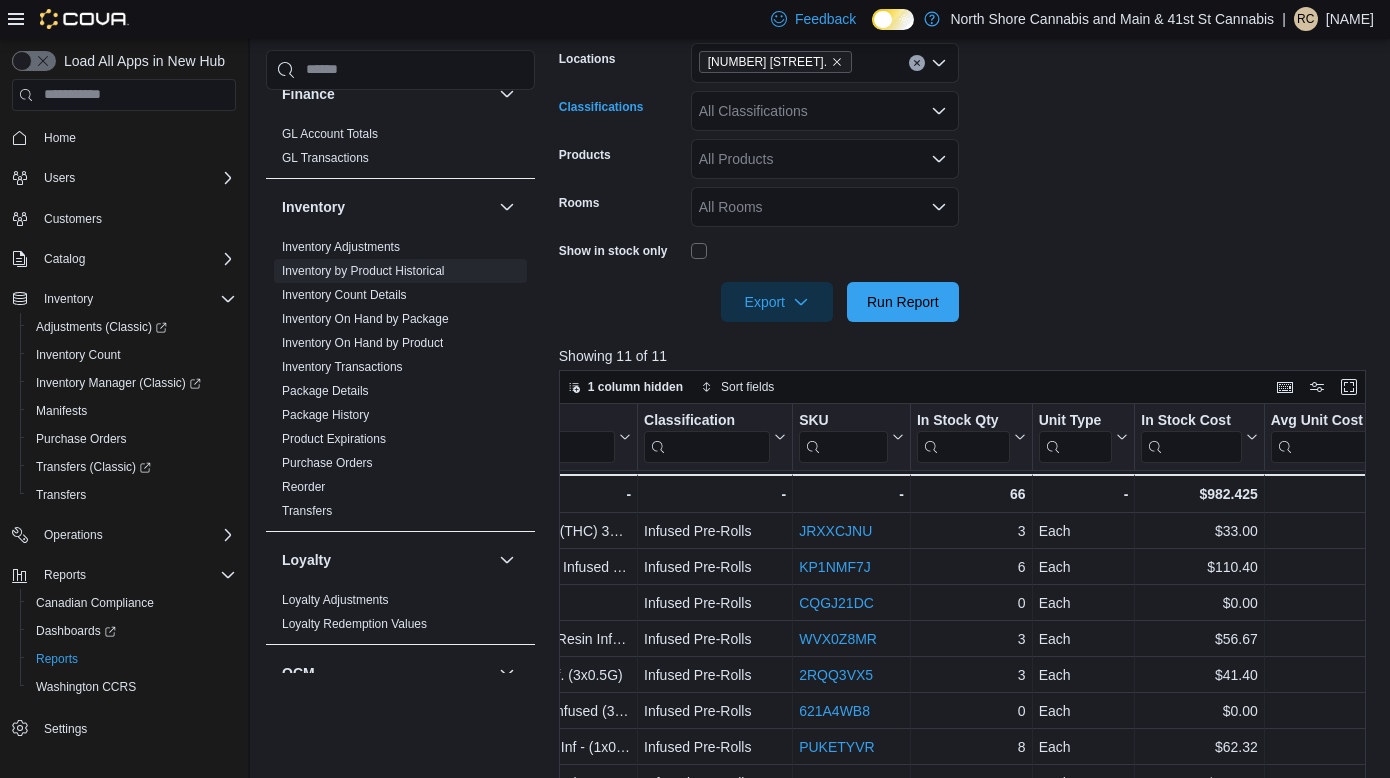 click on "All Classifications" at bounding box center [825, 111] 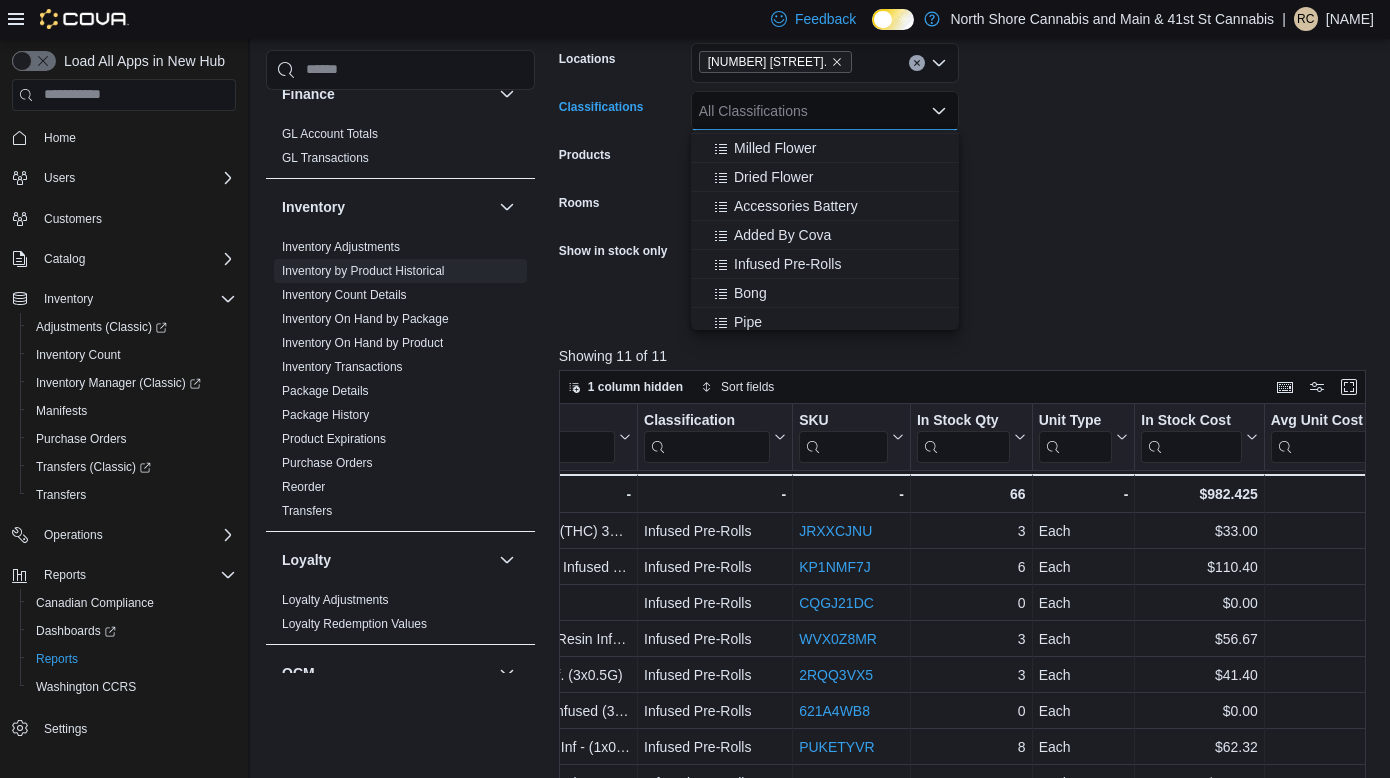 scroll, scrollTop: 521, scrollLeft: 0, axis: vertical 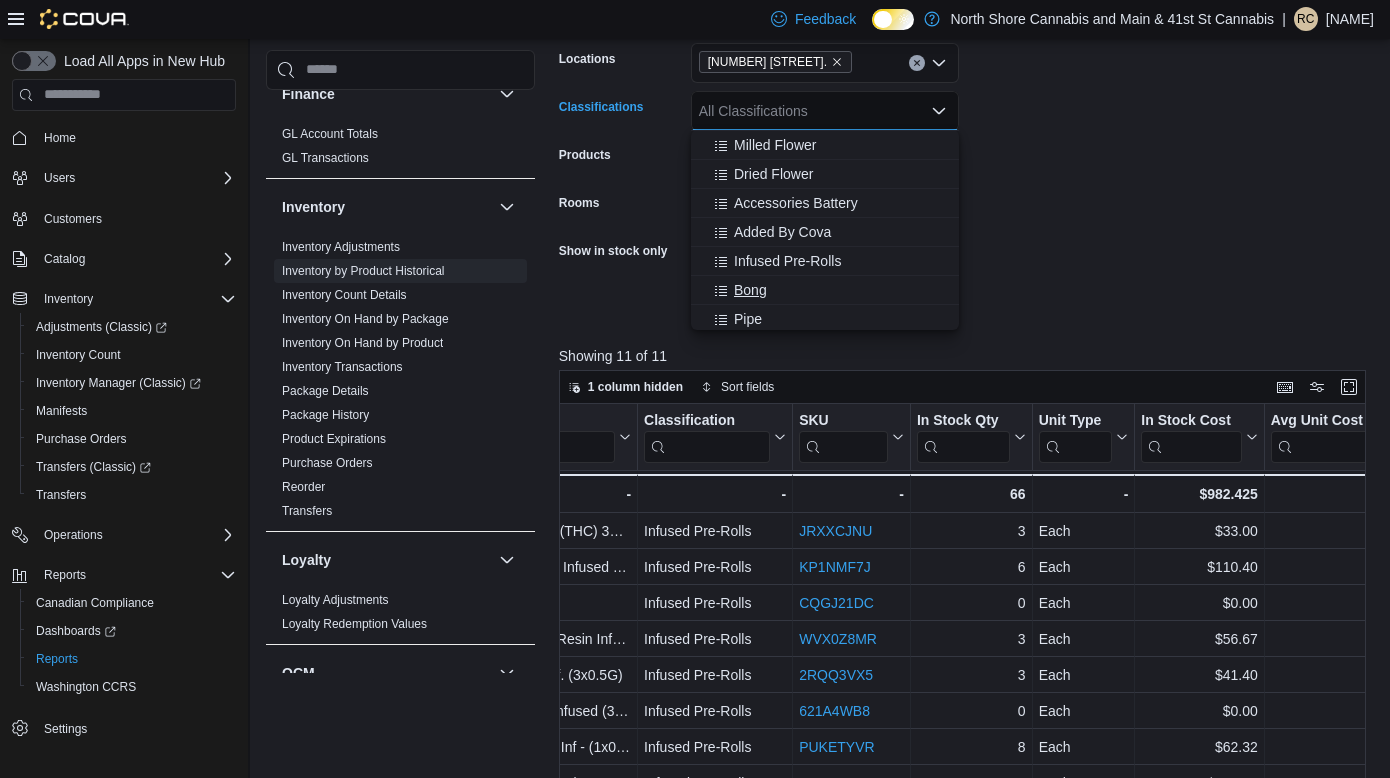 click on "Bong" at bounding box center (825, 290) 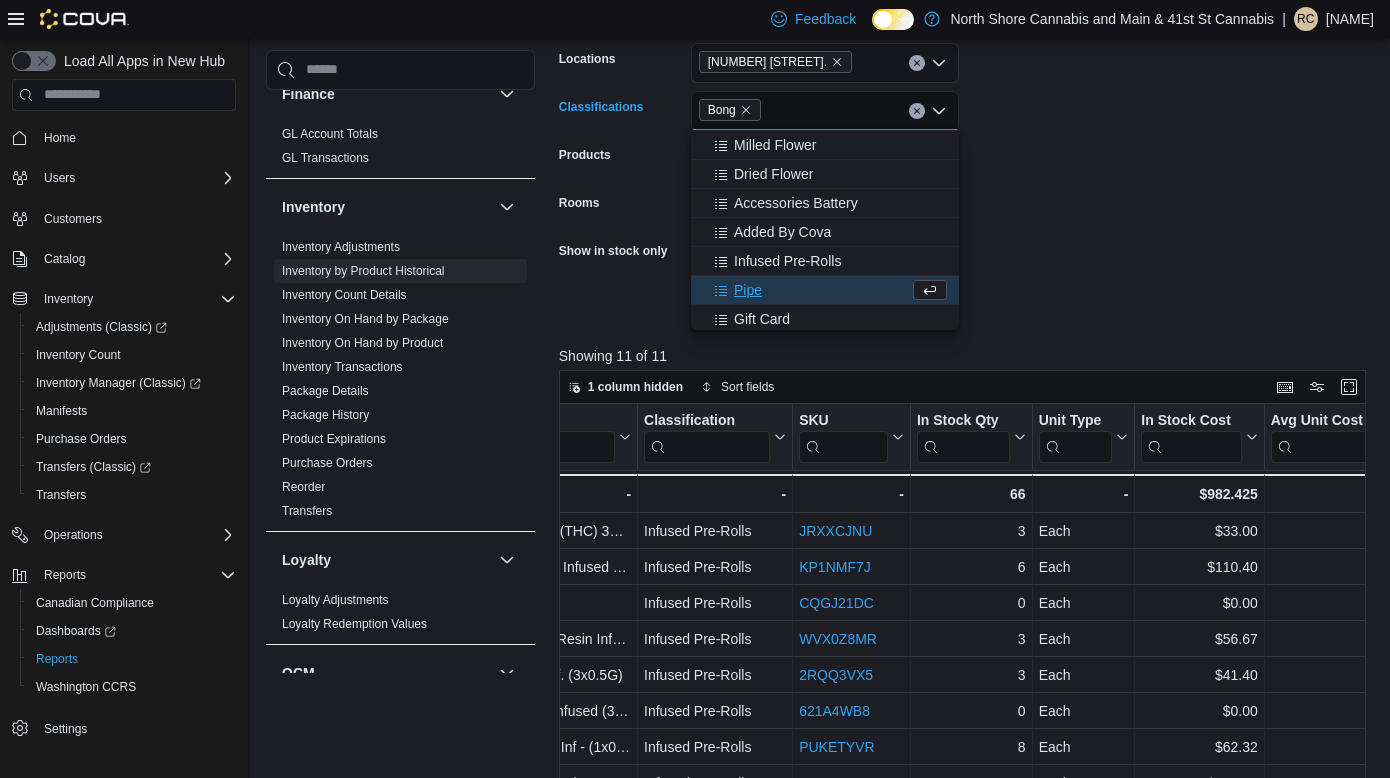 click on "**********" at bounding box center [966, 146] 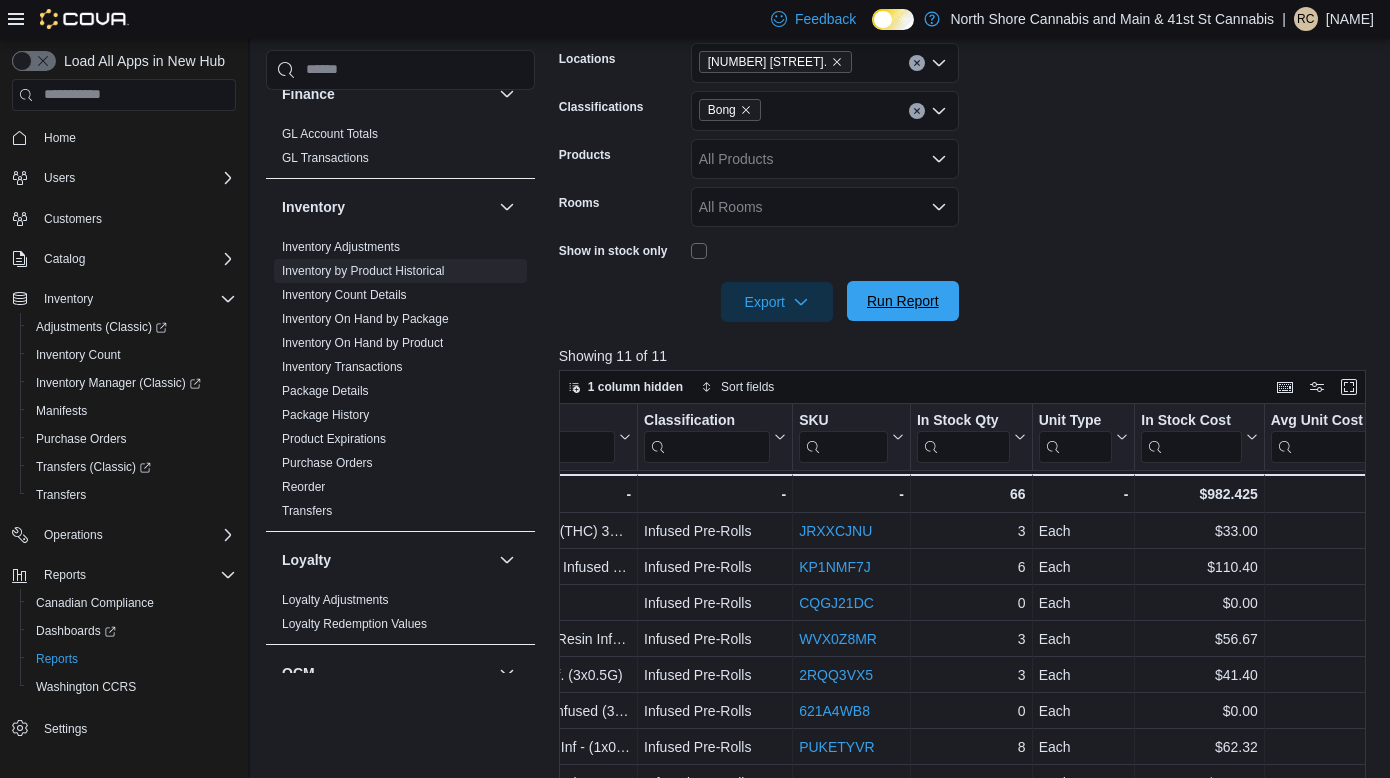 click on "Run Report" at bounding box center (903, 301) 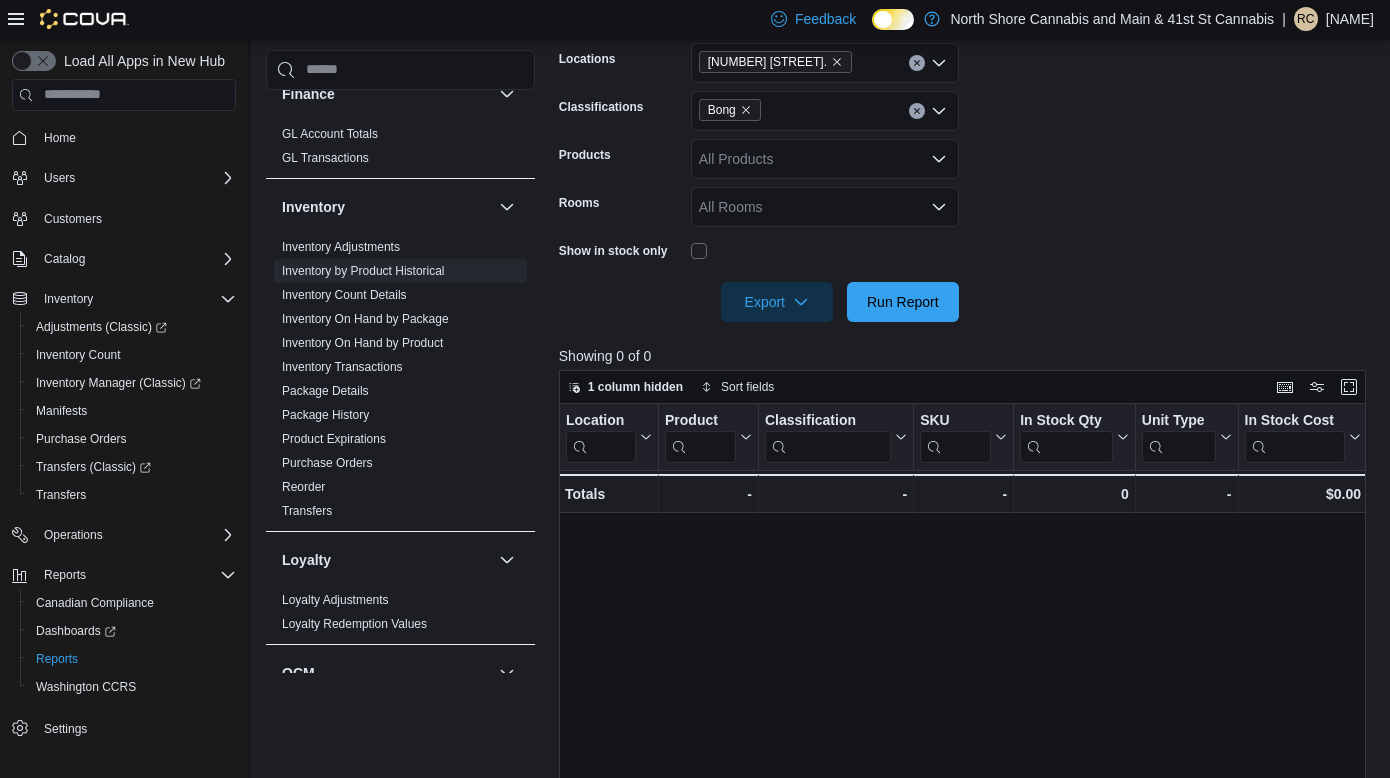 click 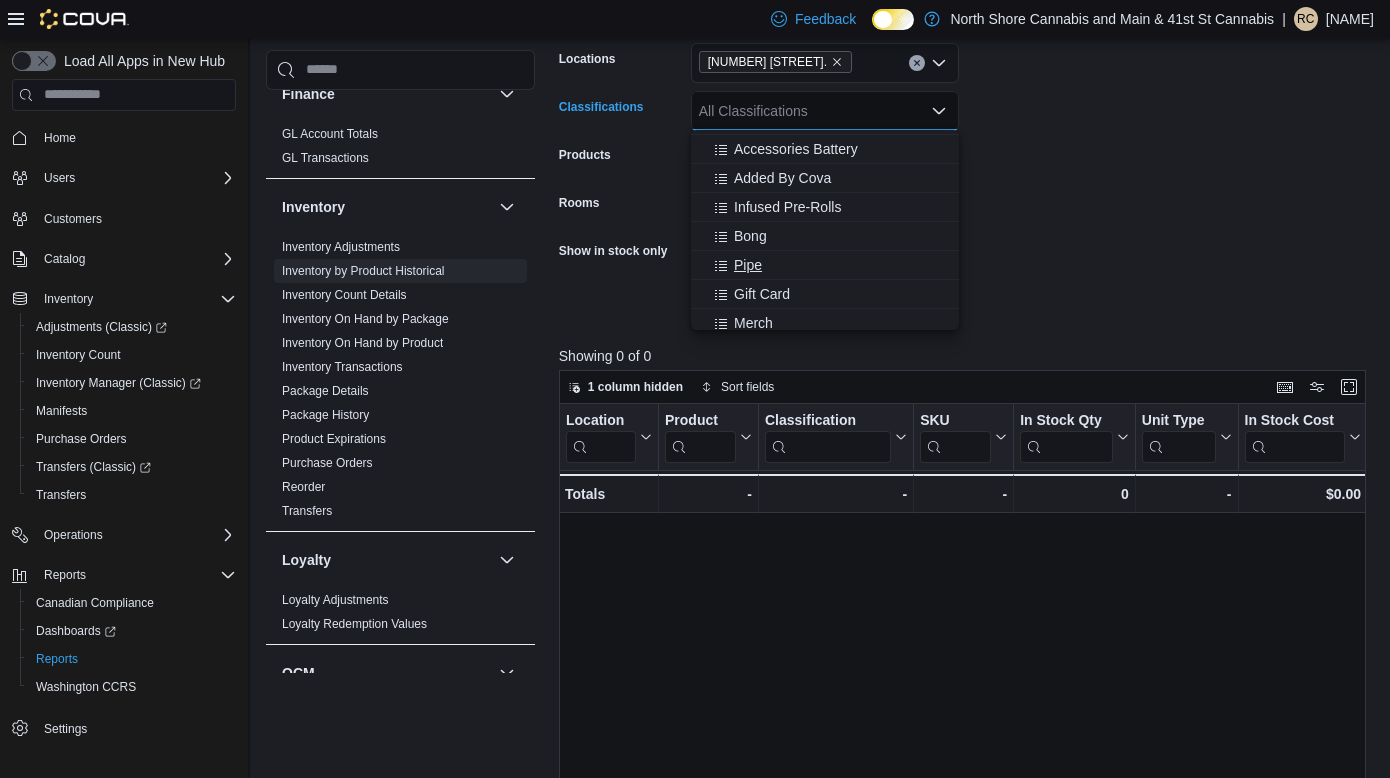 scroll, scrollTop: 577, scrollLeft: 0, axis: vertical 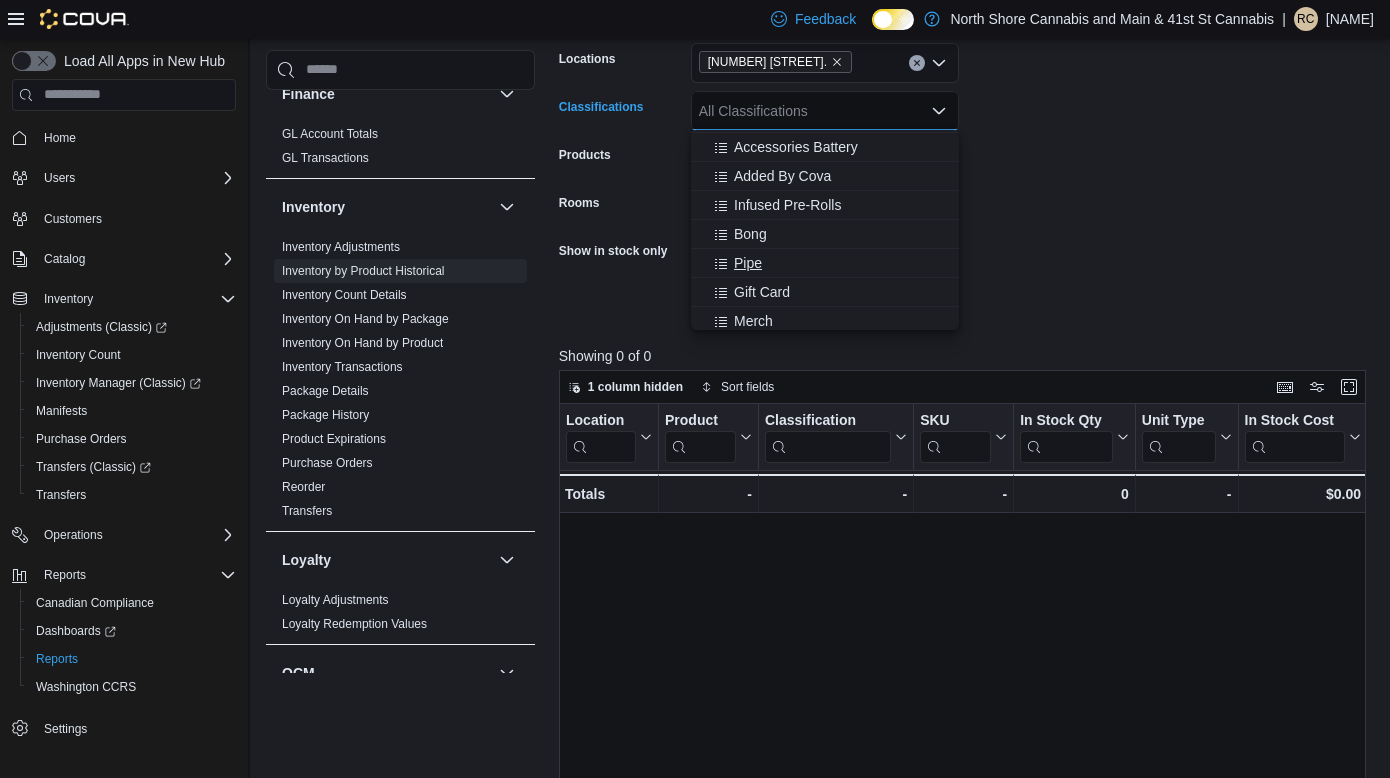 click on "Pipe" at bounding box center (748, 263) 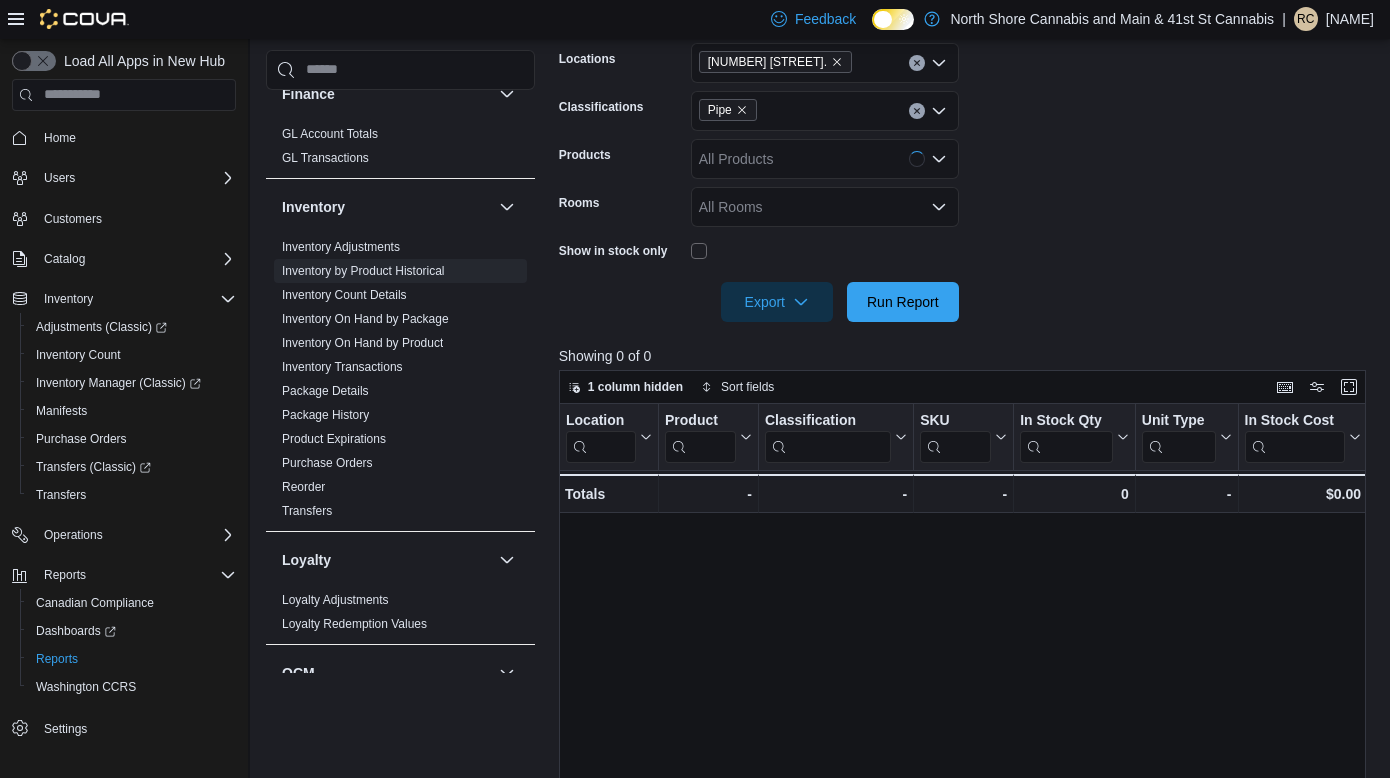 click on "**********" at bounding box center [966, 146] 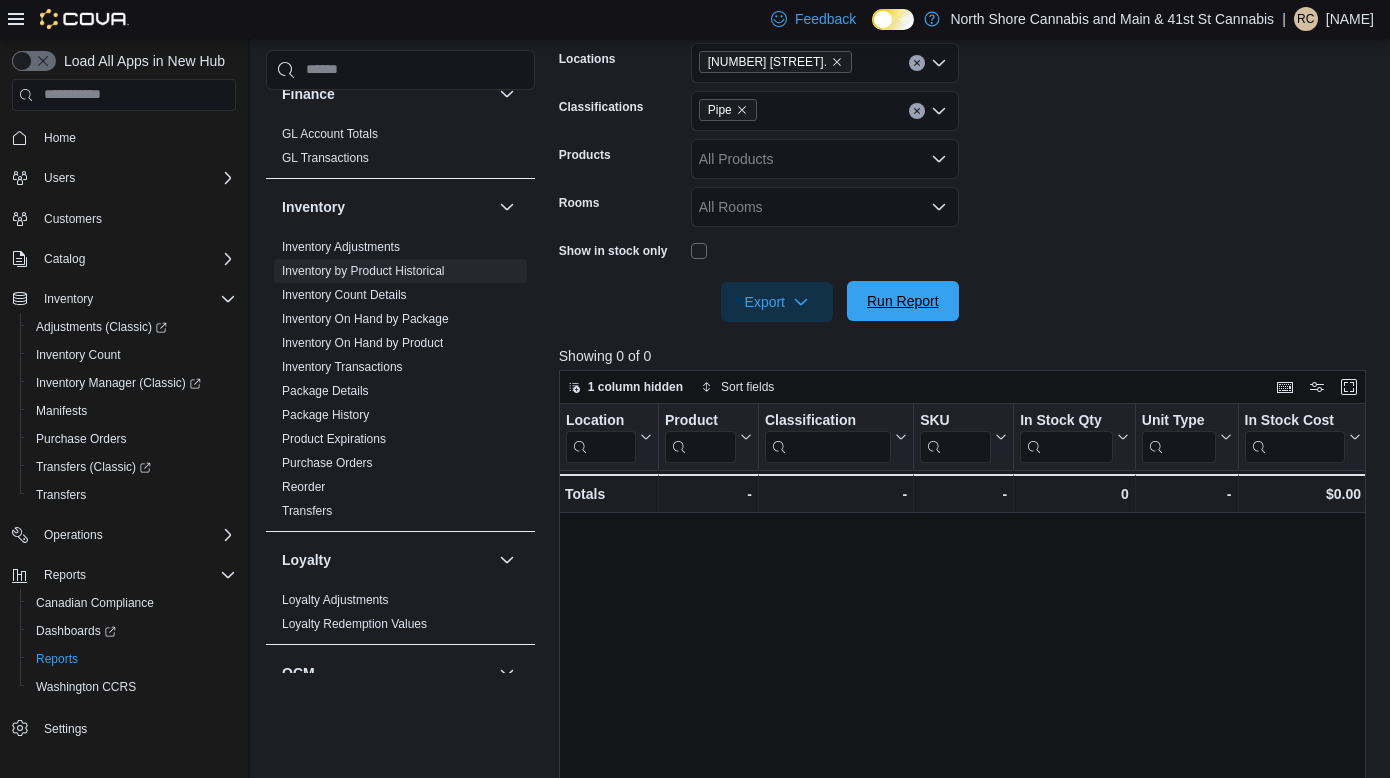 click on "Run Report" at bounding box center [903, 301] 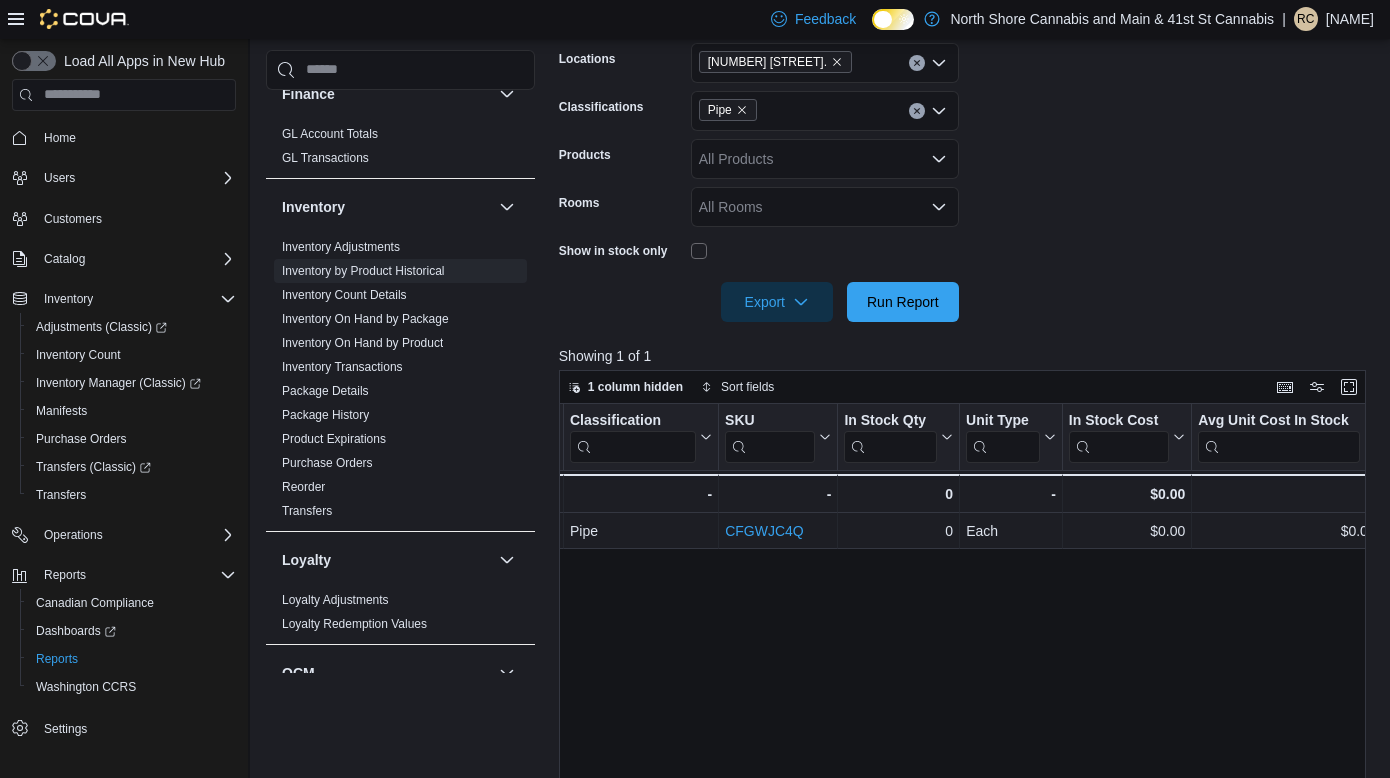 scroll, scrollTop: 0, scrollLeft: 505, axis: horizontal 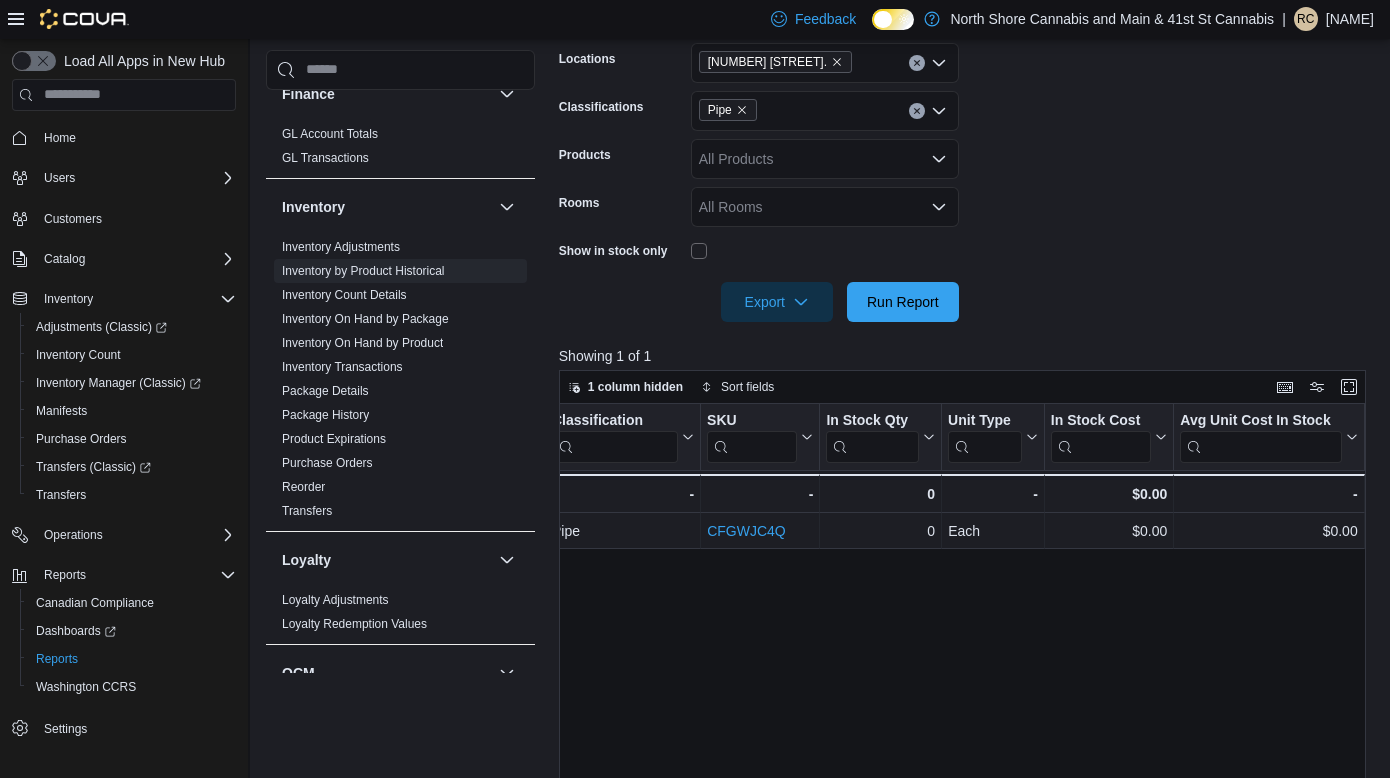 click 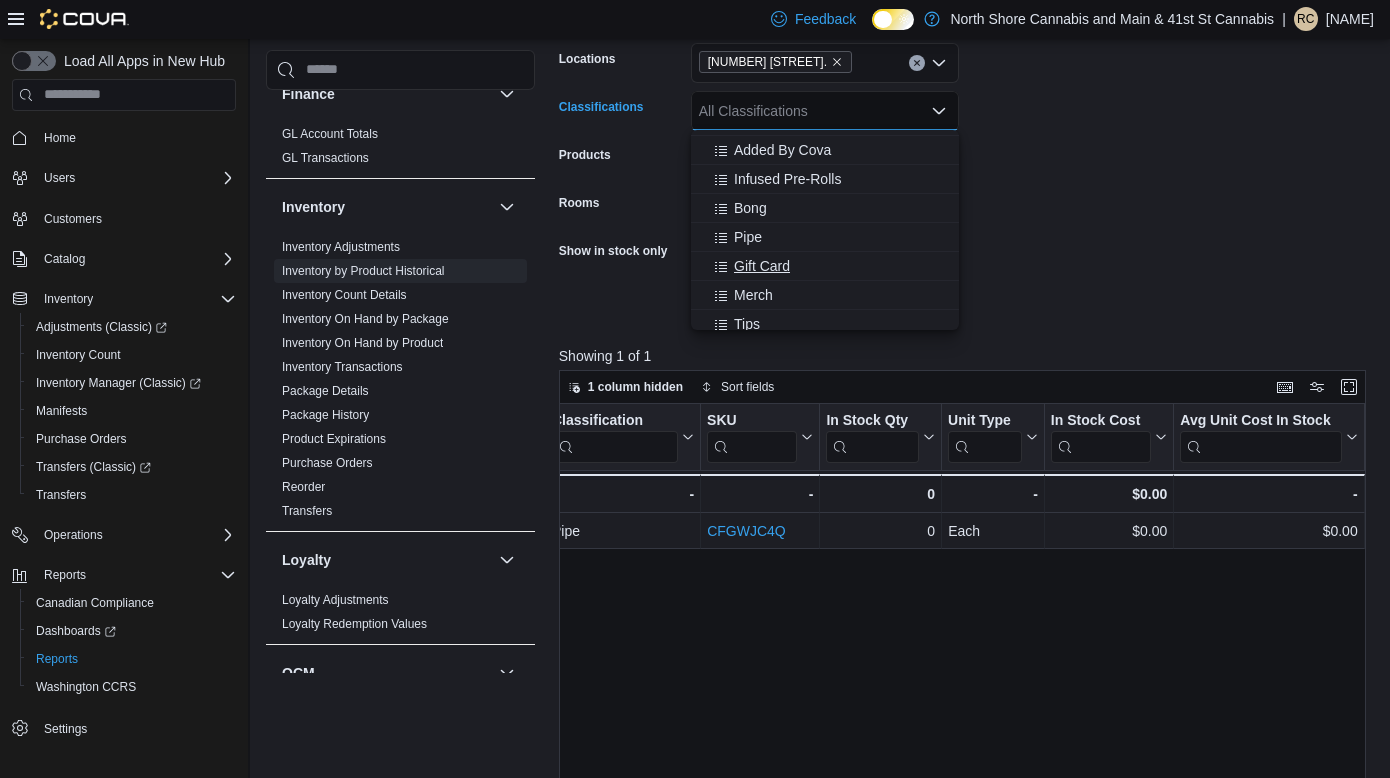 click on "Gift Card" at bounding box center (762, 266) 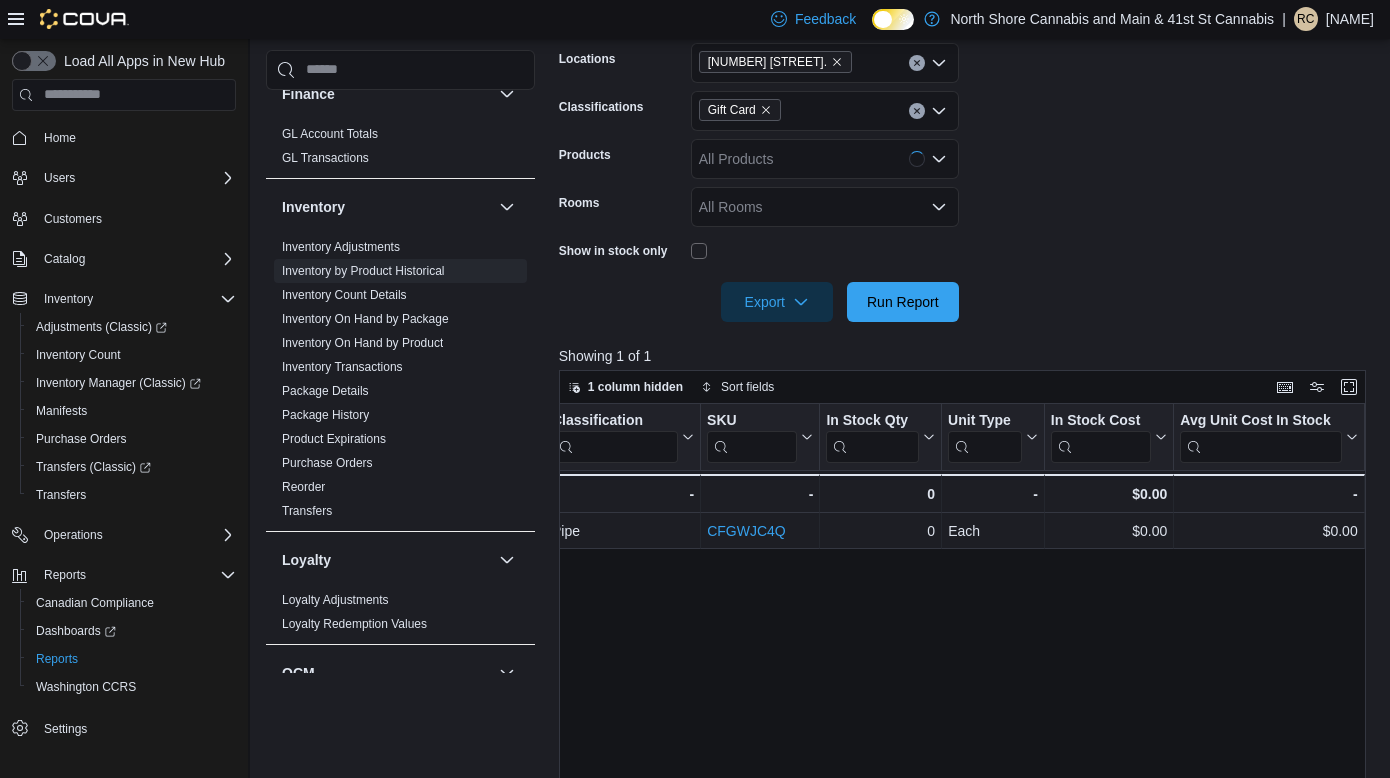 click on "**********" at bounding box center [966, 146] 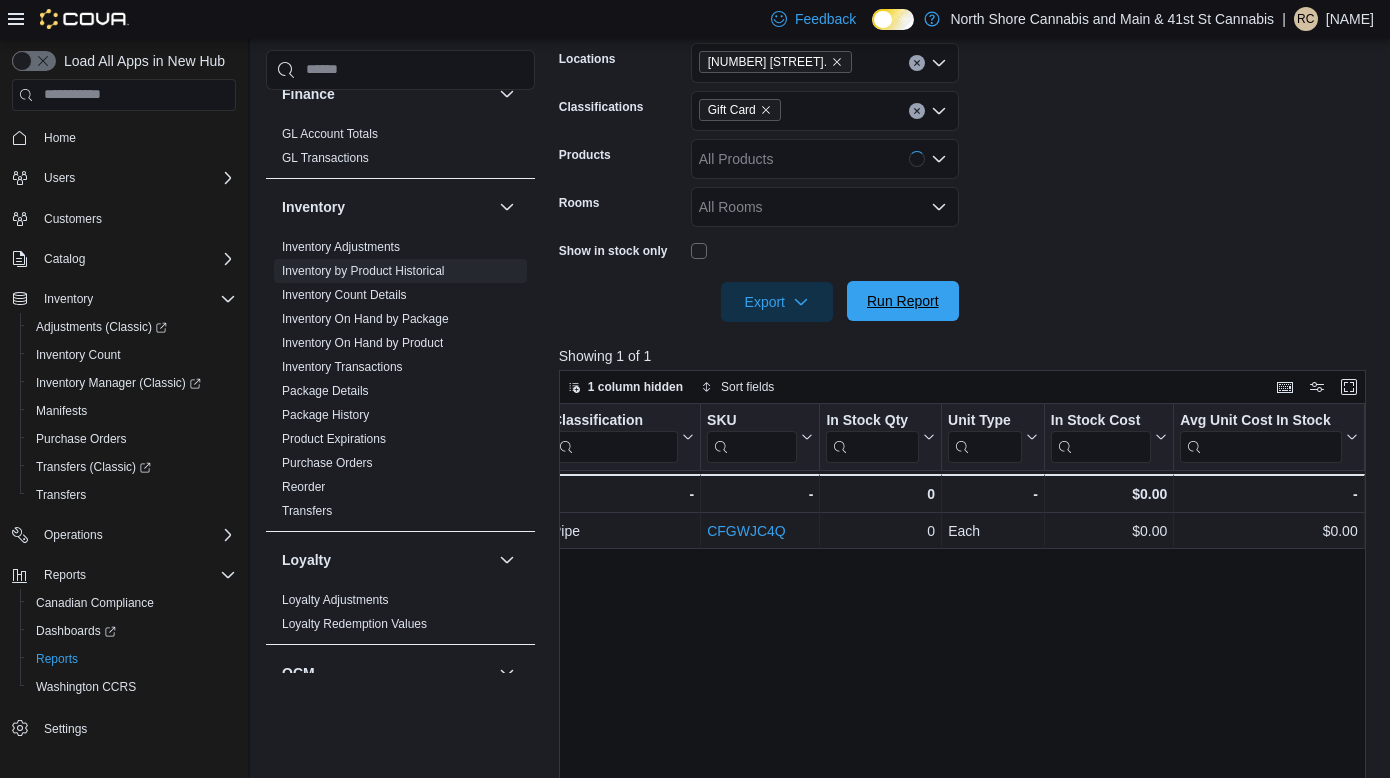 click on "Run Report" at bounding box center (903, 301) 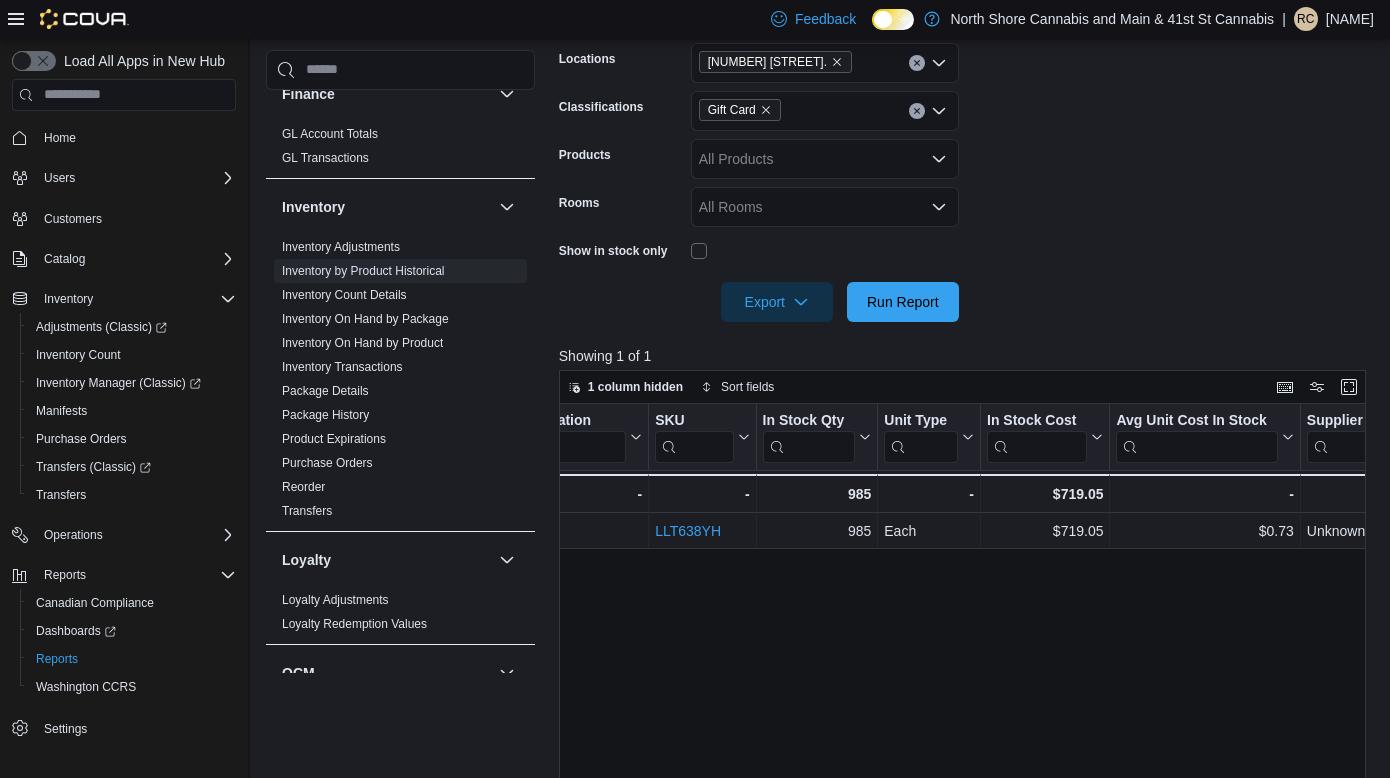 scroll, scrollTop: 0, scrollLeft: 315, axis: horizontal 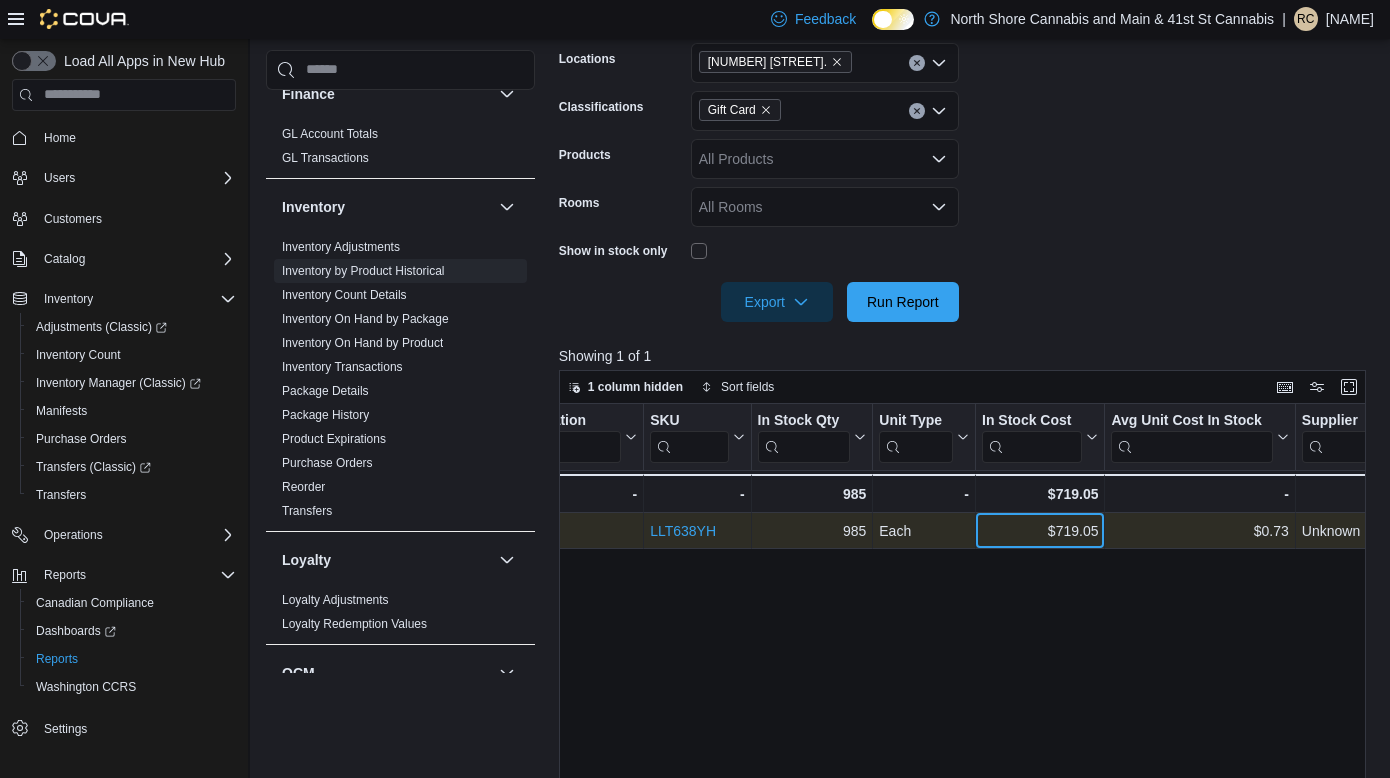 click on "$719.05" at bounding box center (1040, 531) 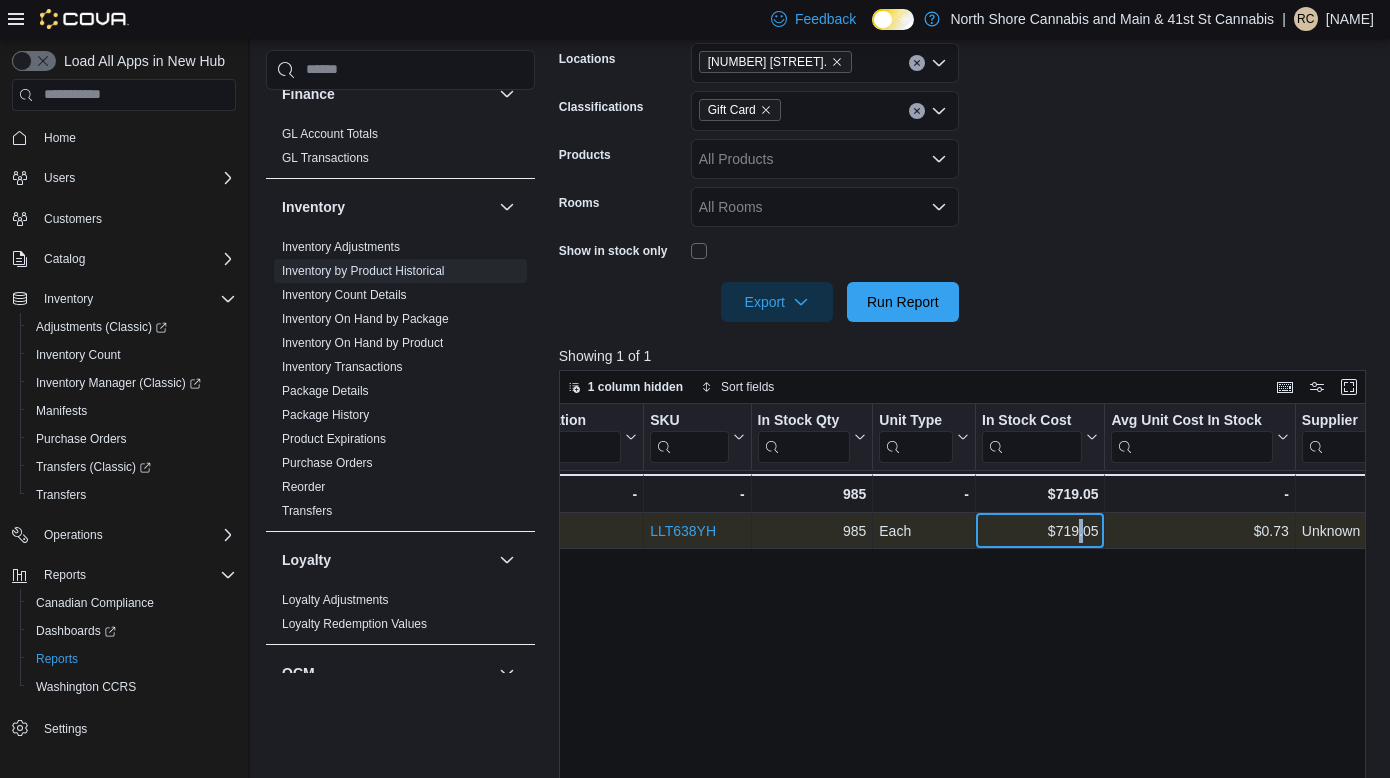 click on "$719.05" at bounding box center (1040, 531) 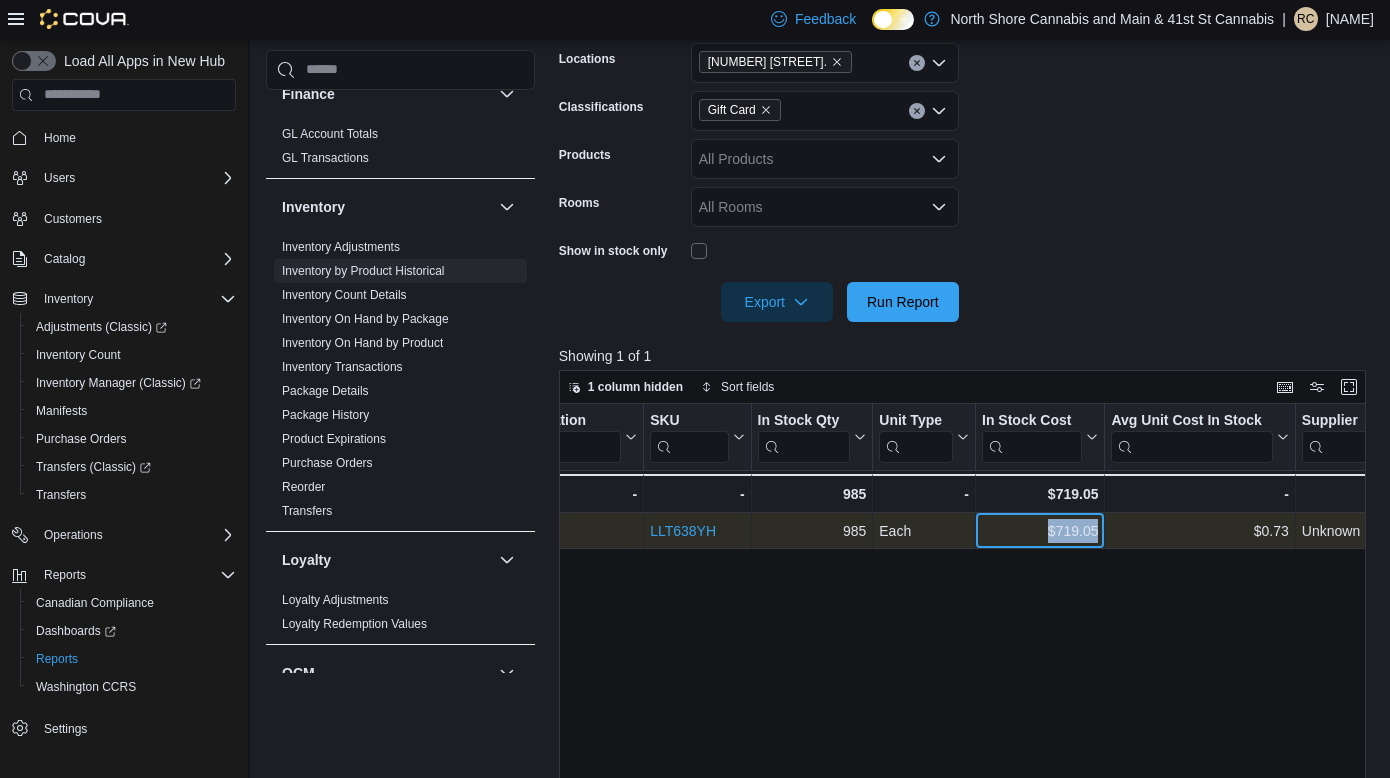 click on "$719.05" at bounding box center [1040, 531] 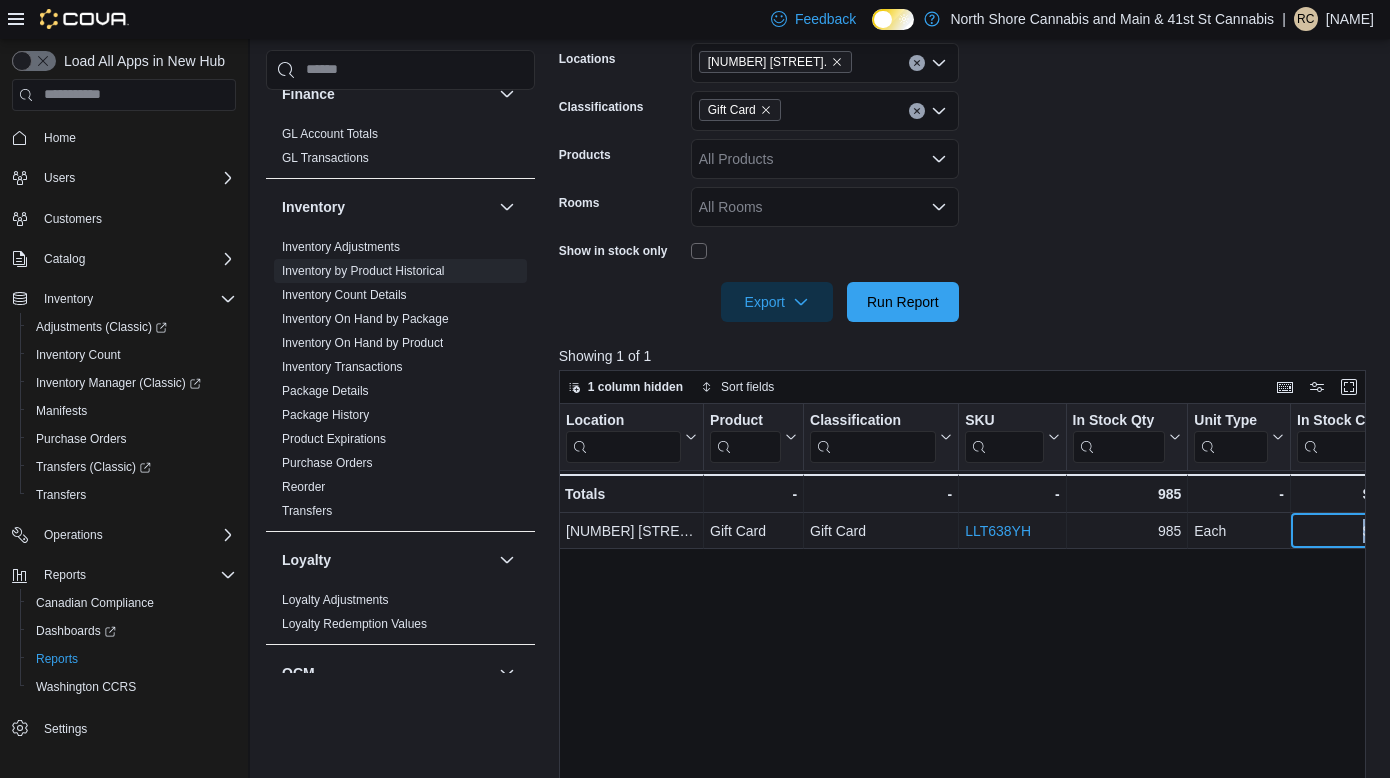 scroll, scrollTop: 0, scrollLeft: 0, axis: both 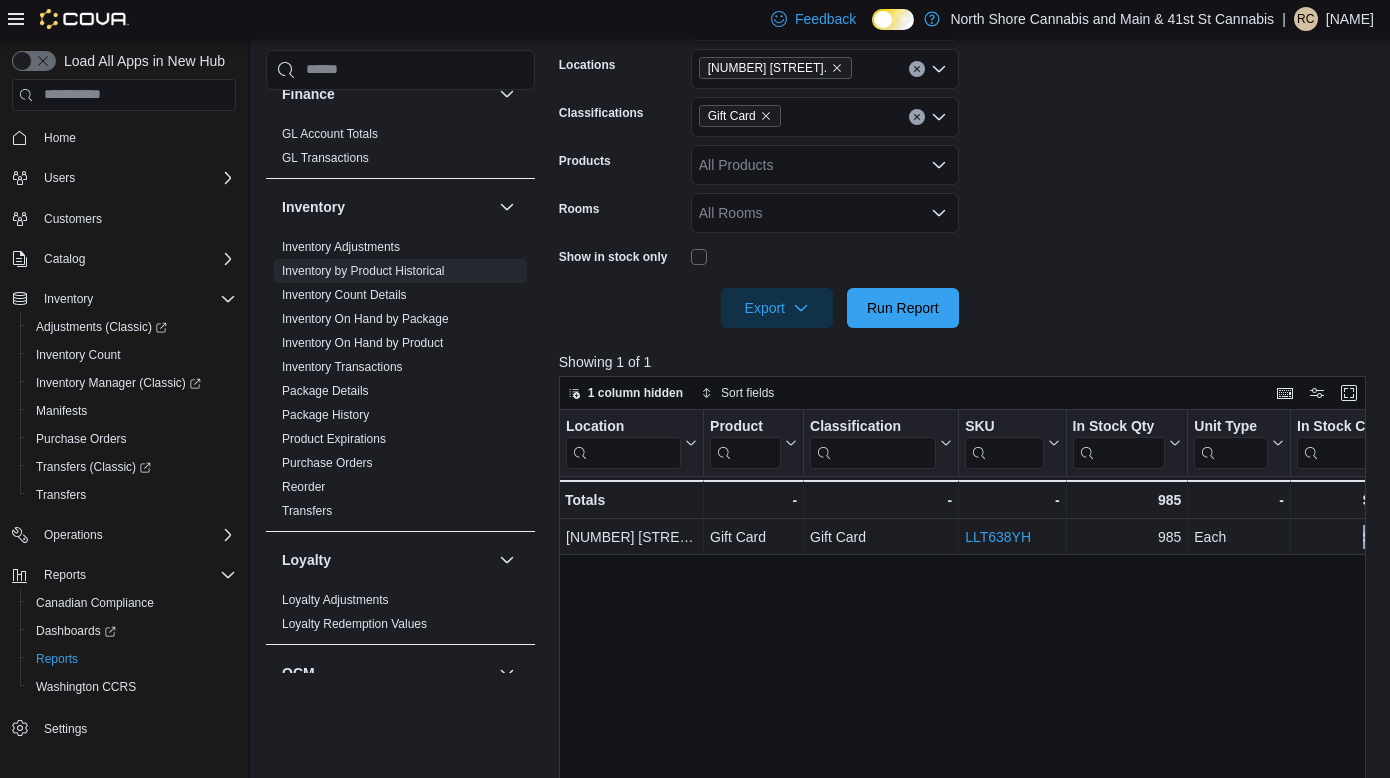 click at bounding box center [766, 116] 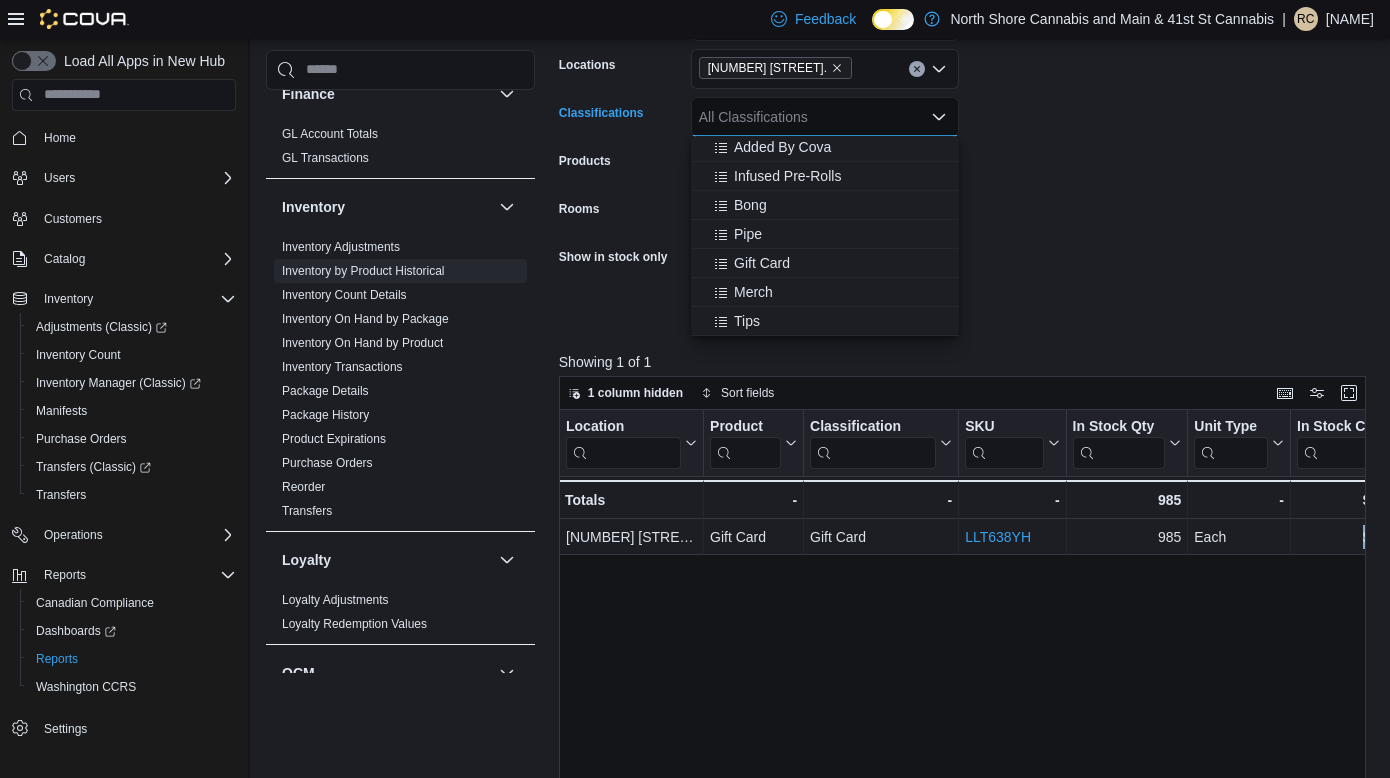 scroll, scrollTop: 612, scrollLeft: 0, axis: vertical 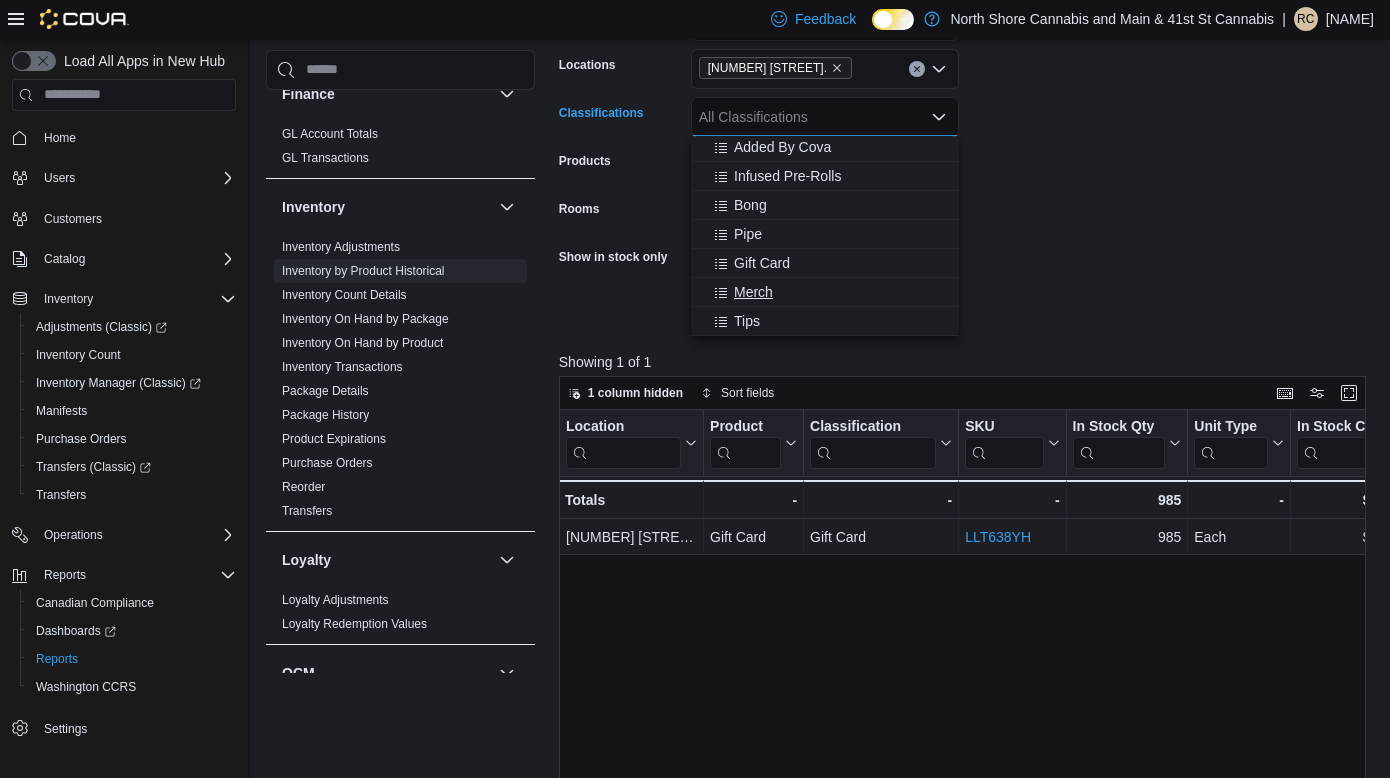 click on "Merch" at bounding box center (753, 292) 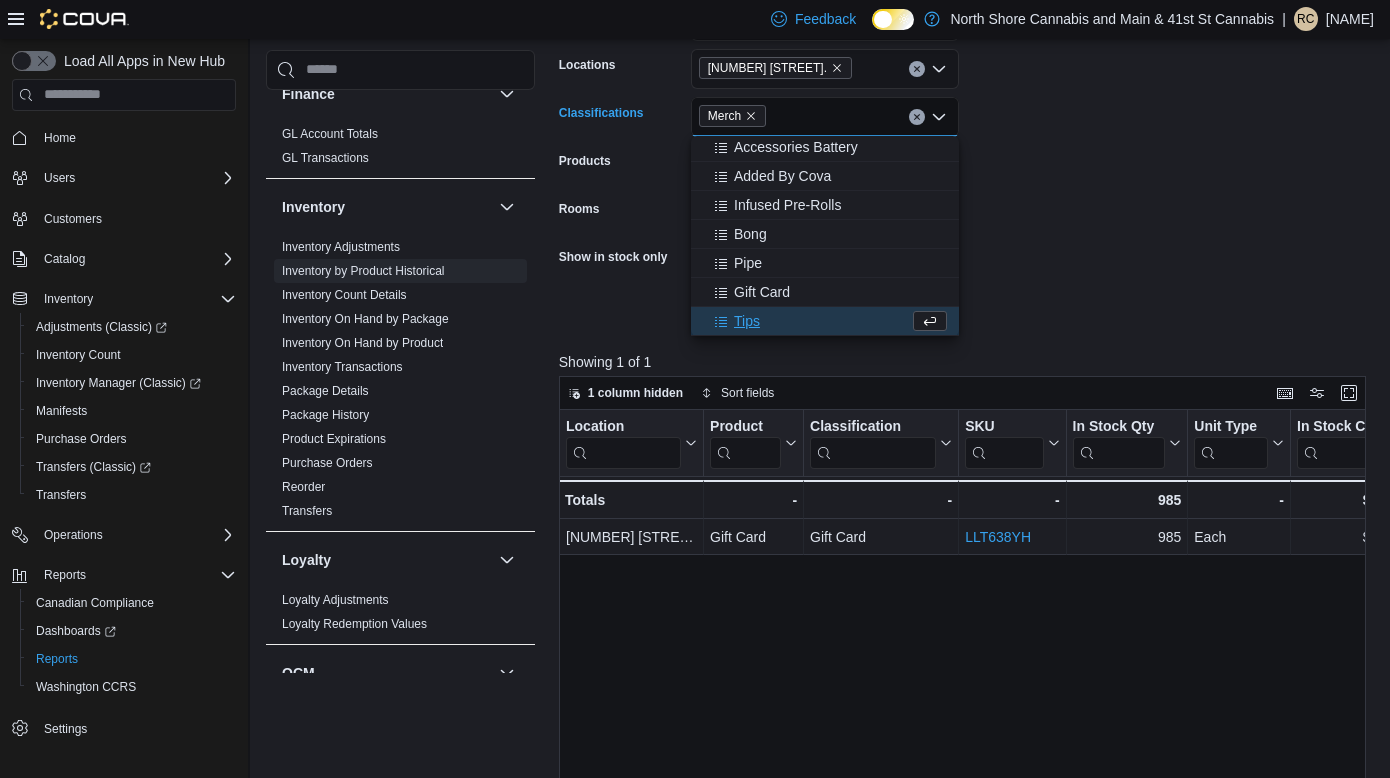 scroll, scrollTop: 583, scrollLeft: 0, axis: vertical 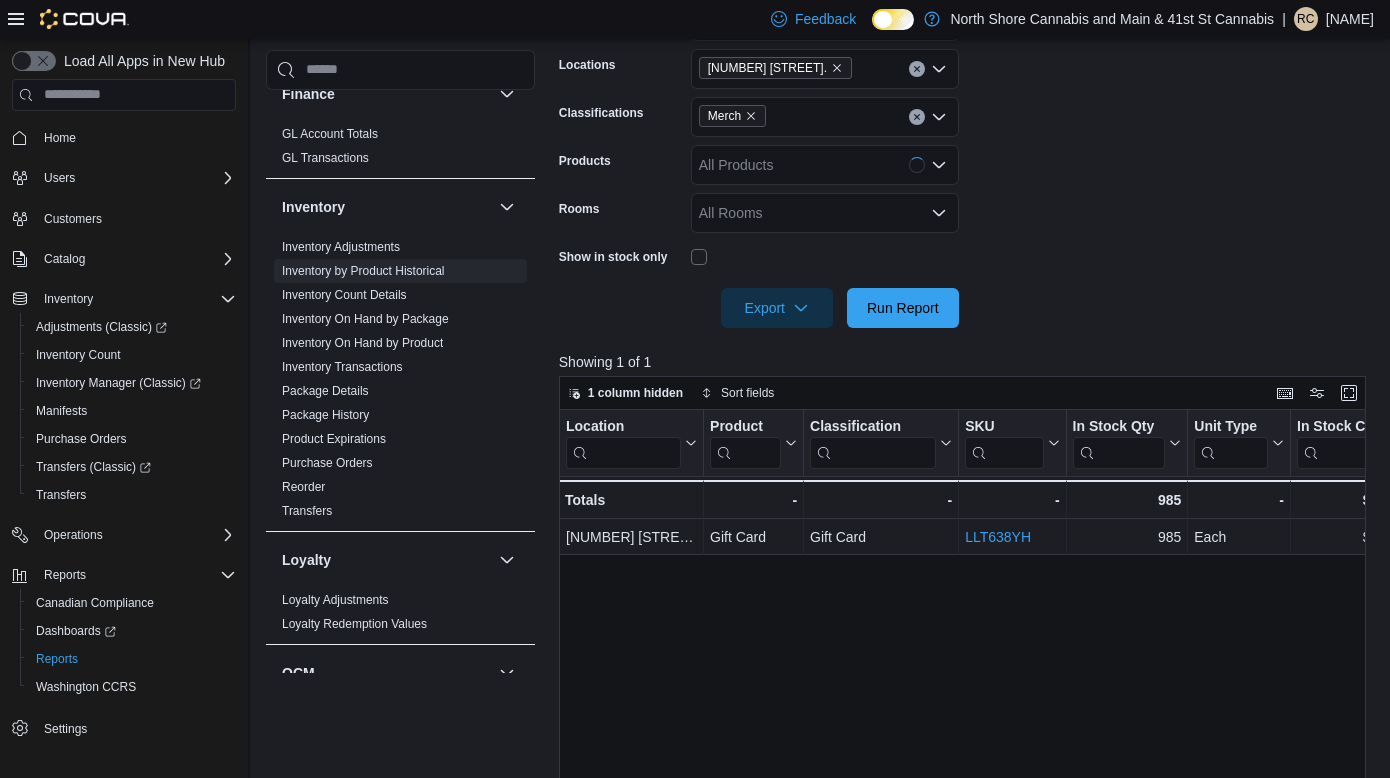 click on "**********" at bounding box center (966, 152) 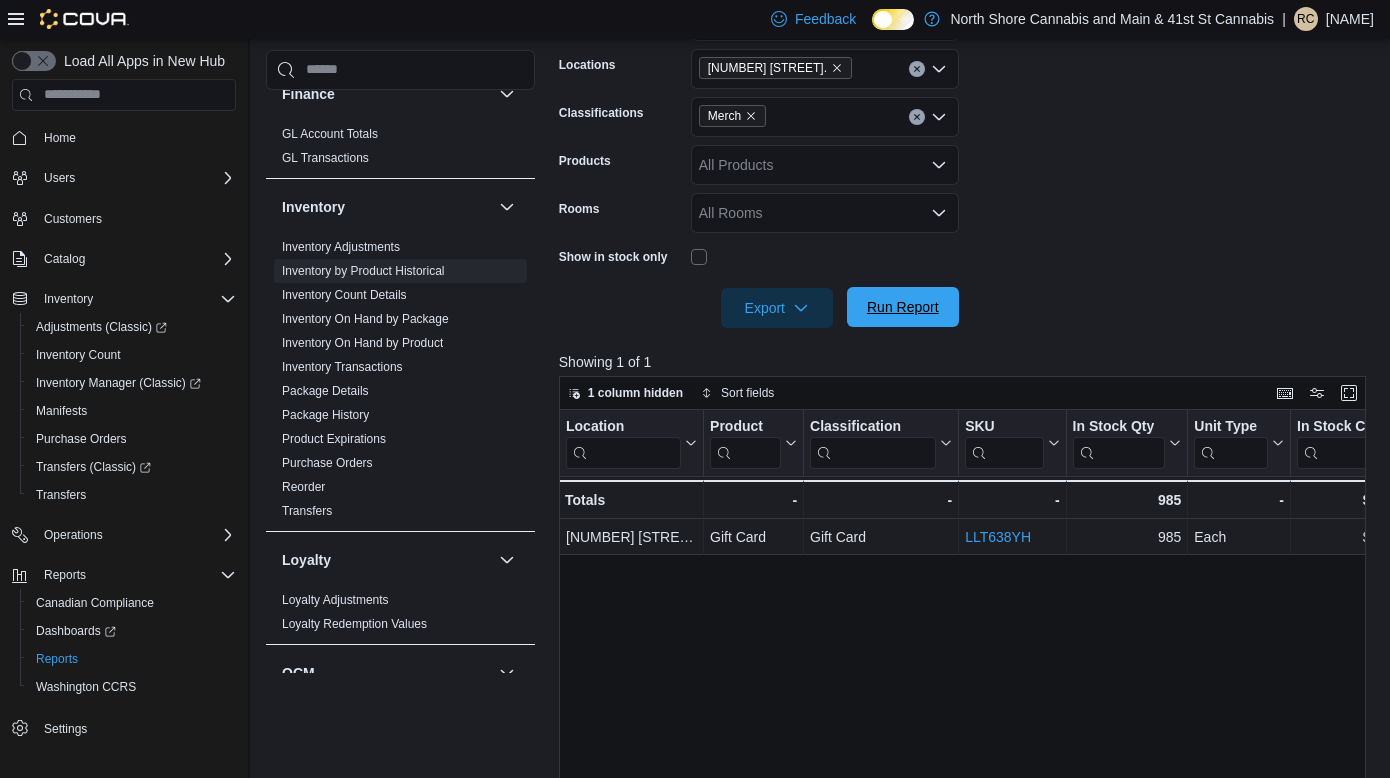 click on "Run Report" at bounding box center (903, 307) 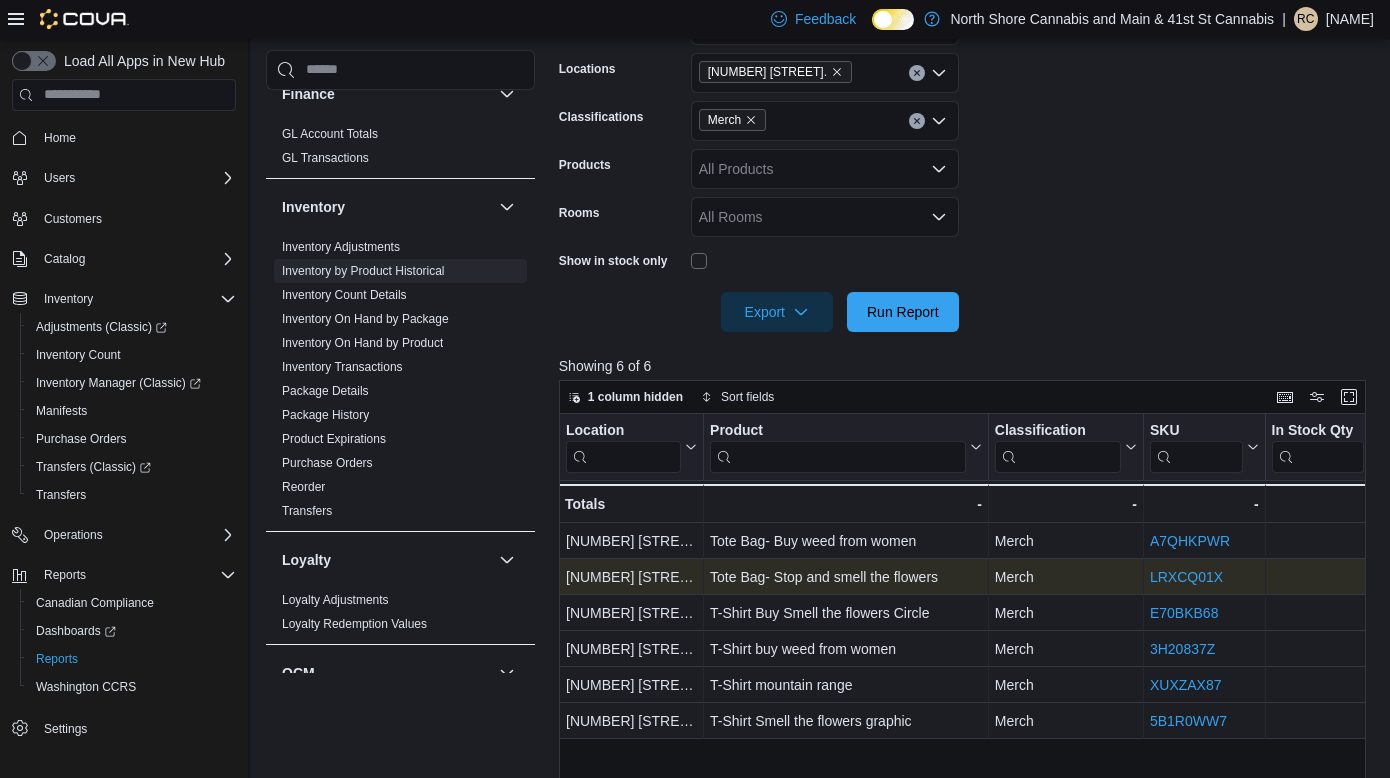 scroll, scrollTop: 365, scrollLeft: 0, axis: vertical 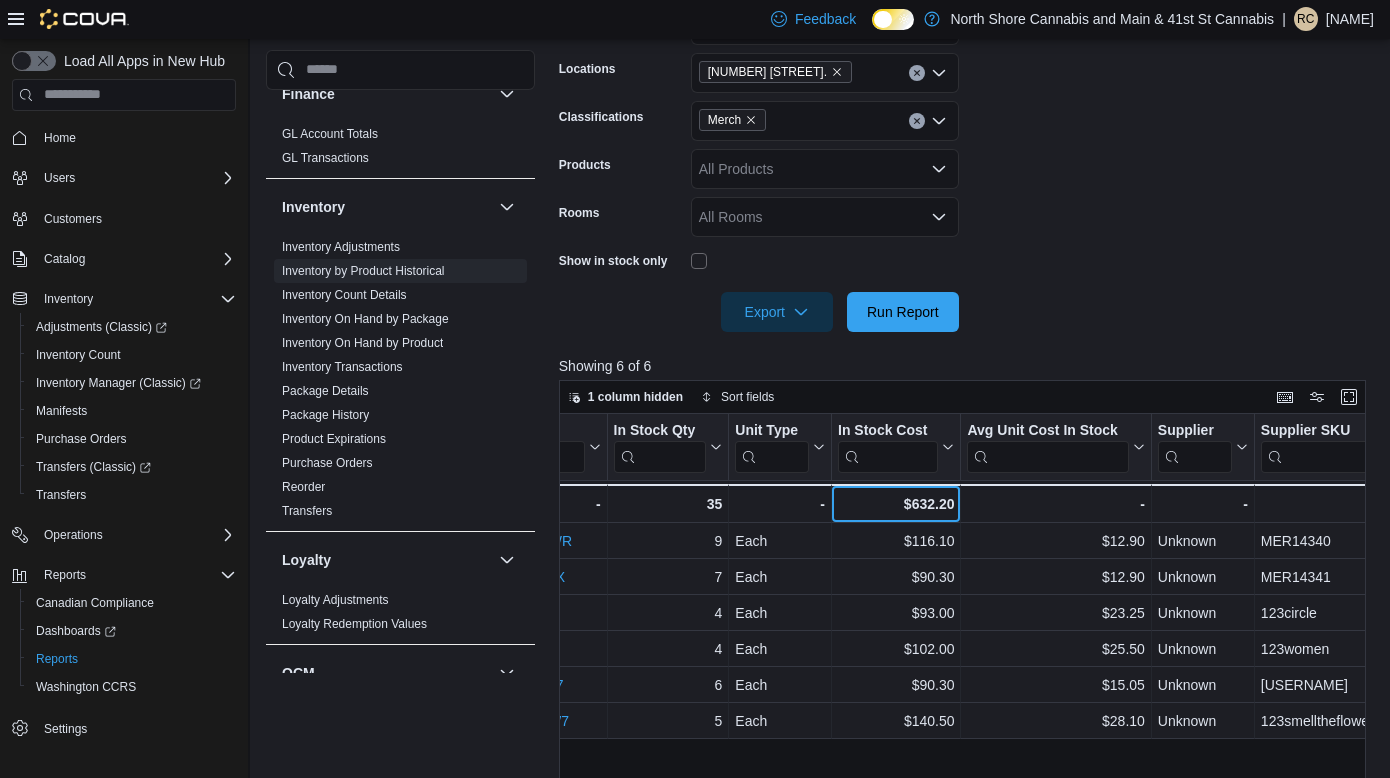 click on "$632.20" at bounding box center [896, 504] 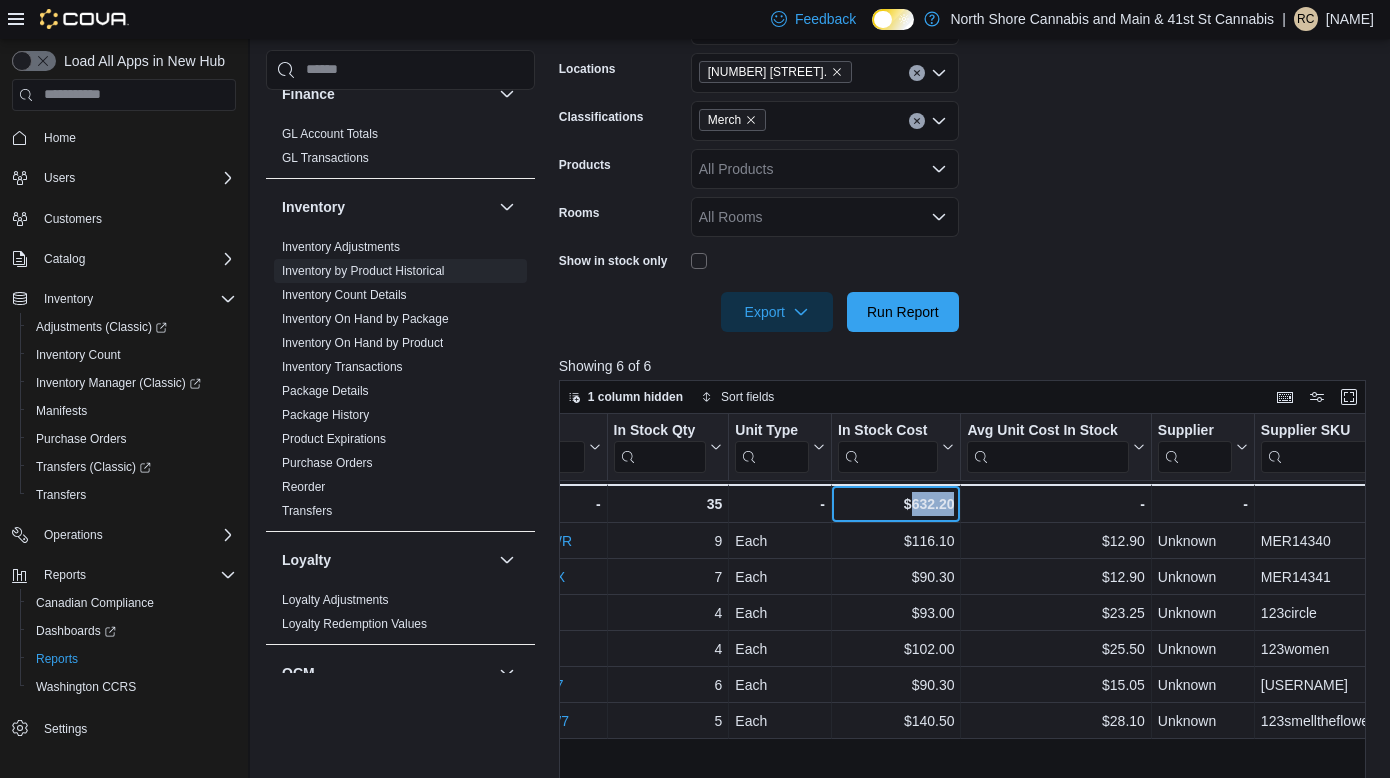 click on "$632.20" at bounding box center [896, 504] 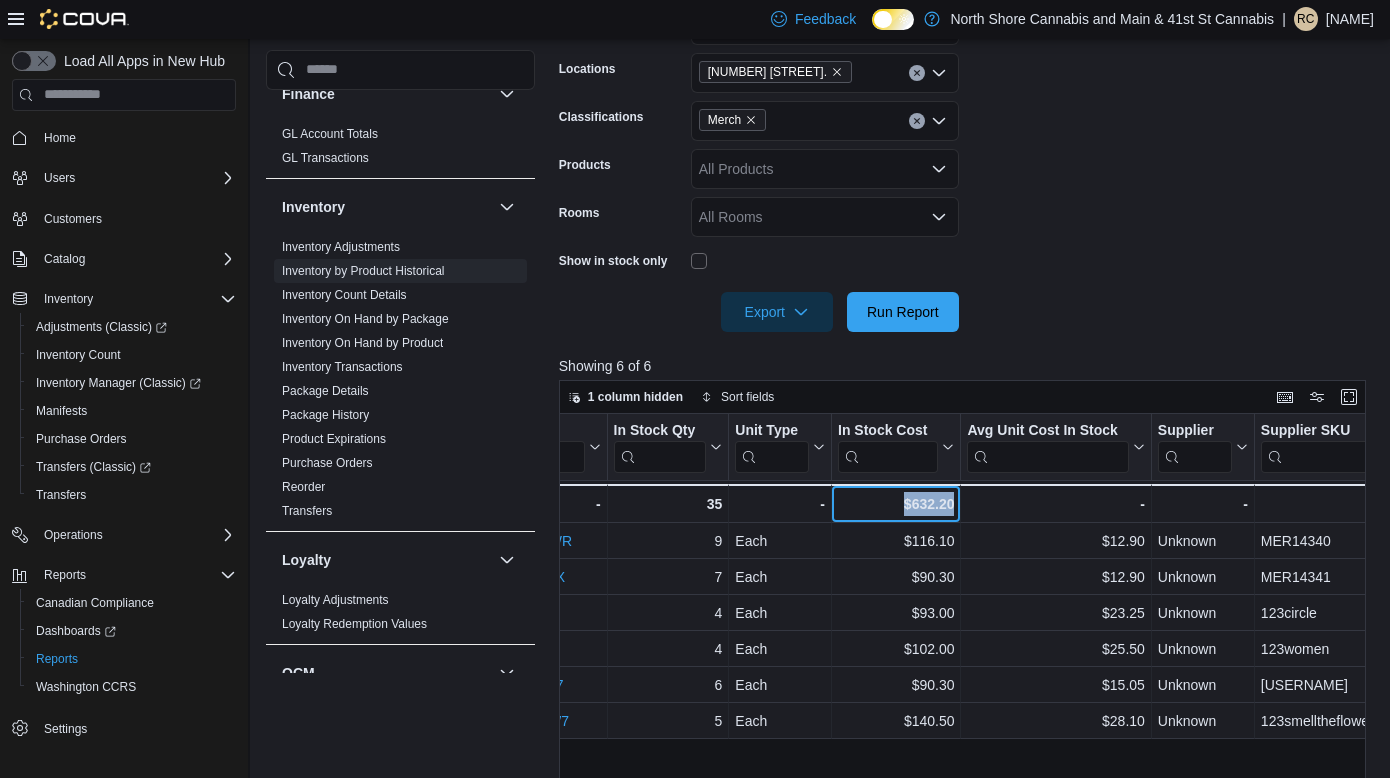 click on "$632.20" at bounding box center [896, 504] 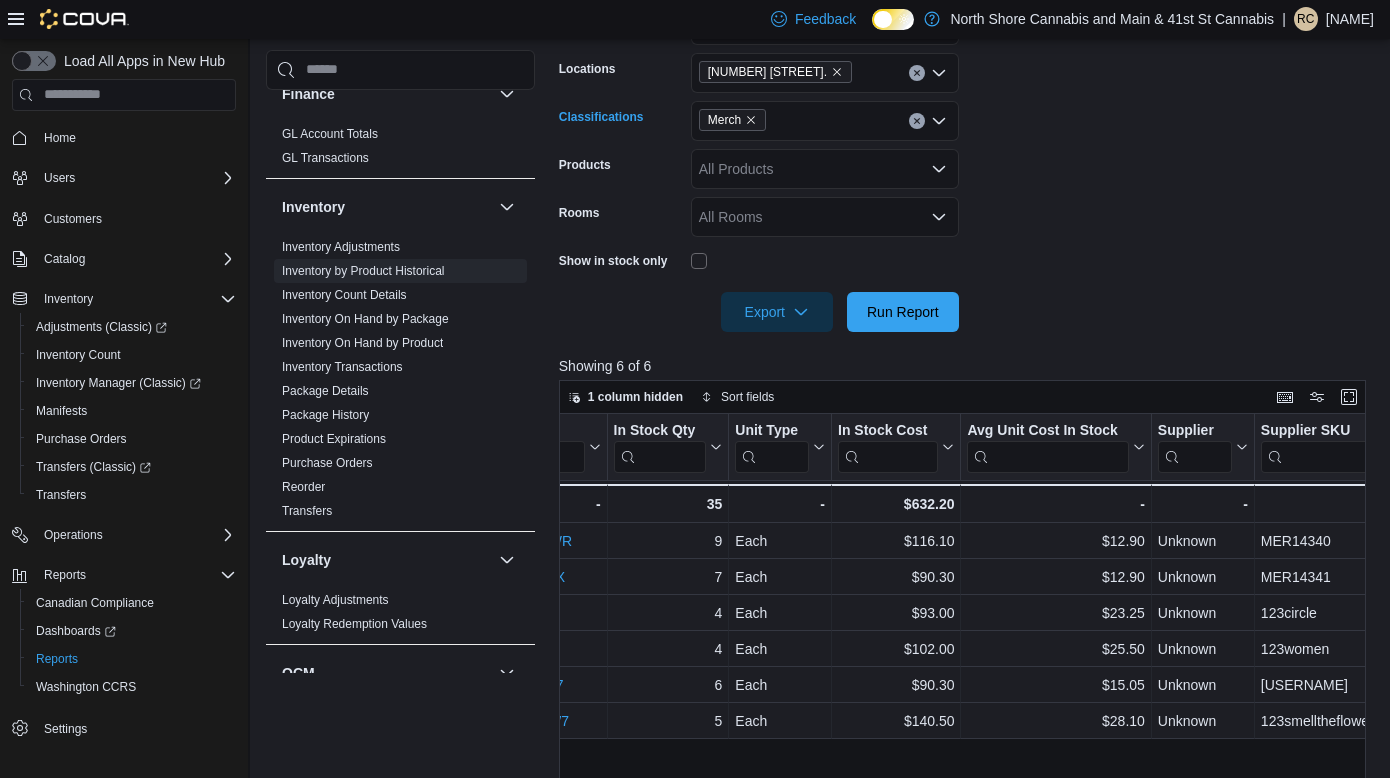 click on "Merch" at bounding box center (732, 120) 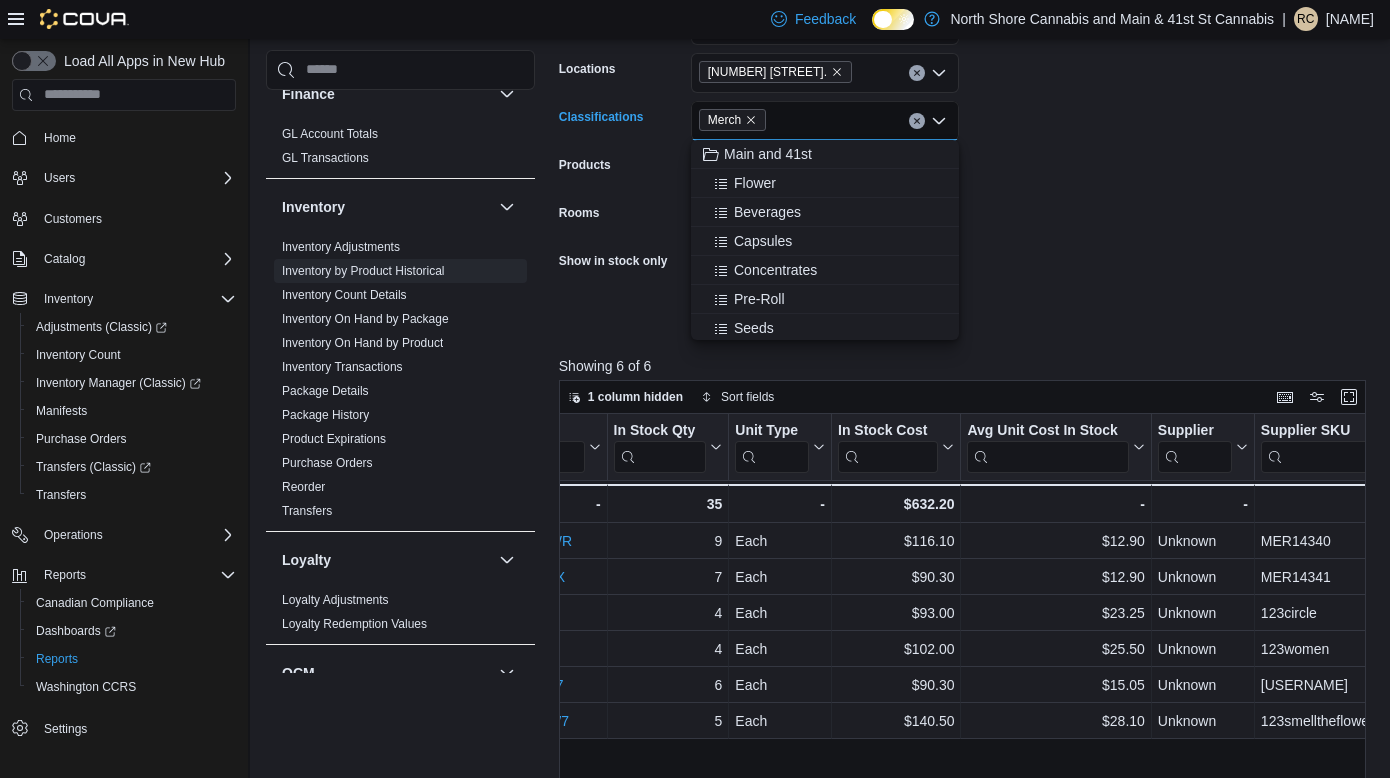 click 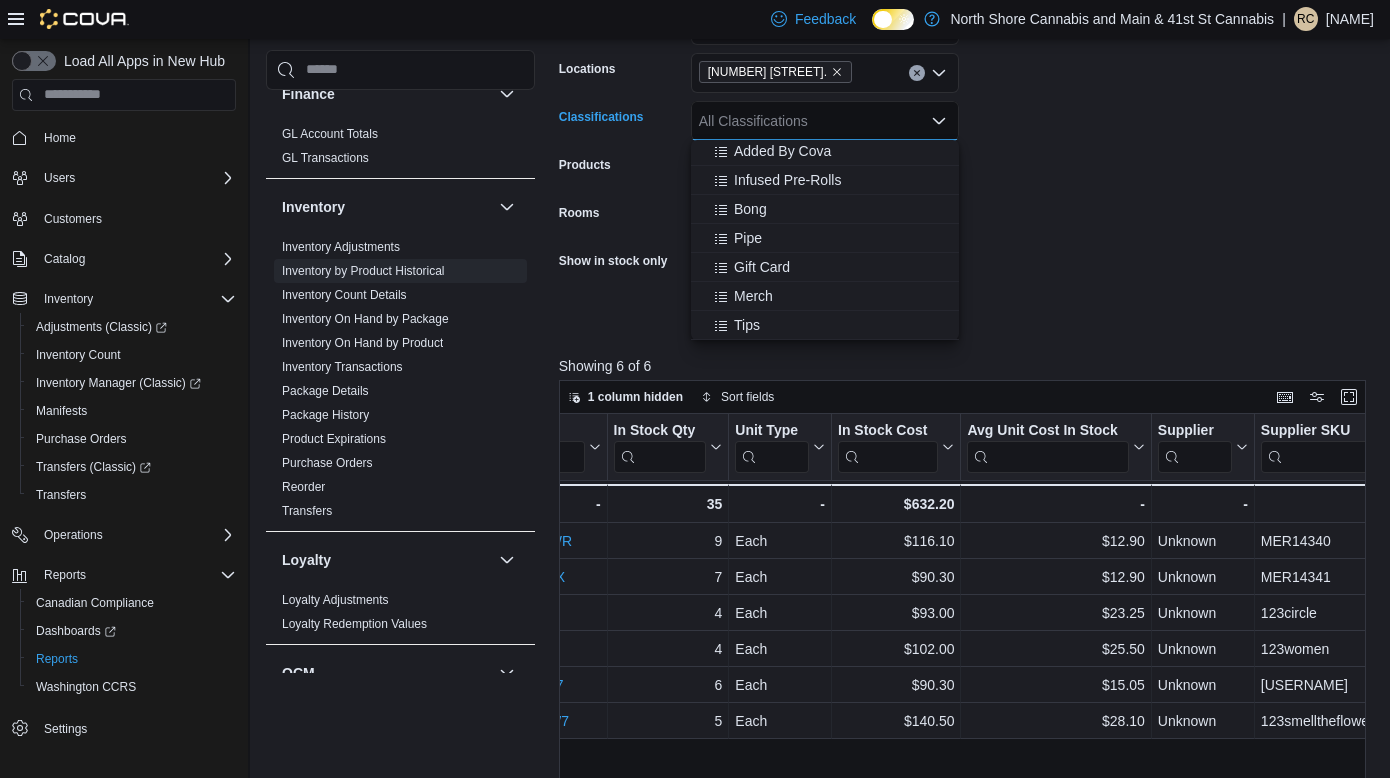 scroll, scrollTop: 0, scrollLeft: 0, axis: both 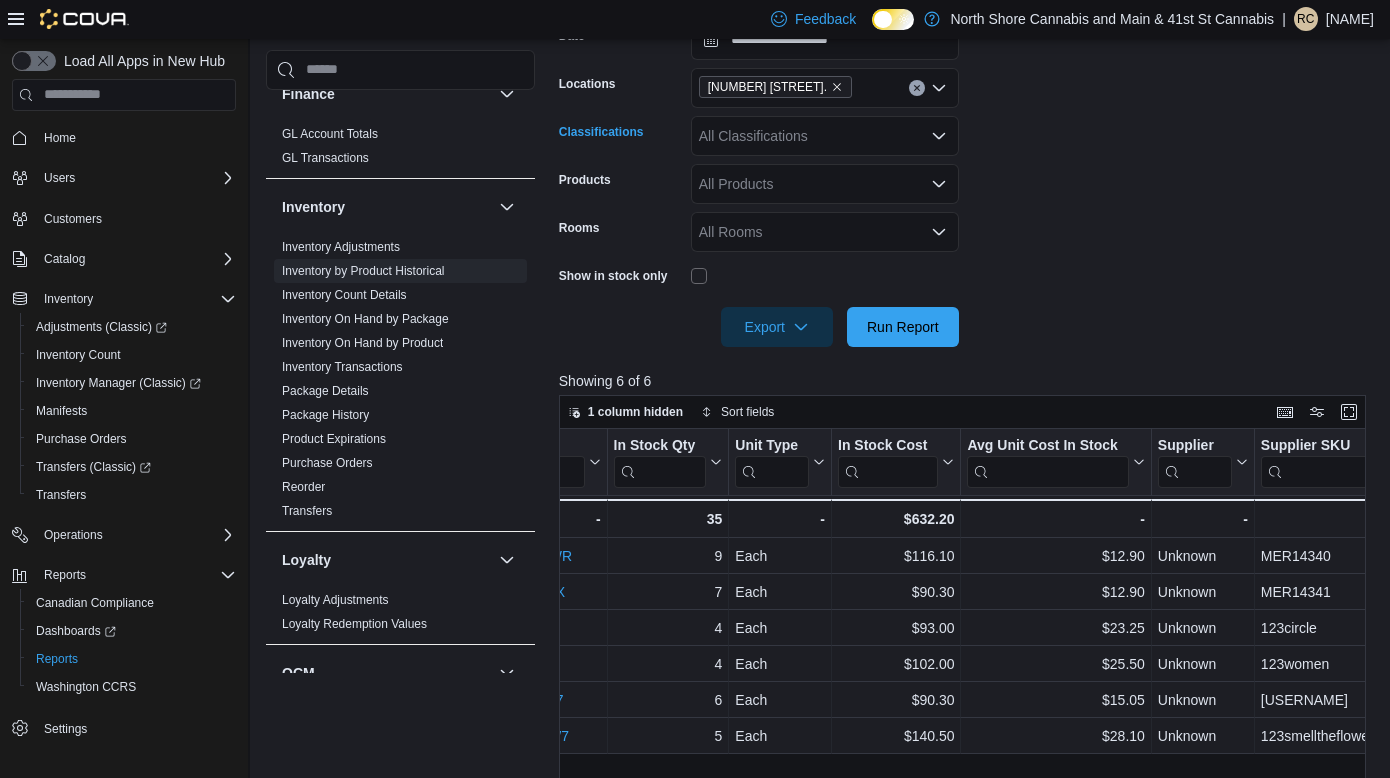 click on "All Classifications" at bounding box center [825, 136] 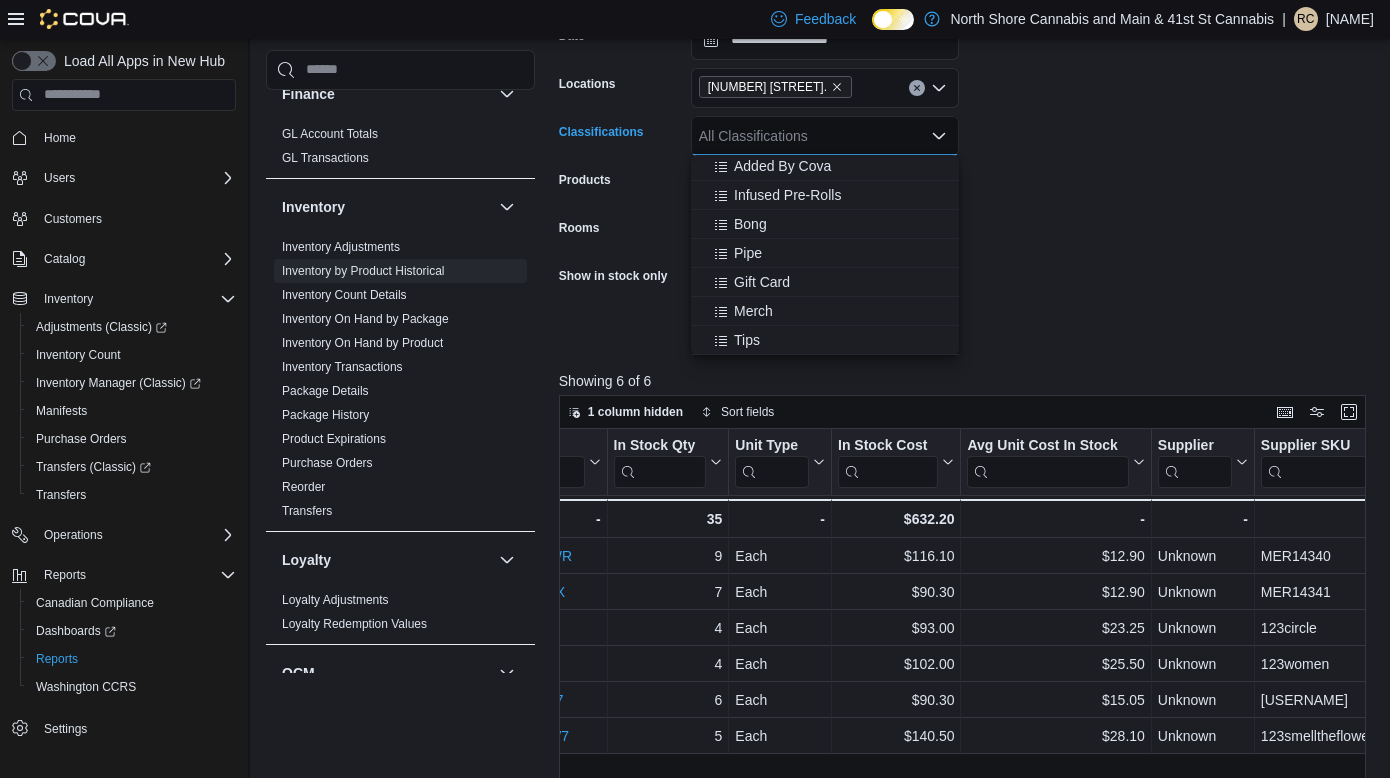 scroll, scrollTop: 612, scrollLeft: 0, axis: vertical 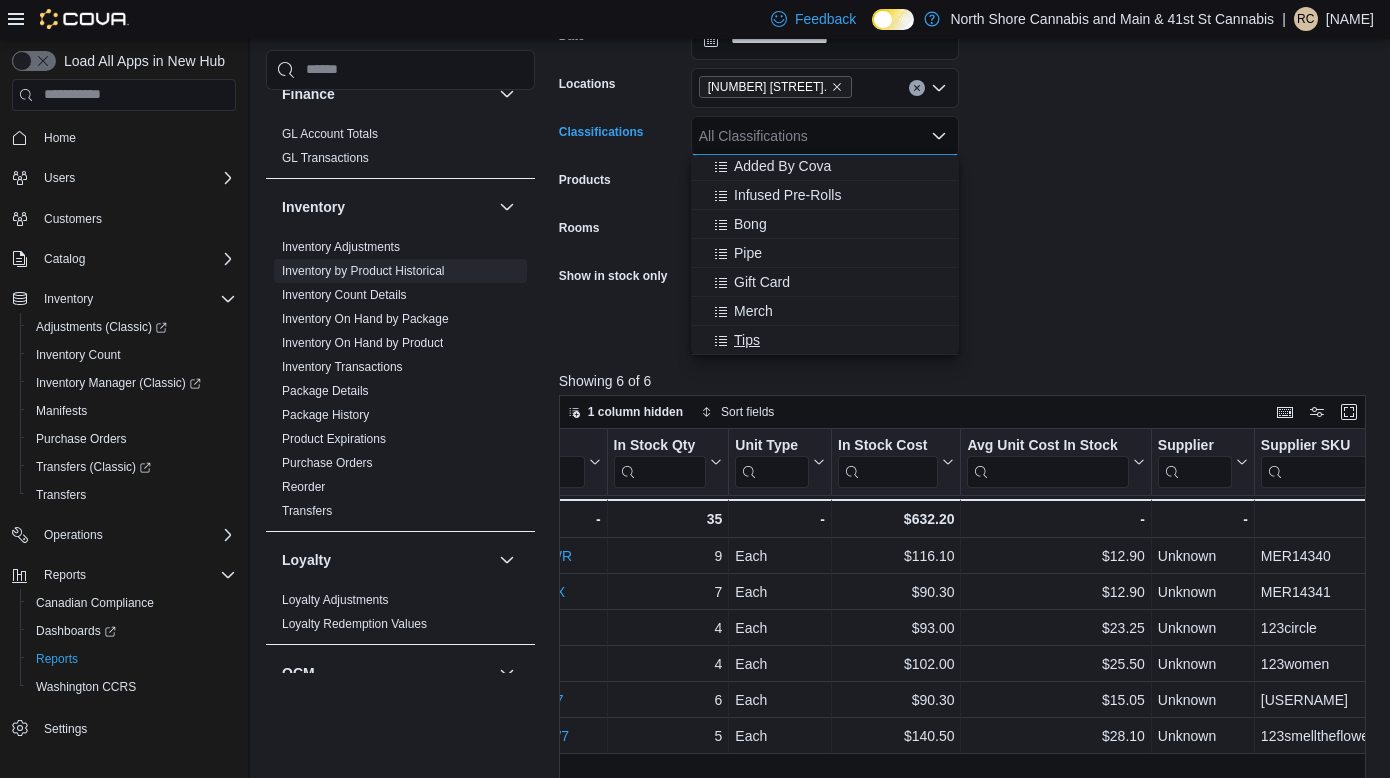 click on "Tips" at bounding box center (747, 340) 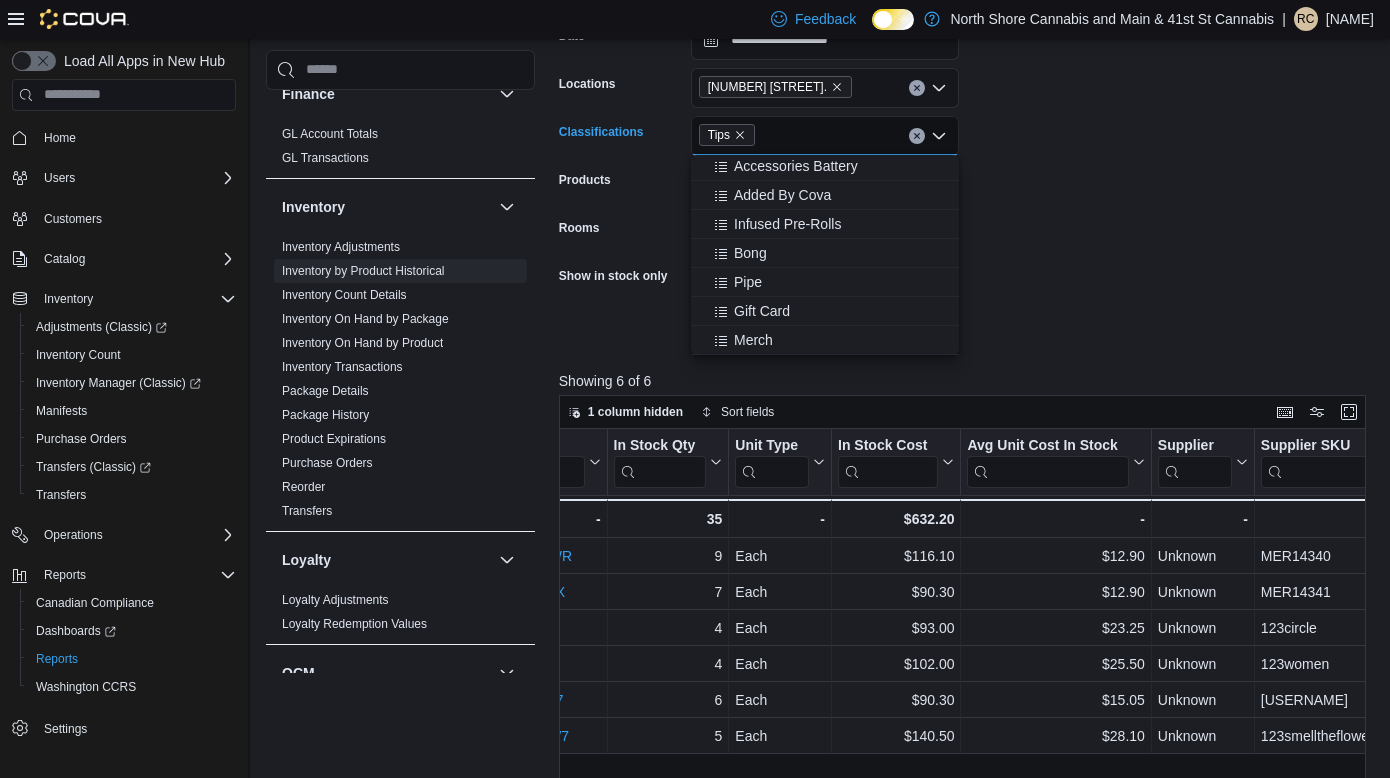 scroll, scrollTop: 583, scrollLeft: 0, axis: vertical 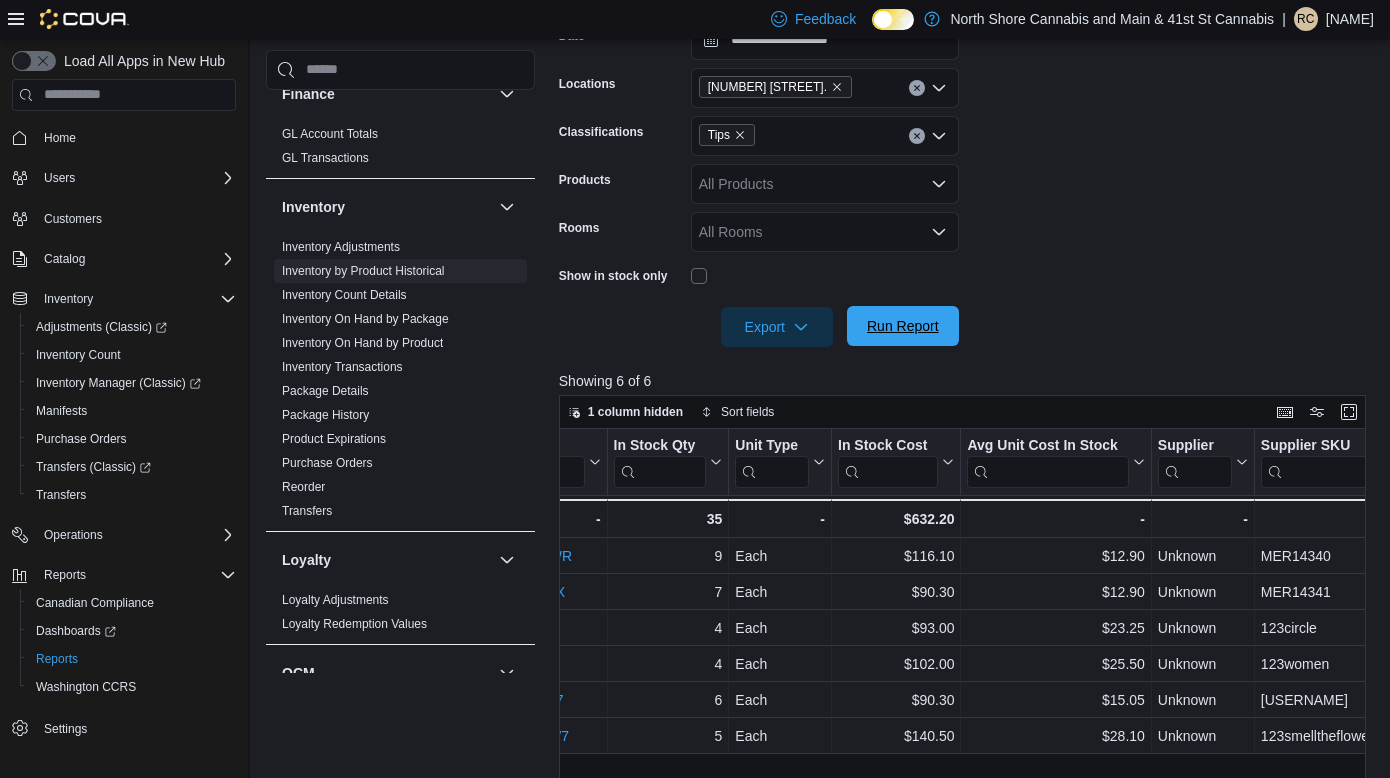 click on "Run Report" at bounding box center [903, 326] 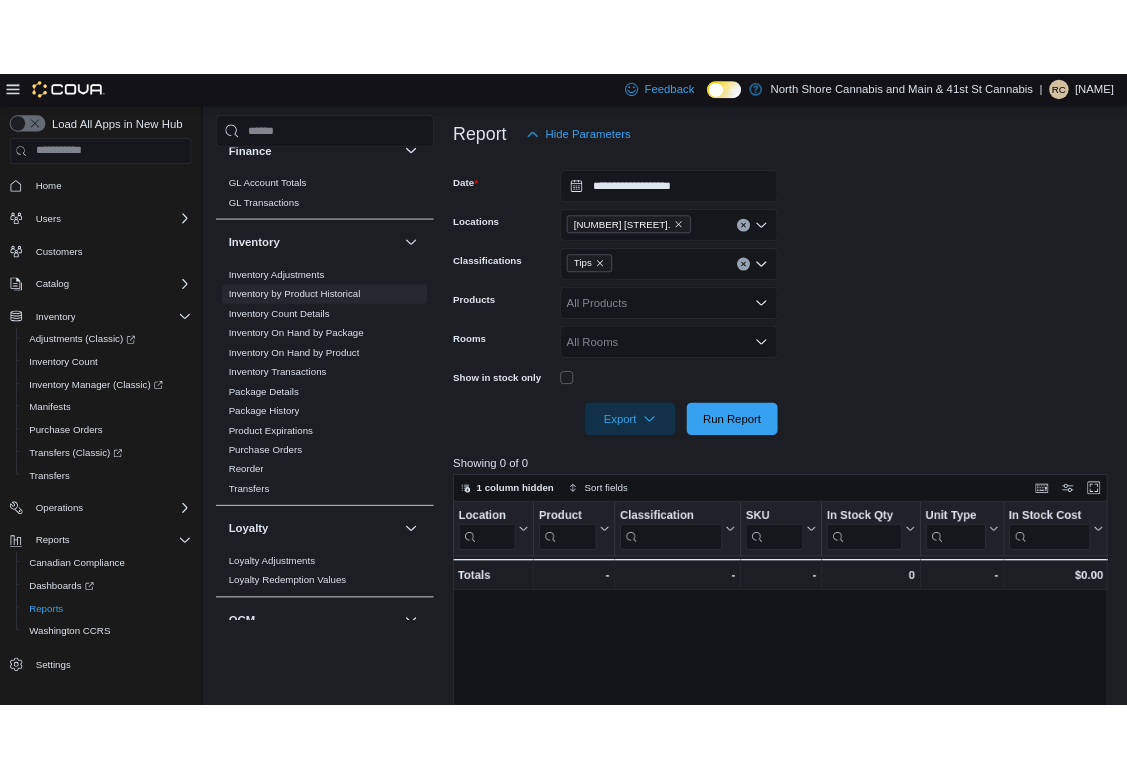 scroll, scrollTop: 252, scrollLeft: 0, axis: vertical 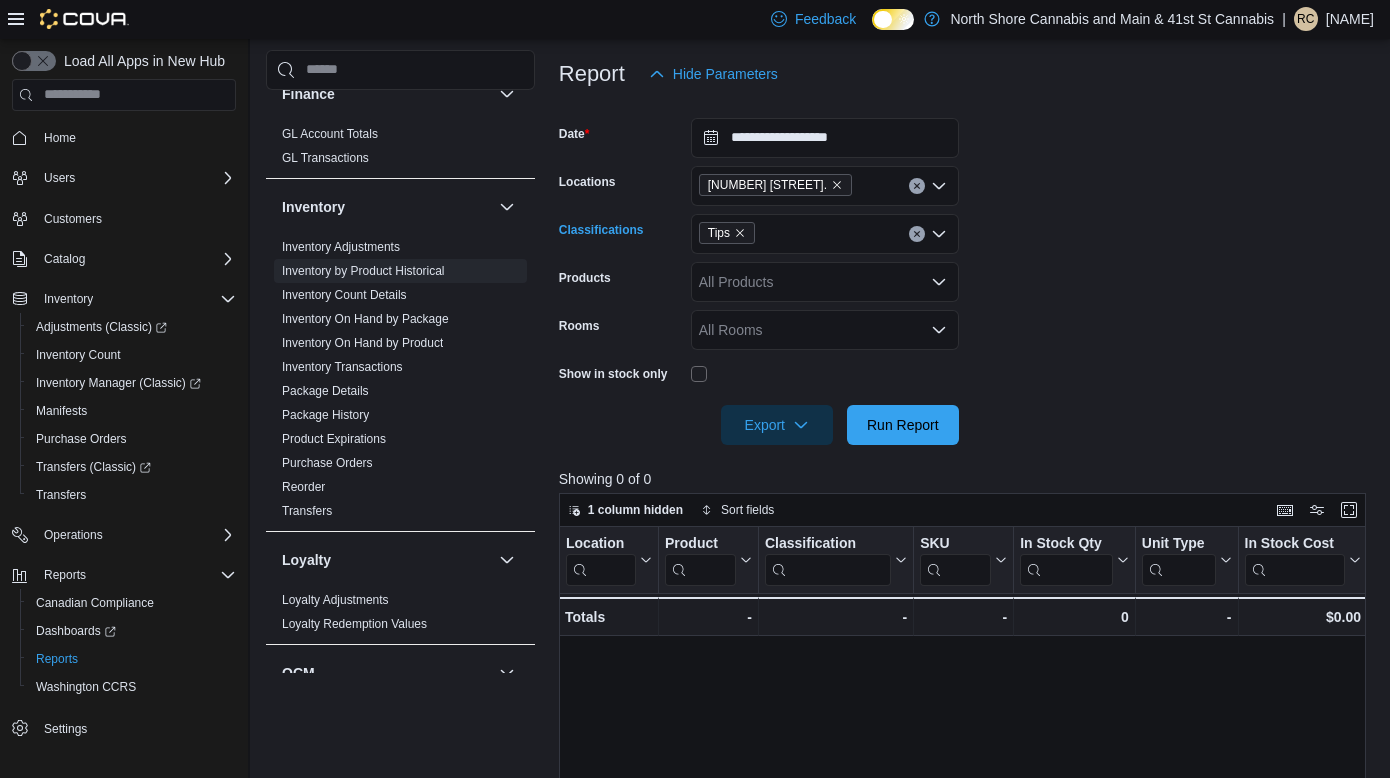 click 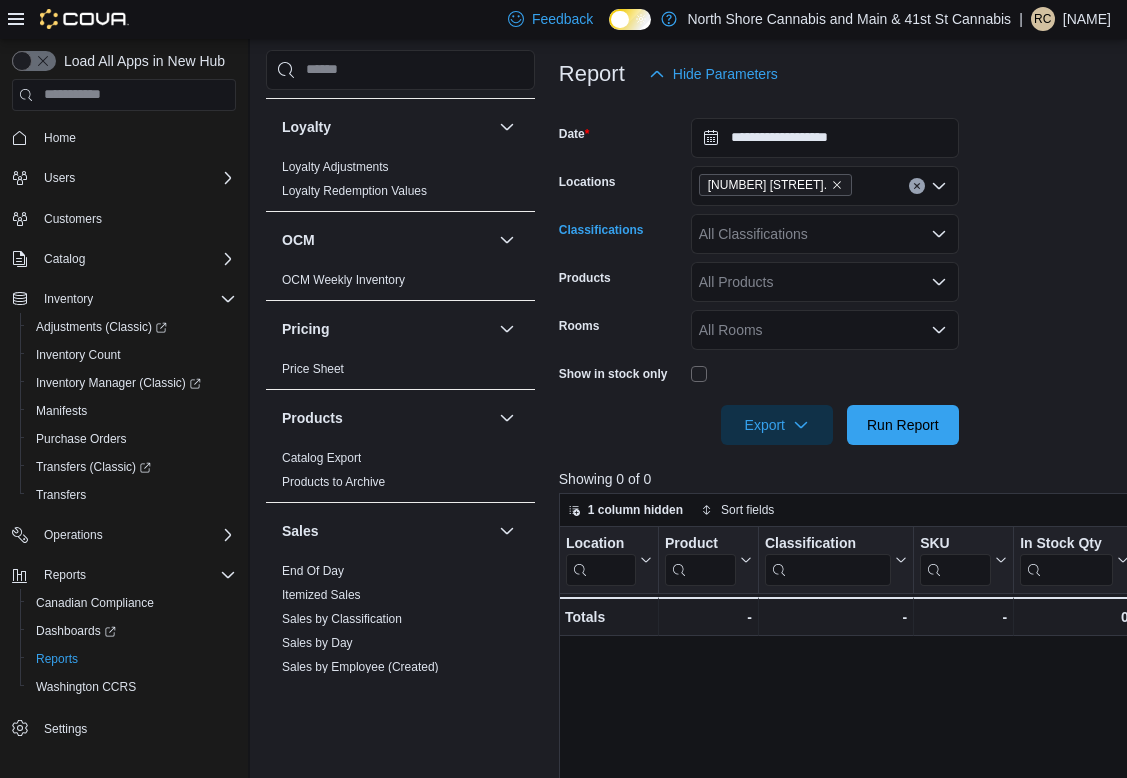 scroll, scrollTop: 1149, scrollLeft: 0, axis: vertical 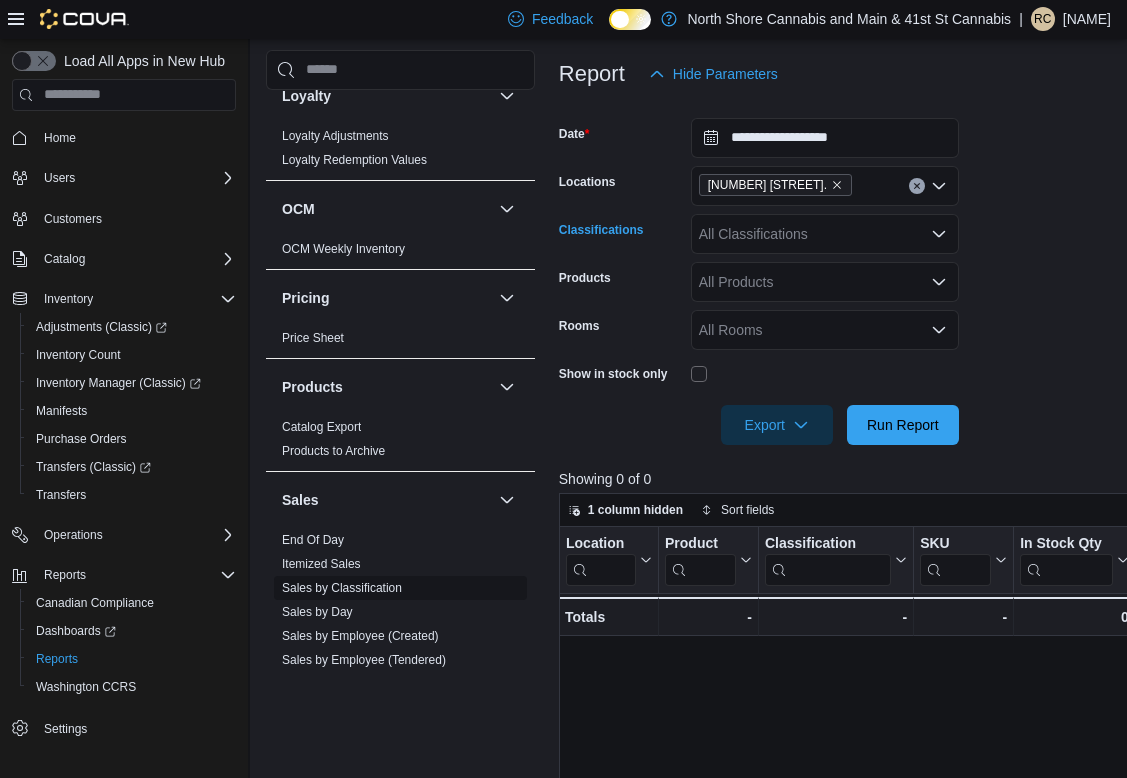 click on "Sales by Classification" at bounding box center (342, 588) 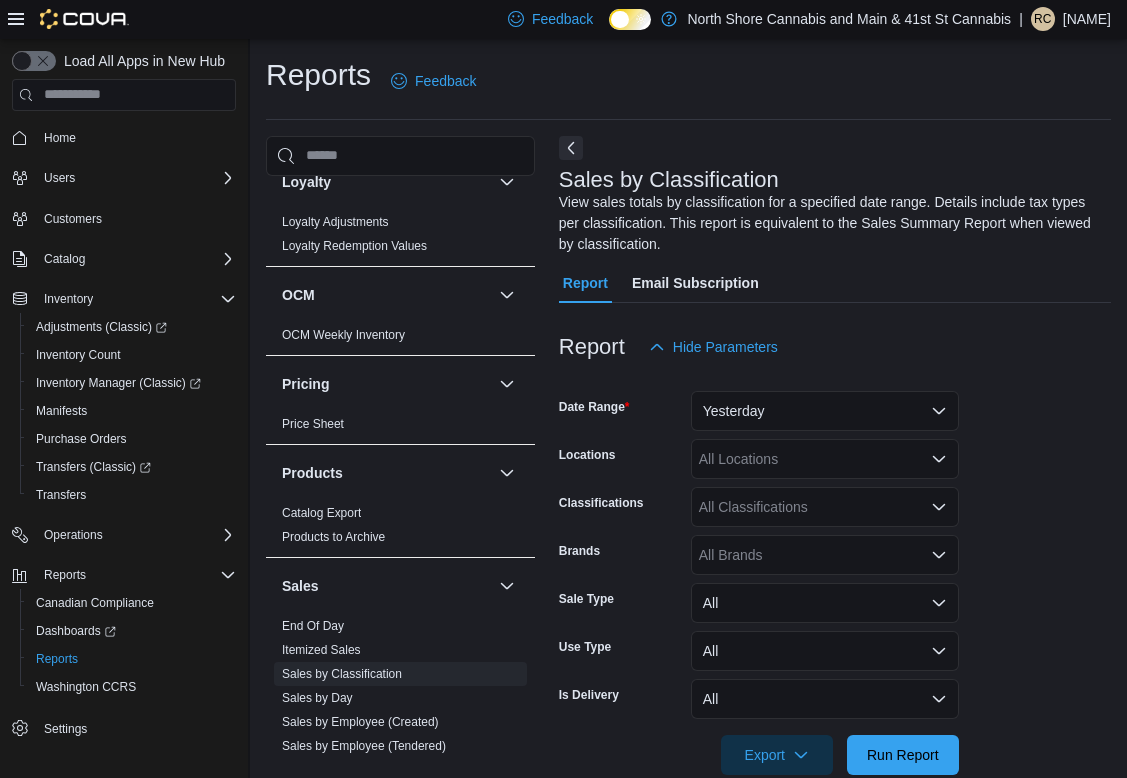 scroll, scrollTop: 36, scrollLeft: 0, axis: vertical 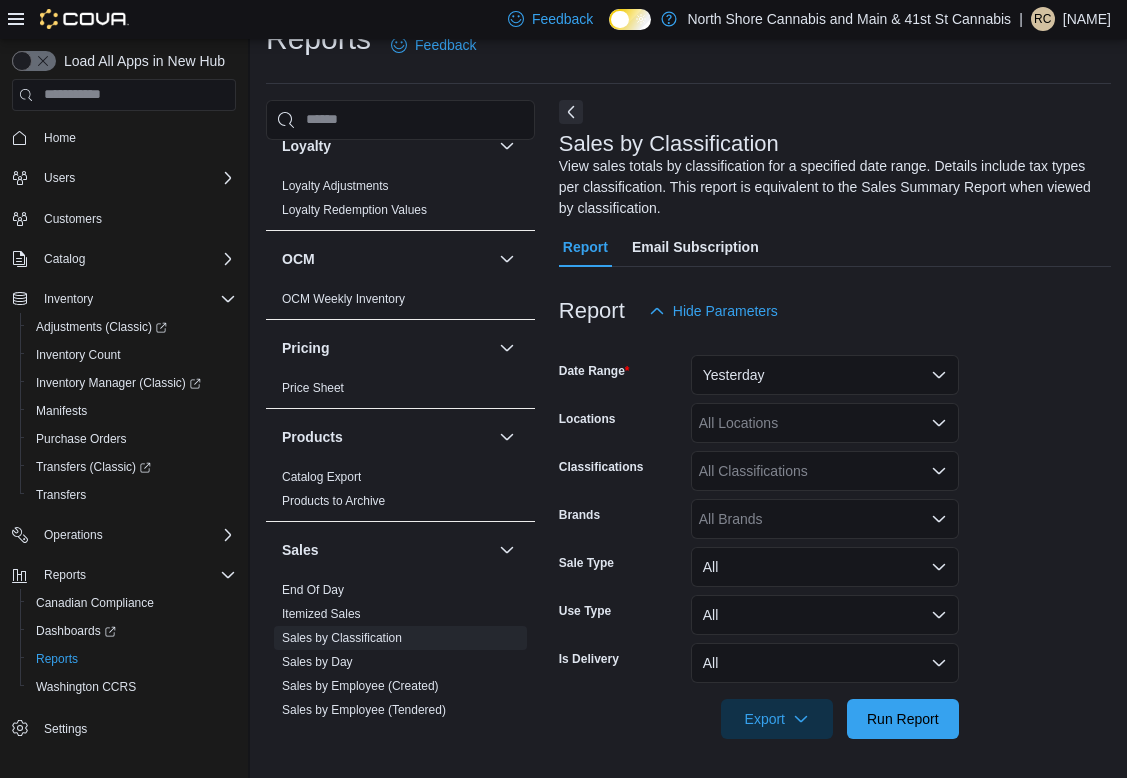 click on "Yesterday" at bounding box center [825, 375] 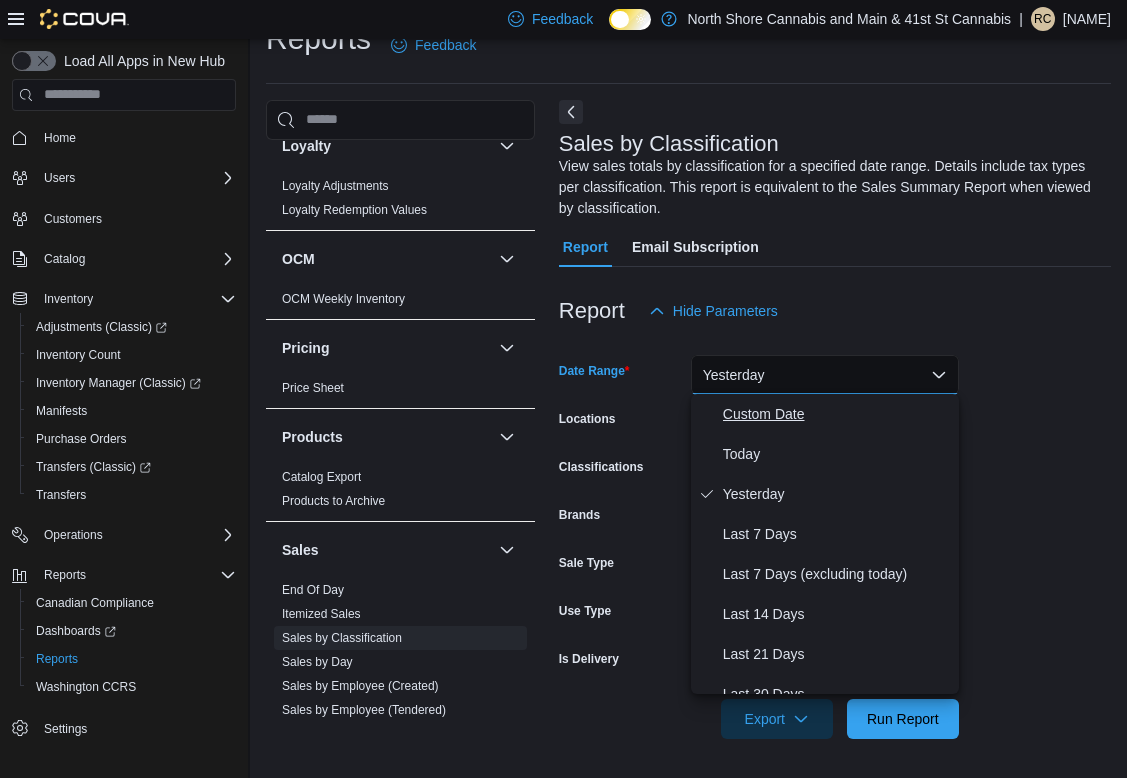 click on "Custom Date" at bounding box center (837, 414) 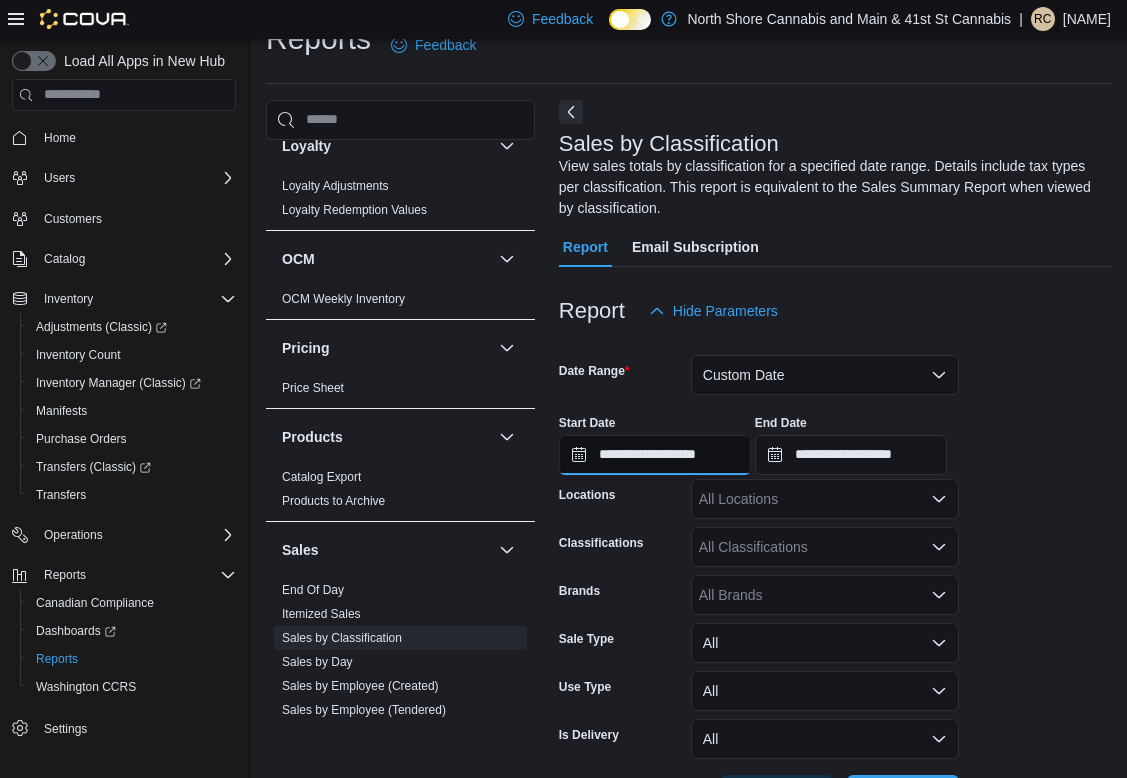 click on "**********" at bounding box center (655, 455) 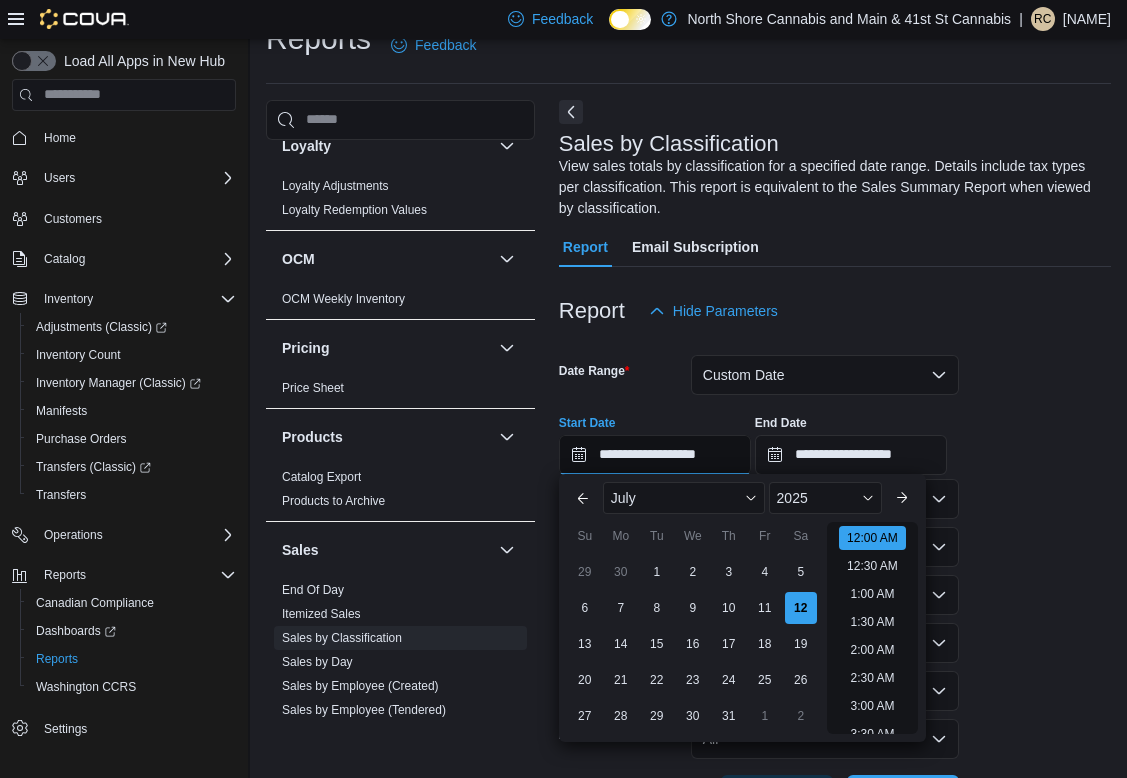 scroll, scrollTop: 62, scrollLeft: 0, axis: vertical 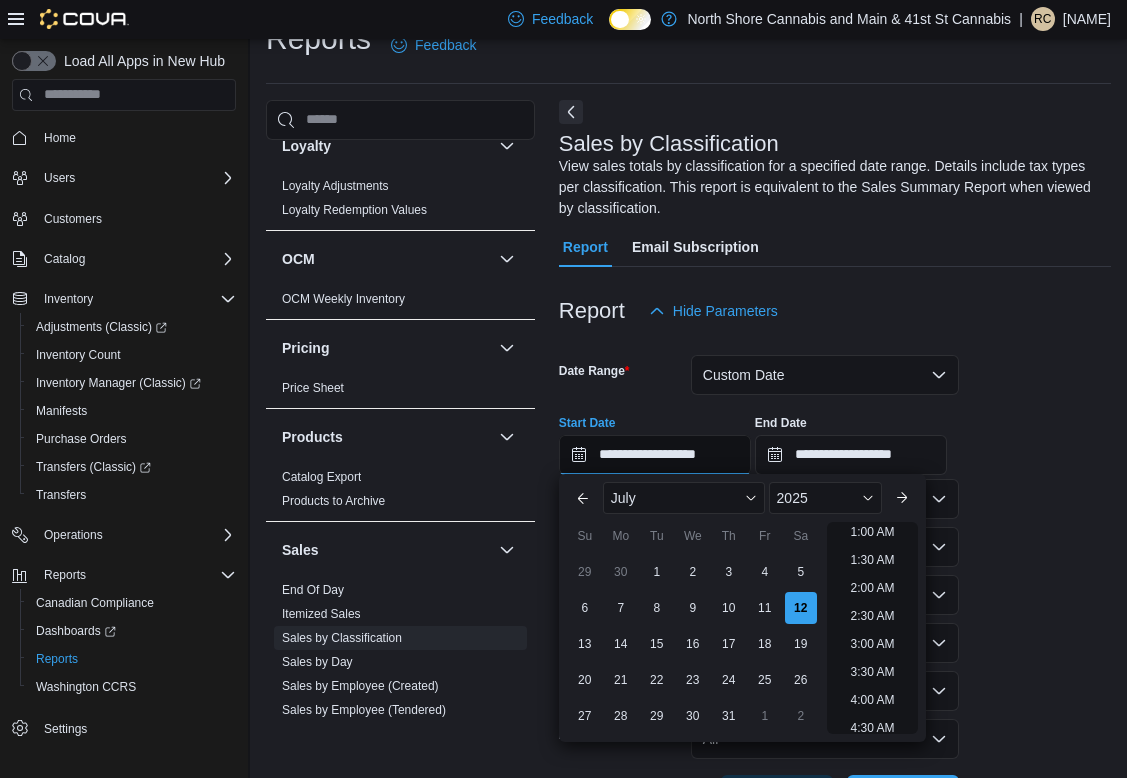 click on "**********" at bounding box center (655, 455) 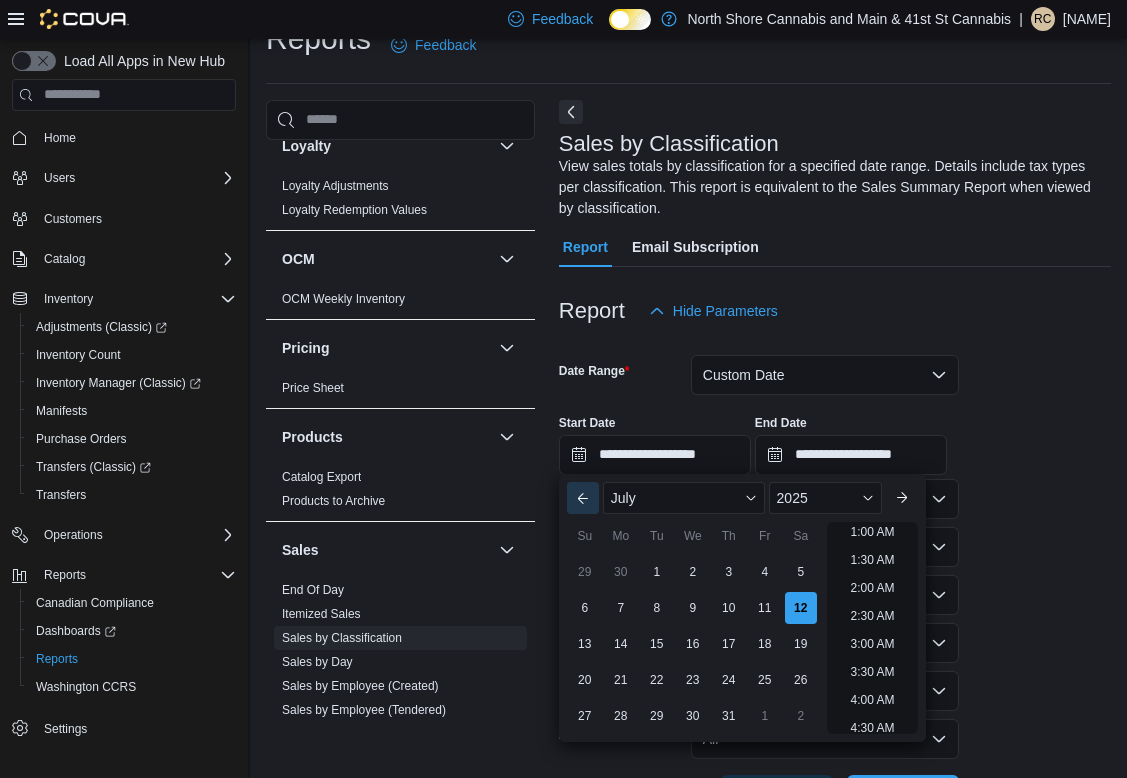 click on "Previous Month" at bounding box center [583, 498] 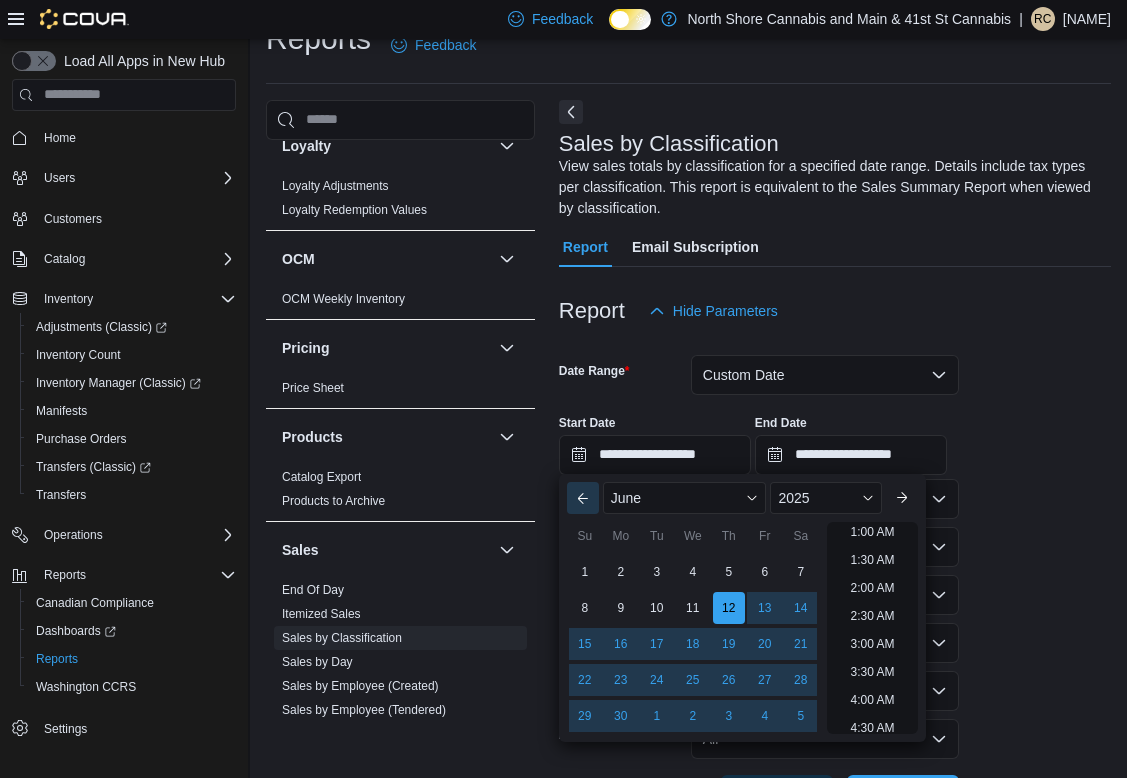 scroll, scrollTop: 4, scrollLeft: 0, axis: vertical 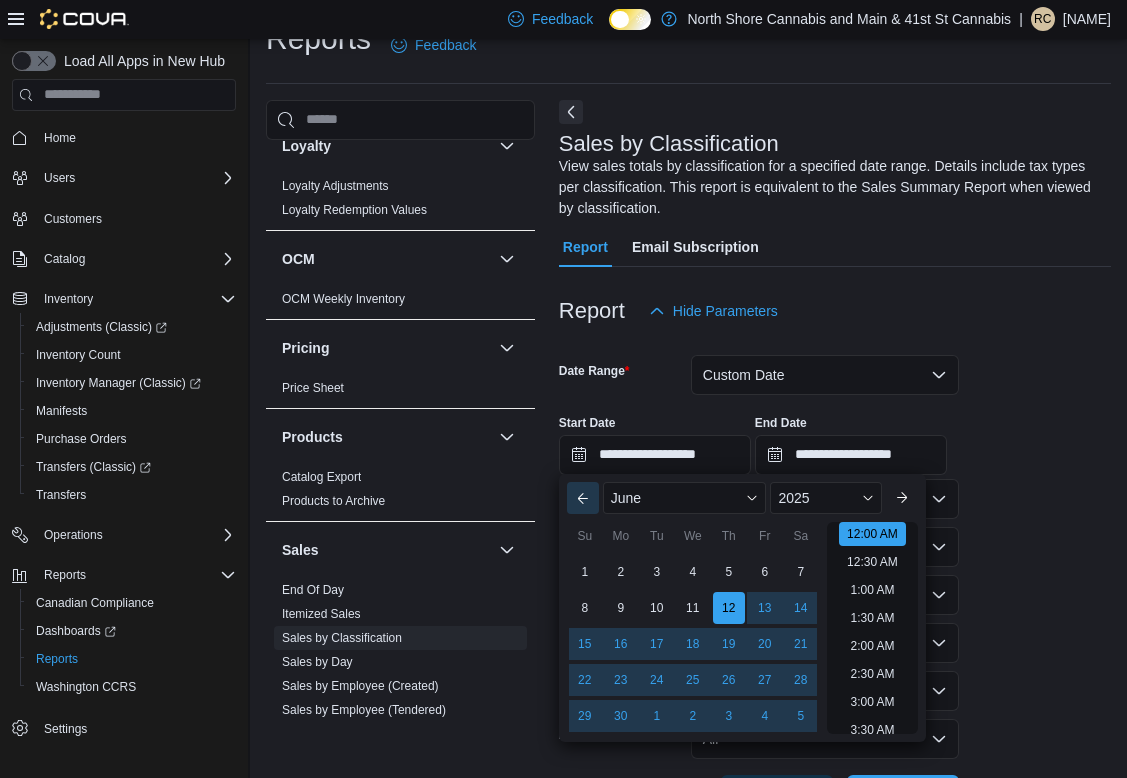 click on "Previous Month" at bounding box center (583, 498) 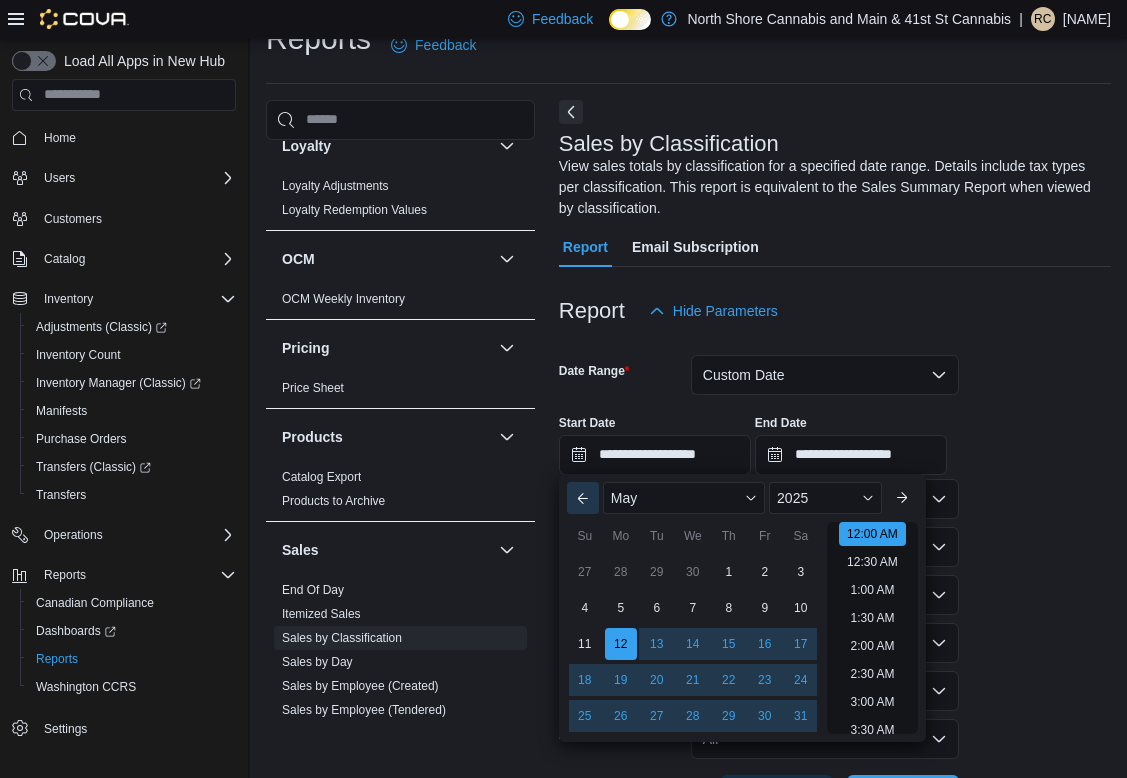 click on "Previous Month" at bounding box center (583, 498) 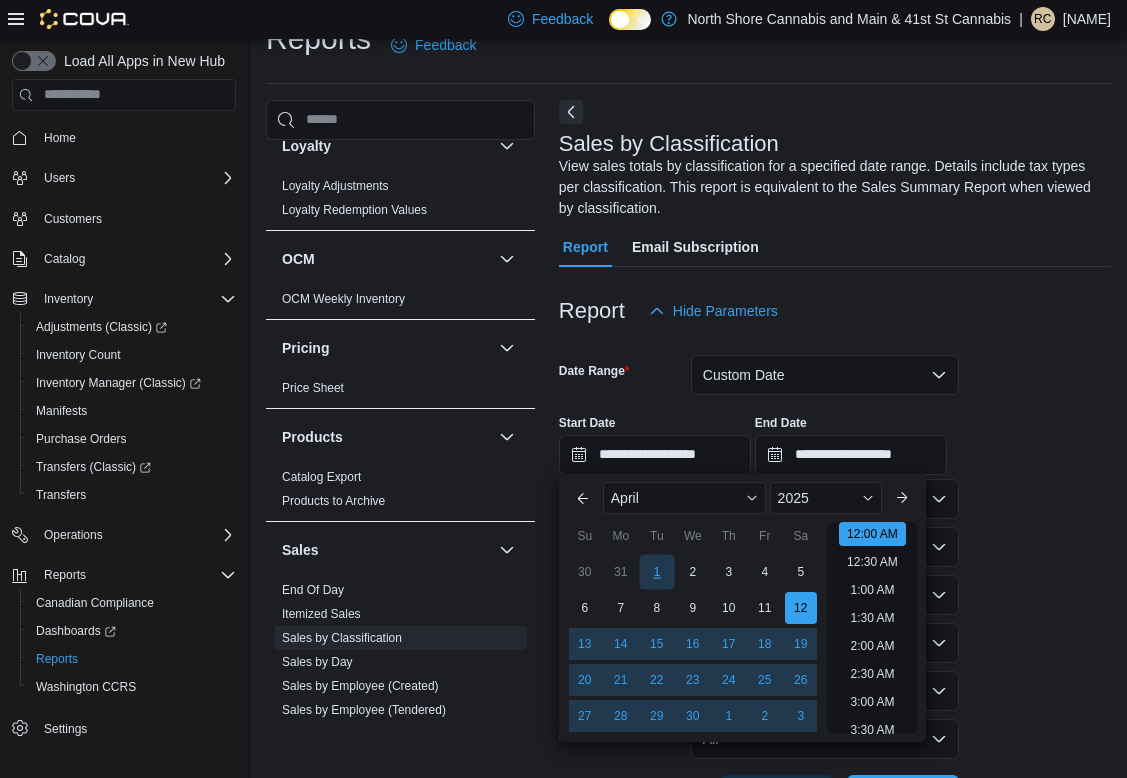 click on "1" at bounding box center (656, 571) 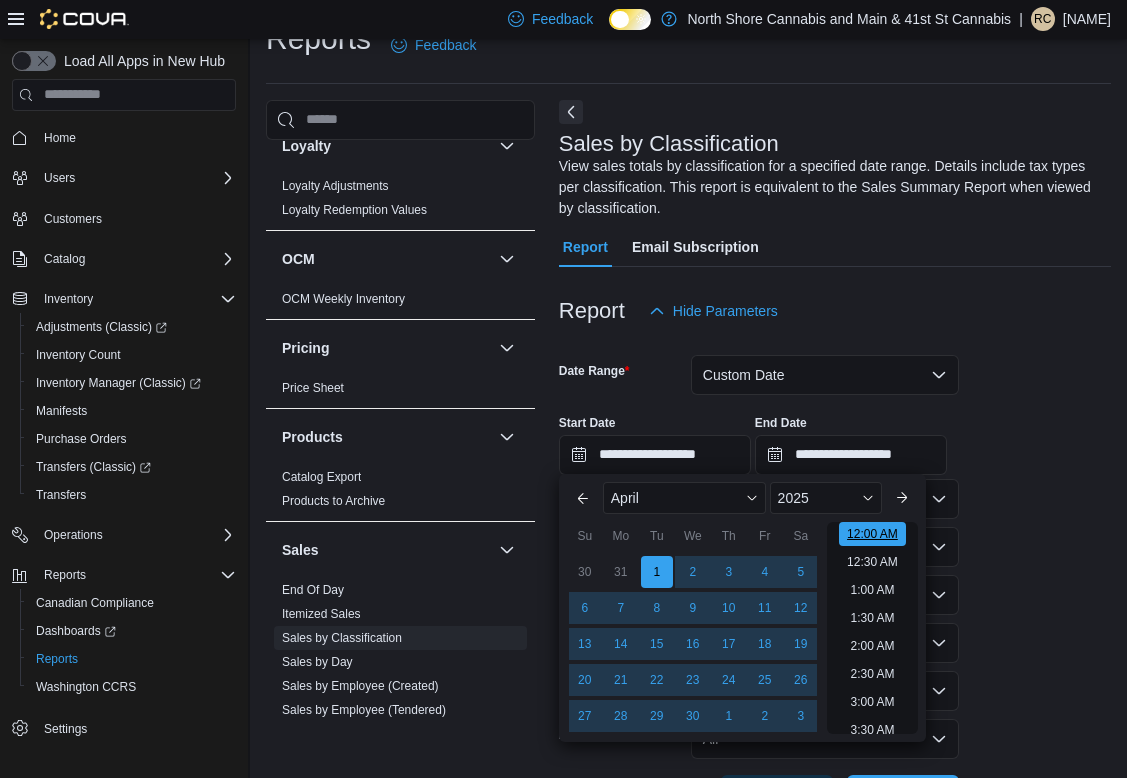 click on "12:00 AM" at bounding box center [872, 534] 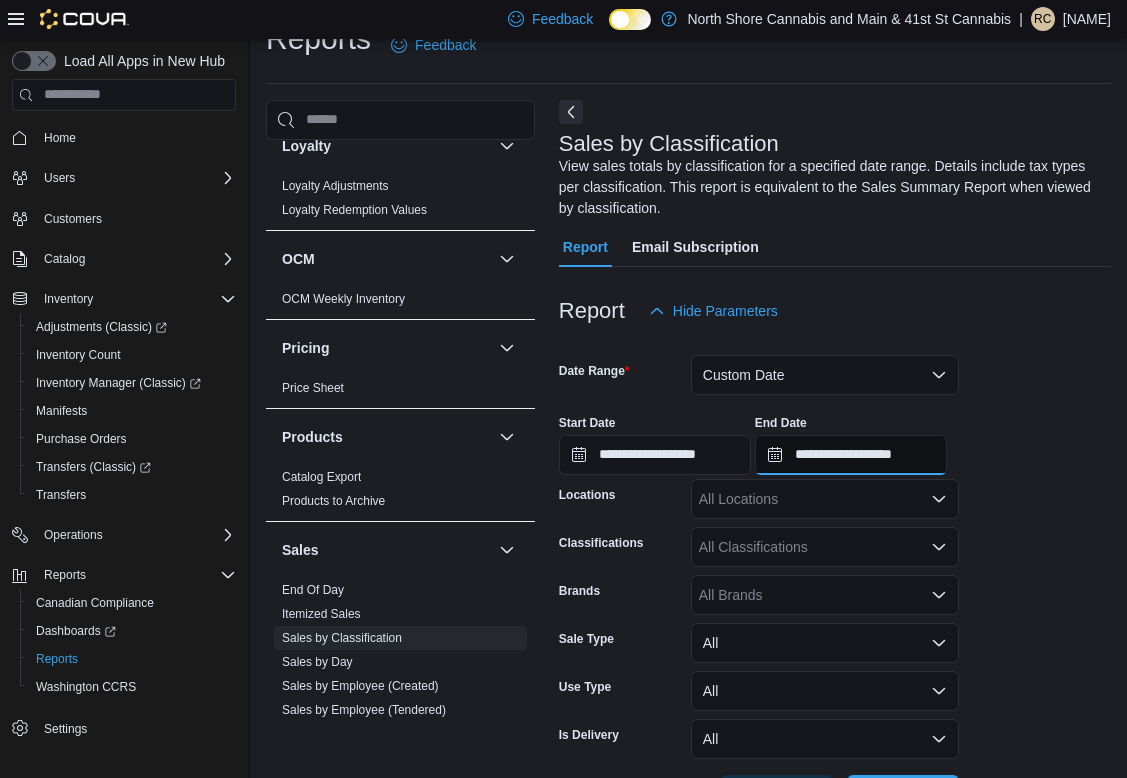 click on "**********" at bounding box center (851, 455) 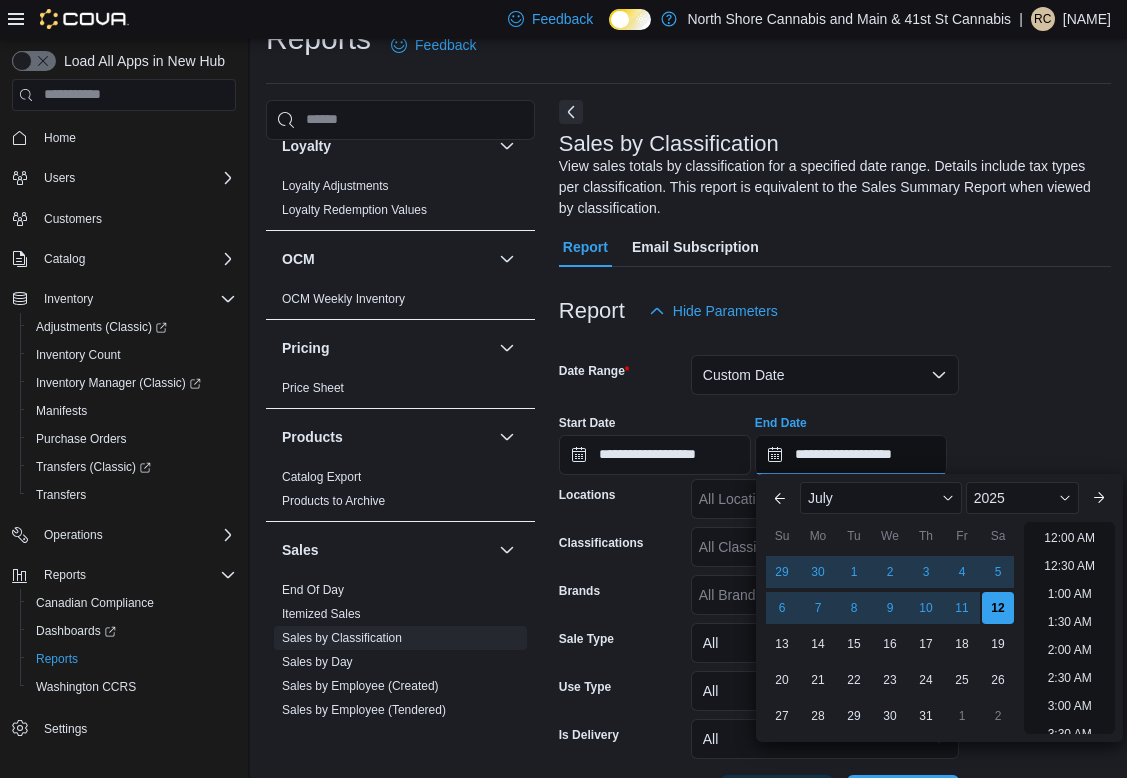 scroll, scrollTop: 1136, scrollLeft: 0, axis: vertical 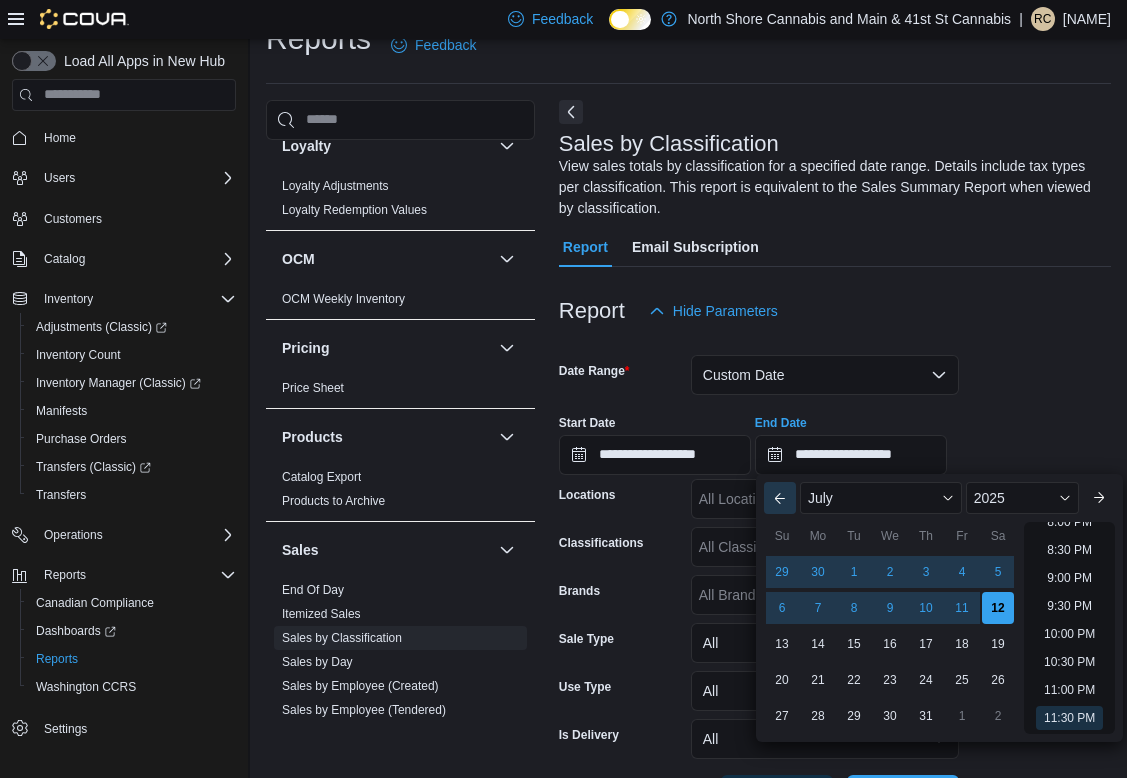 click on "Previous Month" at bounding box center (780, 498) 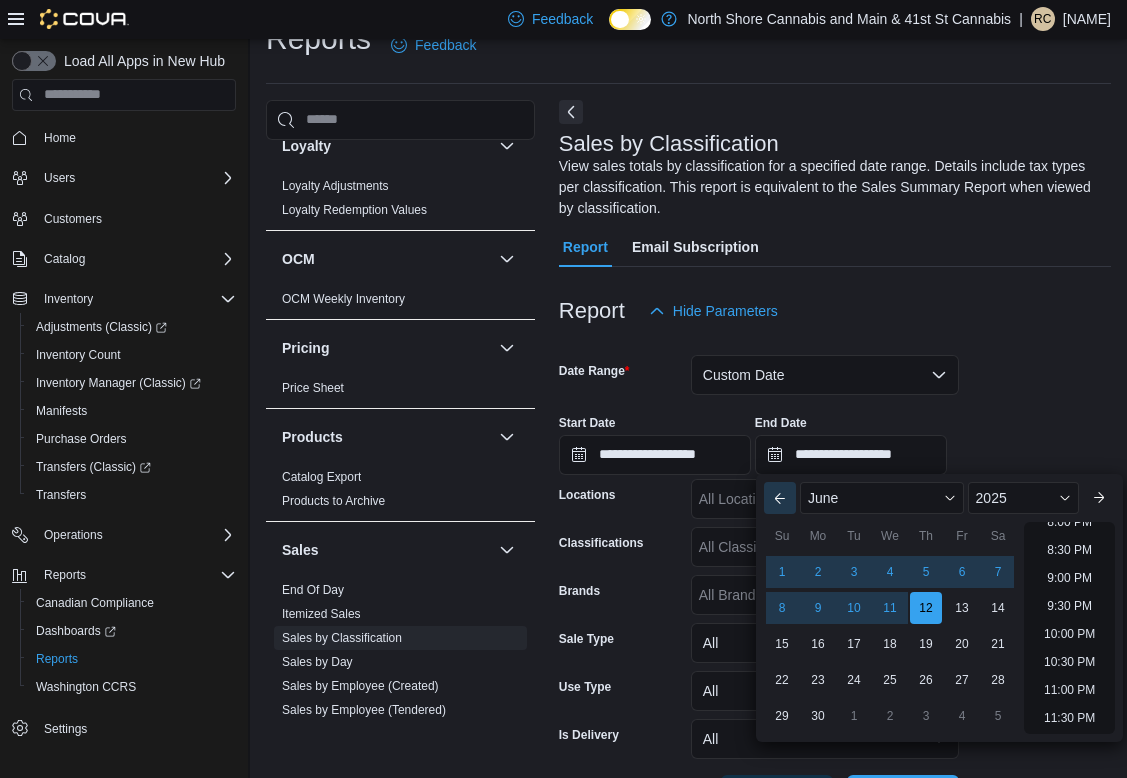 click on "Previous Month" at bounding box center (780, 498) 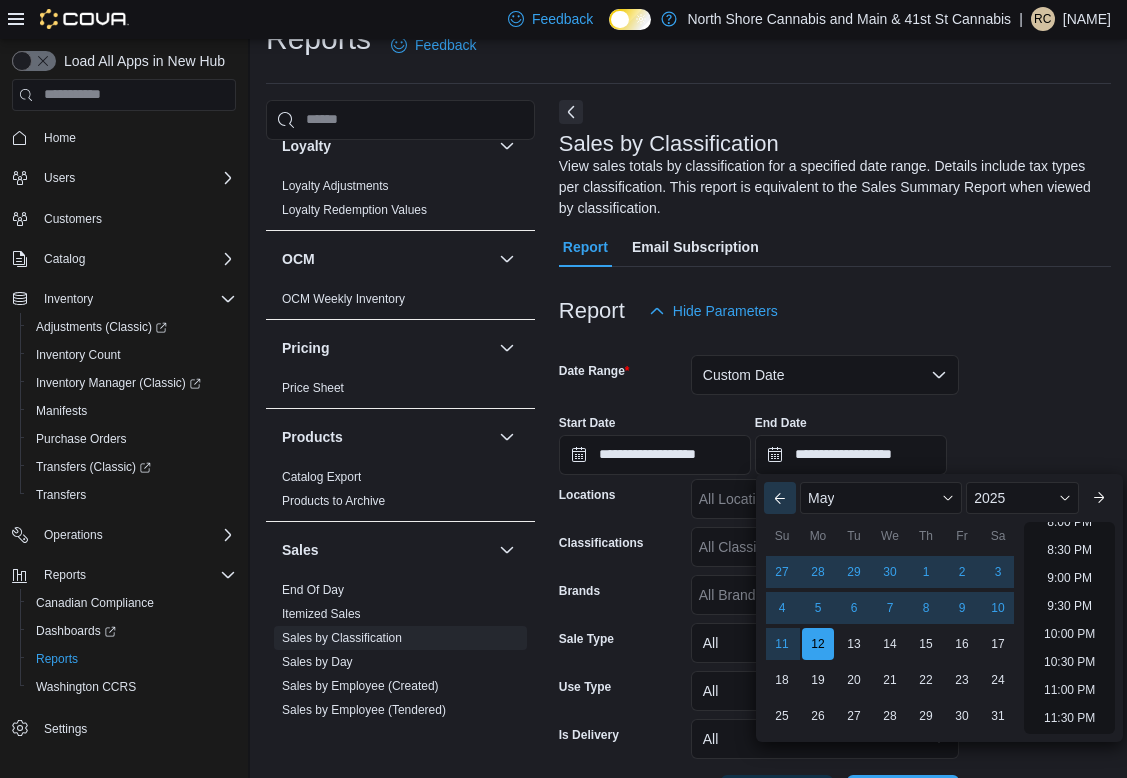 click on "Previous Month" at bounding box center [780, 498] 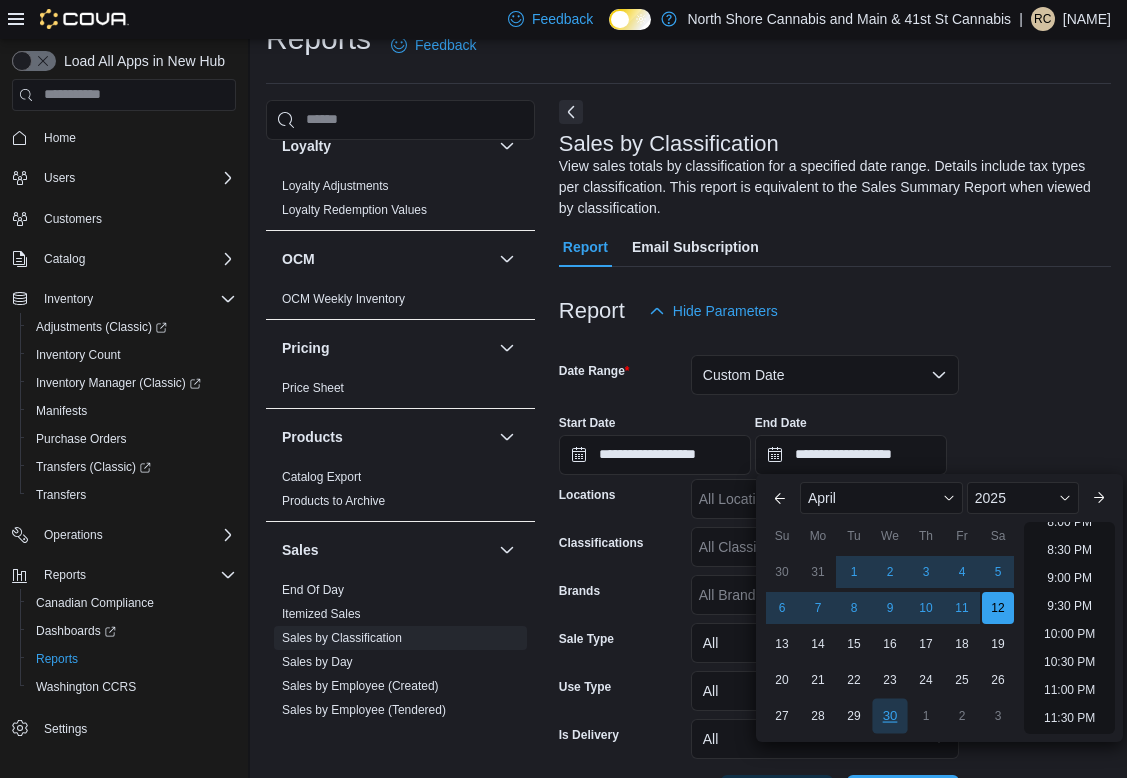 click on "30" at bounding box center (889, 715) 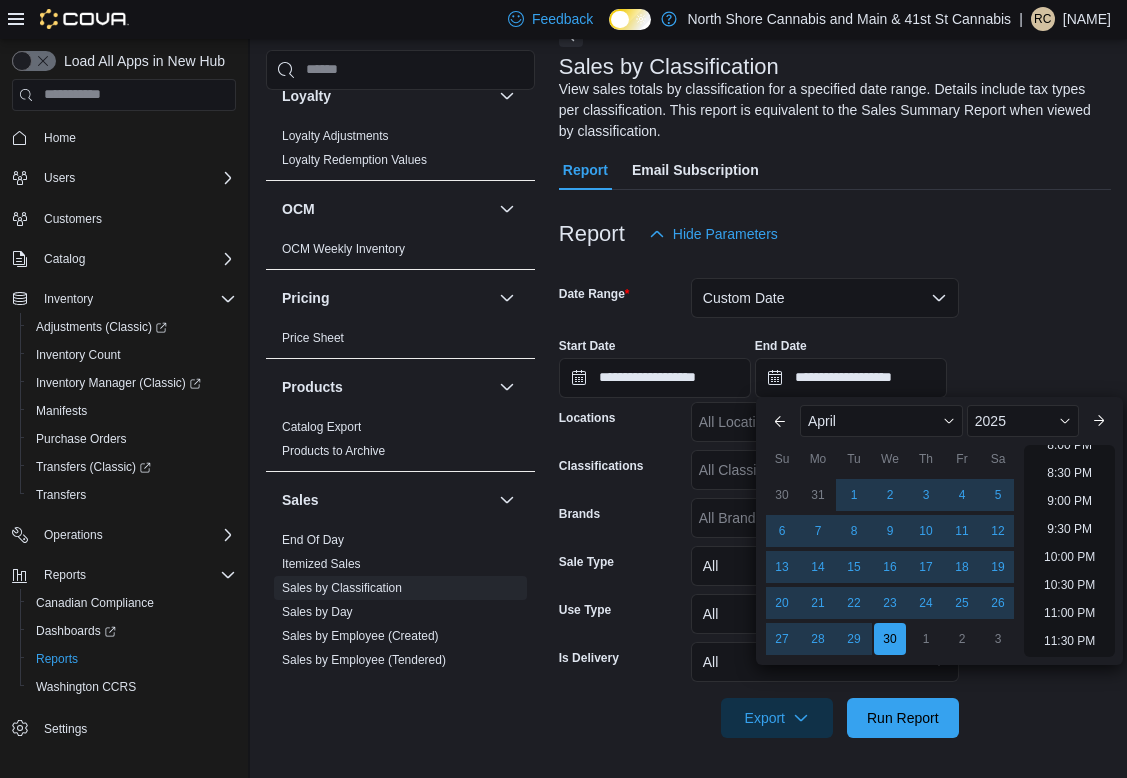 scroll, scrollTop: 112, scrollLeft: 0, axis: vertical 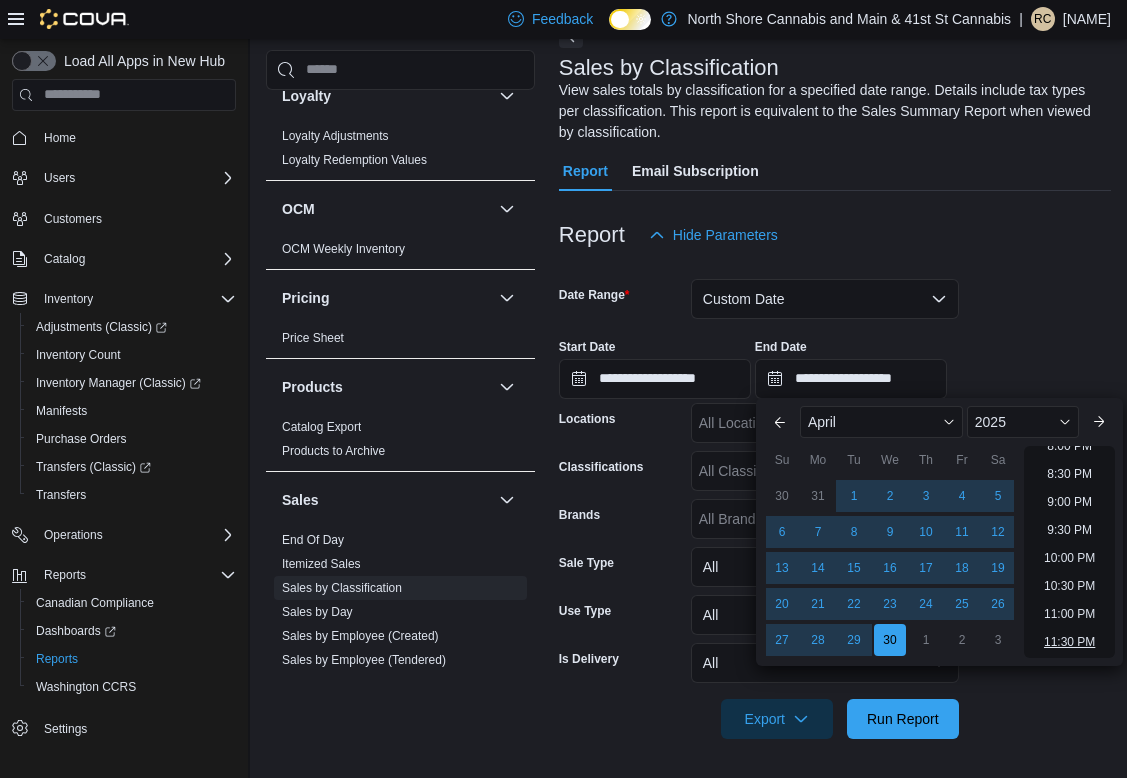 click on "11:30 PM" at bounding box center [1069, 642] 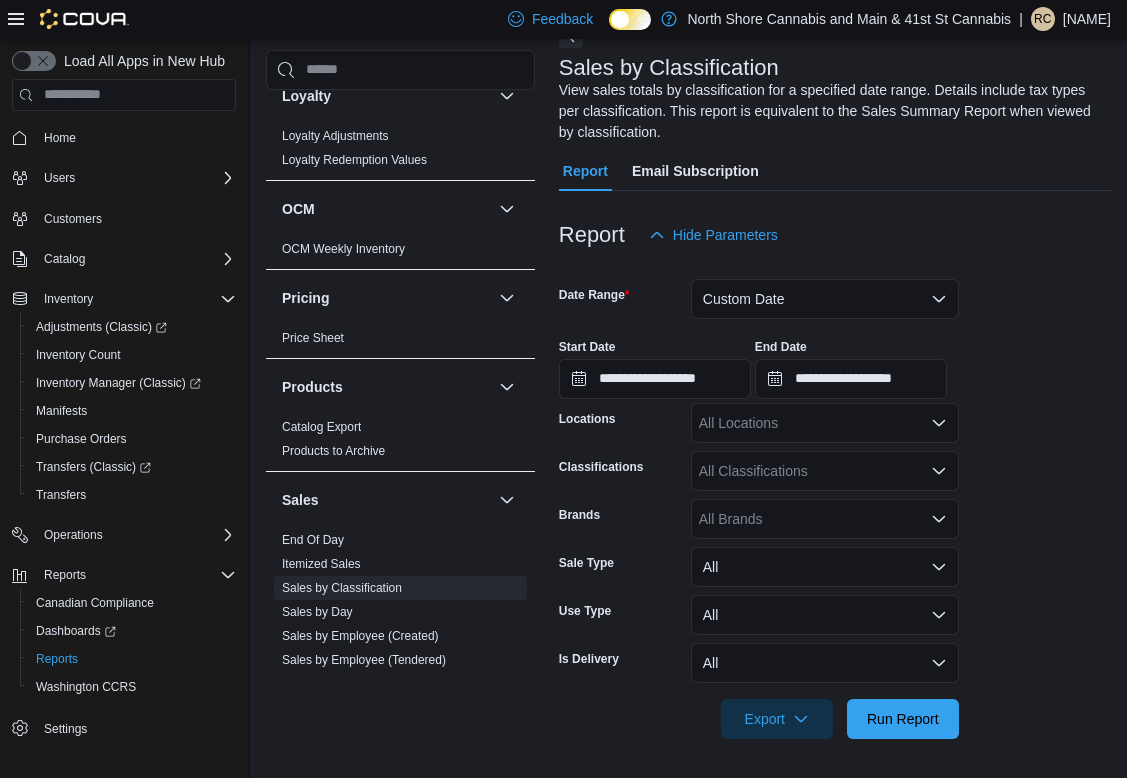 click on "All Classifications" at bounding box center (825, 471) 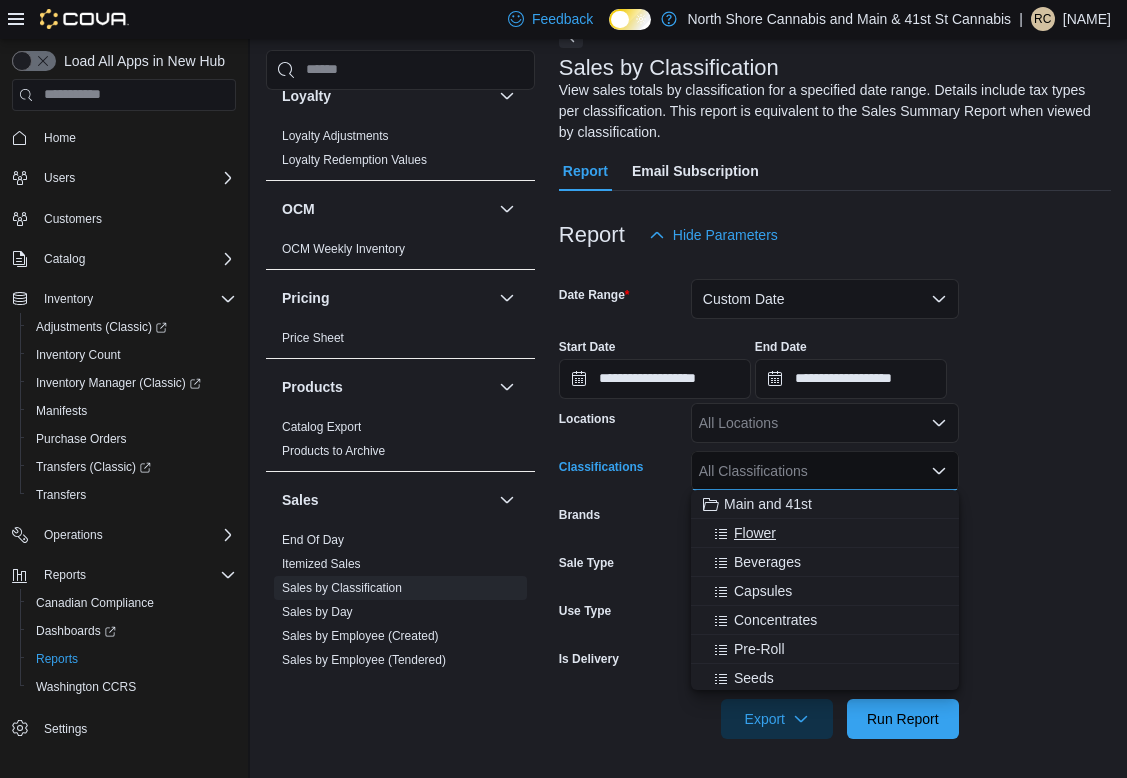click on "Flower" at bounding box center (825, 533) 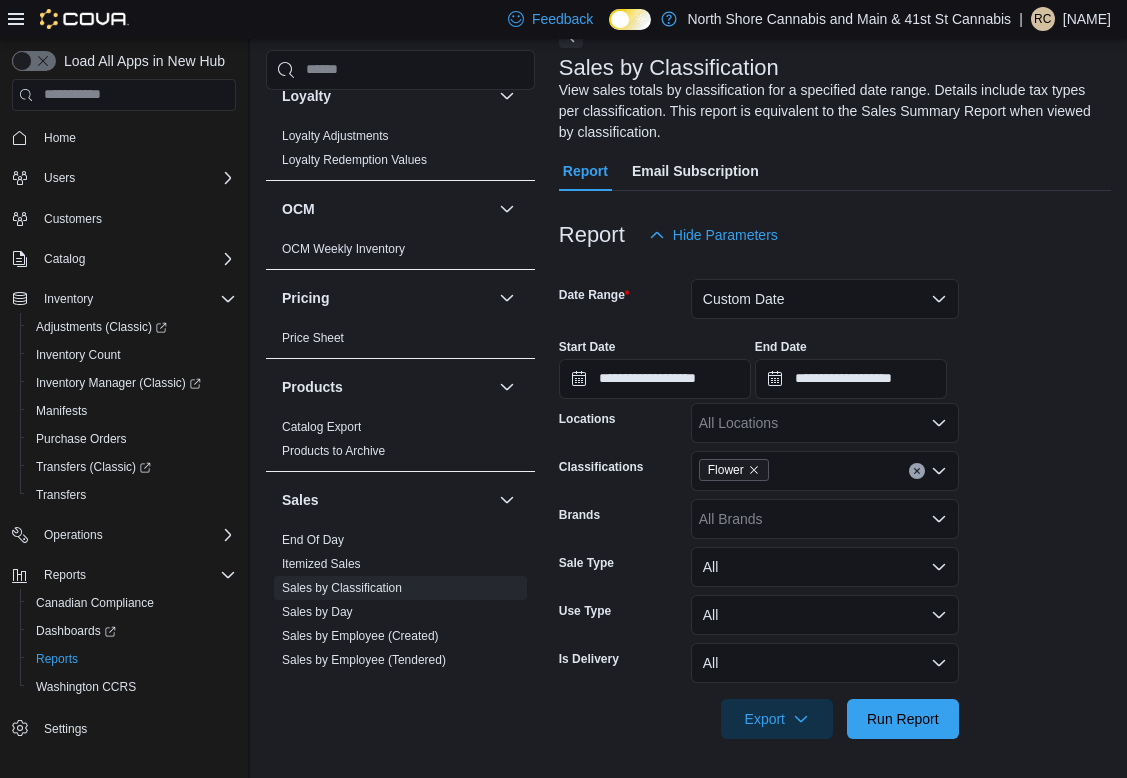 click on "**********" at bounding box center [835, 497] 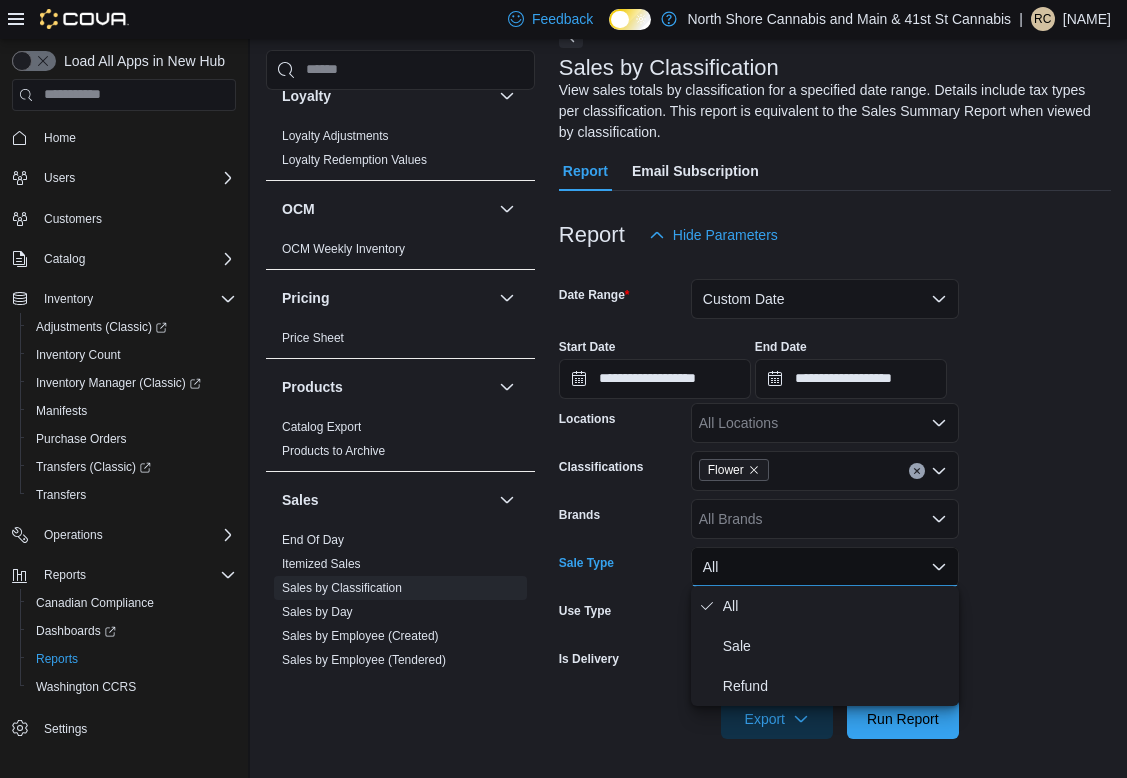 click on "All" at bounding box center [825, 567] 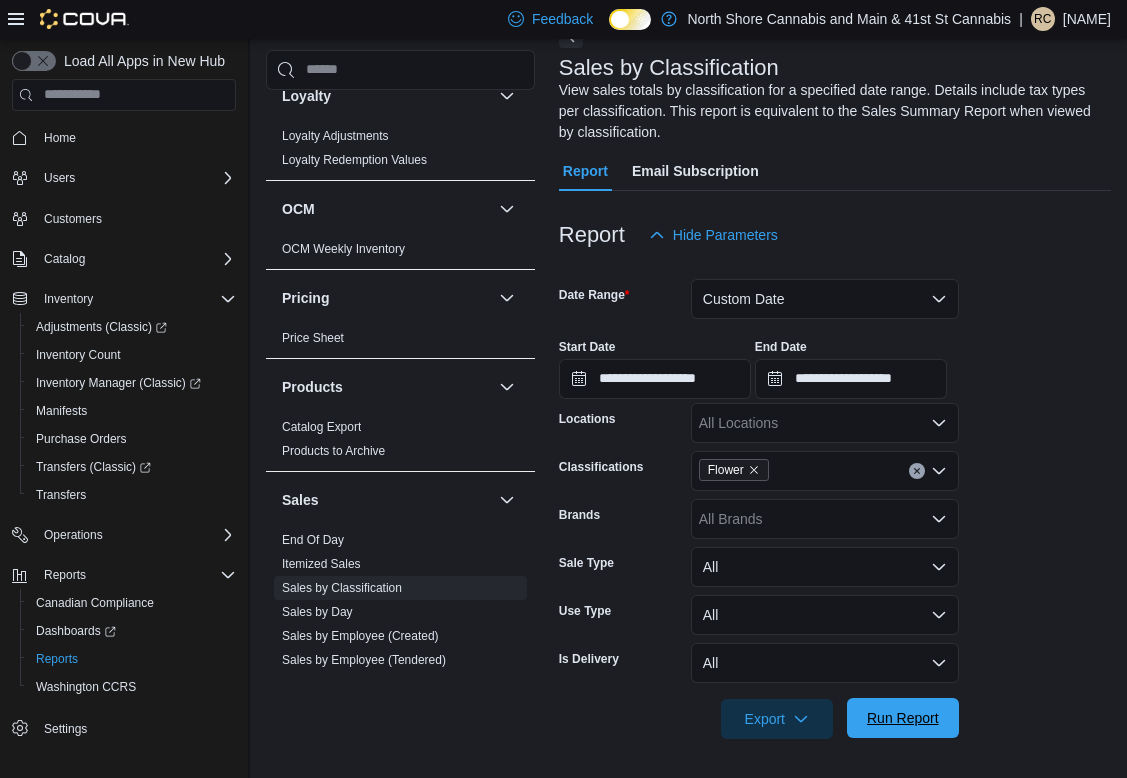 click on "Run Report" at bounding box center (903, 718) 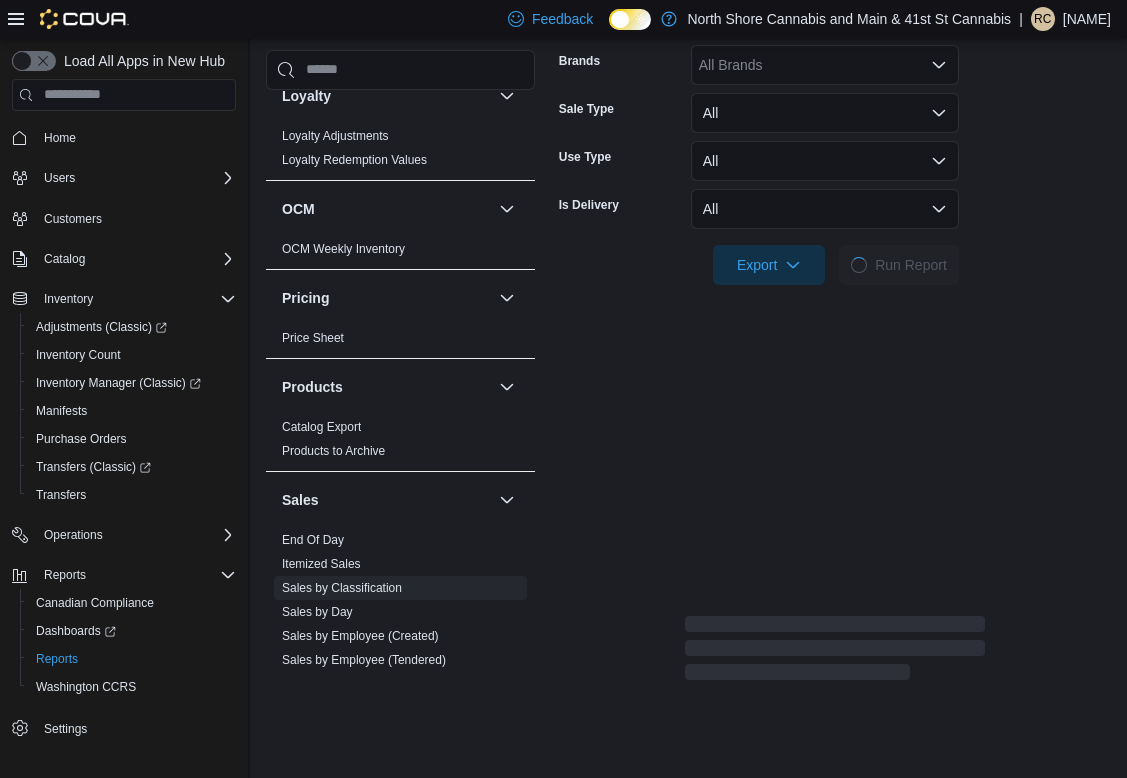 scroll, scrollTop: 572, scrollLeft: 0, axis: vertical 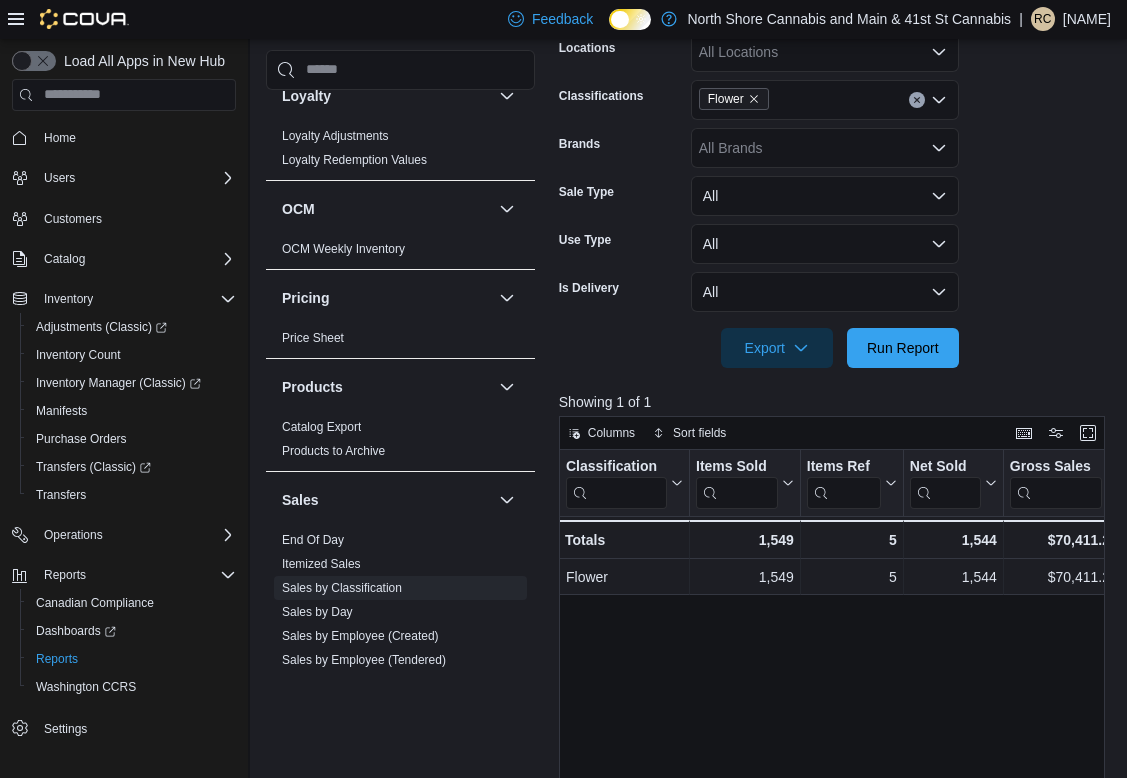 click 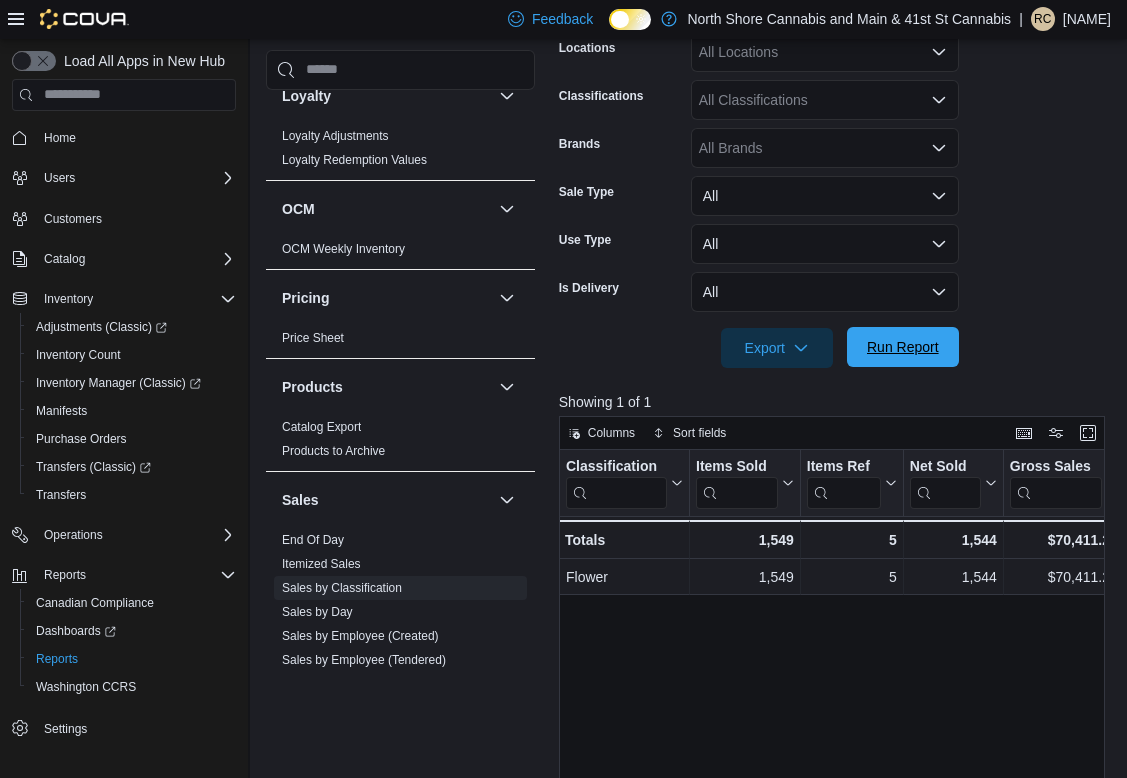 click on "Run Report" at bounding box center [903, 347] 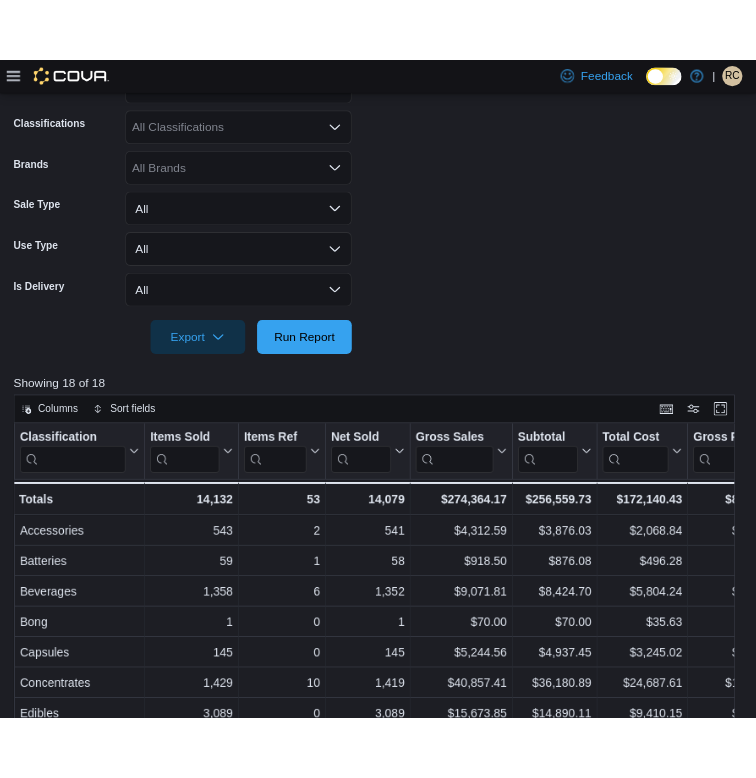 scroll, scrollTop: 0, scrollLeft: 0, axis: both 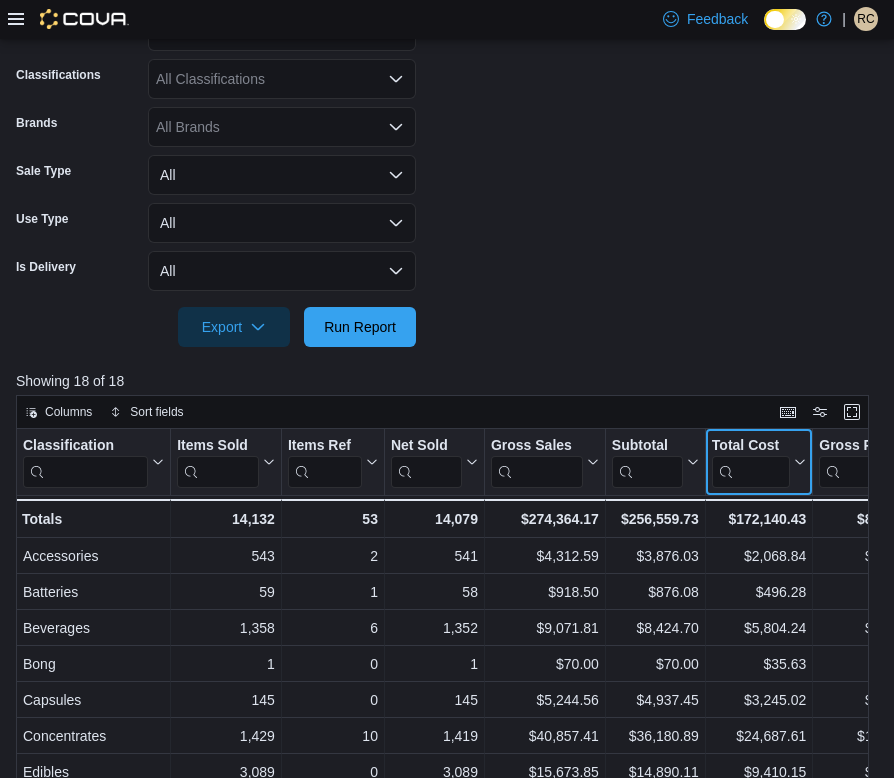click on "Total Cost" at bounding box center [751, 445] 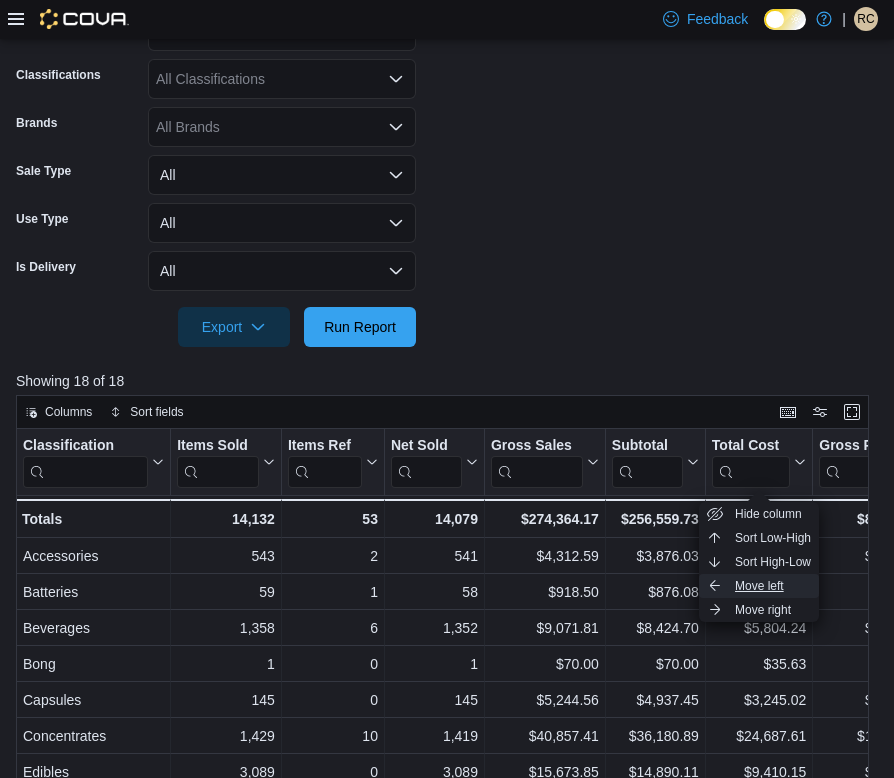 click on "Move left" at bounding box center (759, 586) 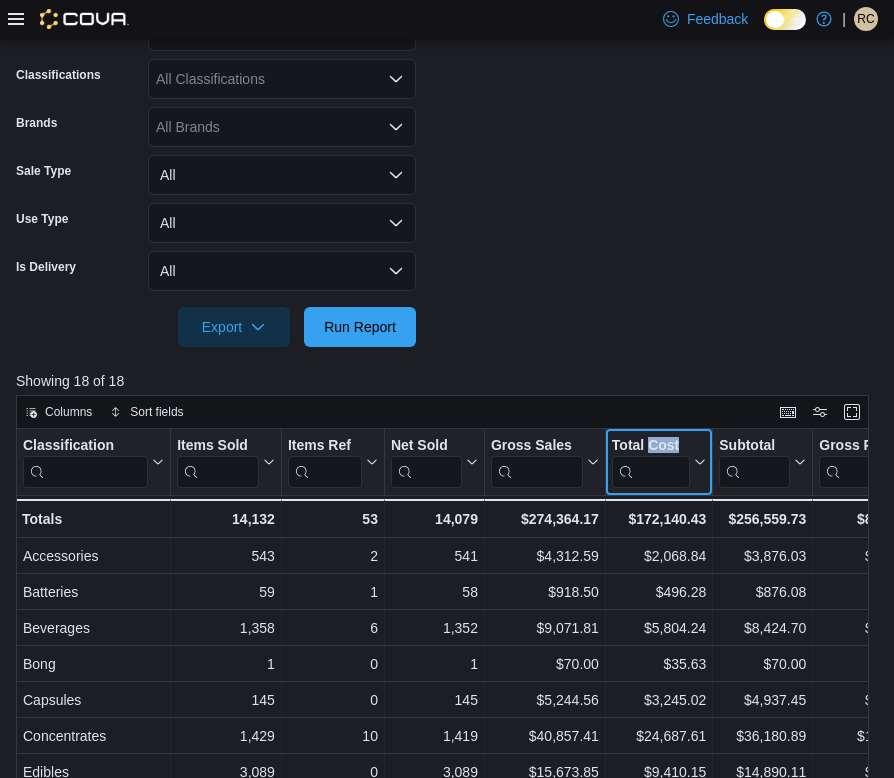 click on "Total Cost" at bounding box center [651, 445] 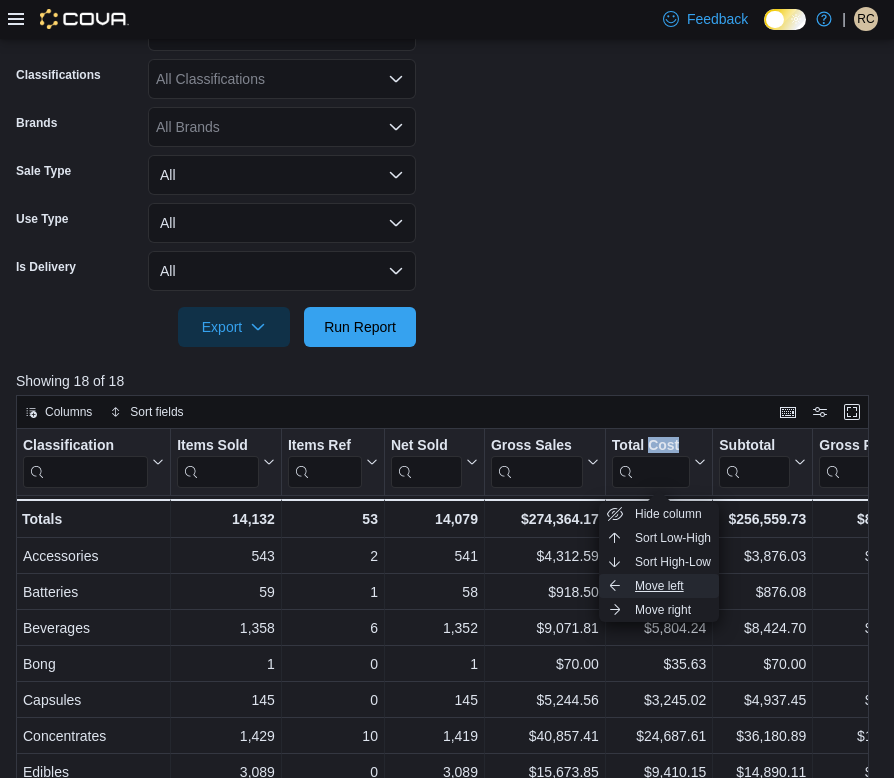 click on "Move left" at bounding box center [659, 586] 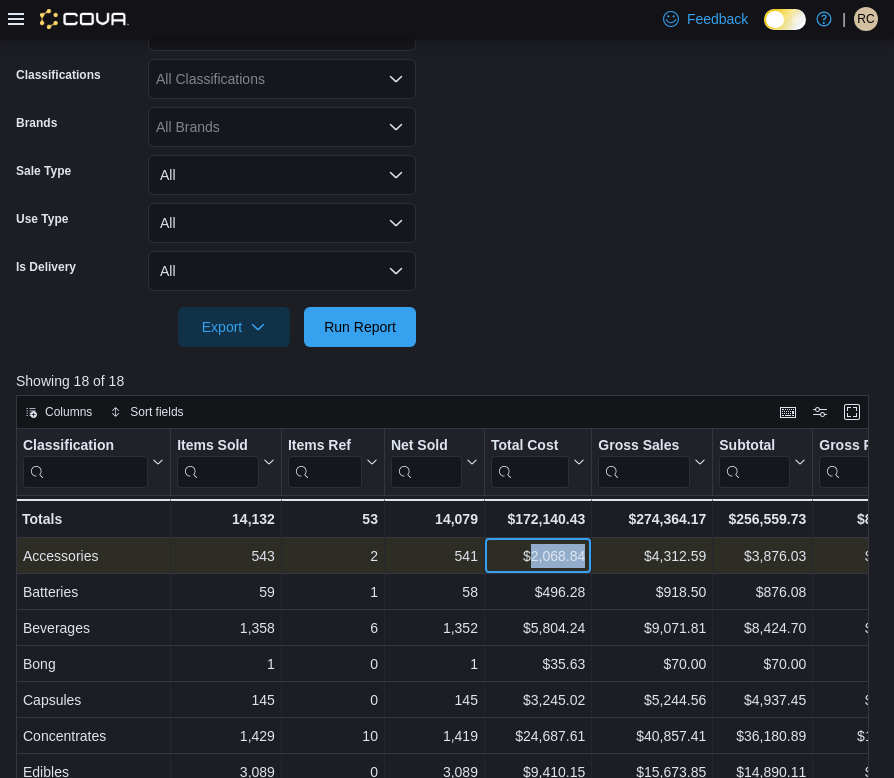 drag, startPoint x: 531, startPoint y: 556, endPoint x: 587, endPoint y: 553, distance: 56.0803 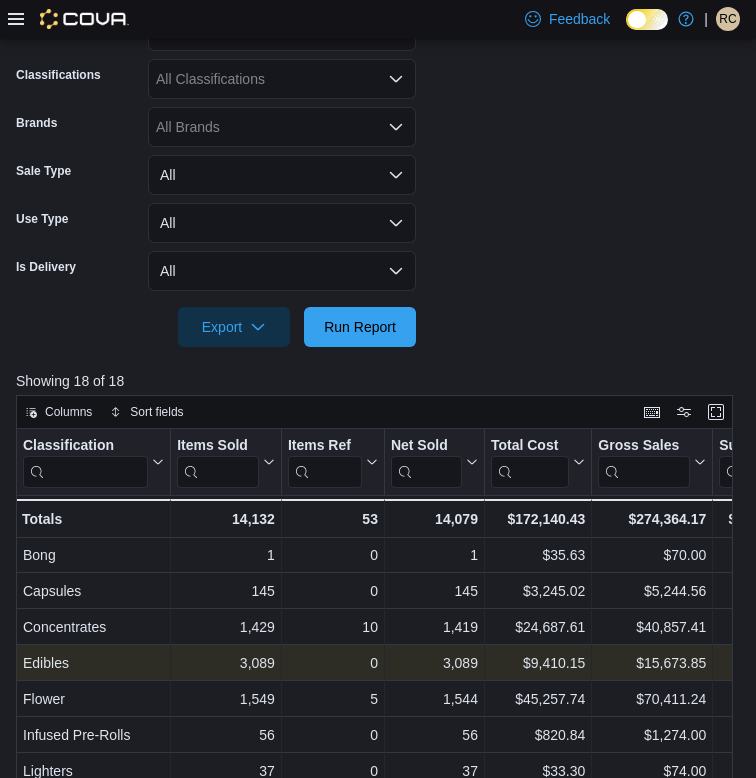 scroll, scrollTop: 126, scrollLeft: 0, axis: vertical 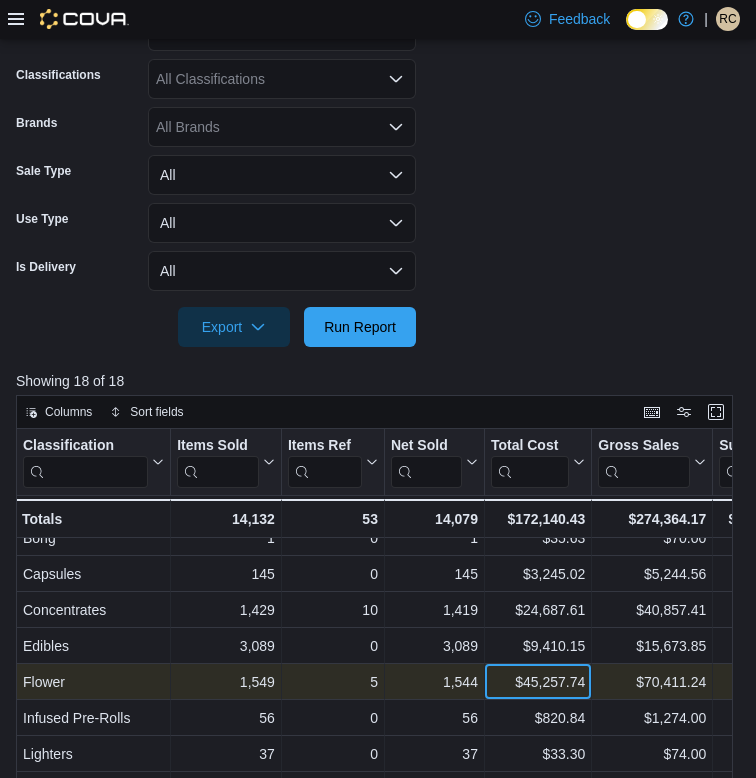 click on "$45,257.74" at bounding box center (538, 682) 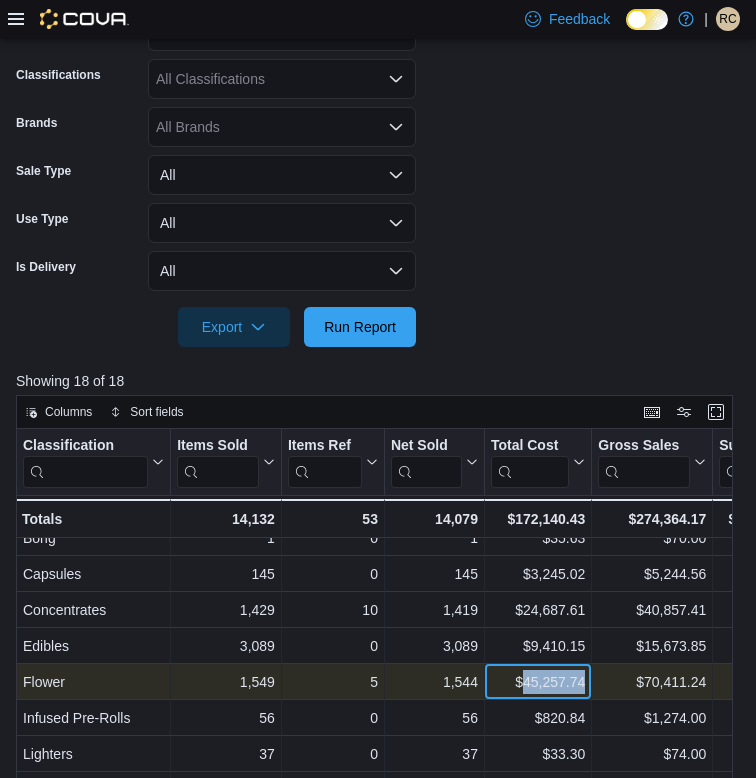 click on "$45,257.74" at bounding box center [538, 682] 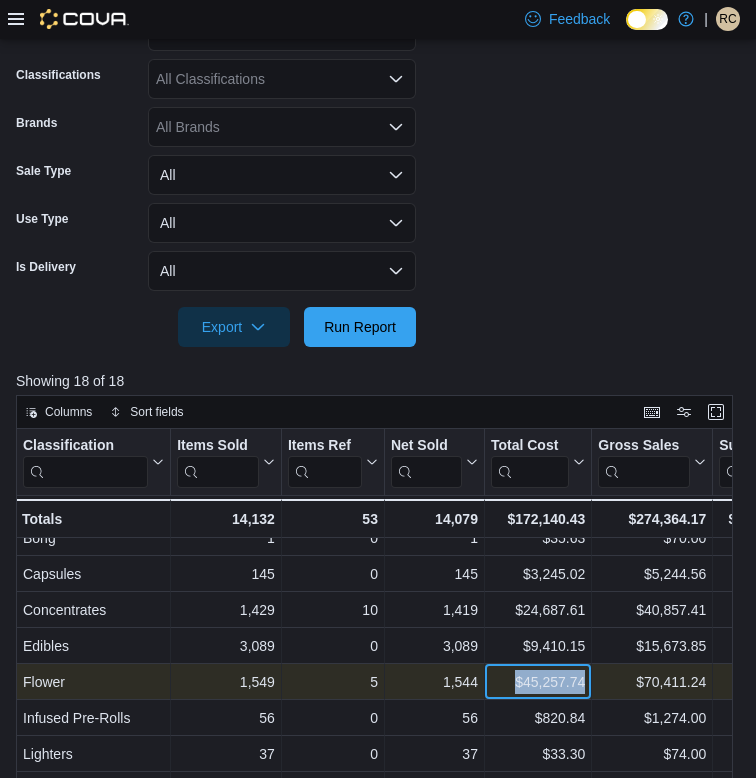 click on "$45,257.74" at bounding box center [538, 682] 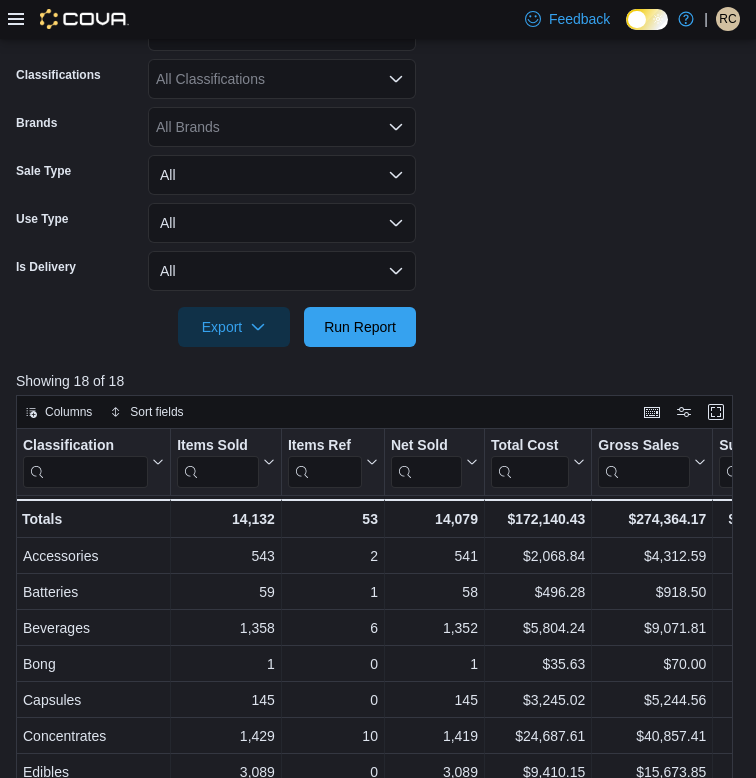 scroll, scrollTop: 0, scrollLeft: 0, axis: both 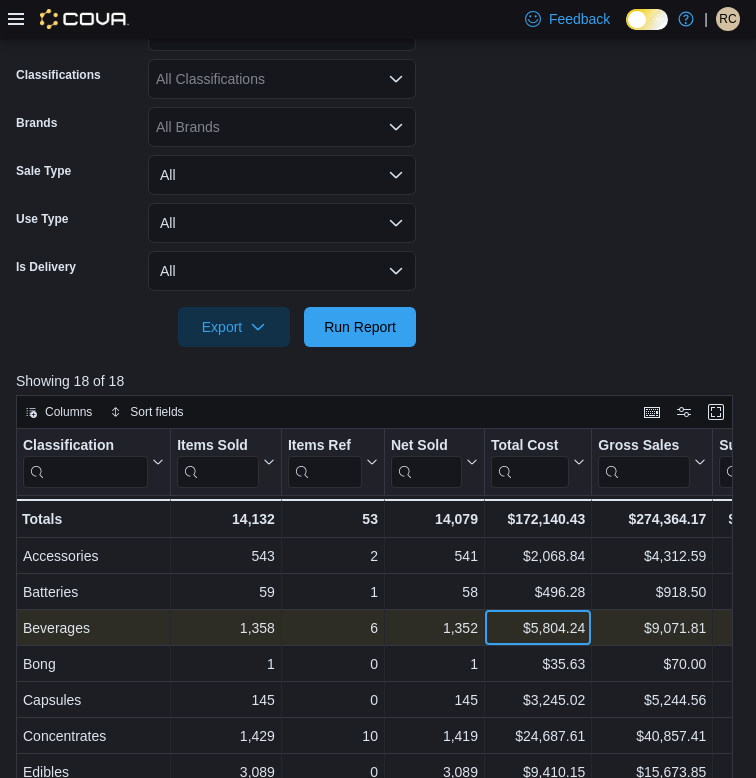 click on "$5,804.24" at bounding box center (538, 628) 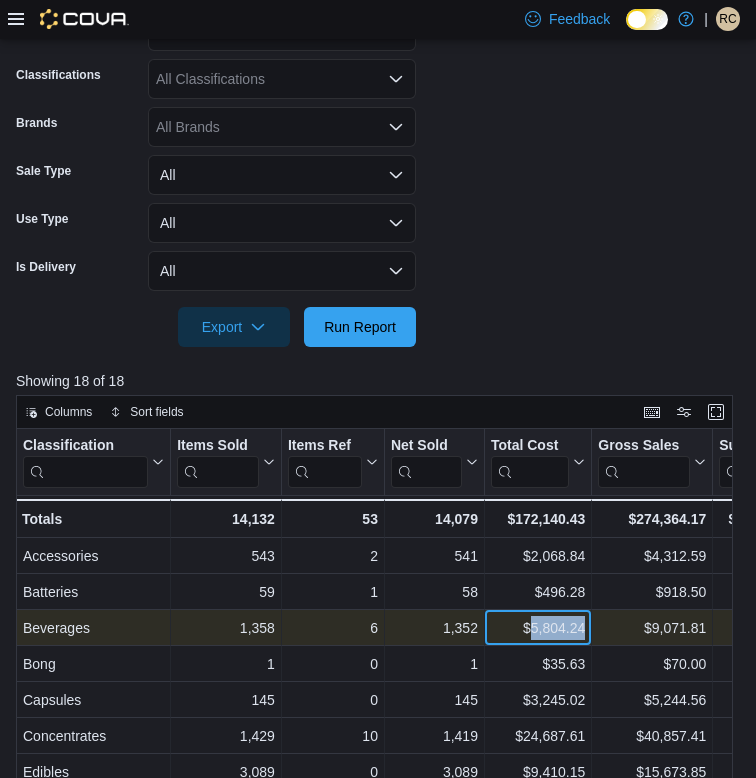 click on "$5,804.24" at bounding box center [538, 628] 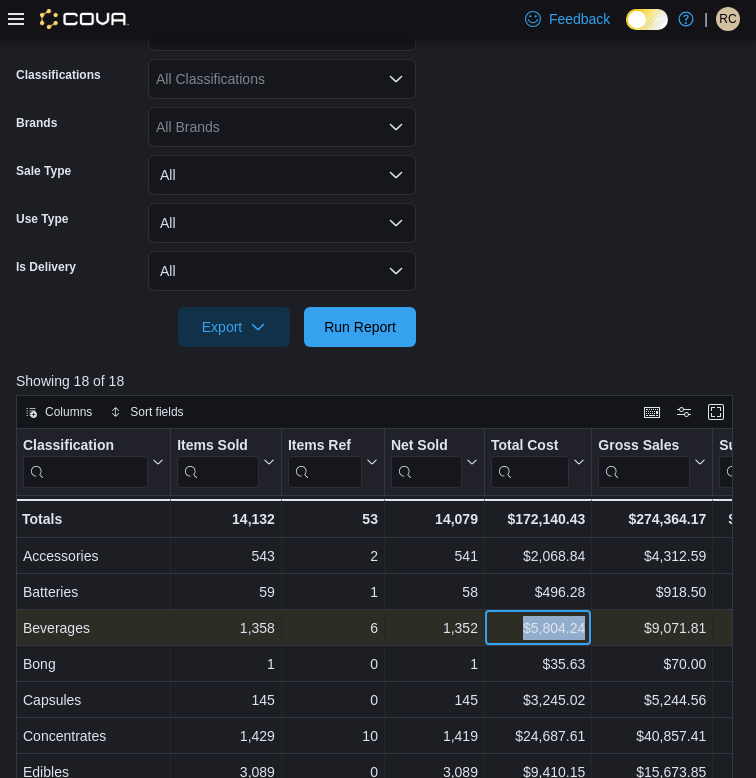 click on "$5,804.24" at bounding box center (538, 628) 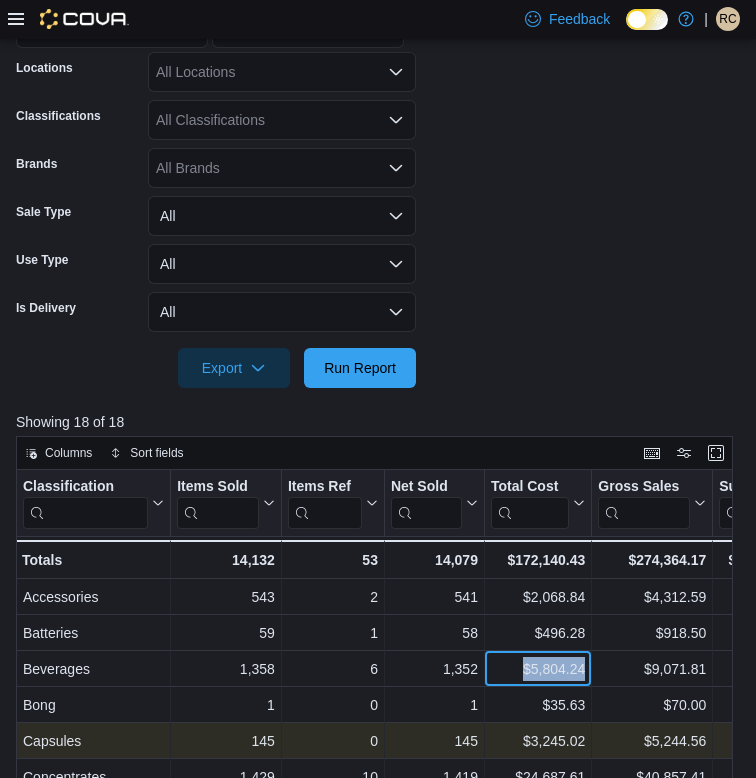 scroll, scrollTop: 432, scrollLeft: 0, axis: vertical 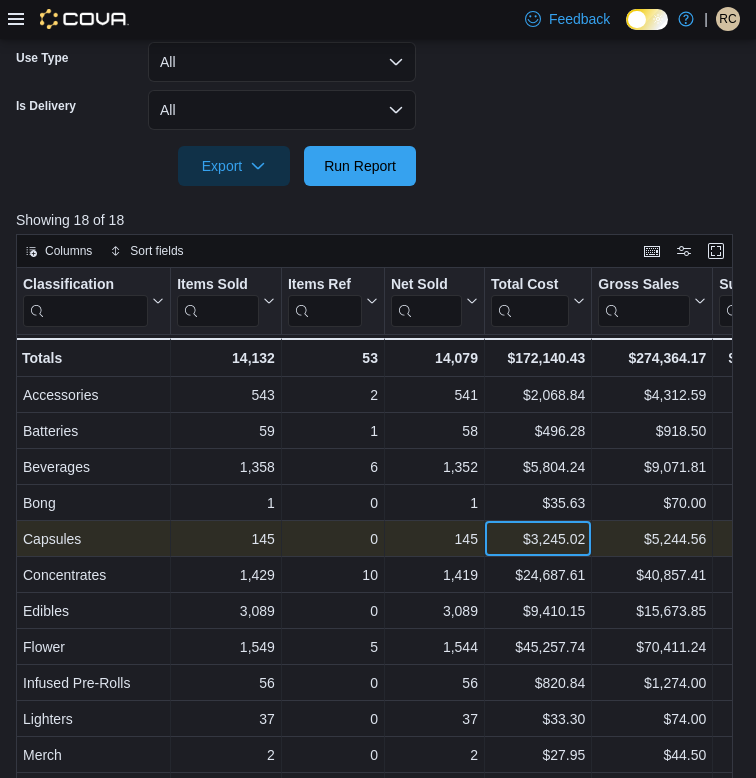 click on "$3,245.02" at bounding box center (538, 539) 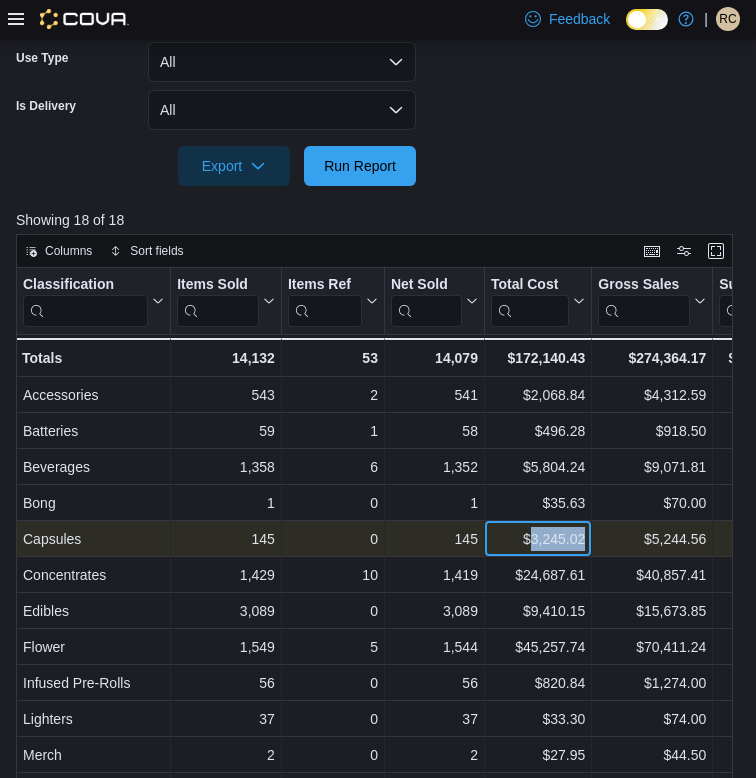 click on "$3,245.02" at bounding box center (538, 539) 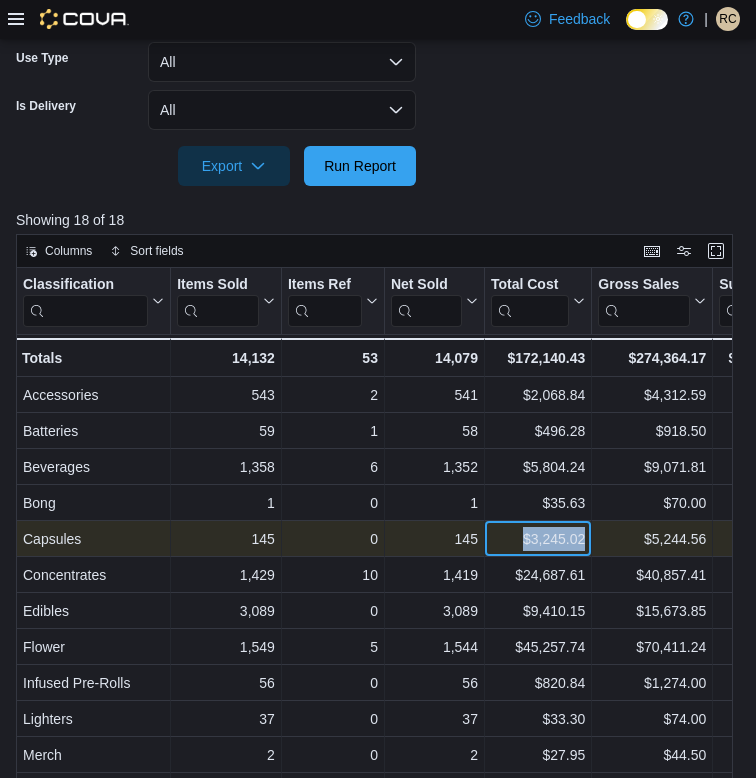 click on "$3,245.02" at bounding box center (538, 539) 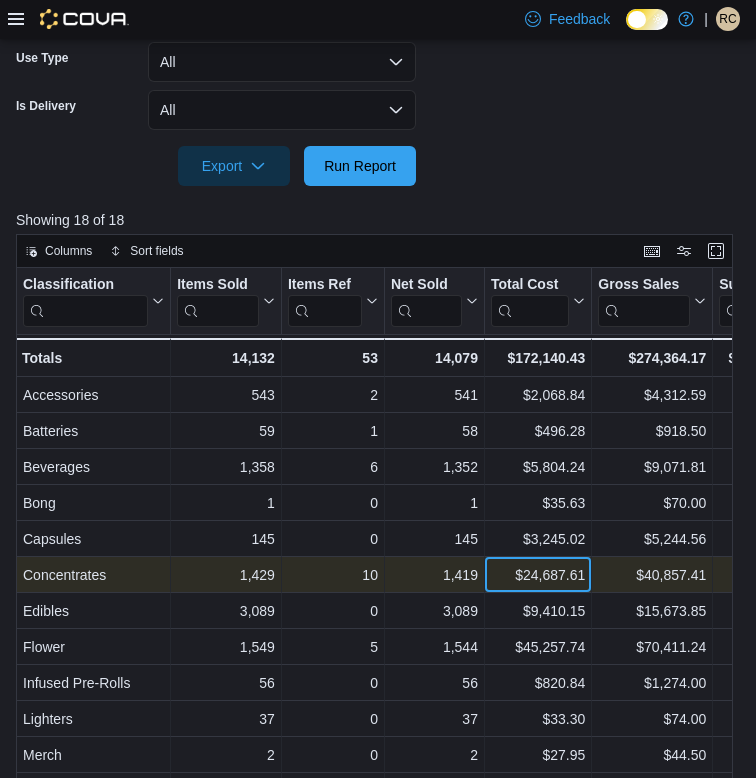 click on "$24,687.61" at bounding box center [538, 575] 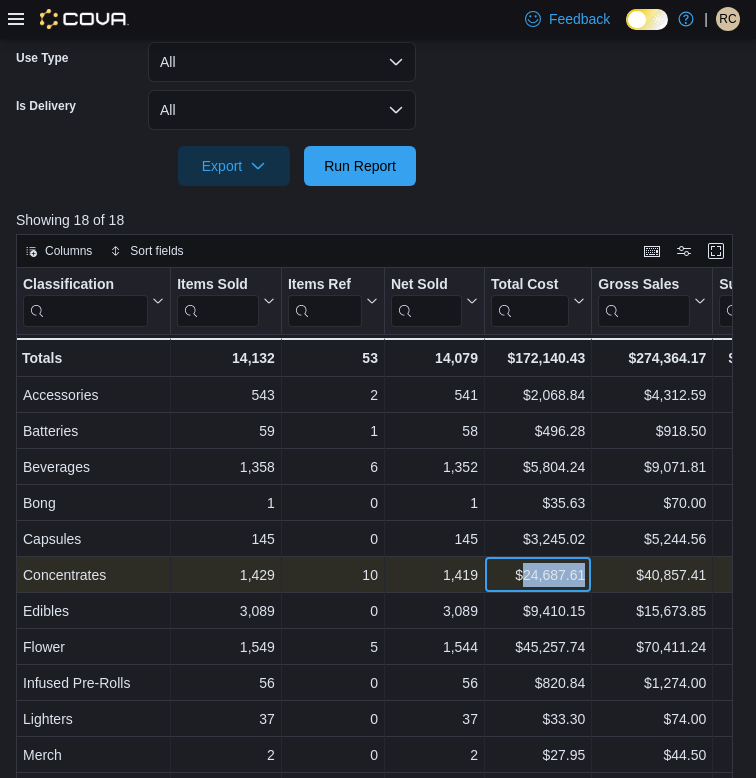 click on "$24,687.61" at bounding box center (538, 575) 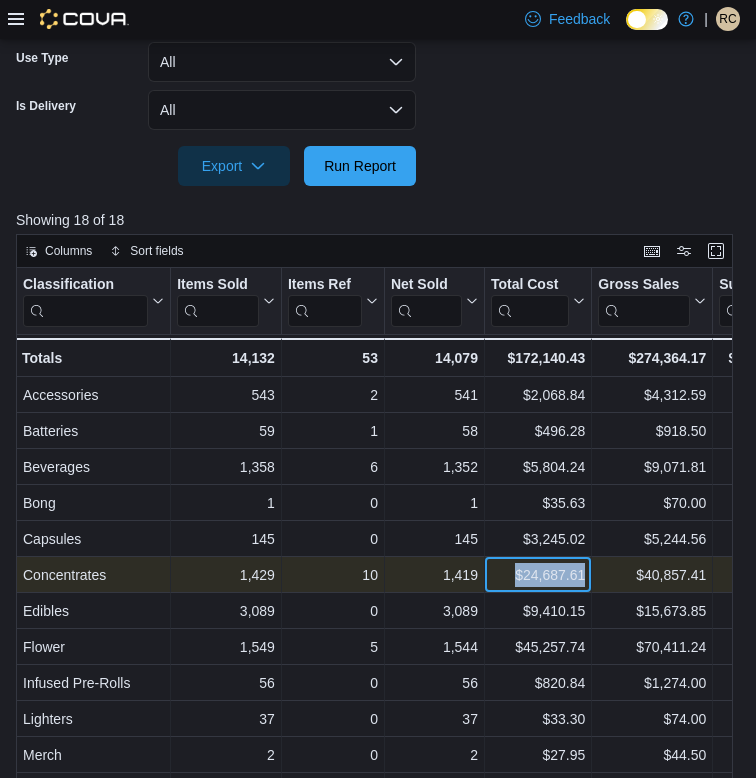 click on "$24,687.61" at bounding box center (538, 575) 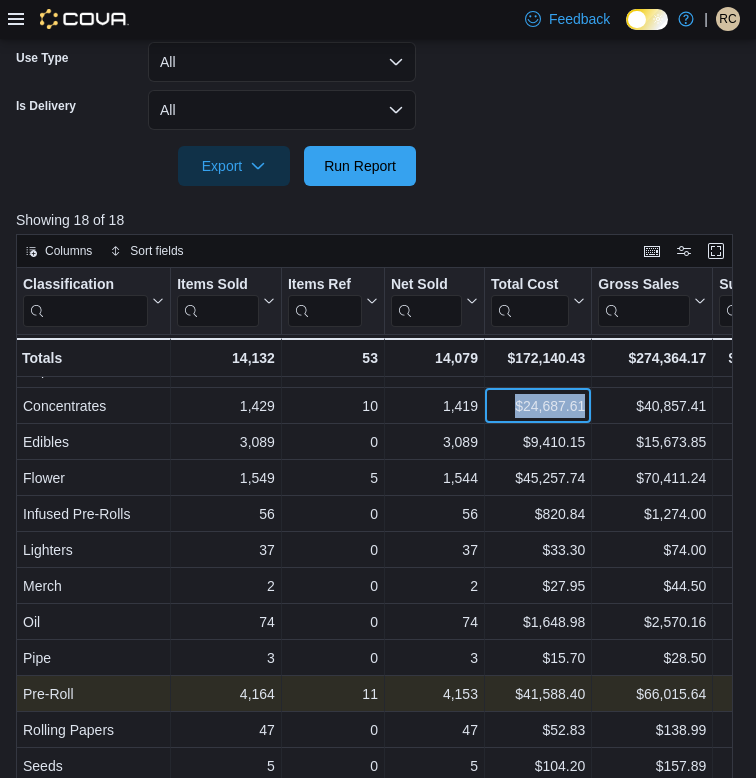 scroll, scrollTop: 169, scrollLeft: 0, axis: vertical 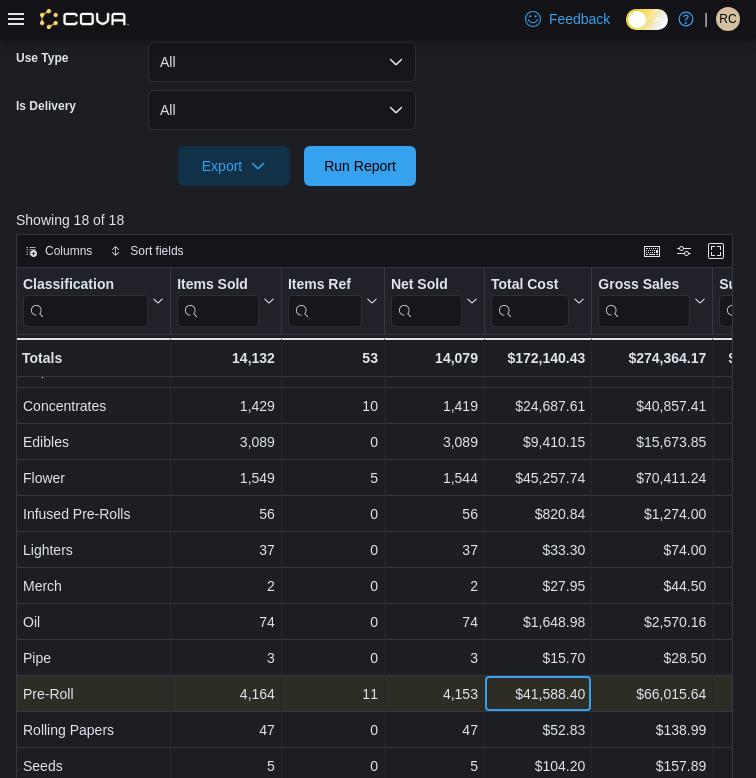 click on "$41,588.40" at bounding box center [538, 694] 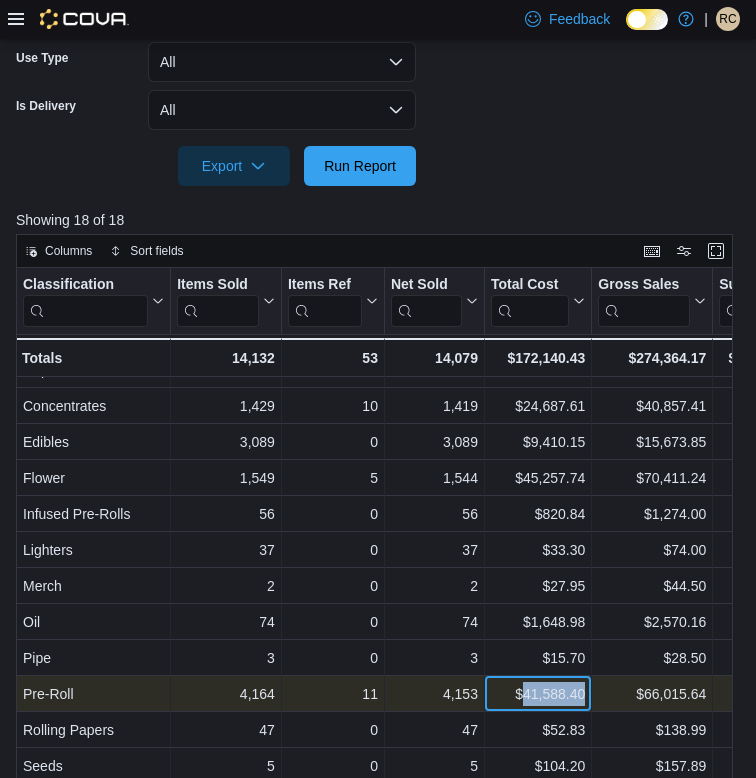 click on "$41,588.40" at bounding box center [538, 694] 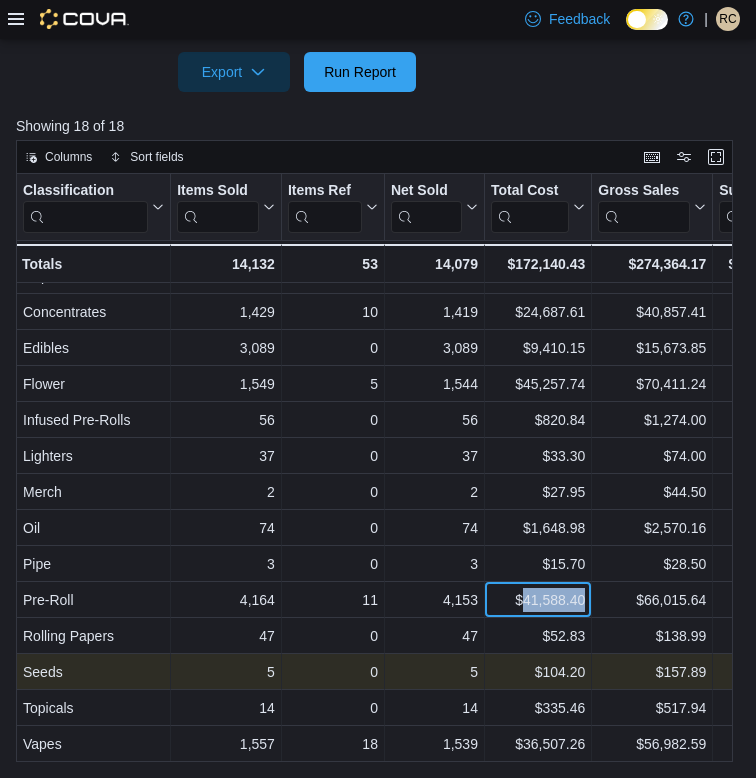 scroll, scrollTop: 737, scrollLeft: 0, axis: vertical 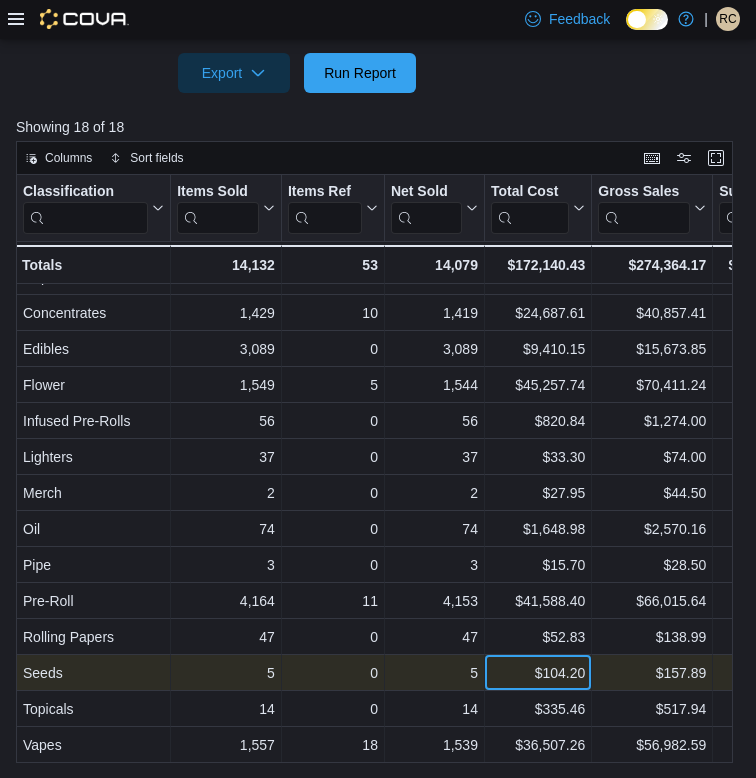 click on "$104.20" at bounding box center (538, 673) 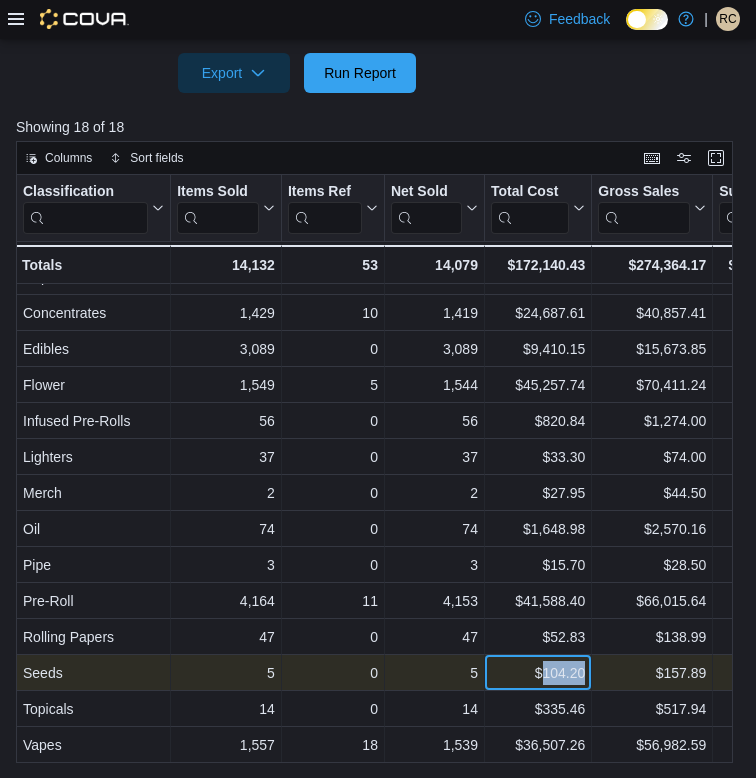 click on "$104.20" at bounding box center (538, 673) 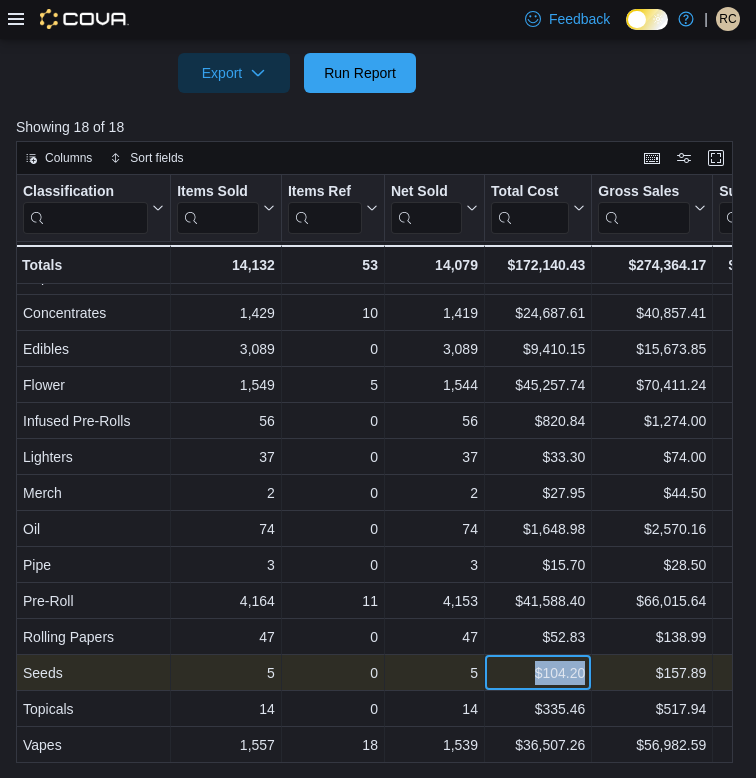 click on "$104.20" at bounding box center [538, 673] 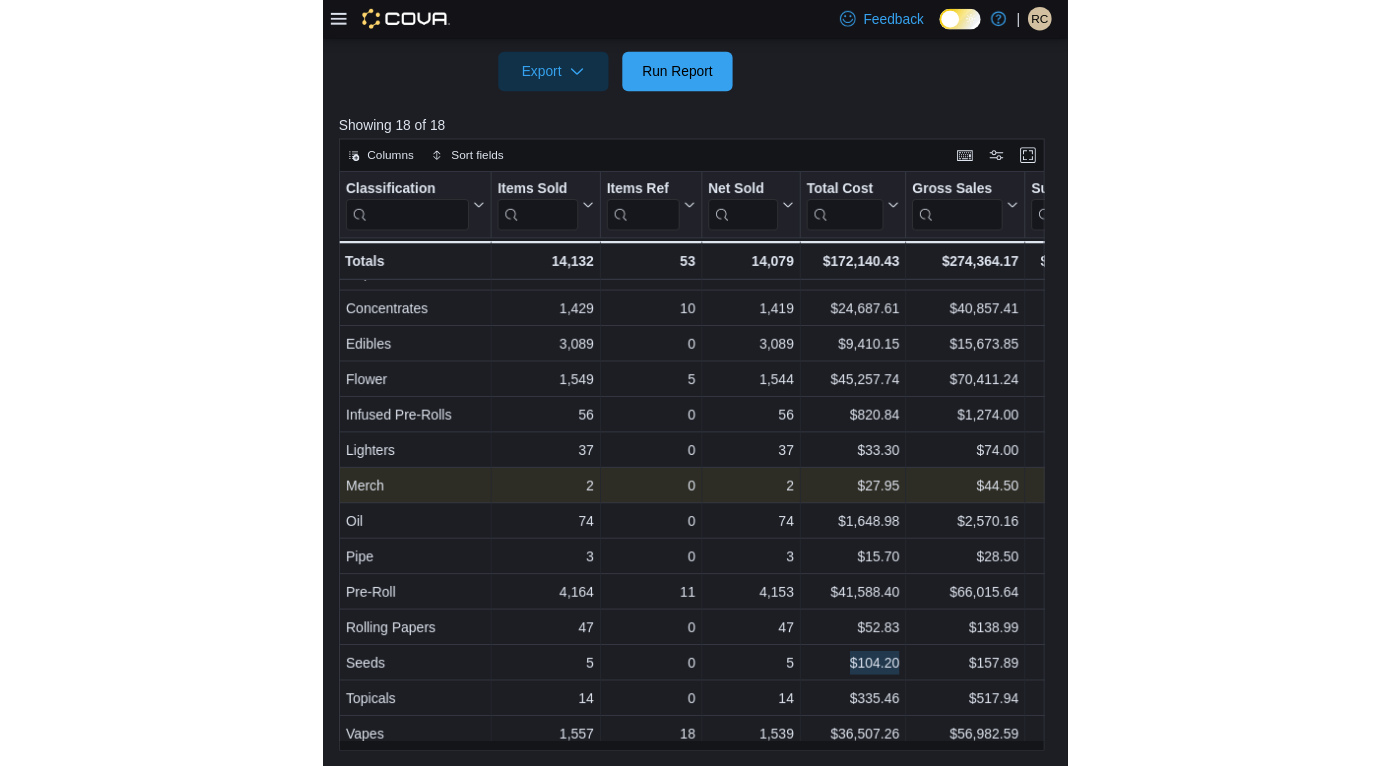 scroll, scrollTop: 718, scrollLeft: 0, axis: vertical 